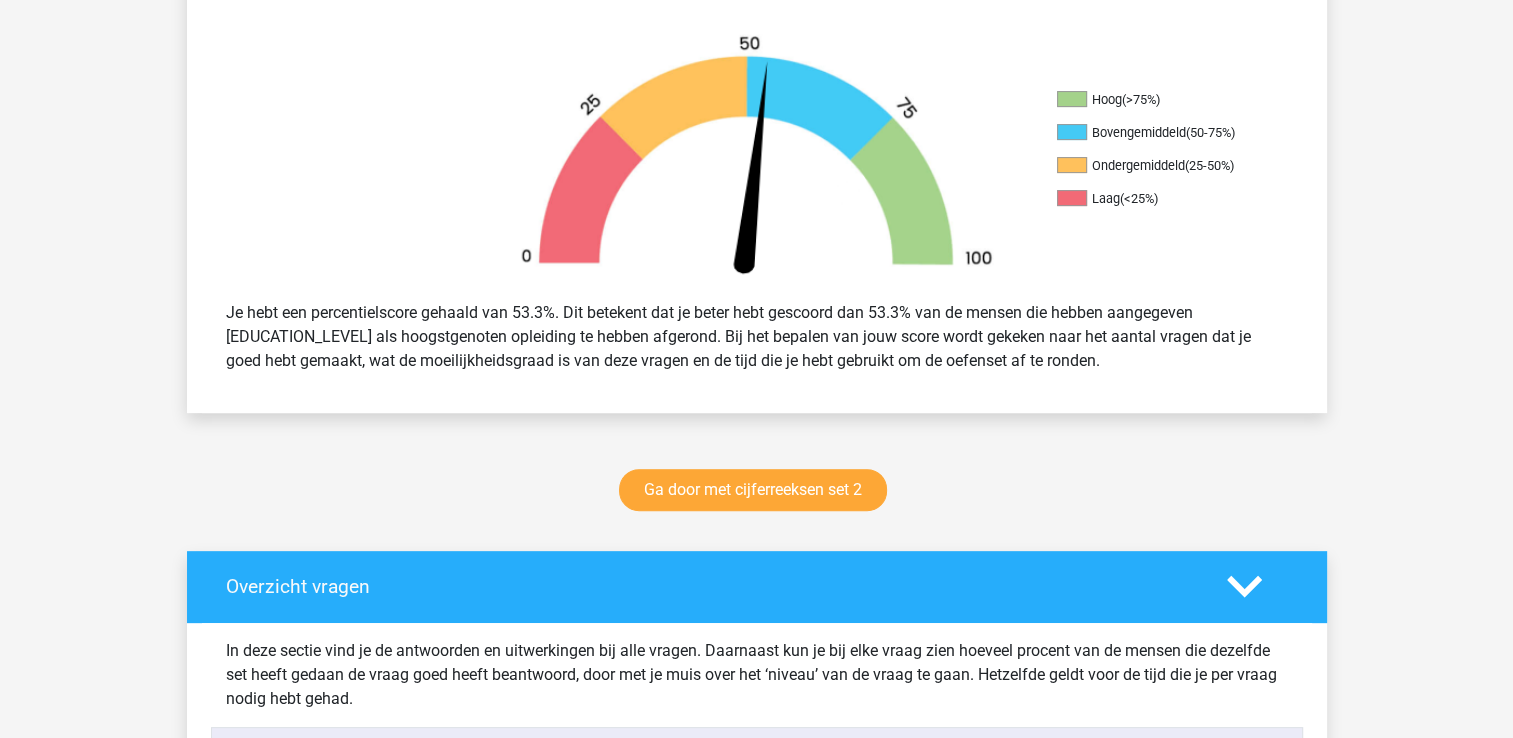 scroll, scrollTop: 700, scrollLeft: 0, axis: vertical 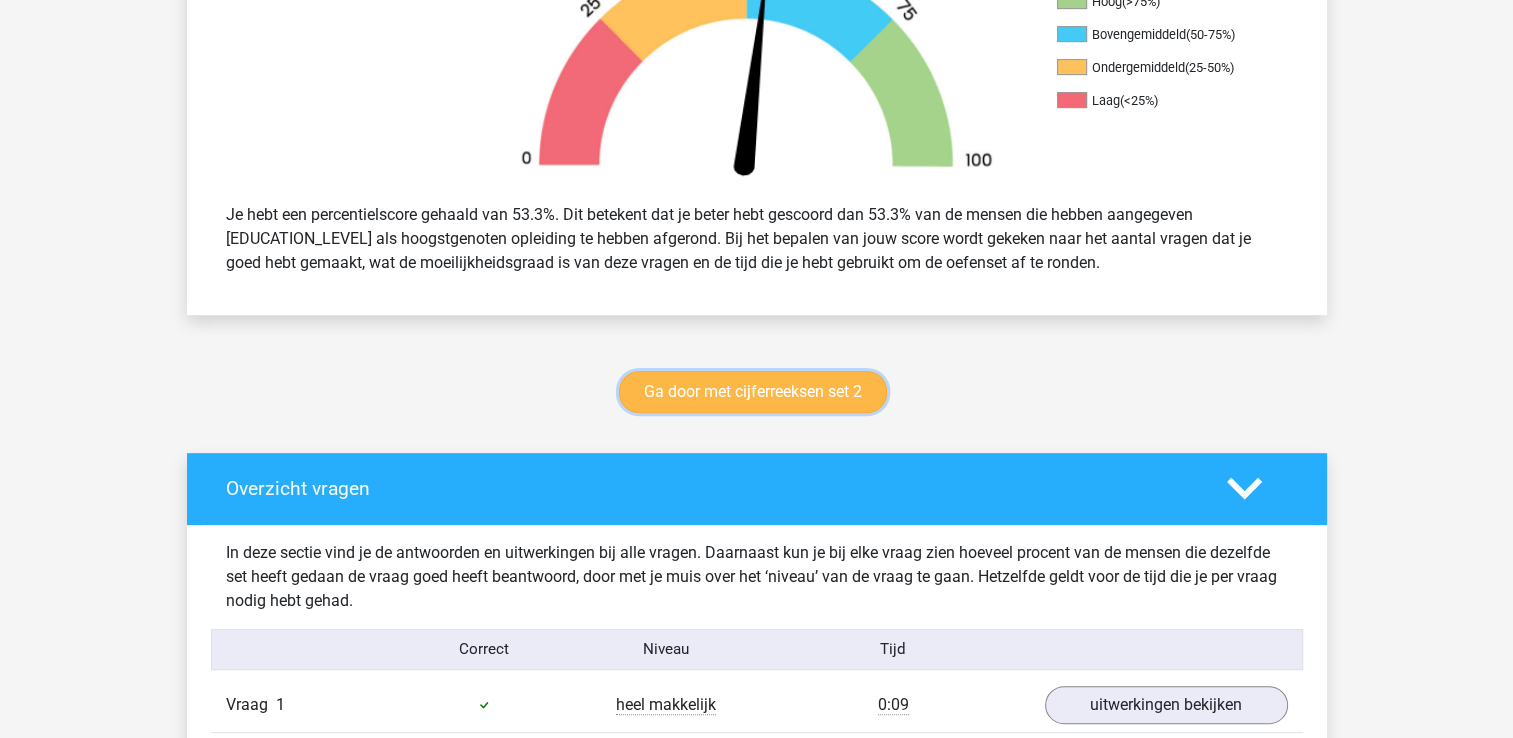 click on "Ga door met cijferreeksen set 2" at bounding box center (753, 392) 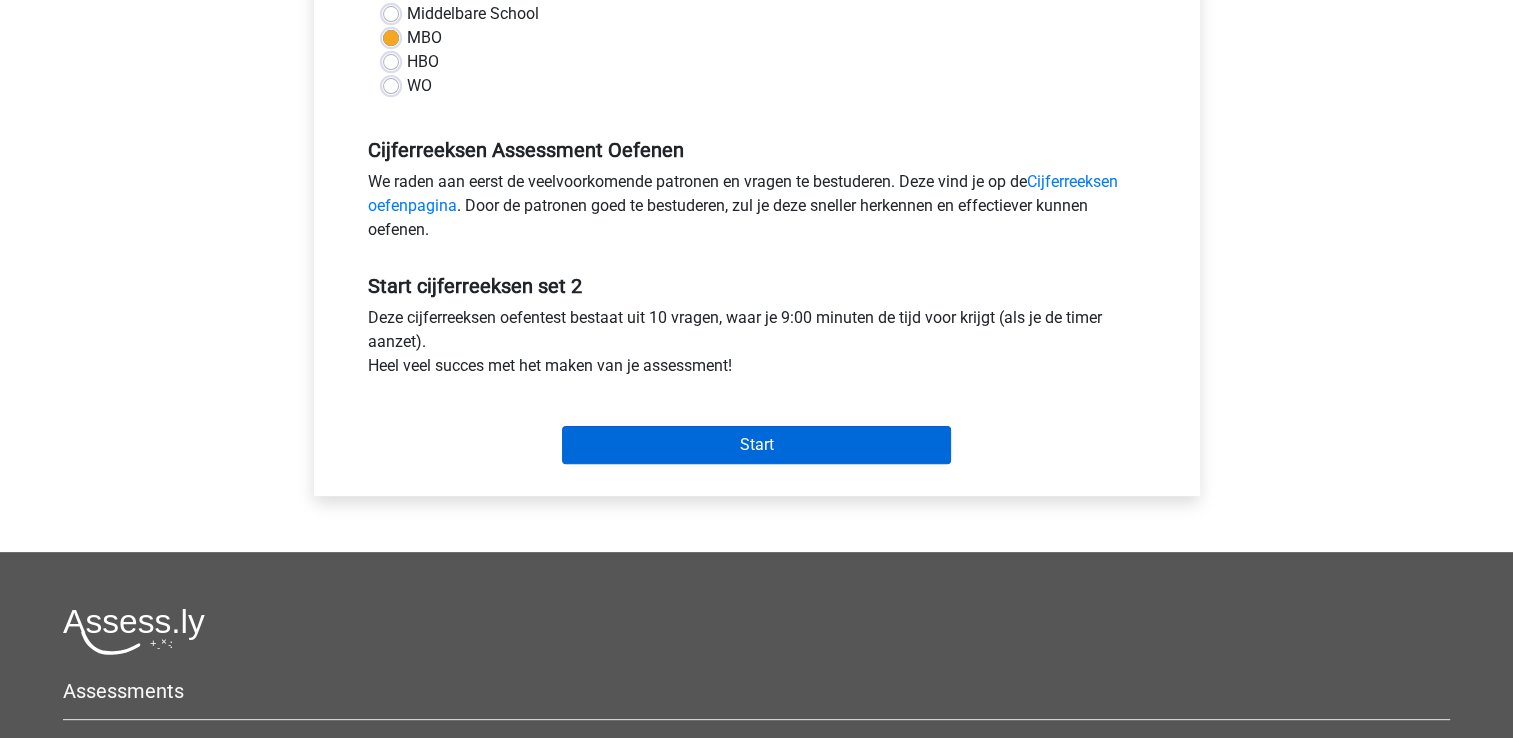 scroll, scrollTop: 500, scrollLeft: 0, axis: vertical 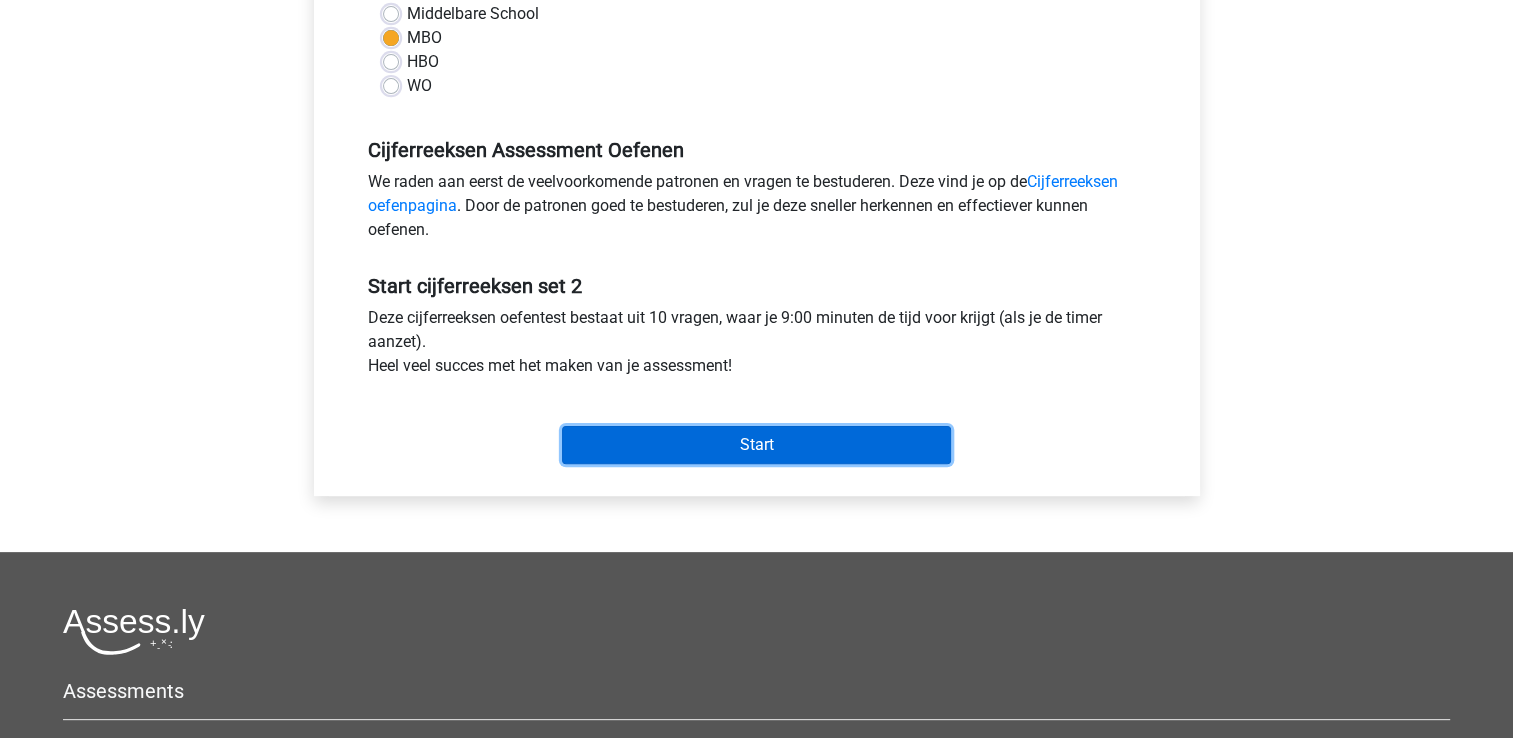 click on "Start" at bounding box center (756, 445) 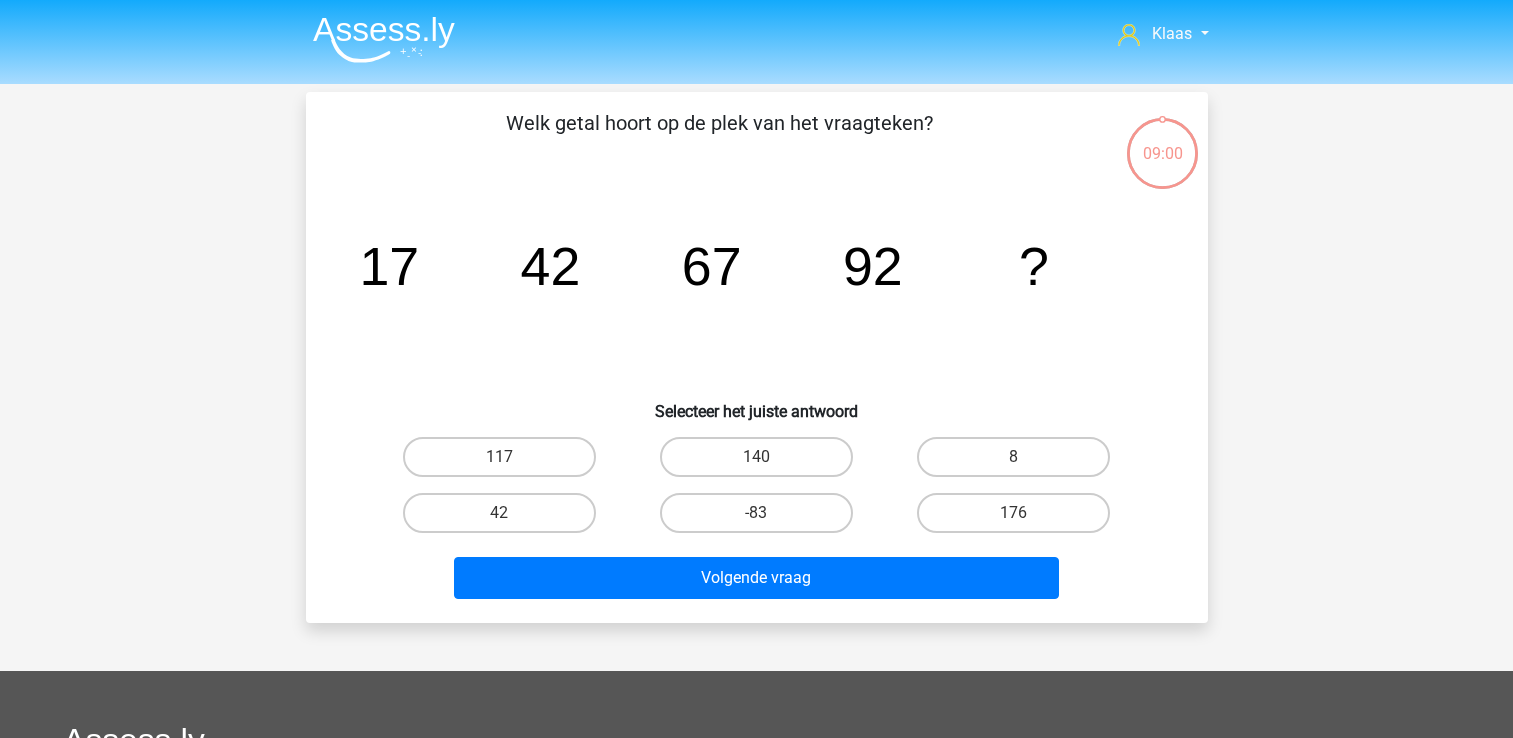 scroll, scrollTop: 0, scrollLeft: 0, axis: both 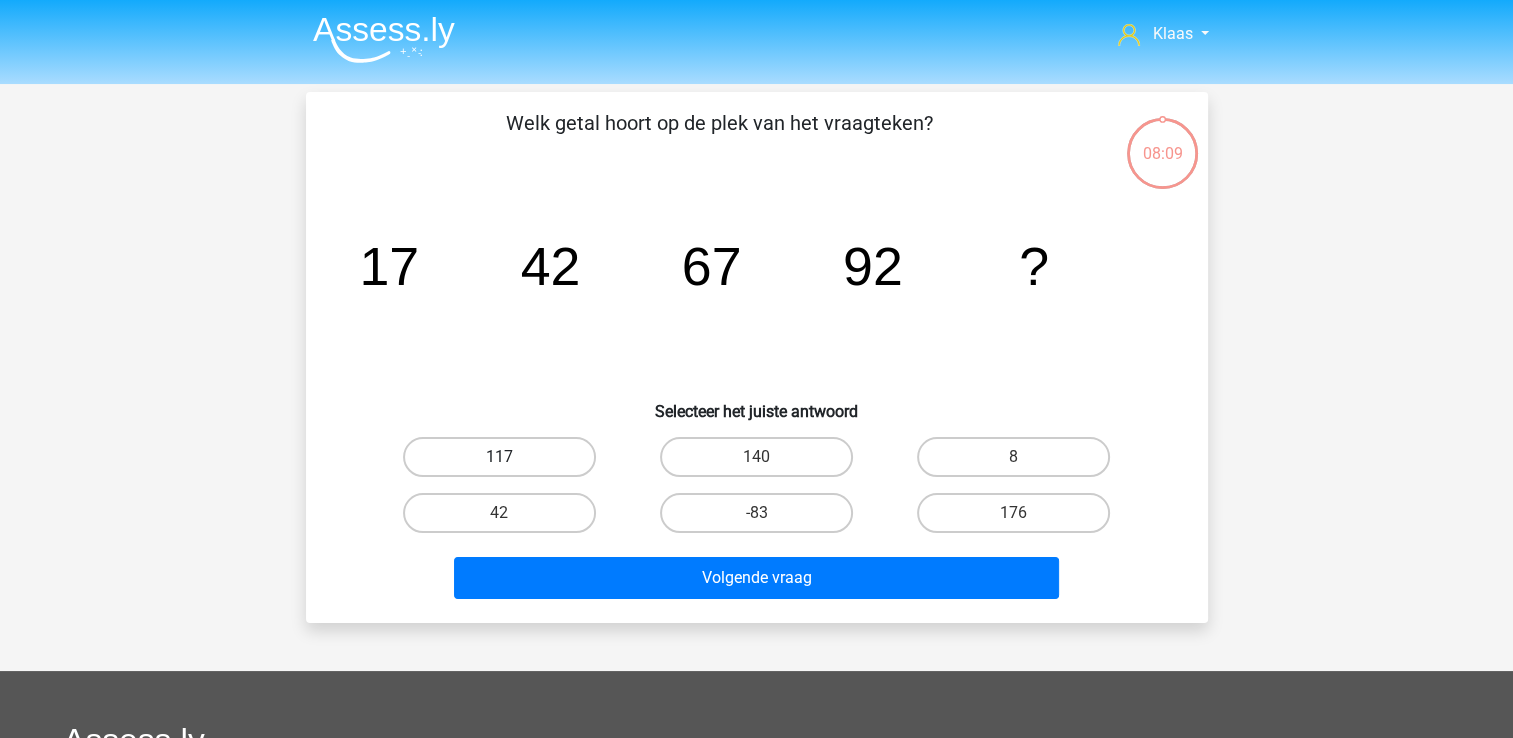 click on "117" at bounding box center (499, 457) 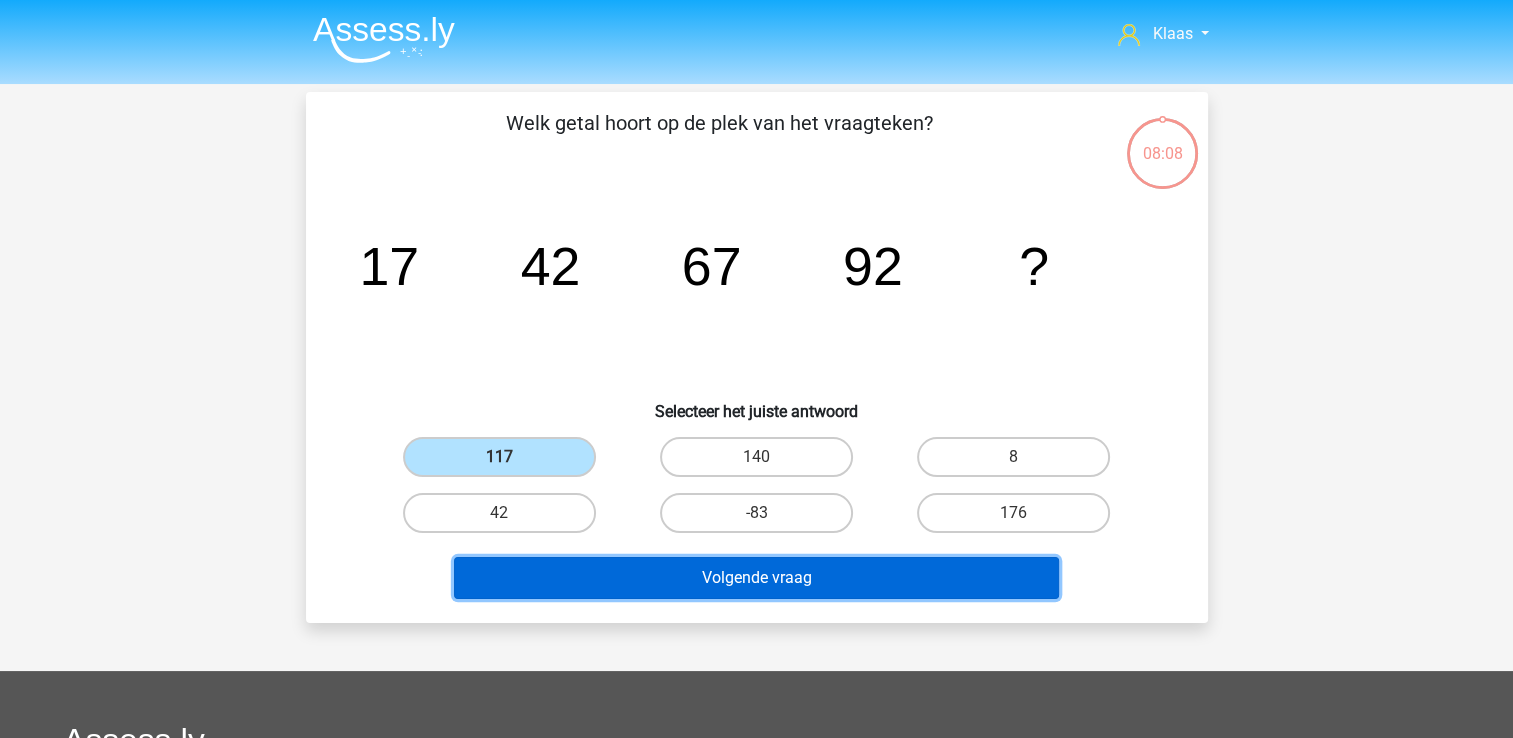 click on "Volgende vraag" at bounding box center (756, 578) 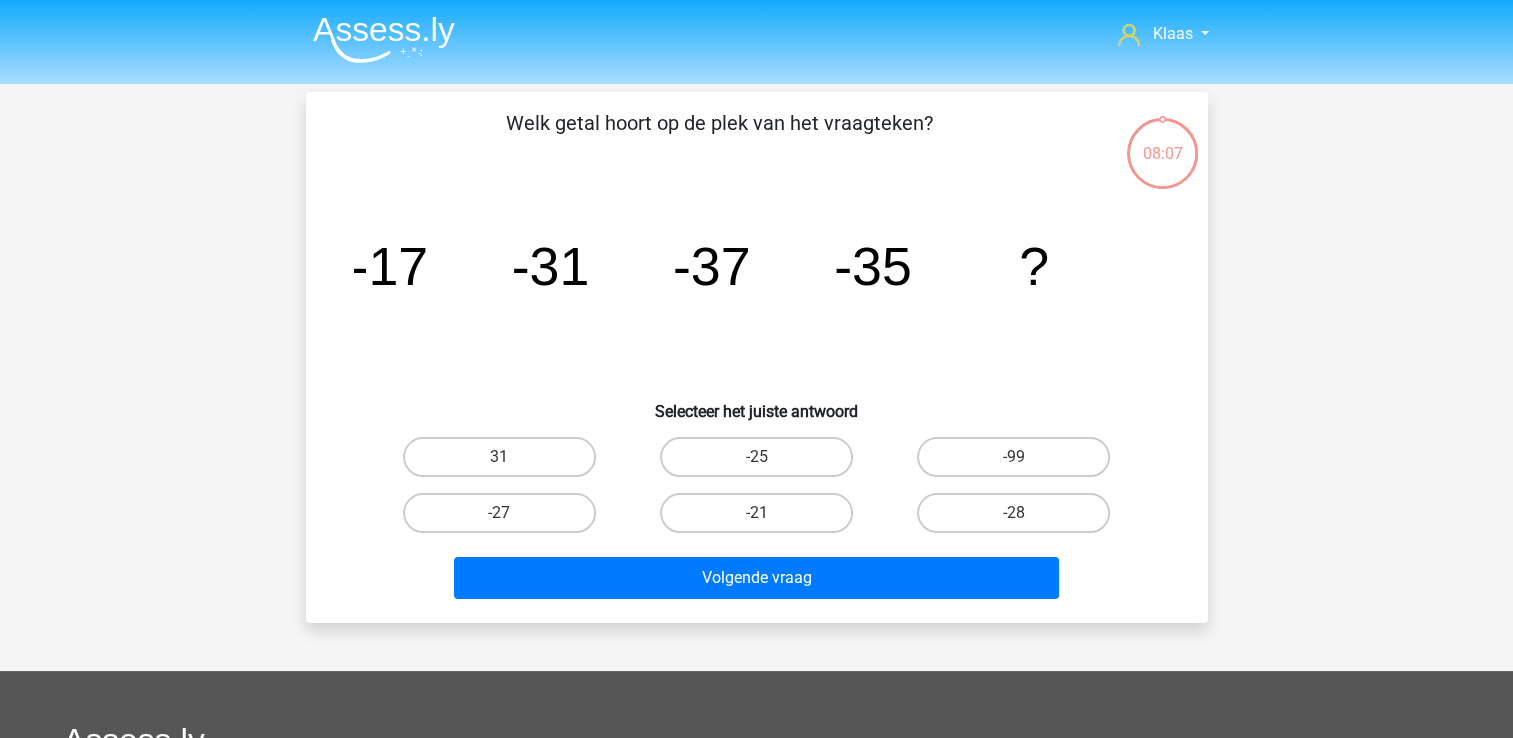 scroll, scrollTop: 92, scrollLeft: 0, axis: vertical 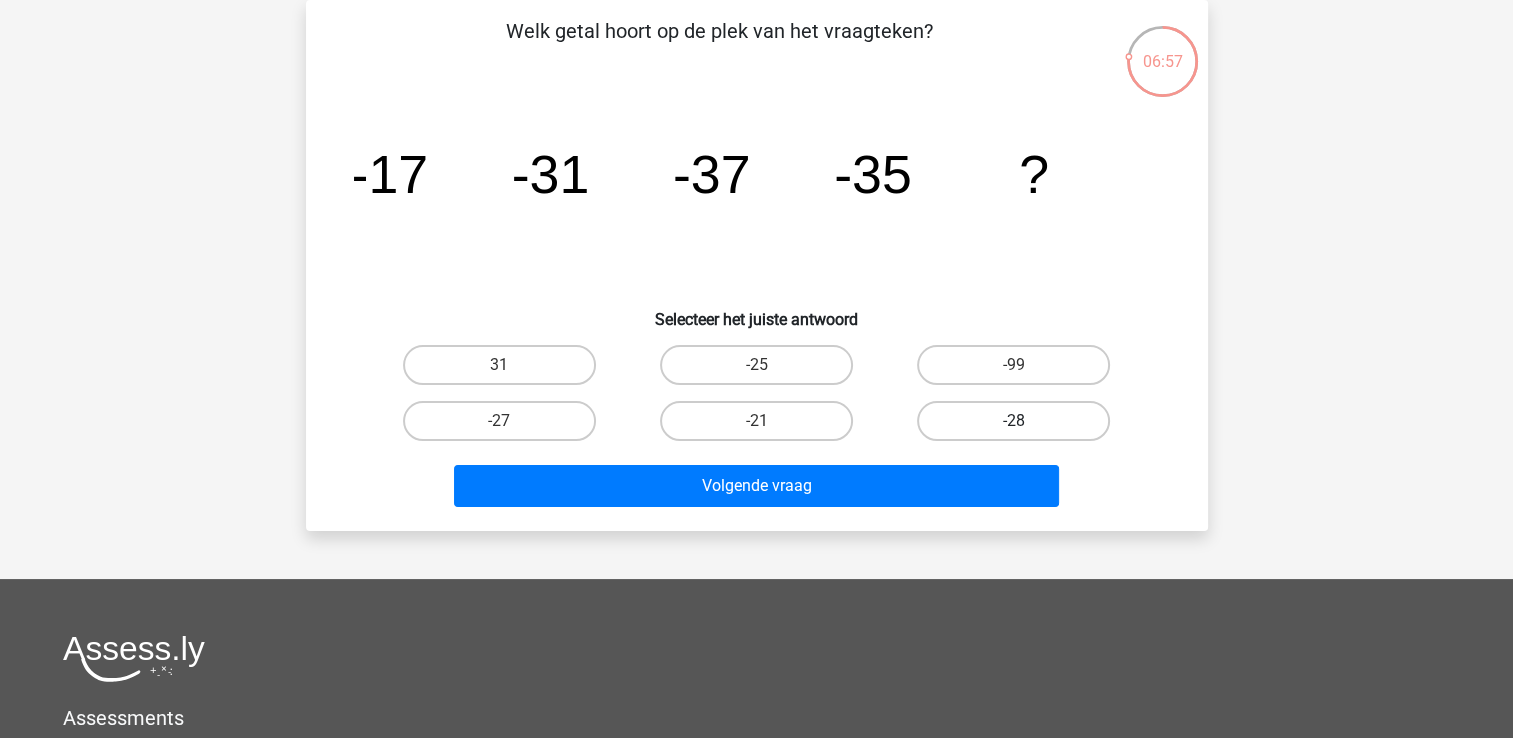 click on "-28" at bounding box center [1013, 421] 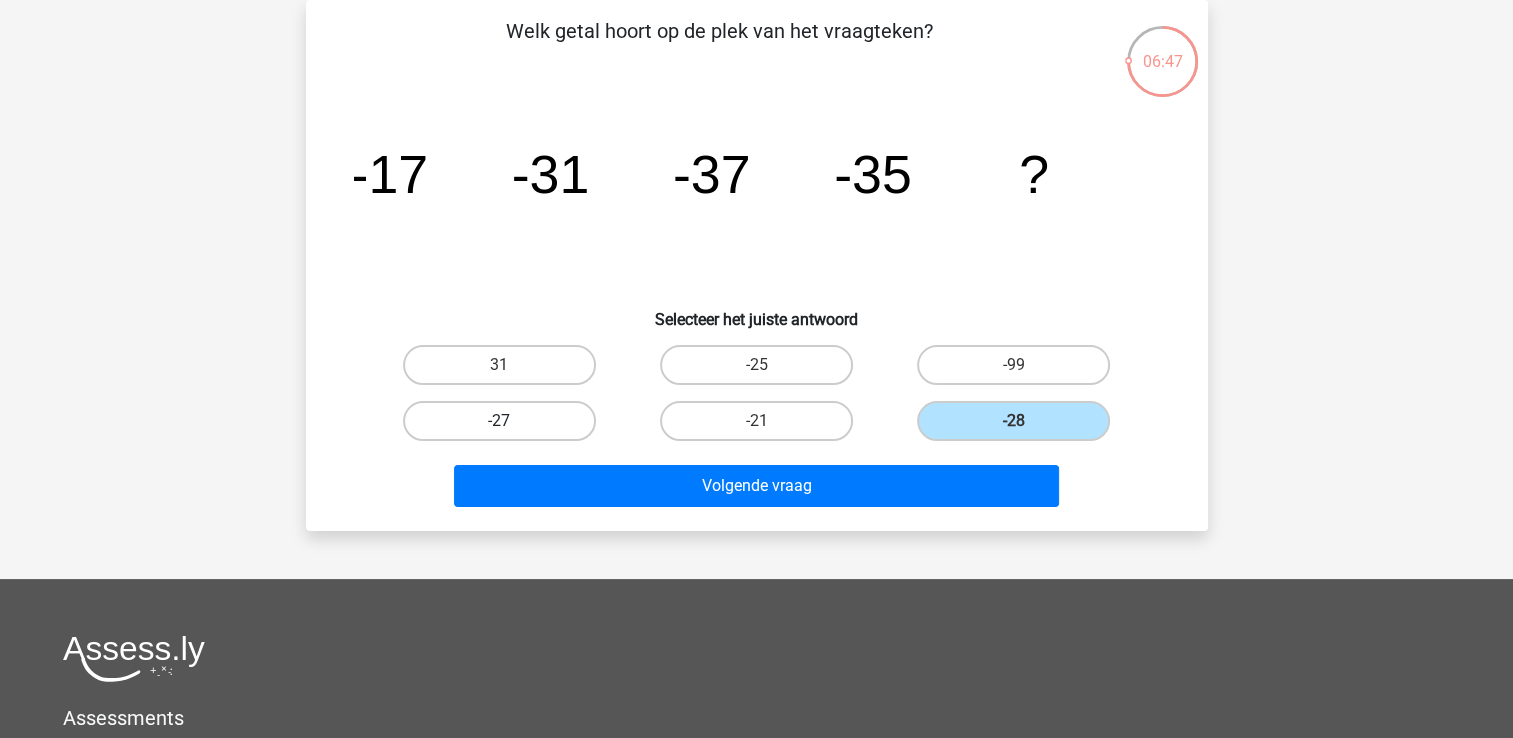 click on "-27" at bounding box center [499, 421] 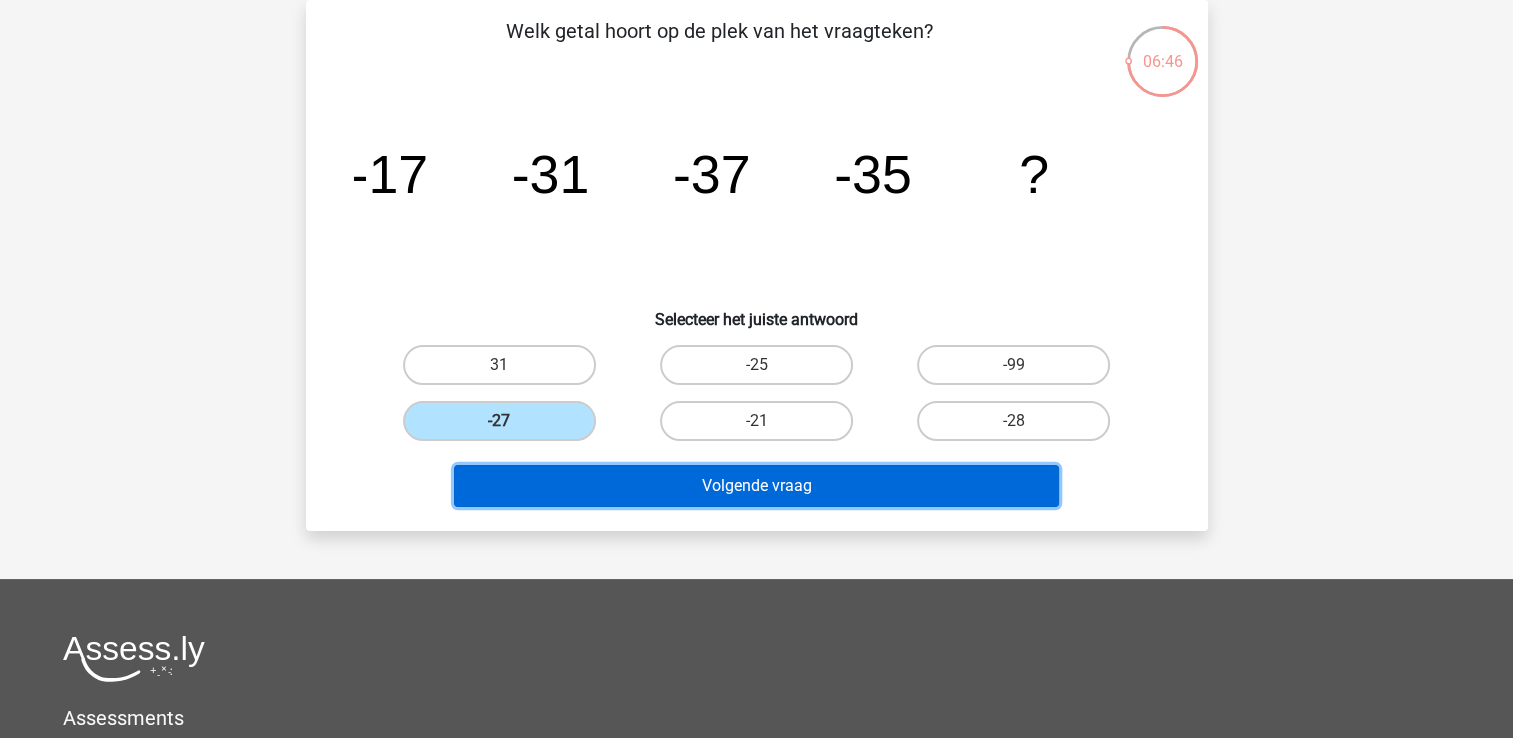 click on "Volgende vraag" at bounding box center [756, 486] 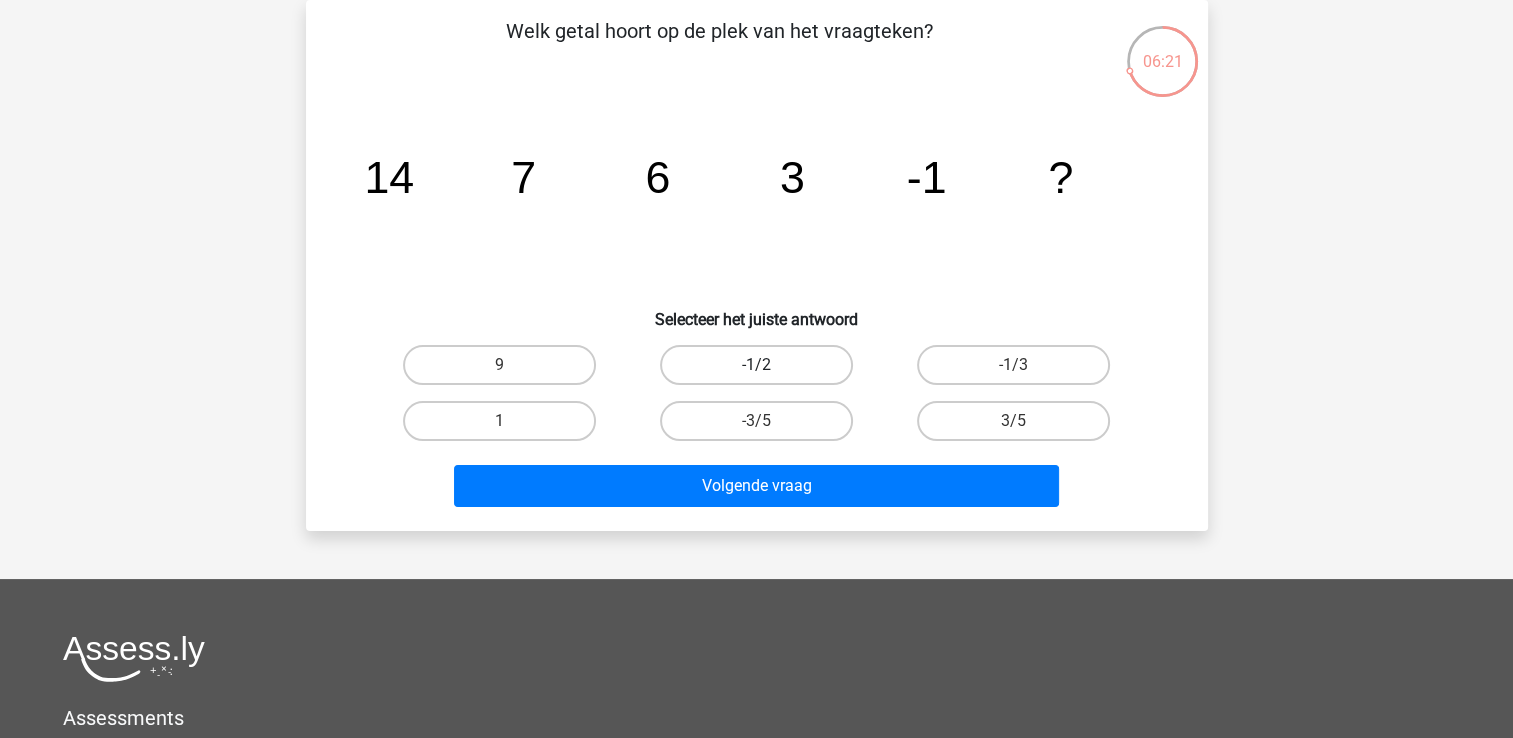 click on "-1/2" at bounding box center (756, 365) 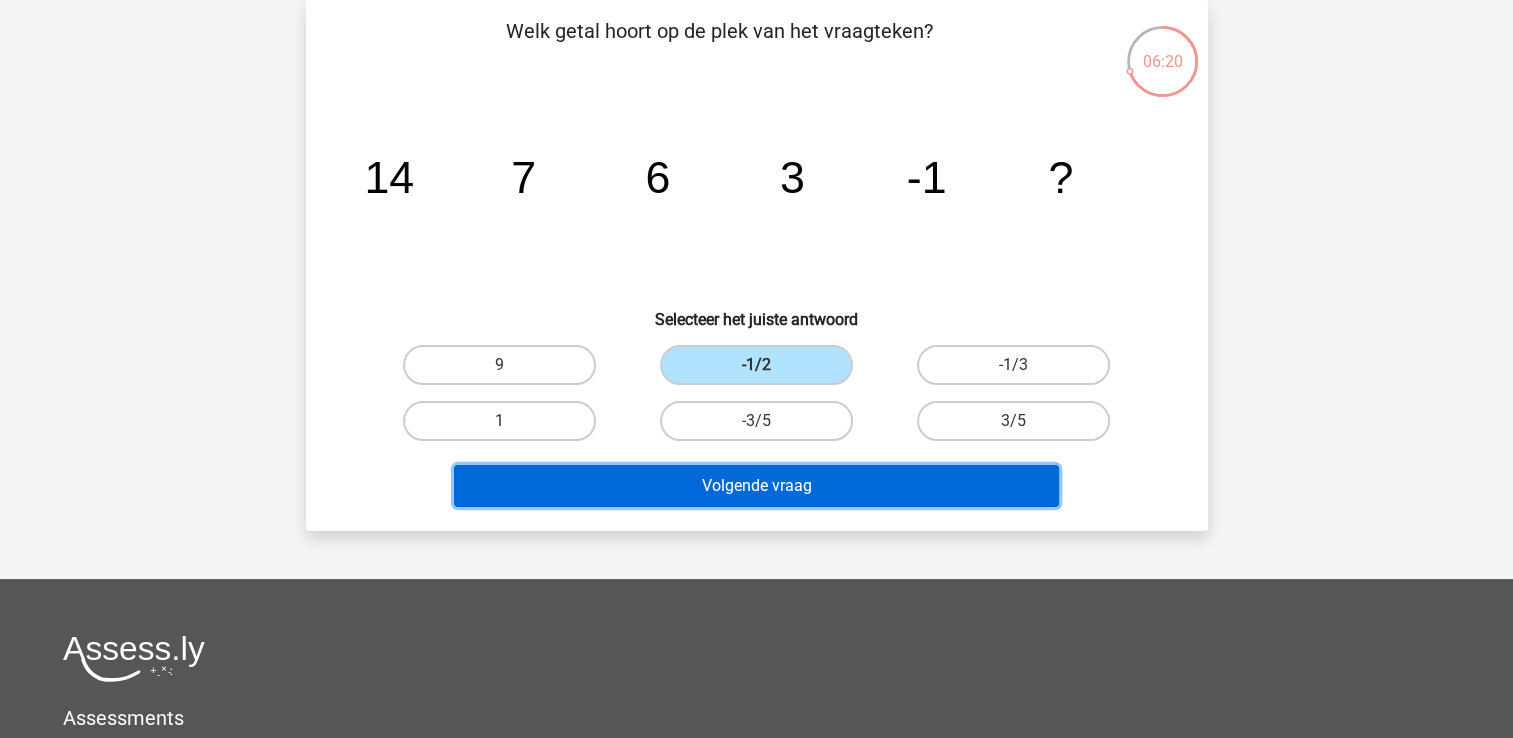 click on "Volgende vraag" at bounding box center [756, 486] 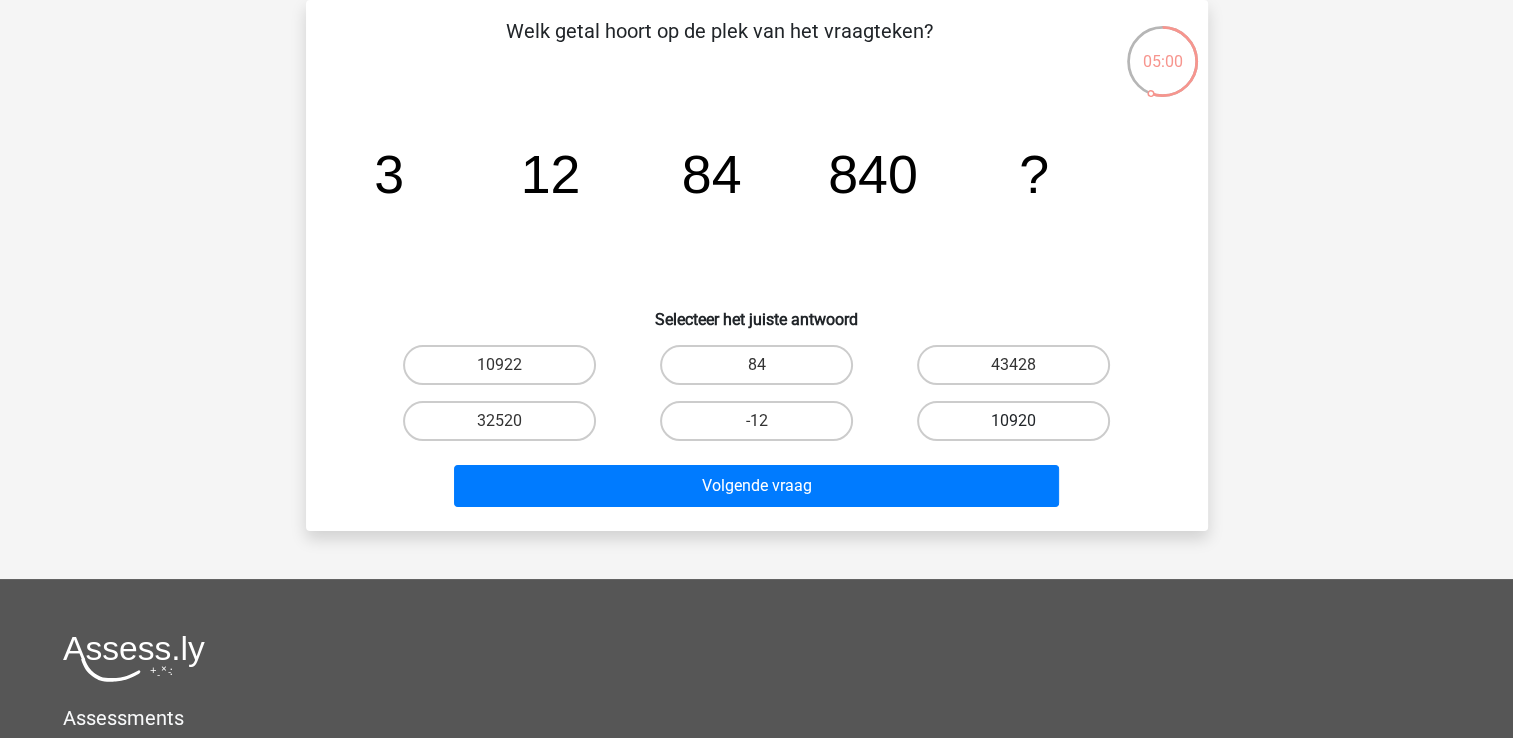 click on "10920" at bounding box center [1013, 421] 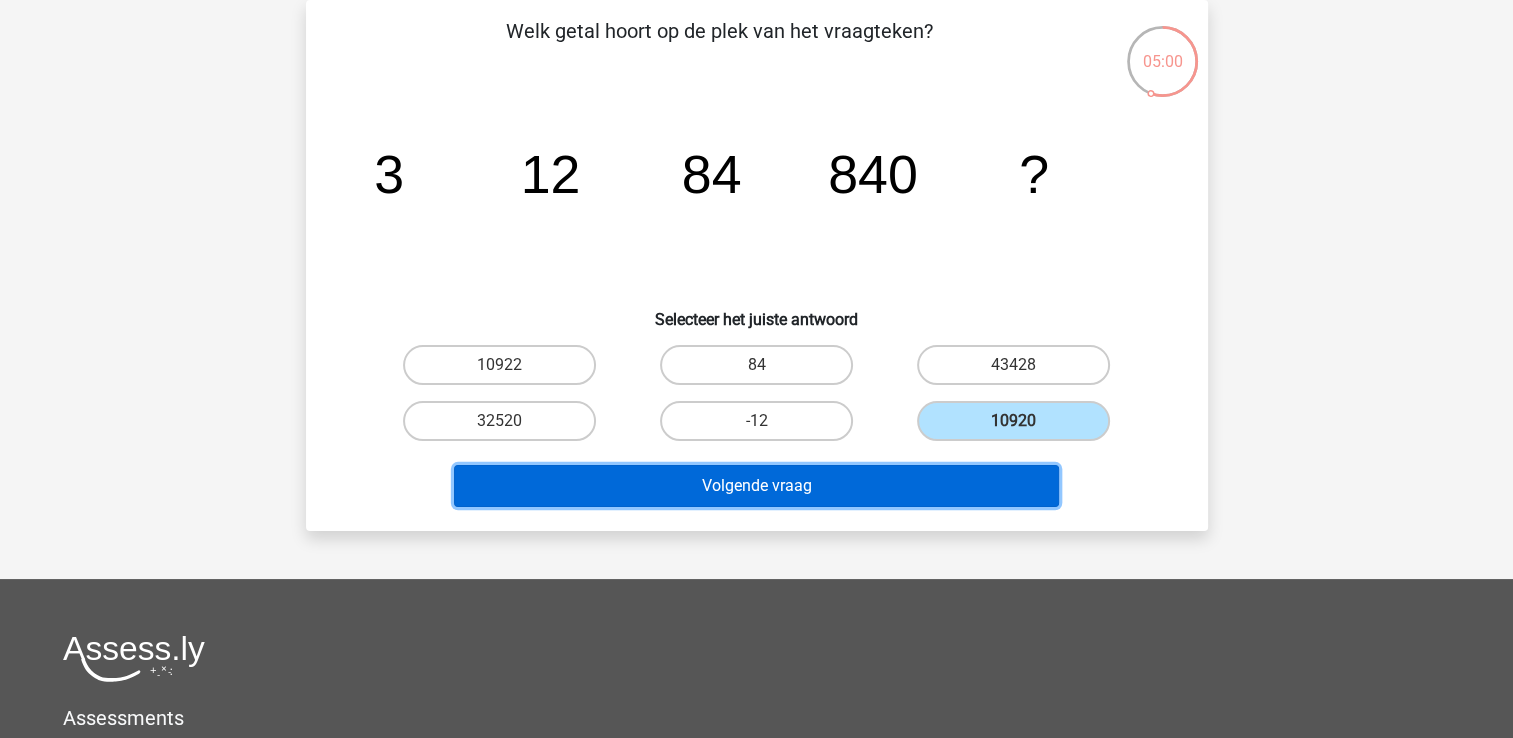 click on "Volgende vraag" at bounding box center [756, 486] 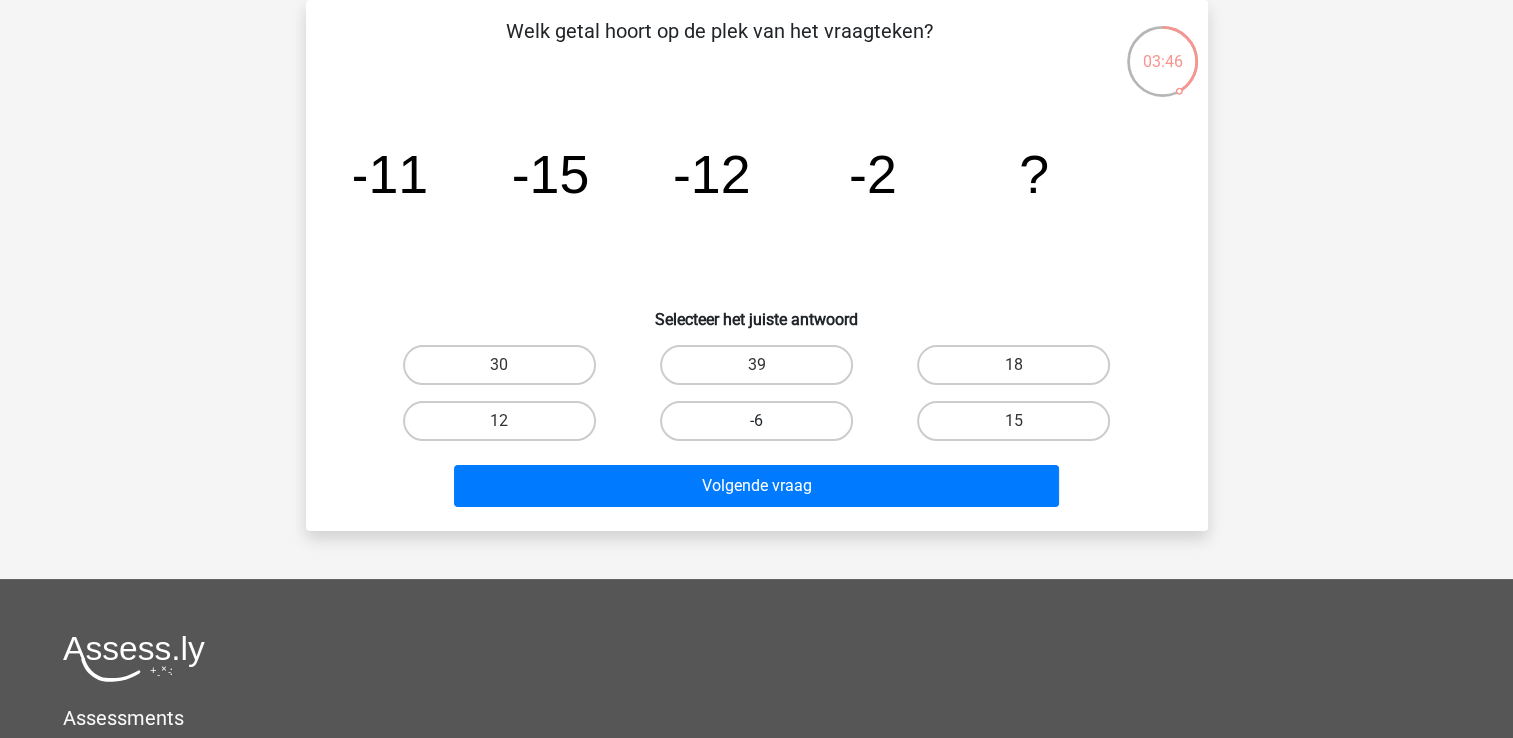 click on "-6" at bounding box center [756, 421] 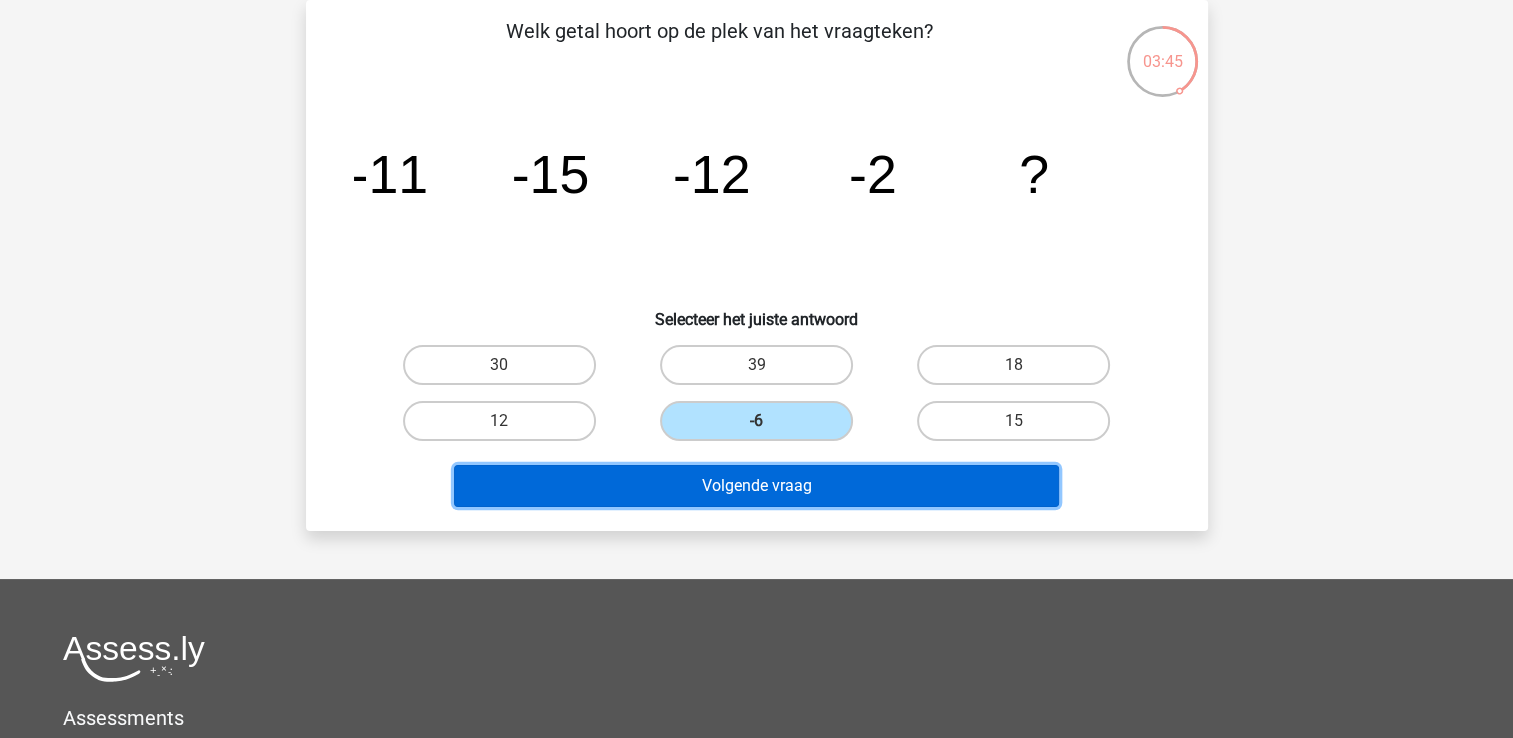 click on "Volgende vraag" at bounding box center [756, 486] 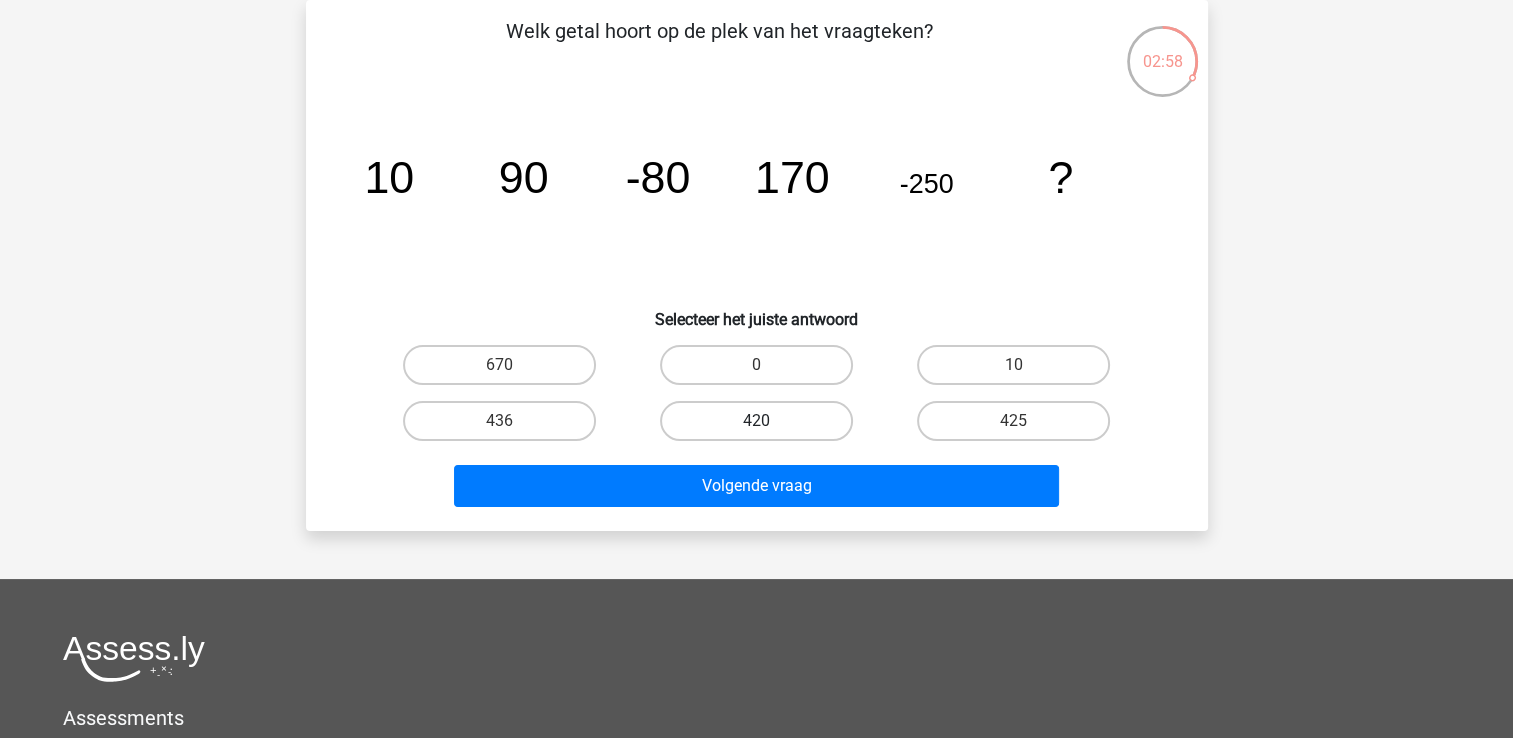 click on "420" at bounding box center (756, 421) 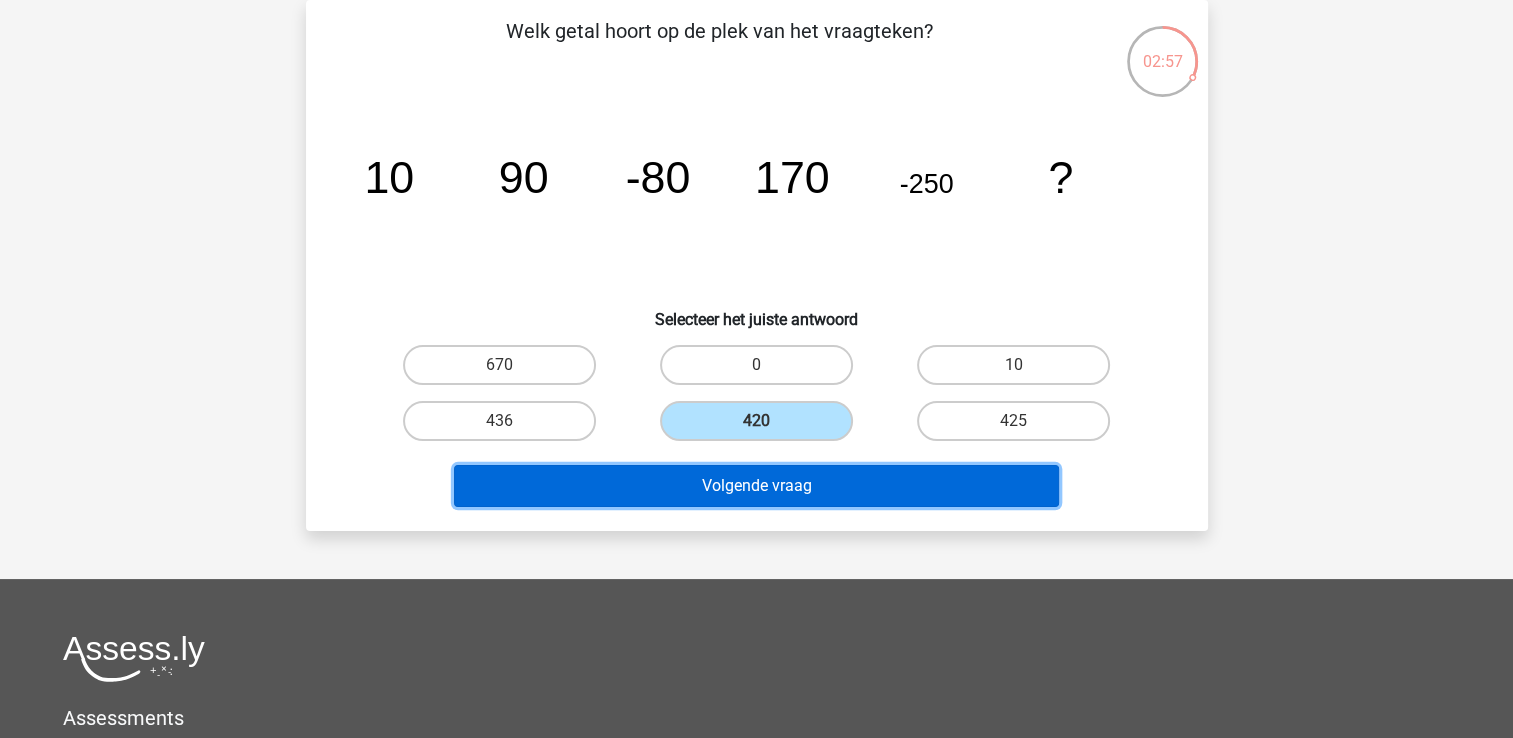 click on "Volgende vraag" at bounding box center [756, 486] 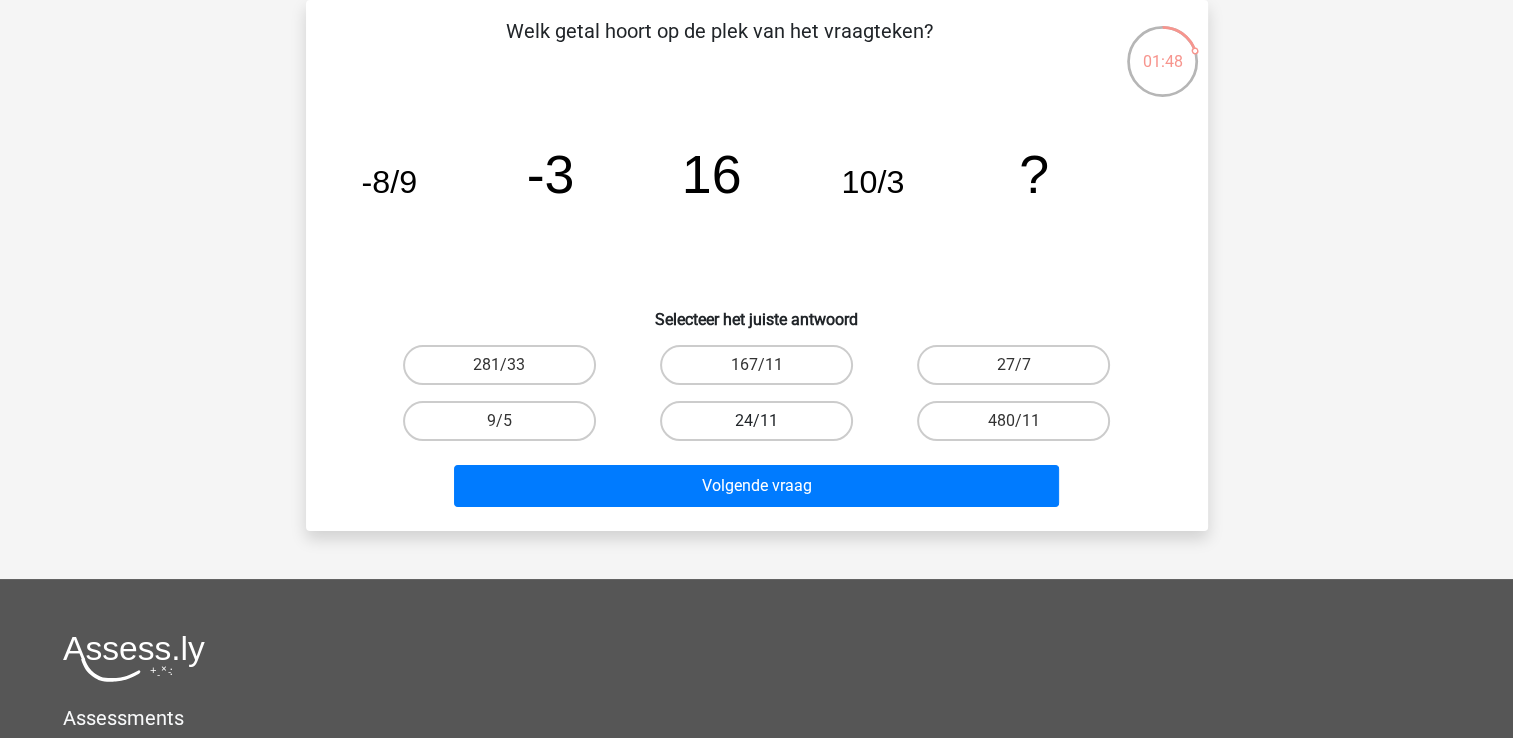 click on "24/11" at bounding box center [756, 421] 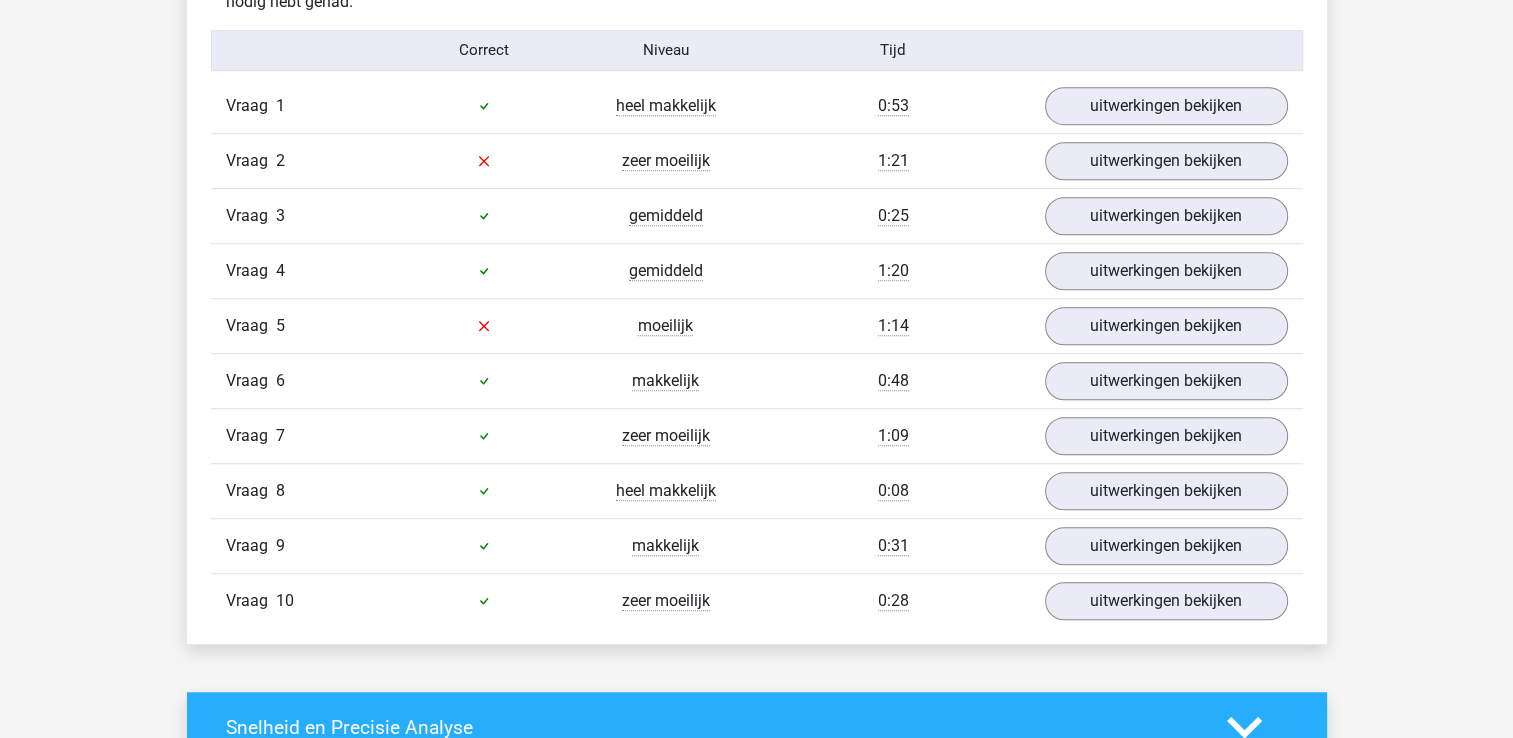 scroll, scrollTop: 1300, scrollLeft: 0, axis: vertical 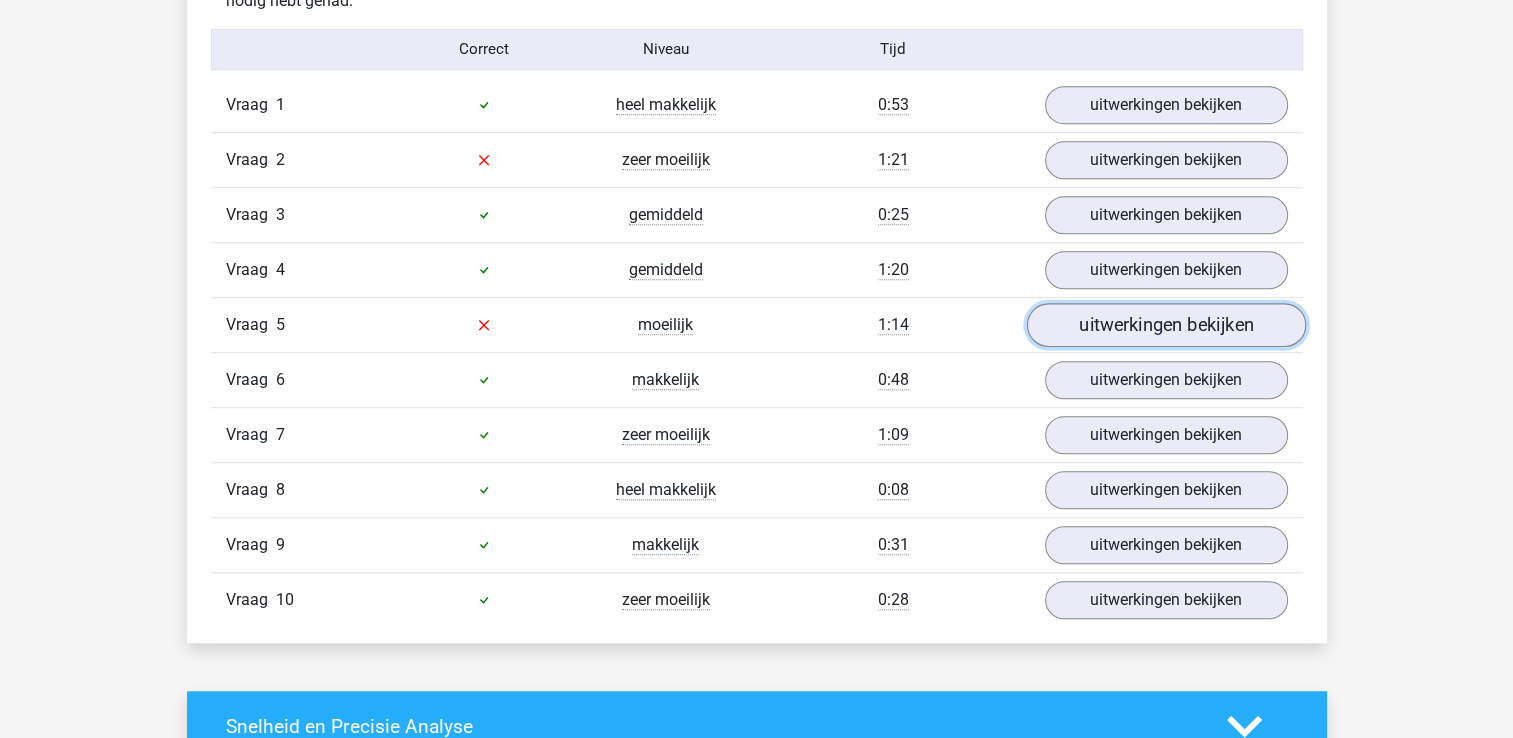 click on "uitwerkingen bekijken" at bounding box center (1165, 325) 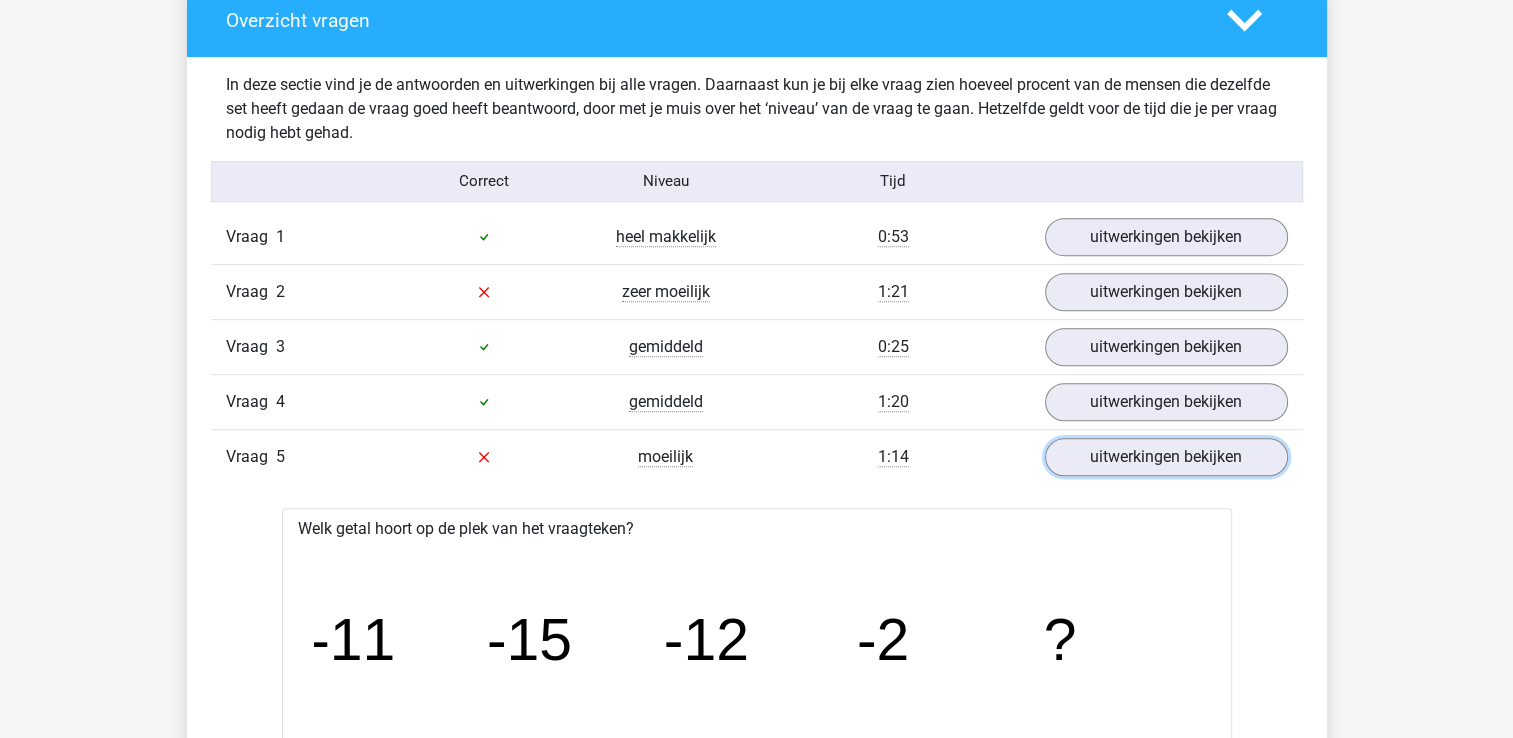 scroll, scrollTop: 1100, scrollLeft: 0, axis: vertical 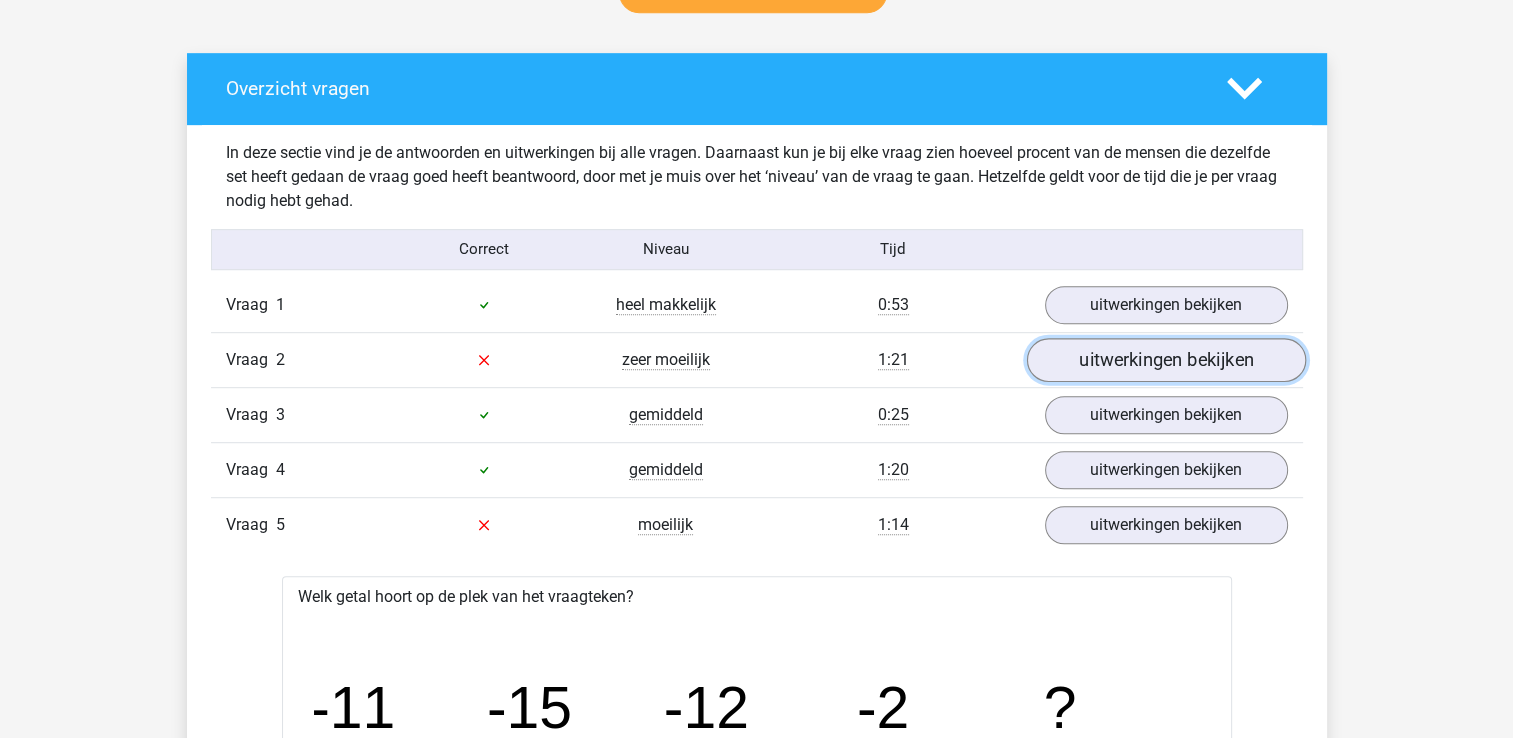click on "uitwerkingen bekijken" at bounding box center [1165, 360] 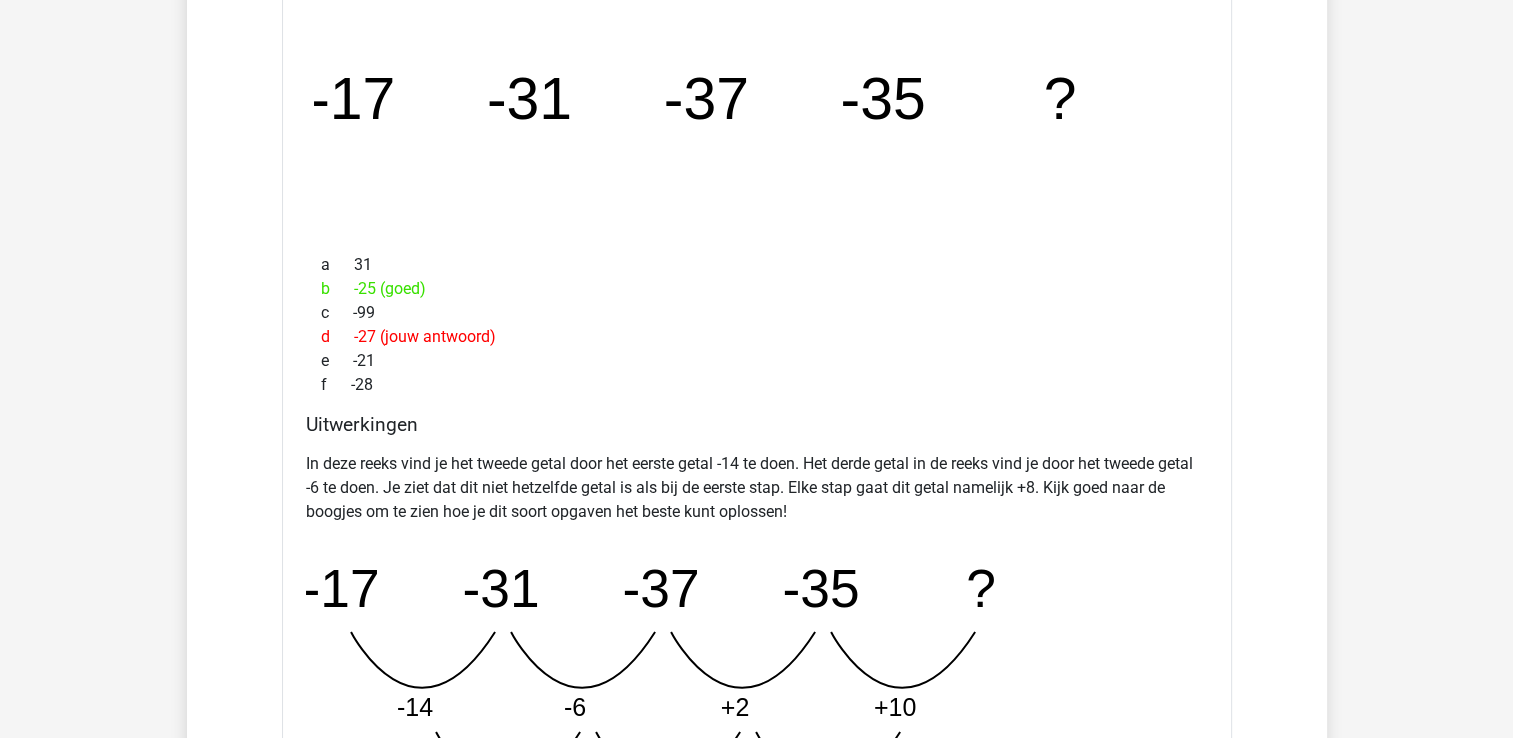 scroll, scrollTop: 1500, scrollLeft: 0, axis: vertical 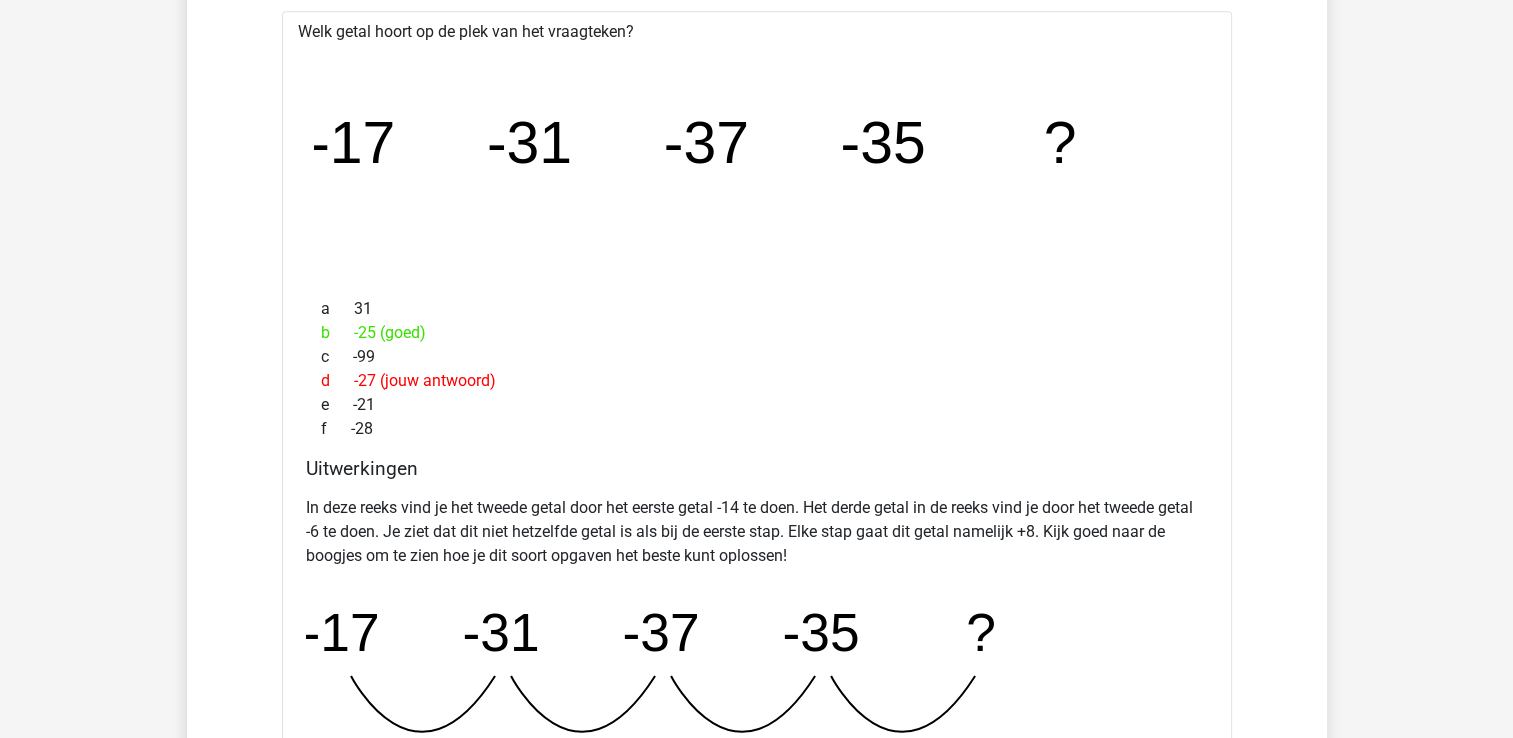 click on "b
-25
(goed)" at bounding box center (757, 333) 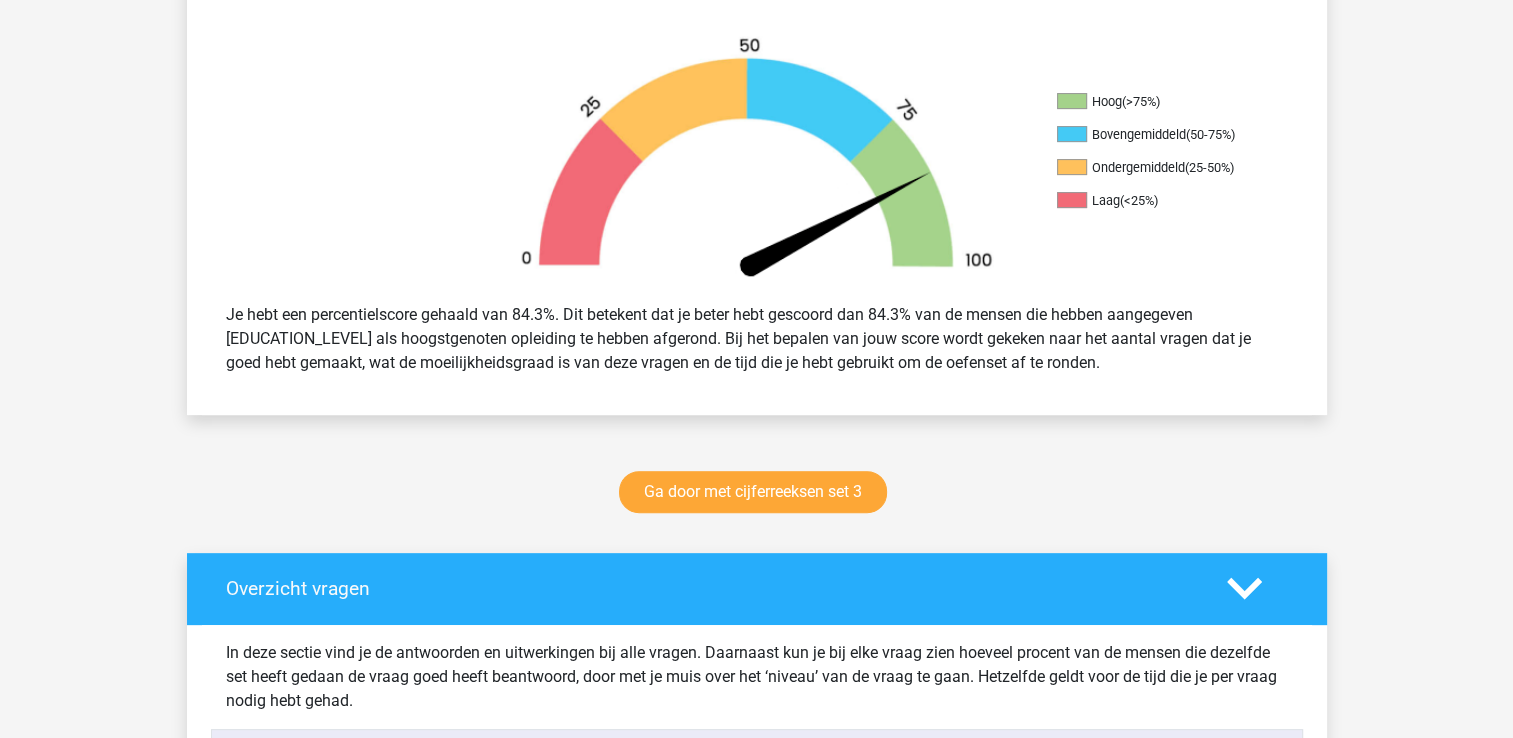scroll, scrollTop: 600, scrollLeft: 0, axis: vertical 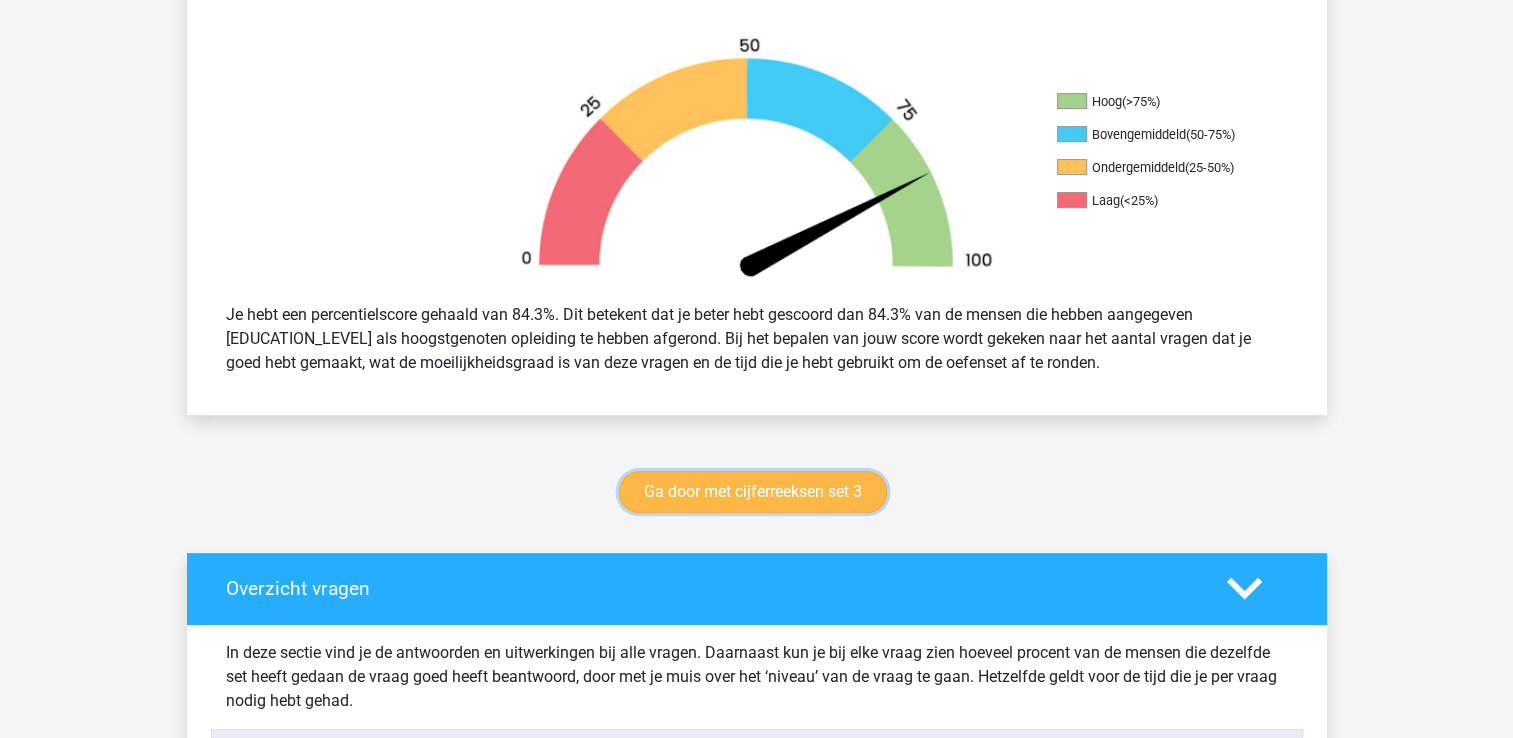 click on "Ga door met cijferreeksen set 3" at bounding box center [753, 492] 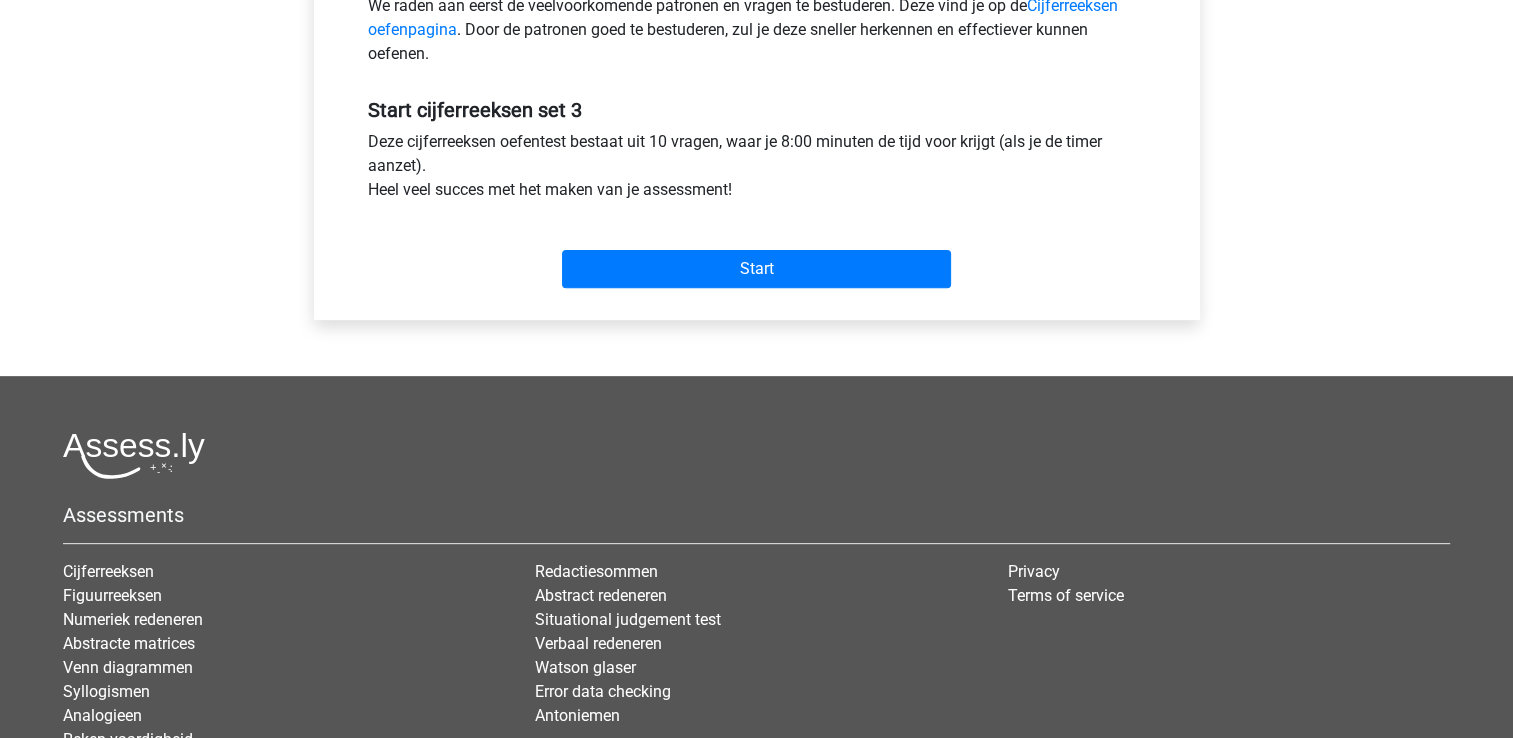 scroll, scrollTop: 700, scrollLeft: 0, axis: vertical 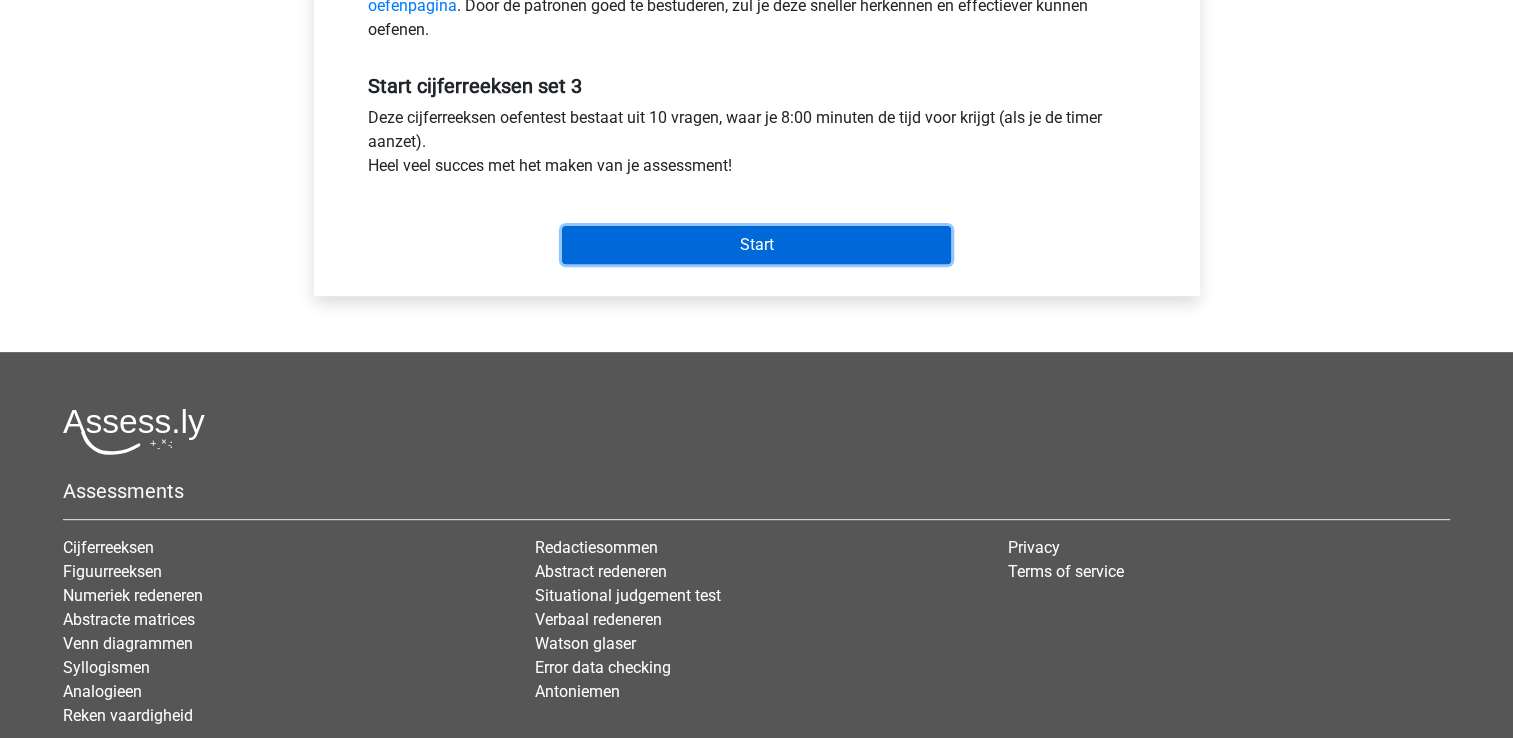 click on "Start" at bounding box center (756, 245) 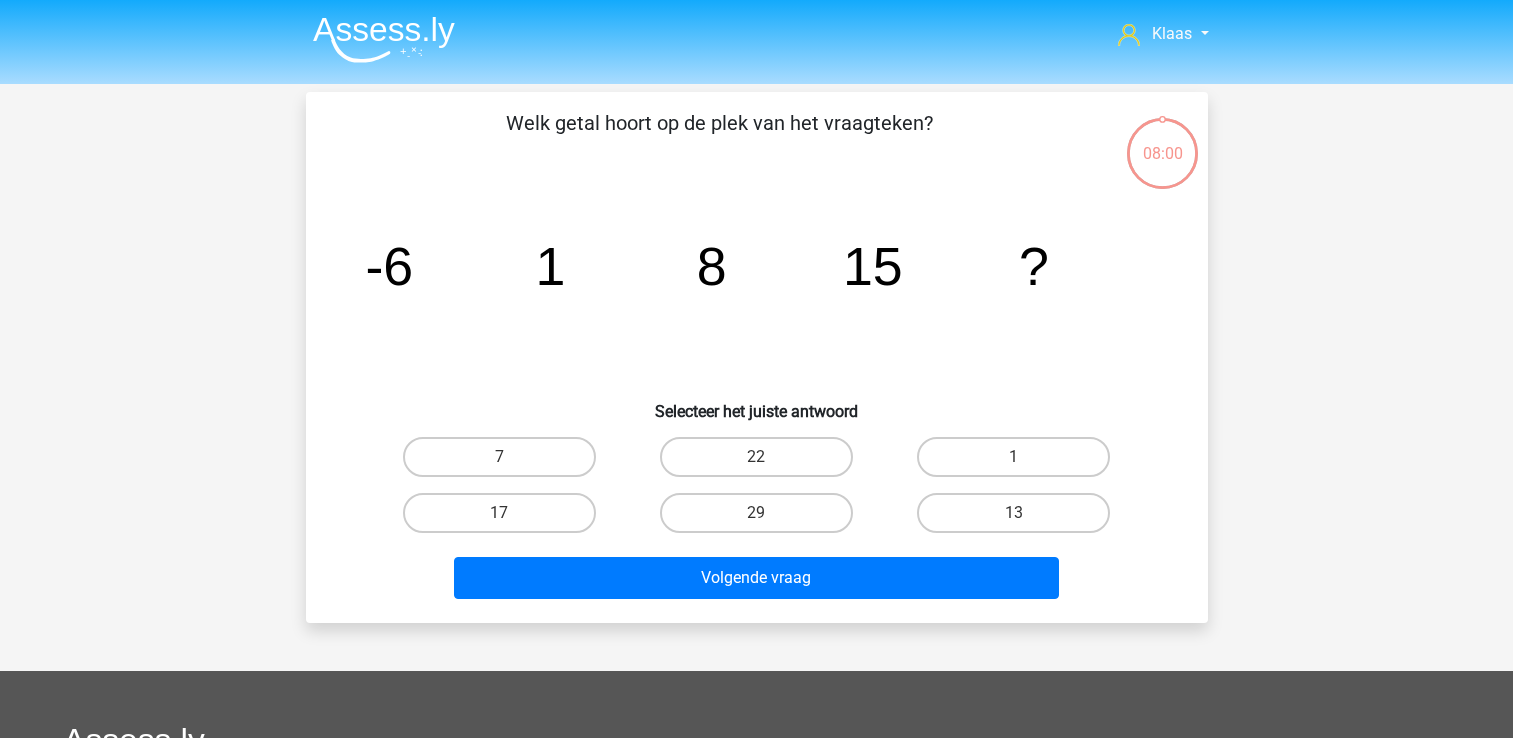 scroll, scrollTop: 0, scrollLeft: 0, axis: both 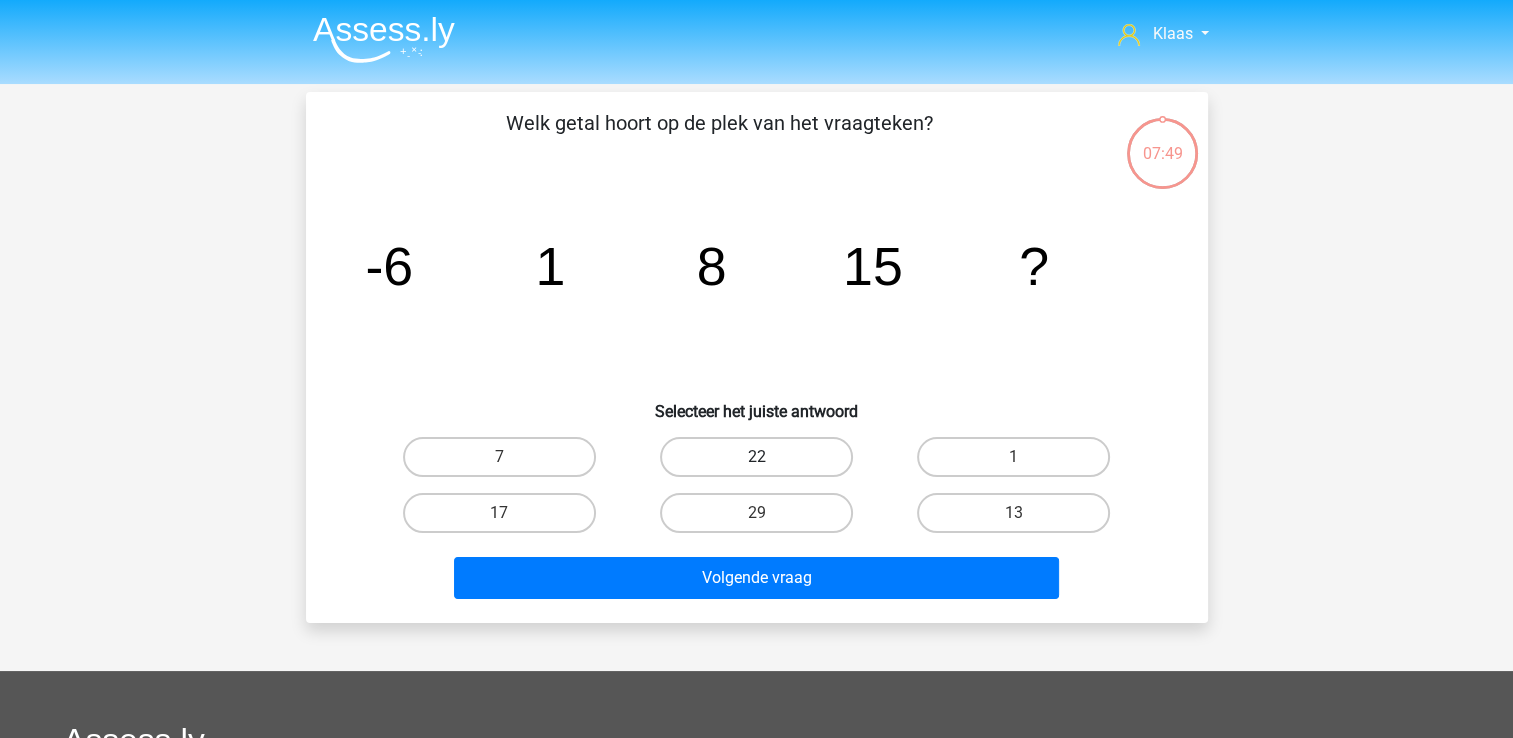 click on "22" at bounding box center [756, 457] 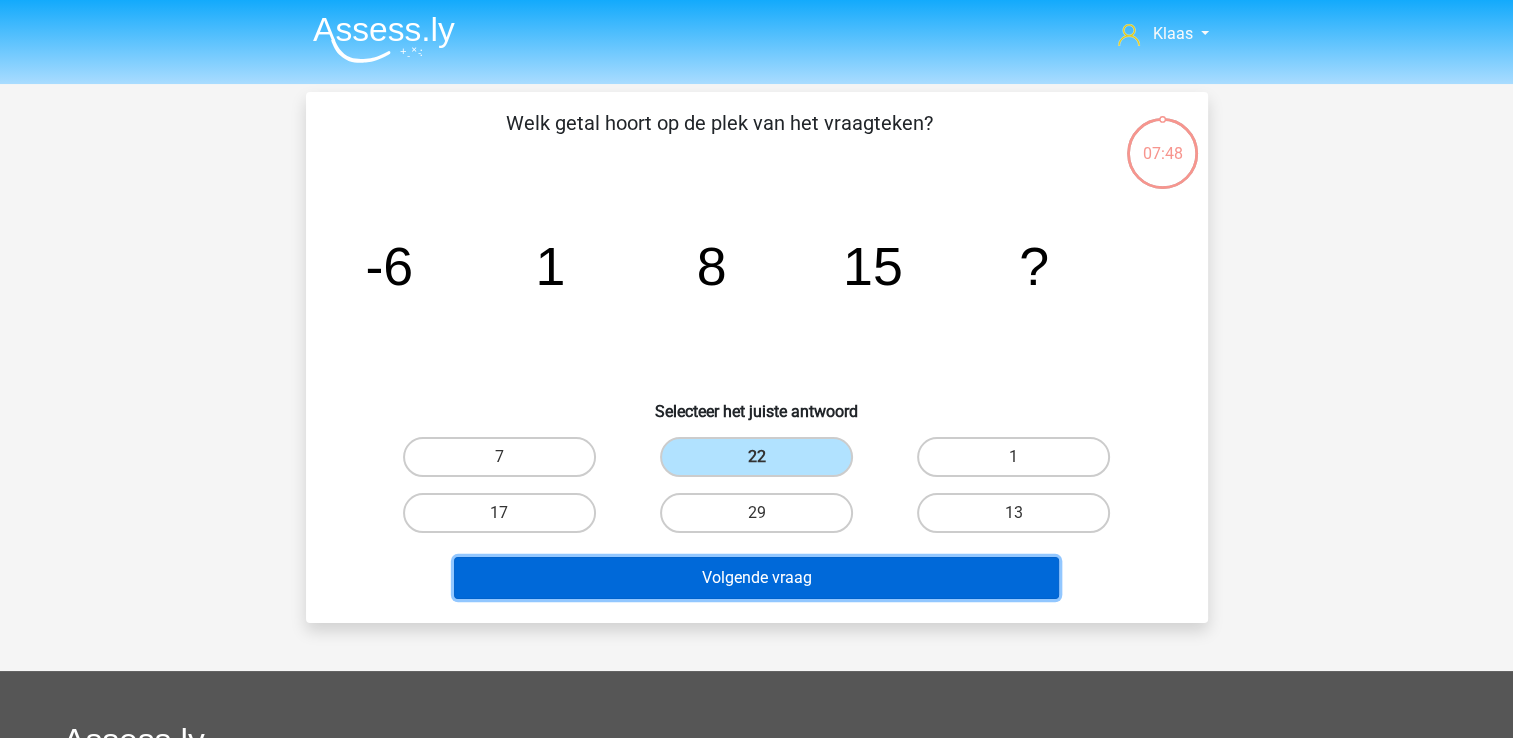 click on "Volgende vraag" at bounding box center [756, 578] 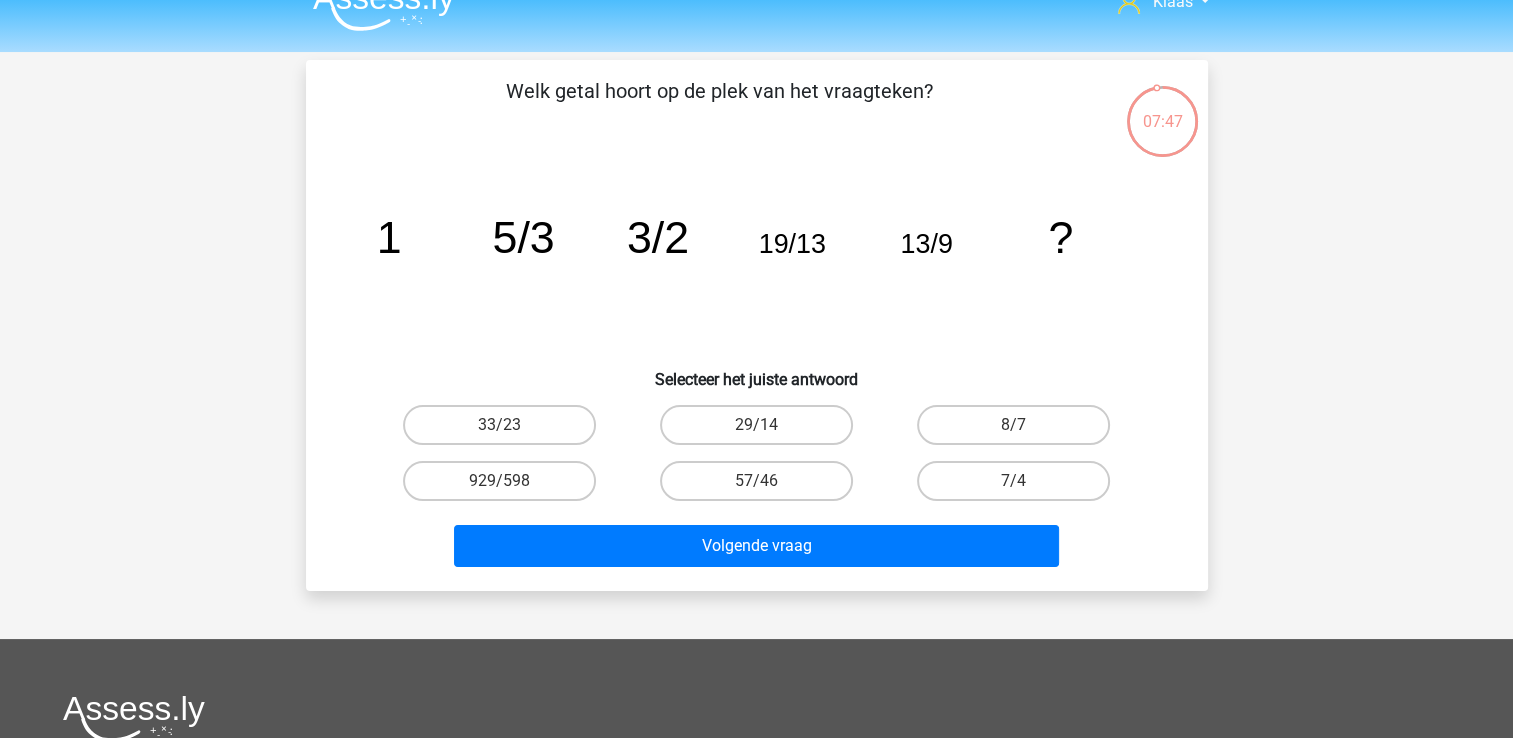 scroll, scrollTop: 0, scrollLeft: 0, axis: both 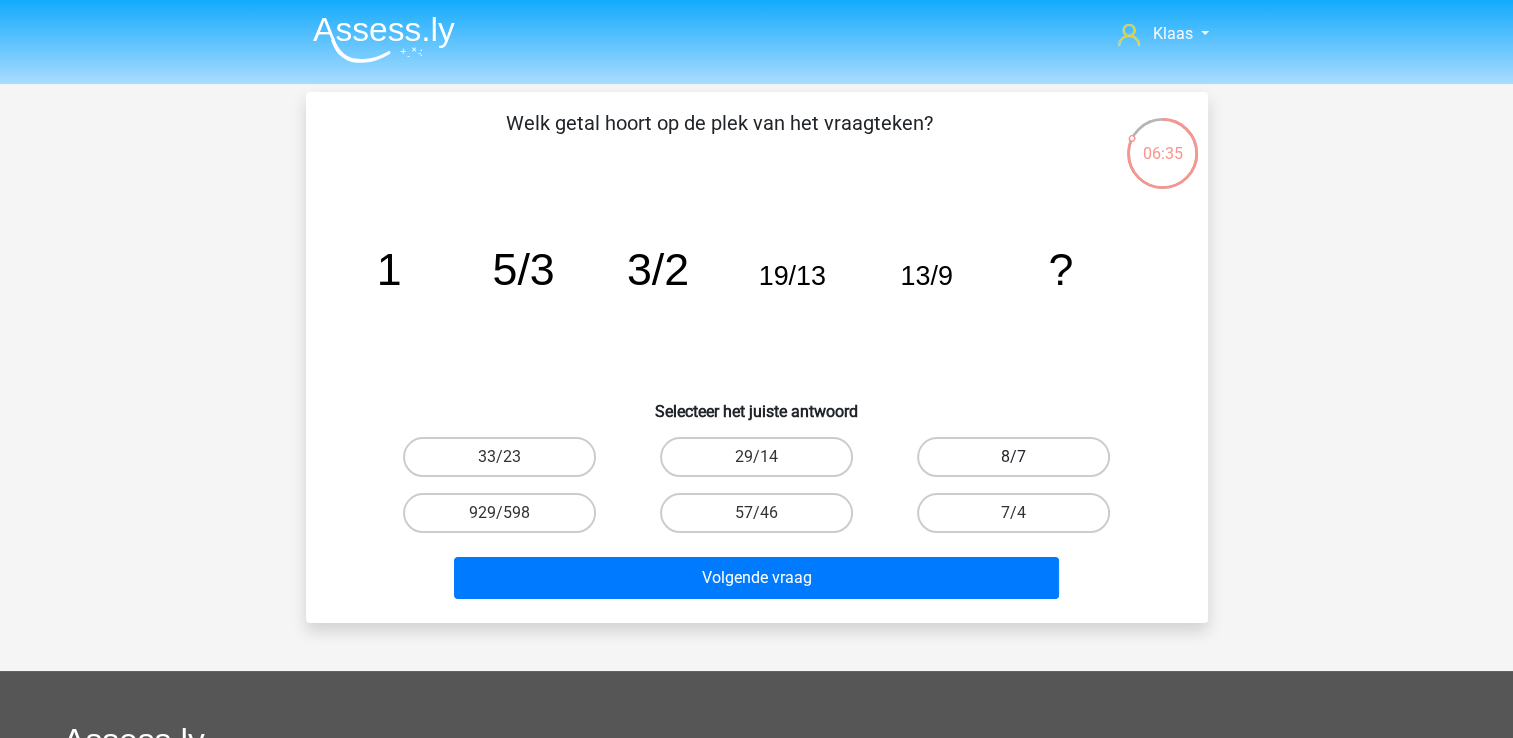 click on "8/7" at bounding box center (1013, 457) 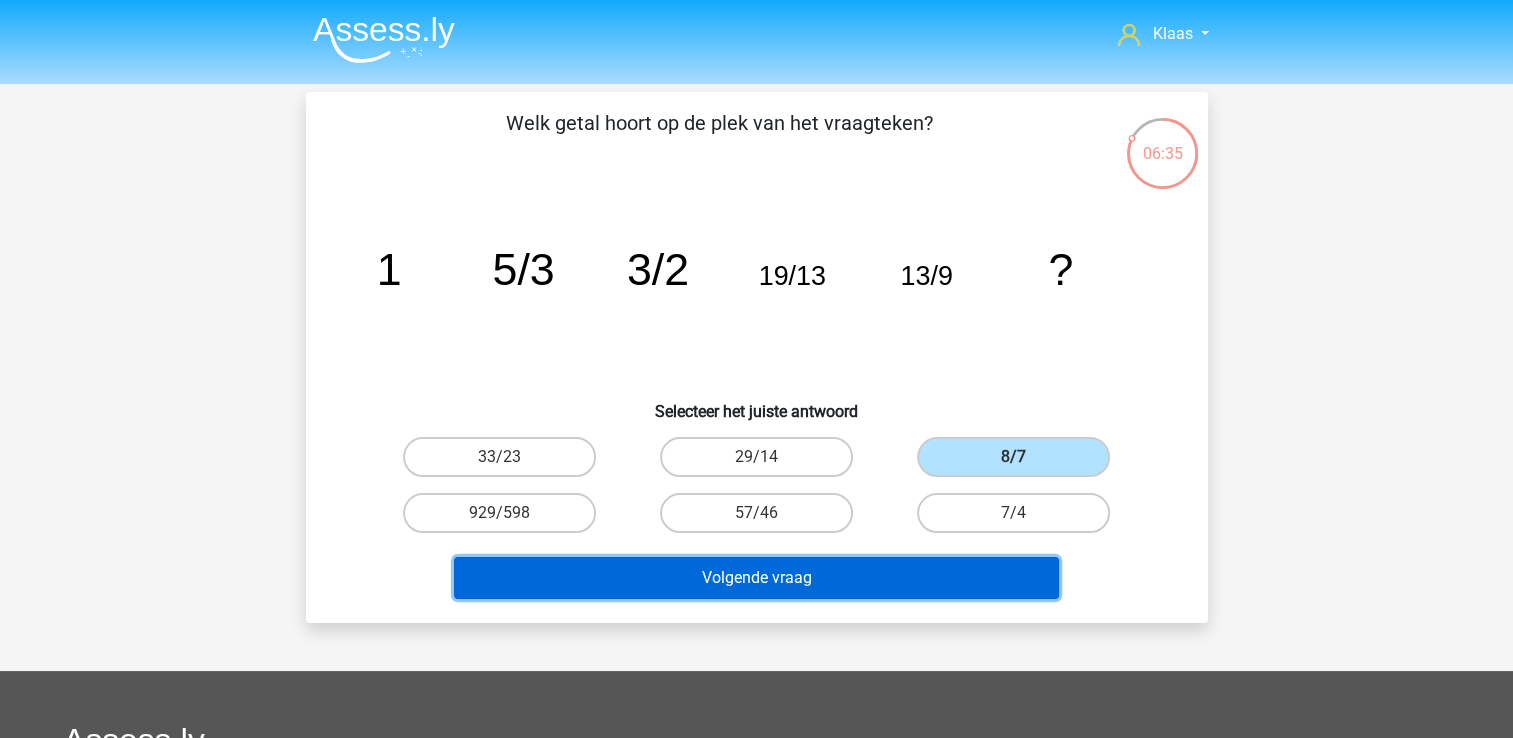 click on "Volgende vraag" at bounding box center (756, 578) 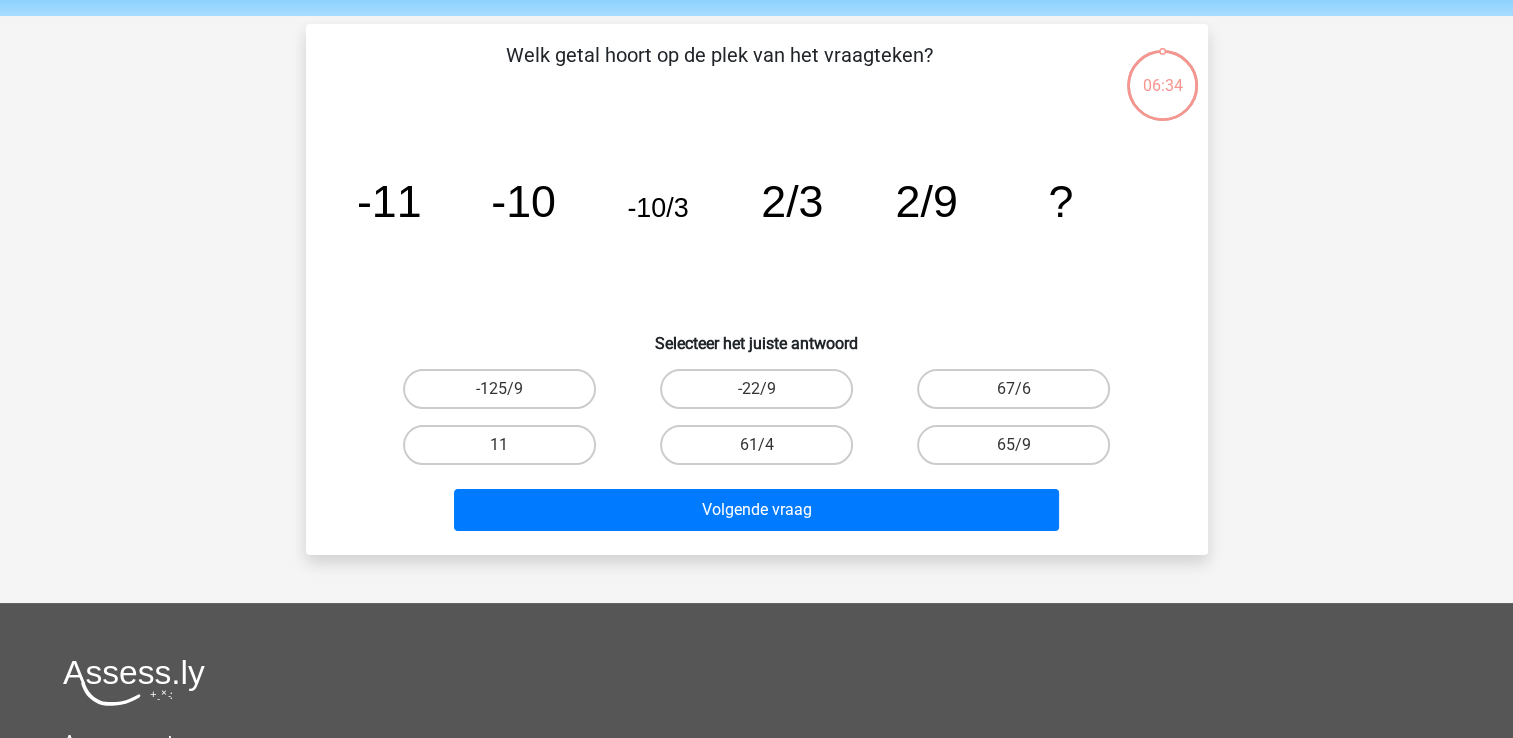 scroll, scrollTop: 92, scrollLeft: 0, axis: vertical 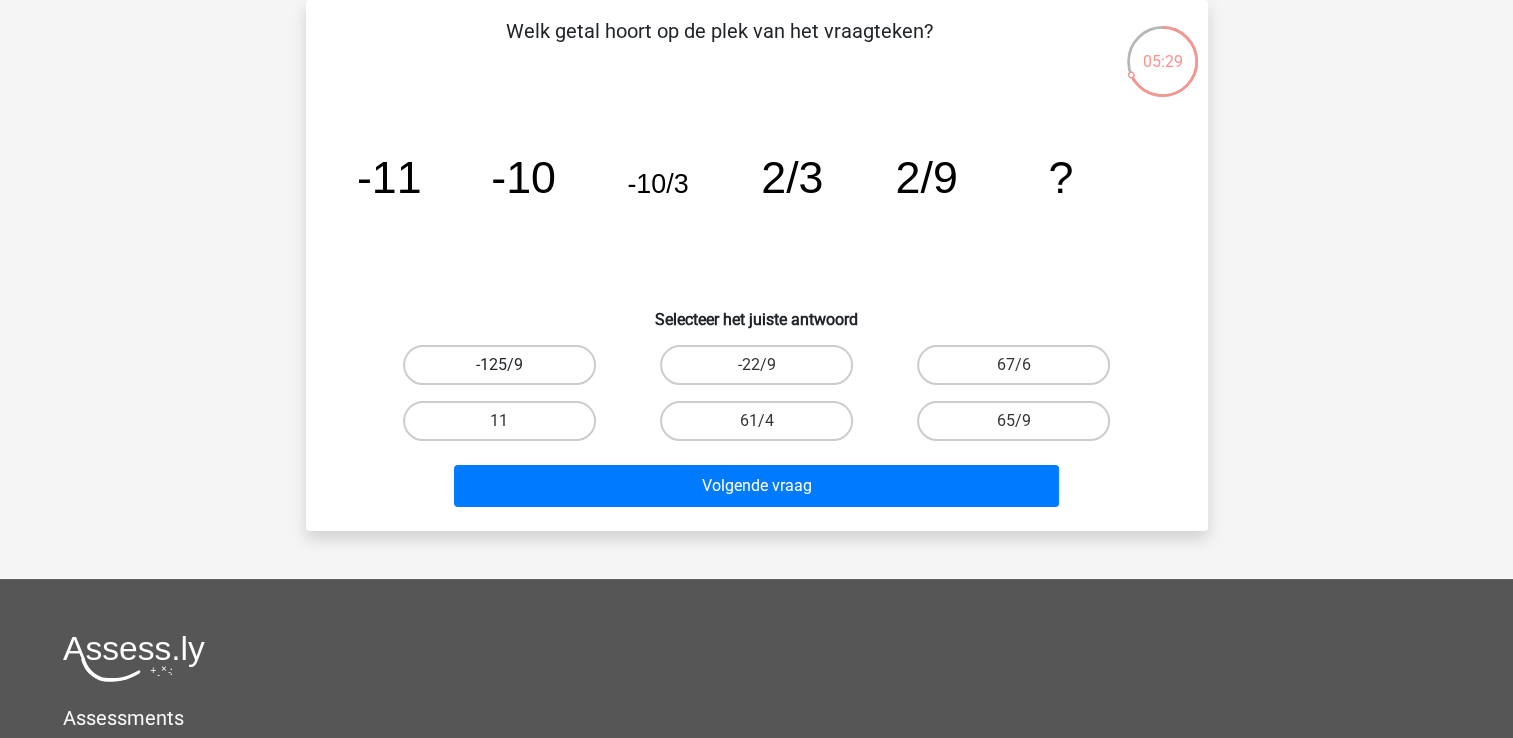 click on "-125/9" at bounding box center (499, 365) 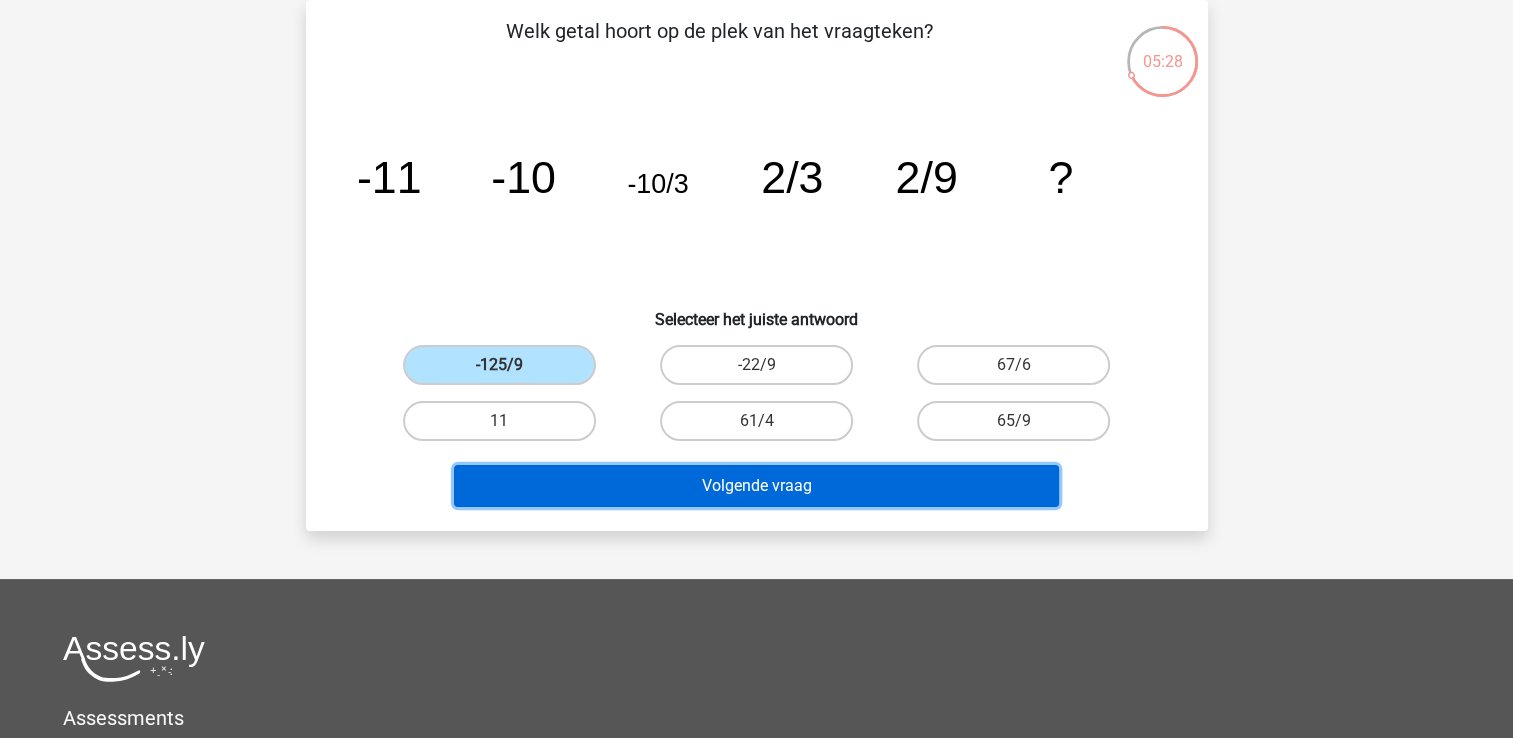 click on "Volgende vraag" at bounding box center (756, 486) 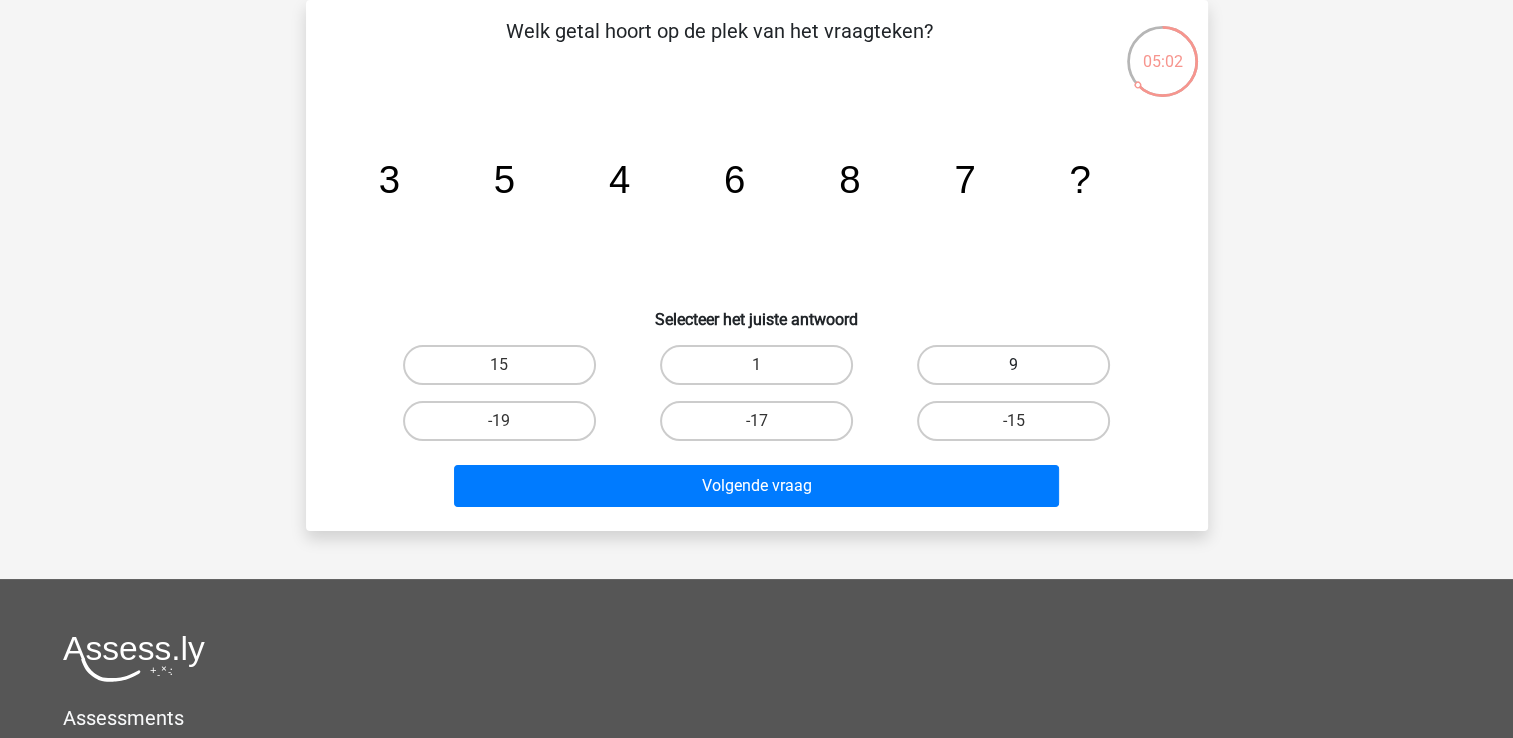 click on "9" at bounding box center [1013, 365] 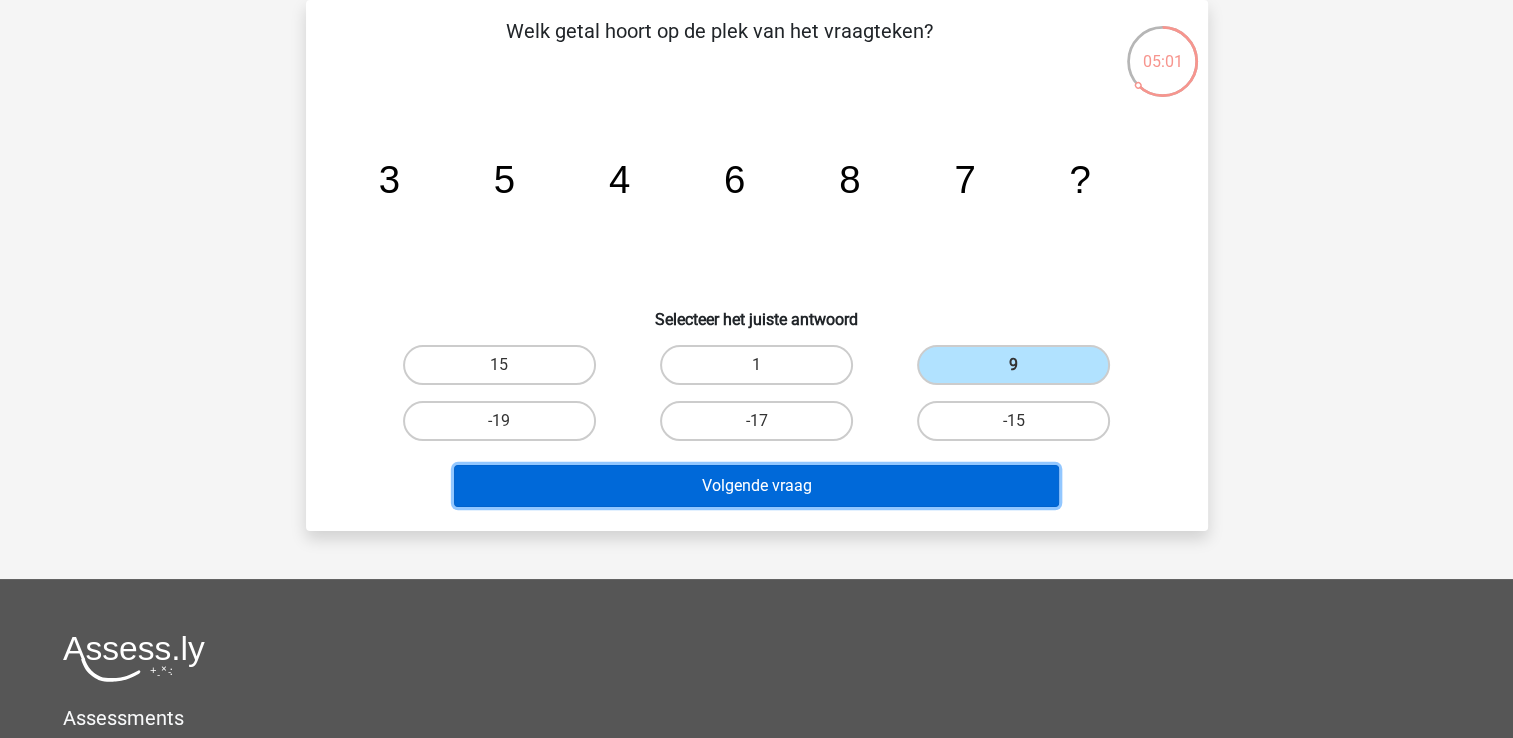 click on "Volgende vraag" at bounding box center [756, 486] 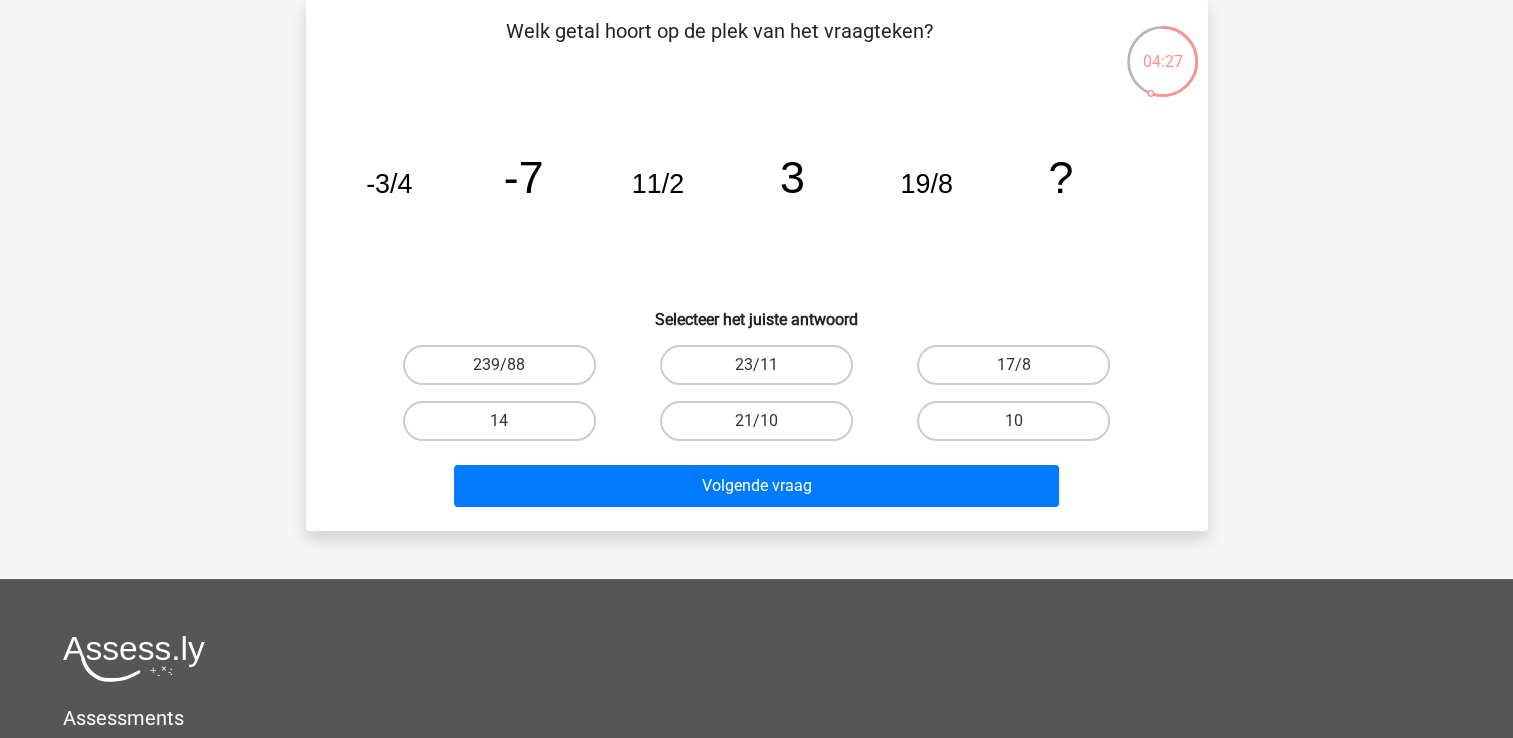 click on "14" at bounding box center [499, 421] 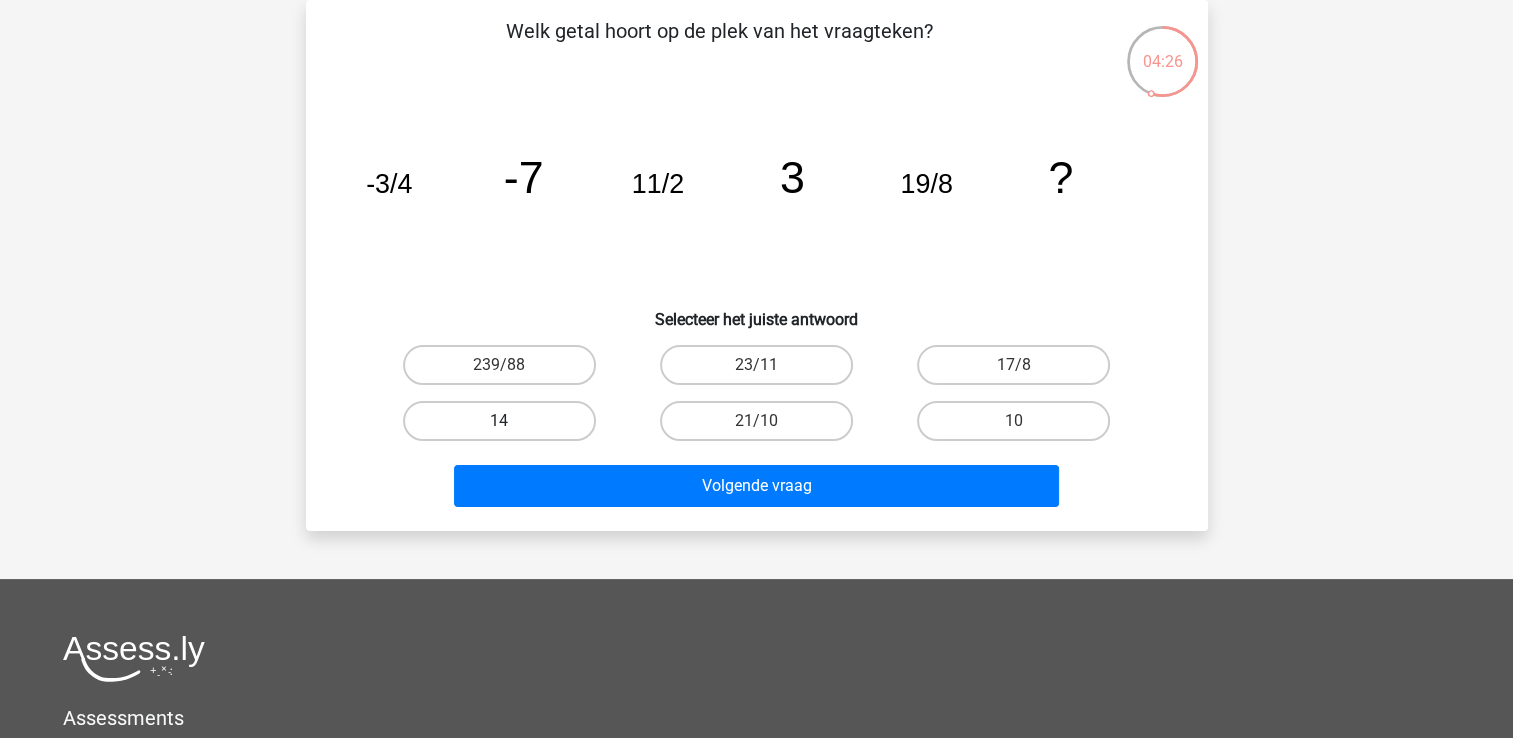 click on "14" at bounding box center [499, 421] 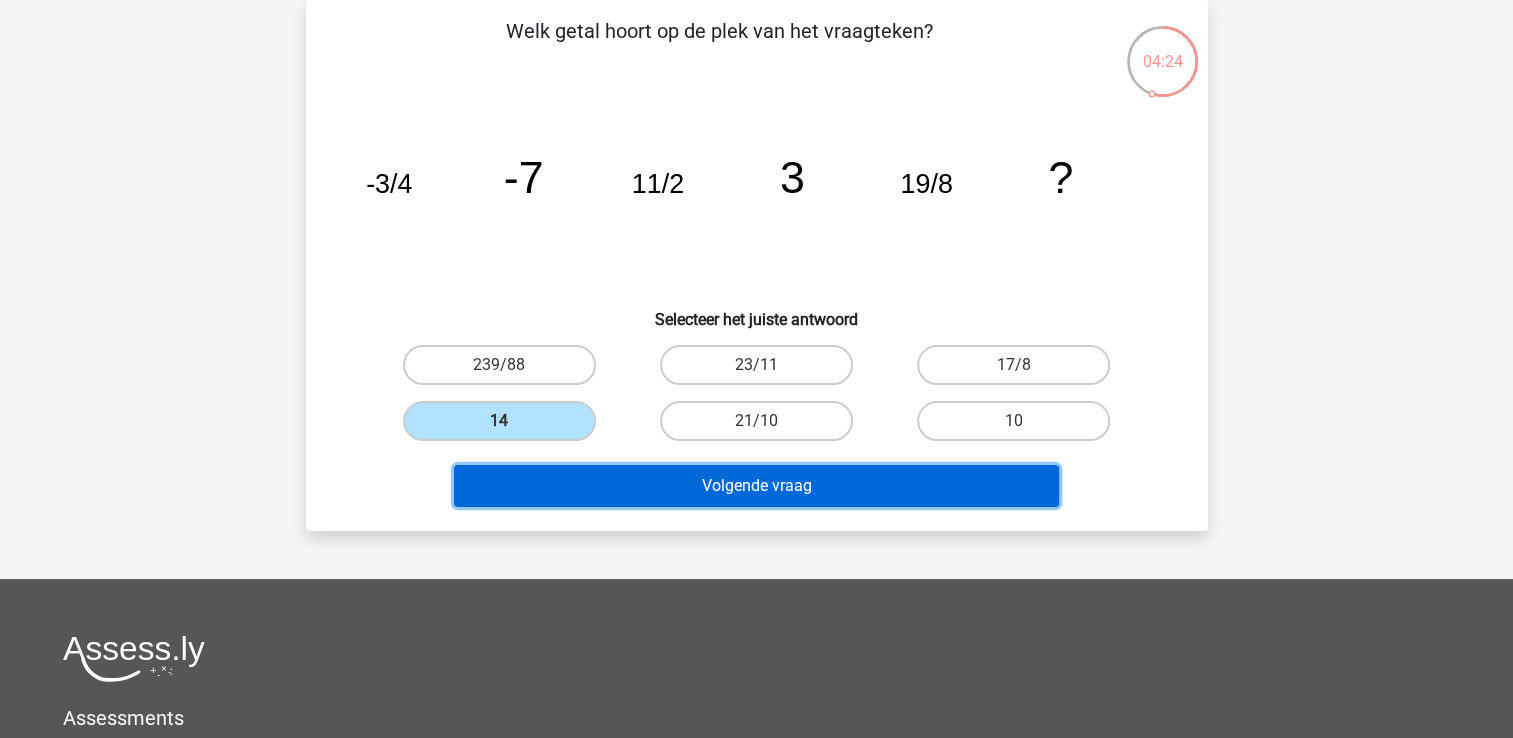 click on "Volgende vraag" at bounding box center (756, 486) 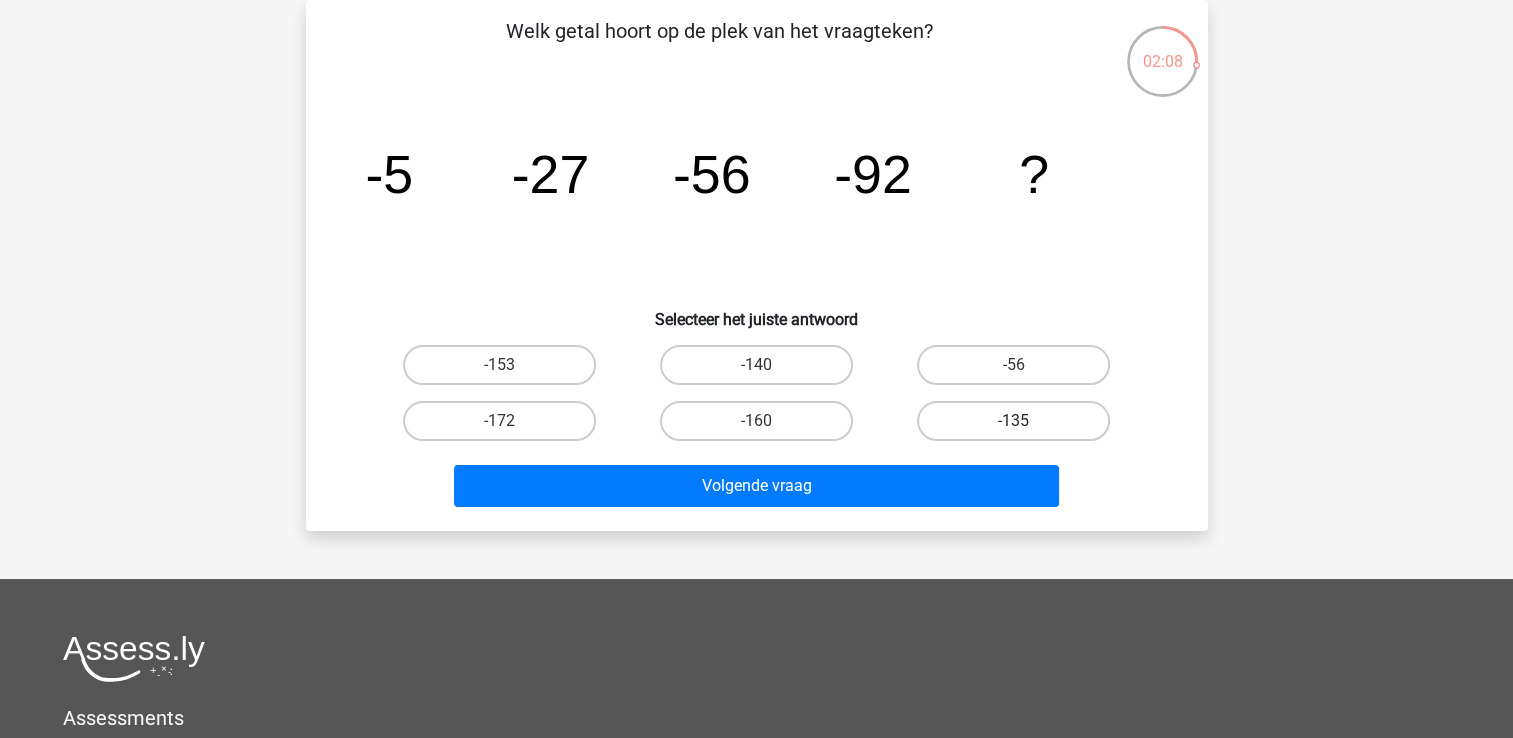 click on "-135" at bounding box center [1013, 421] 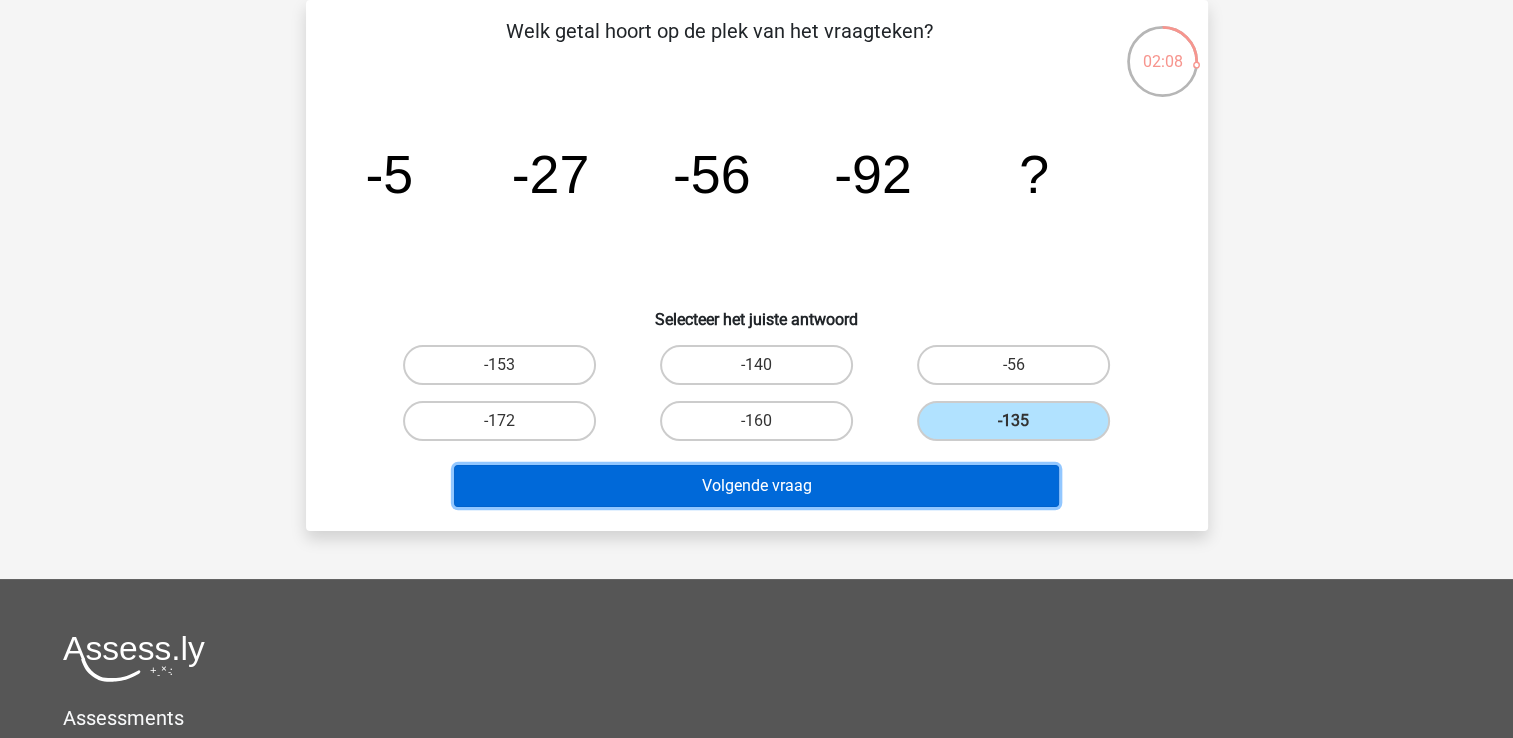click on "Volgende vraag" at bounding box center (756, 486) 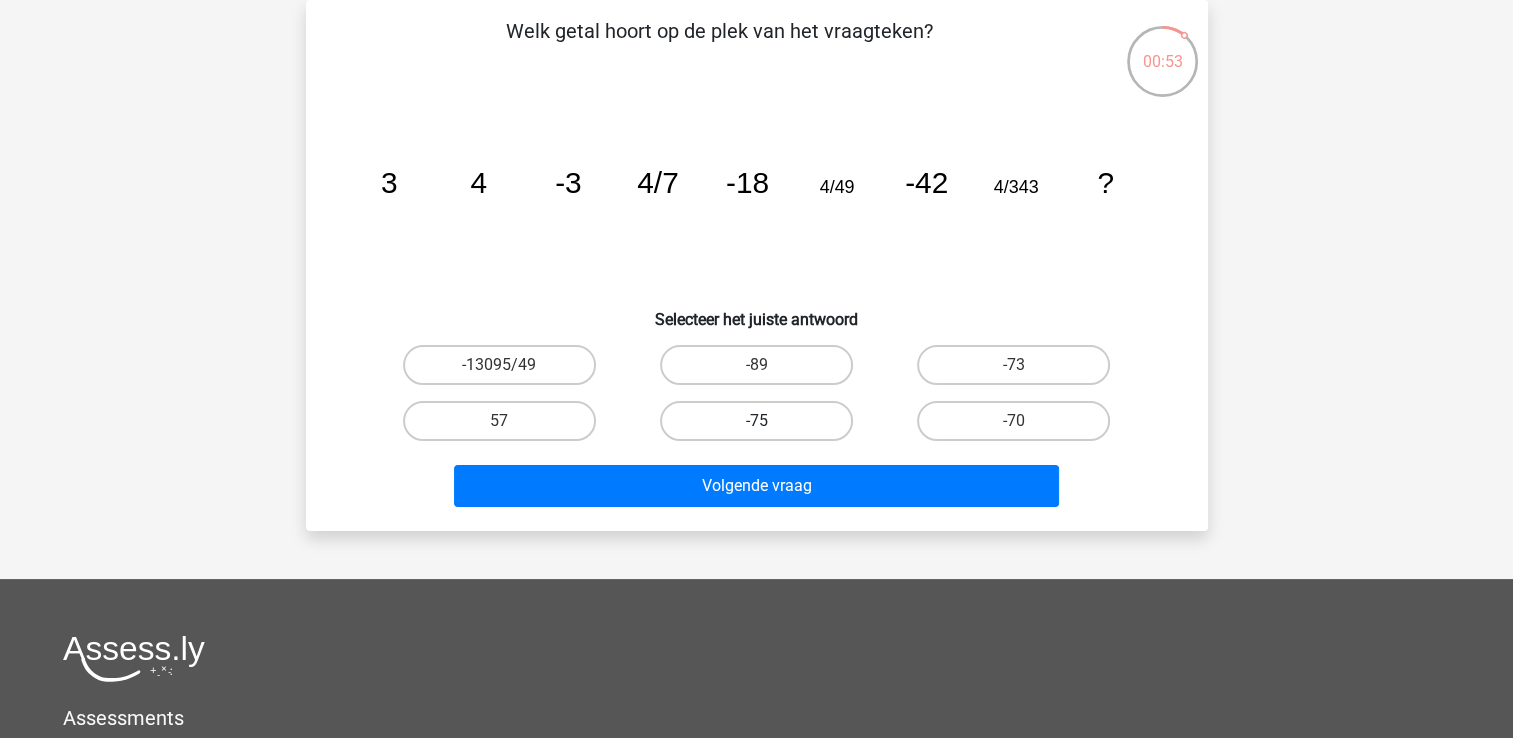 click on "-75" at bounding box center (756, 421) 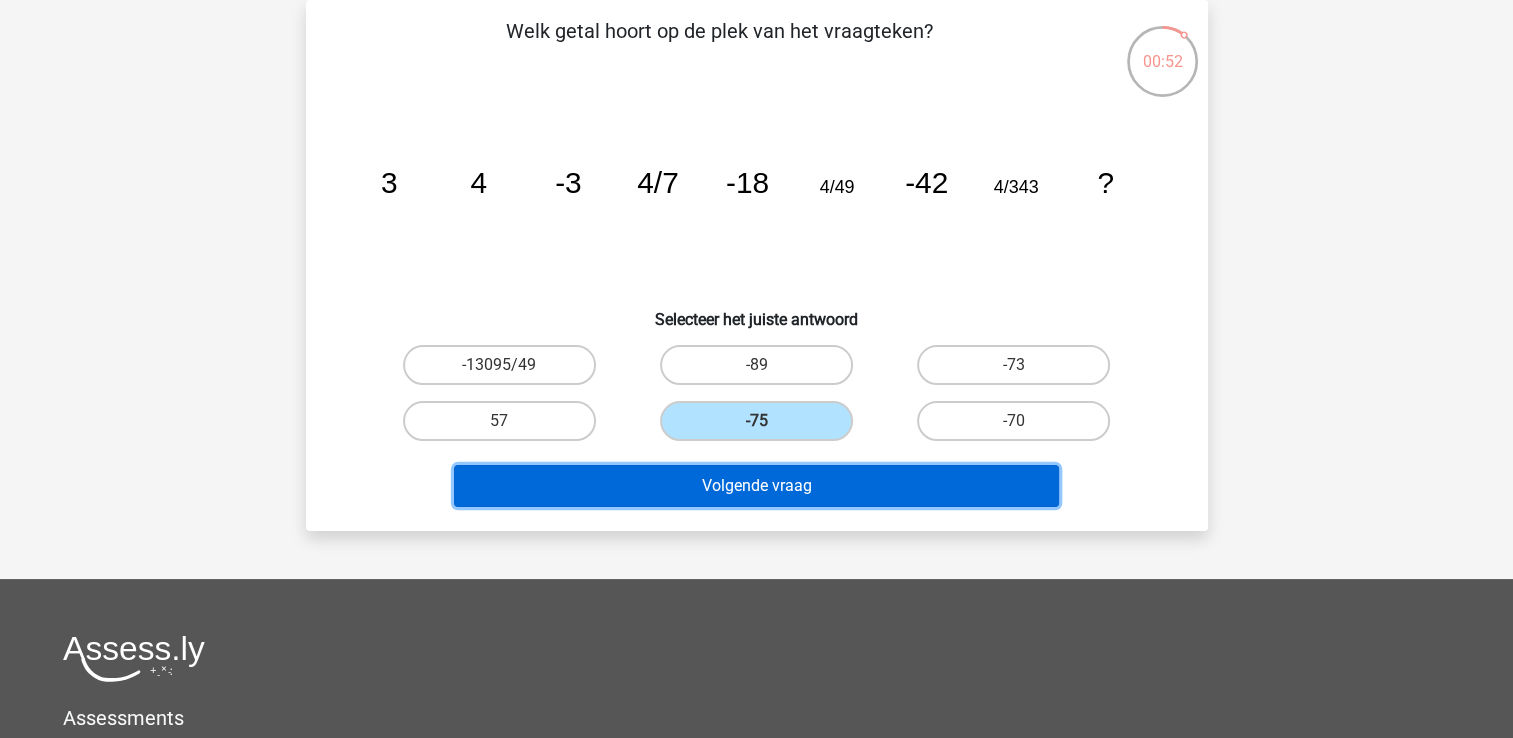 click on "Volgende vraag" at bounding box center [756, 486] 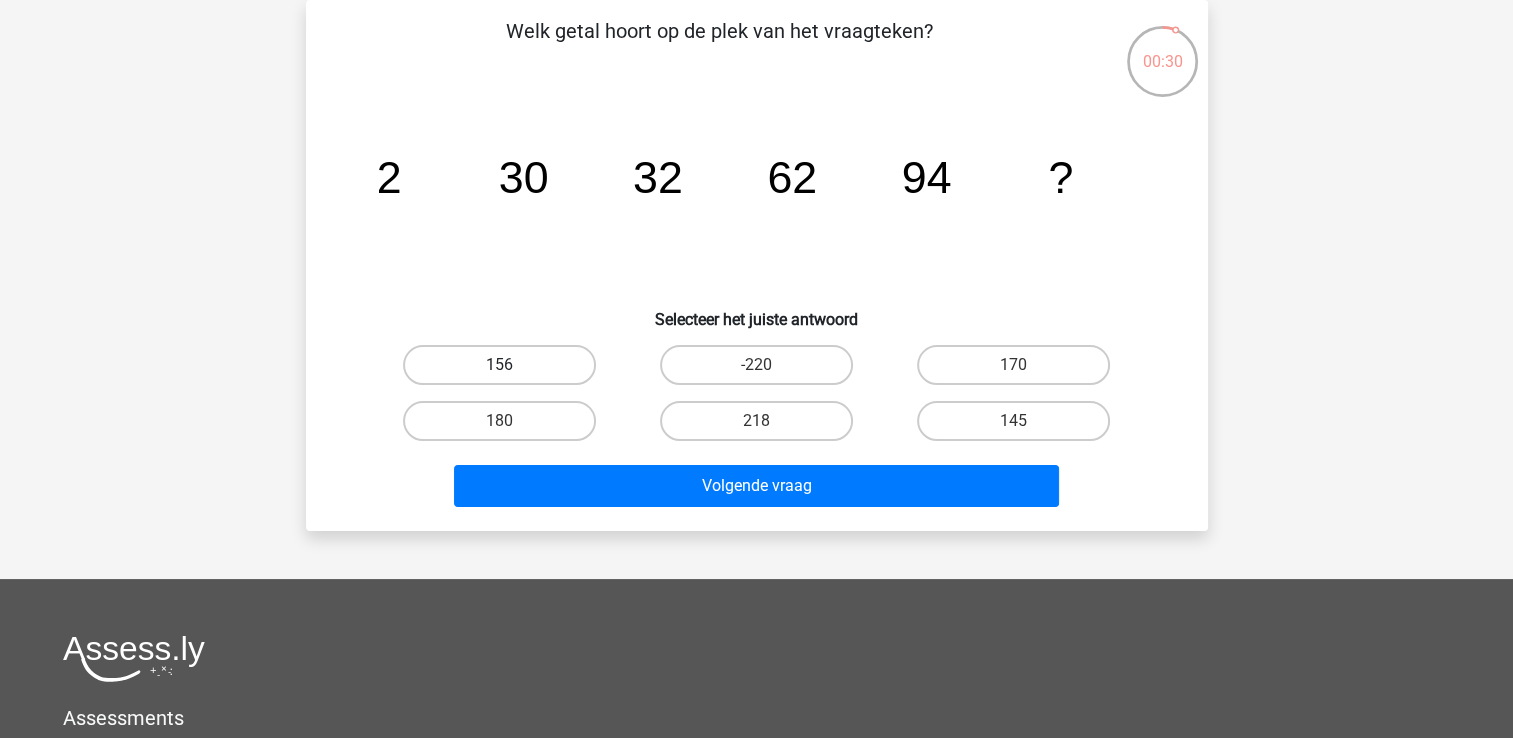 click on "156" at bounding box center [499, 365] 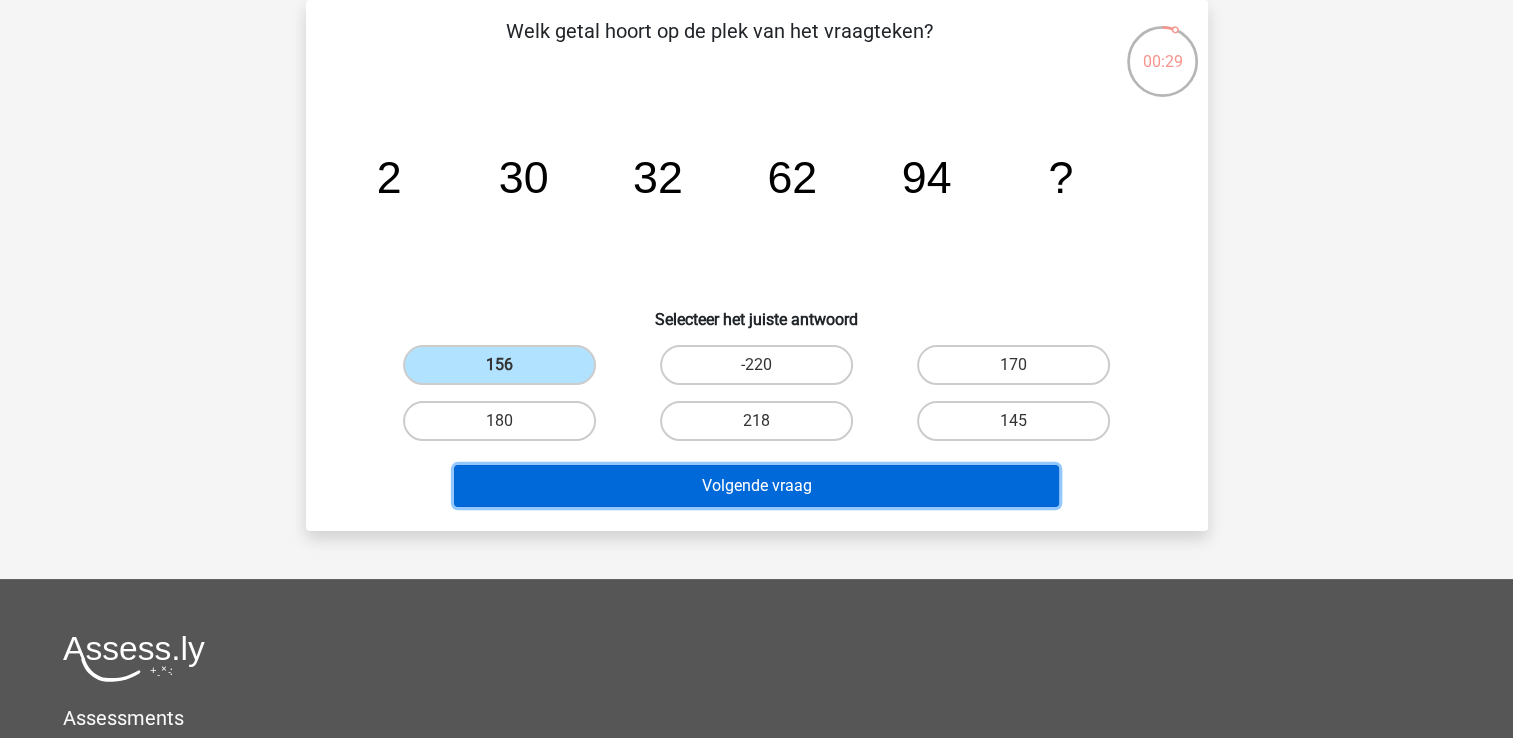 click on "Volgende vraag" at bounding box center (756, 486) 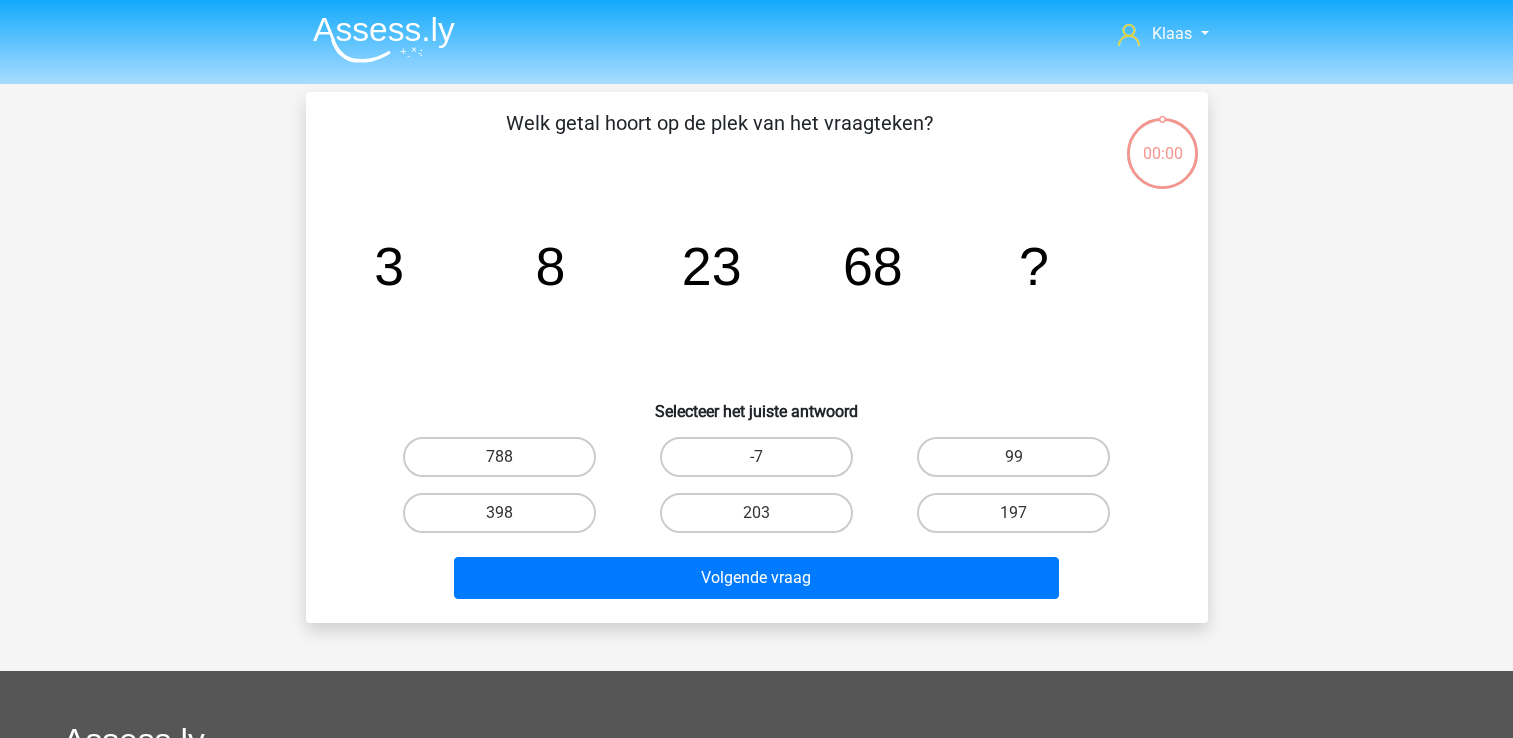 scroll, scrollTop: 92, scrollLeft: 0, axis: vertical 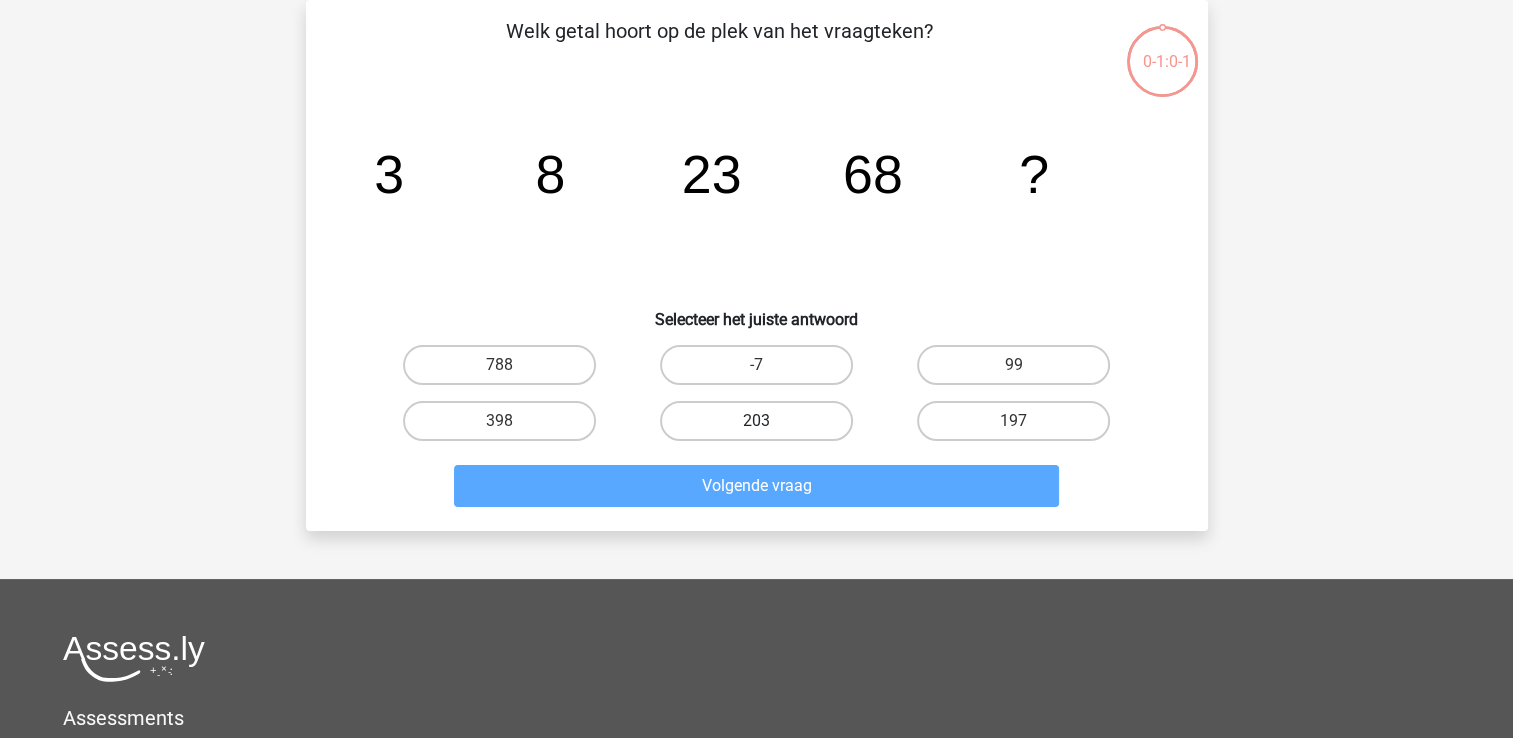click on "203" at bounding box center (756, 421) 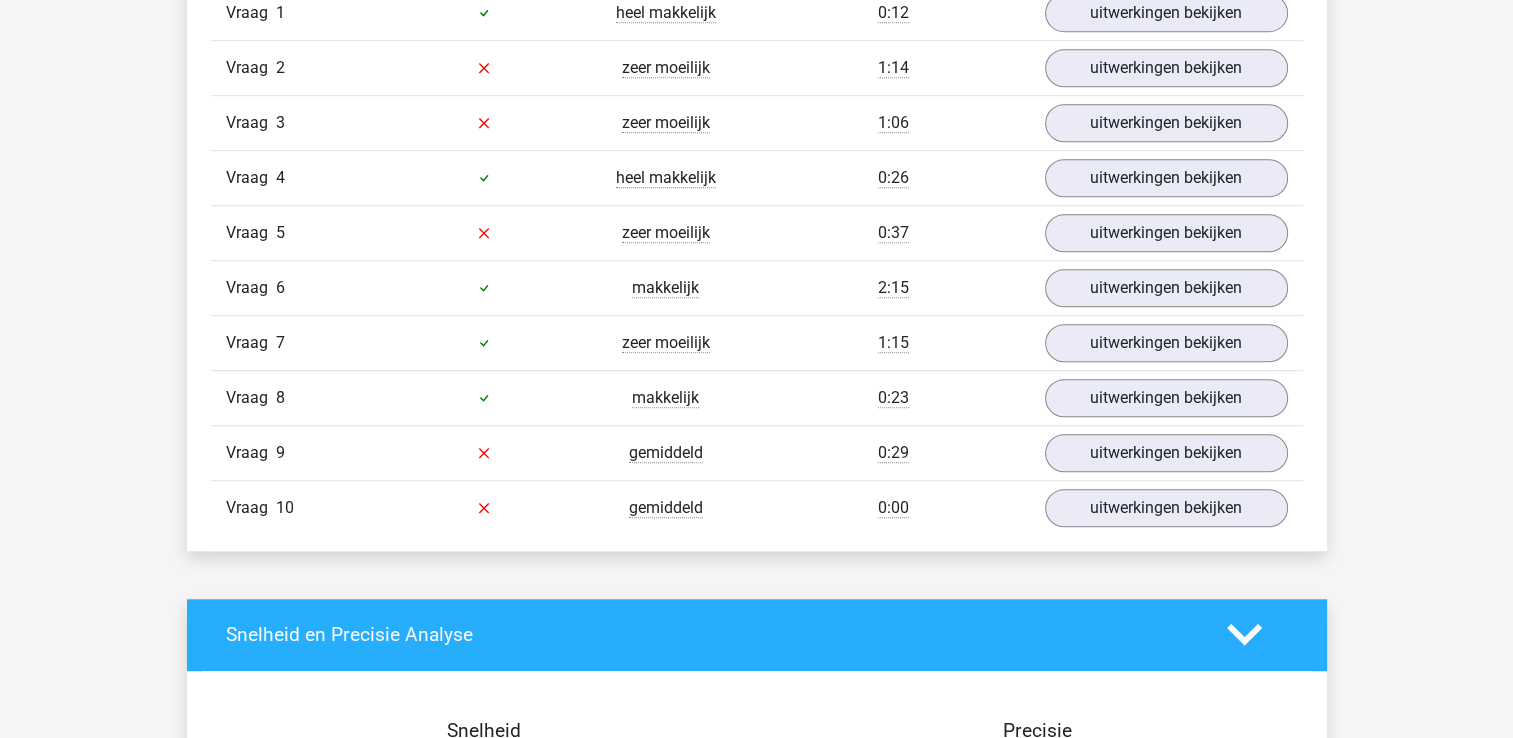 scroll, scrollTop: 1400, scrollLeft: 0, axis: vertical 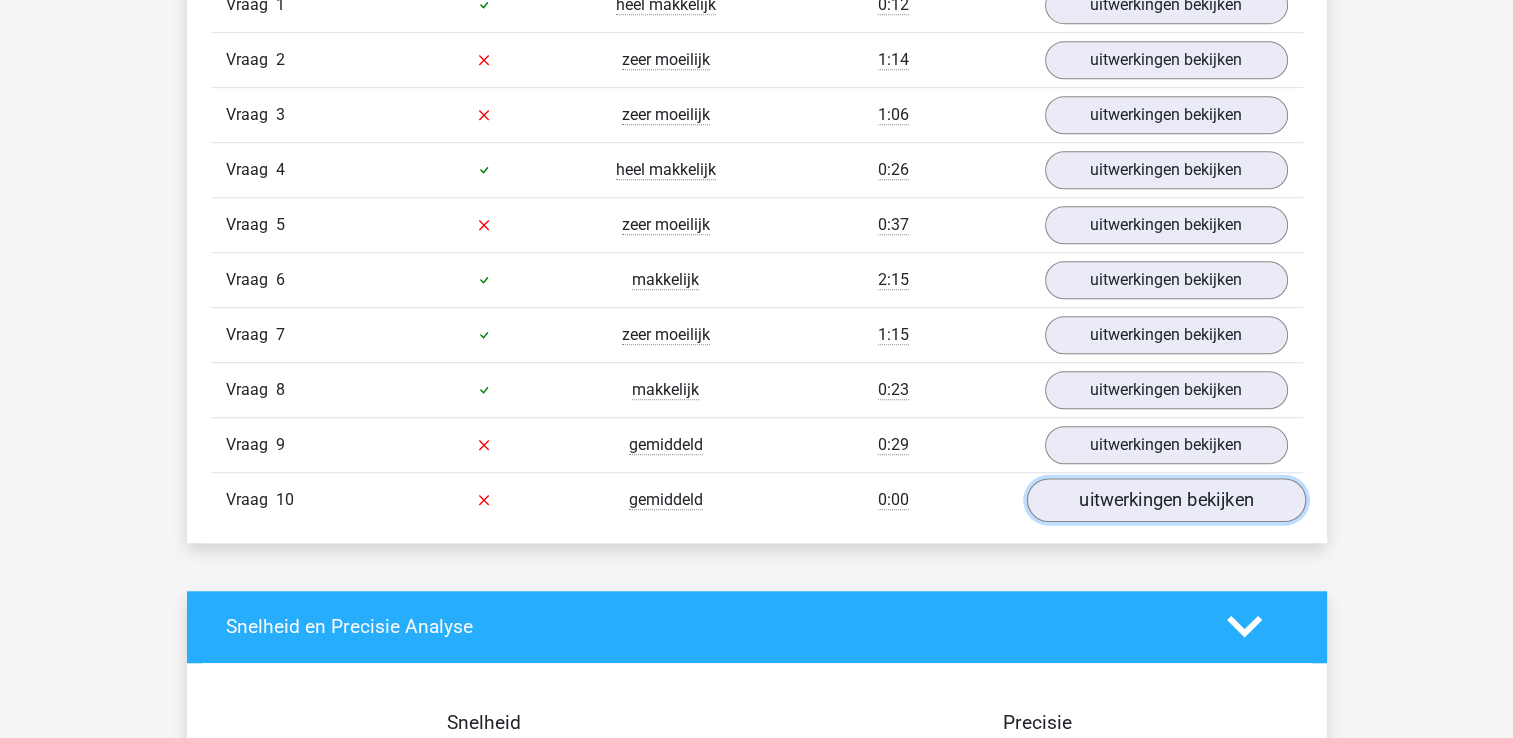 click on "uitwerkingen bekijken" at bounding box center (1165, 500) 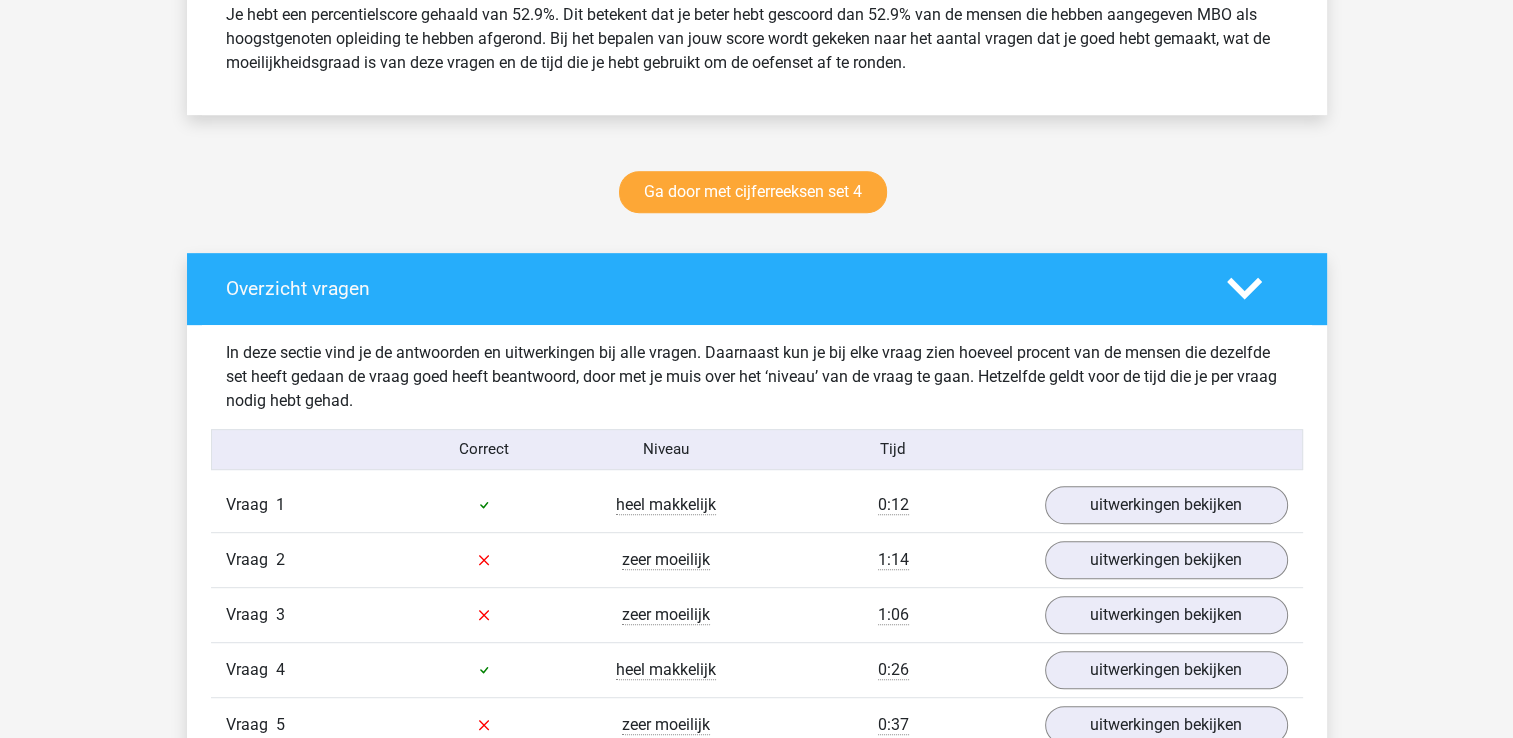 scroll, scrollTop: 1500, scrollLeft: 0, axis: vertical 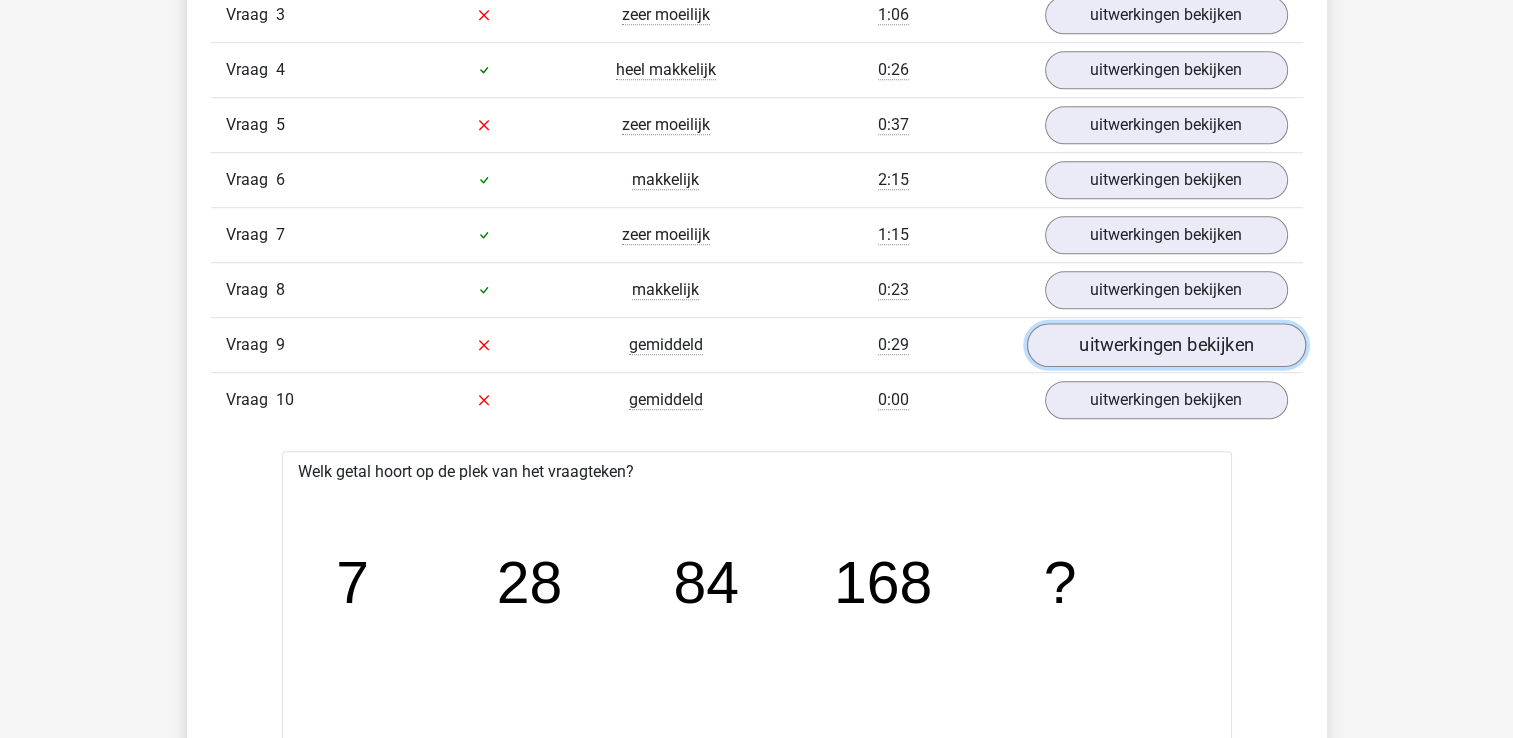 click on "uitwerkingen bekijken" at bounding box center (1165, 345) 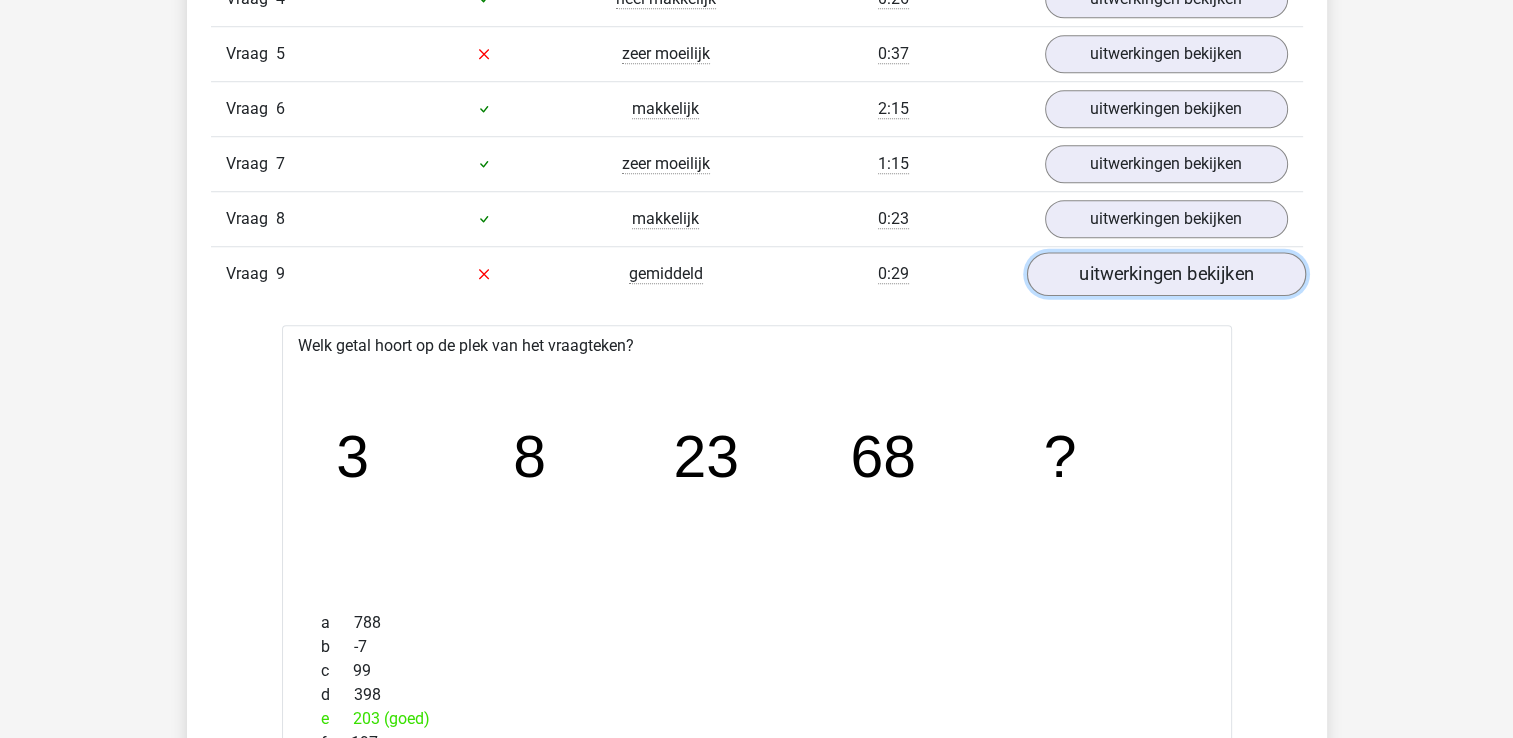 scroll, scrollTop: 1500, scrollLeft: 0, axis: vertical 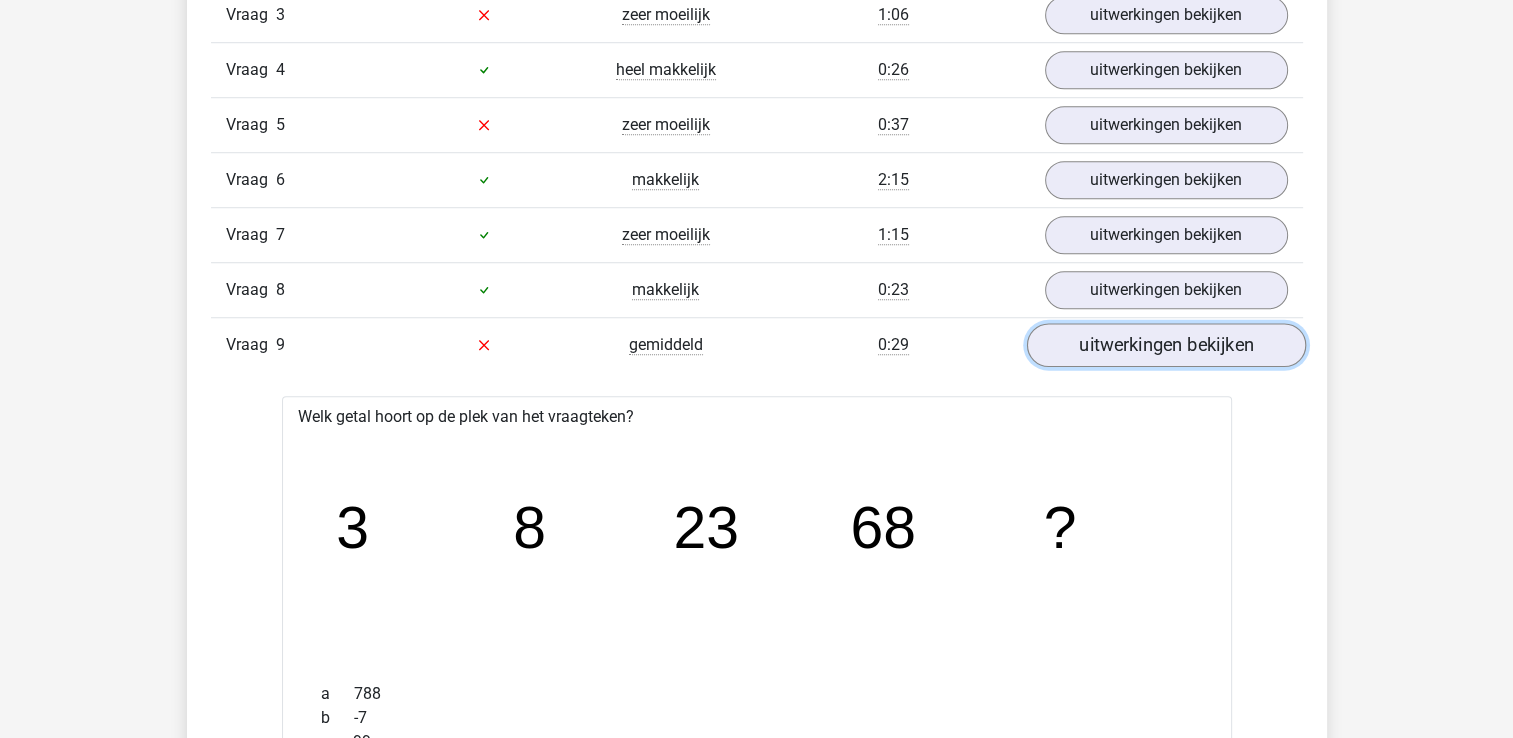 click on "uitwerkingen bekijken" at bounding box center [1165, 345] 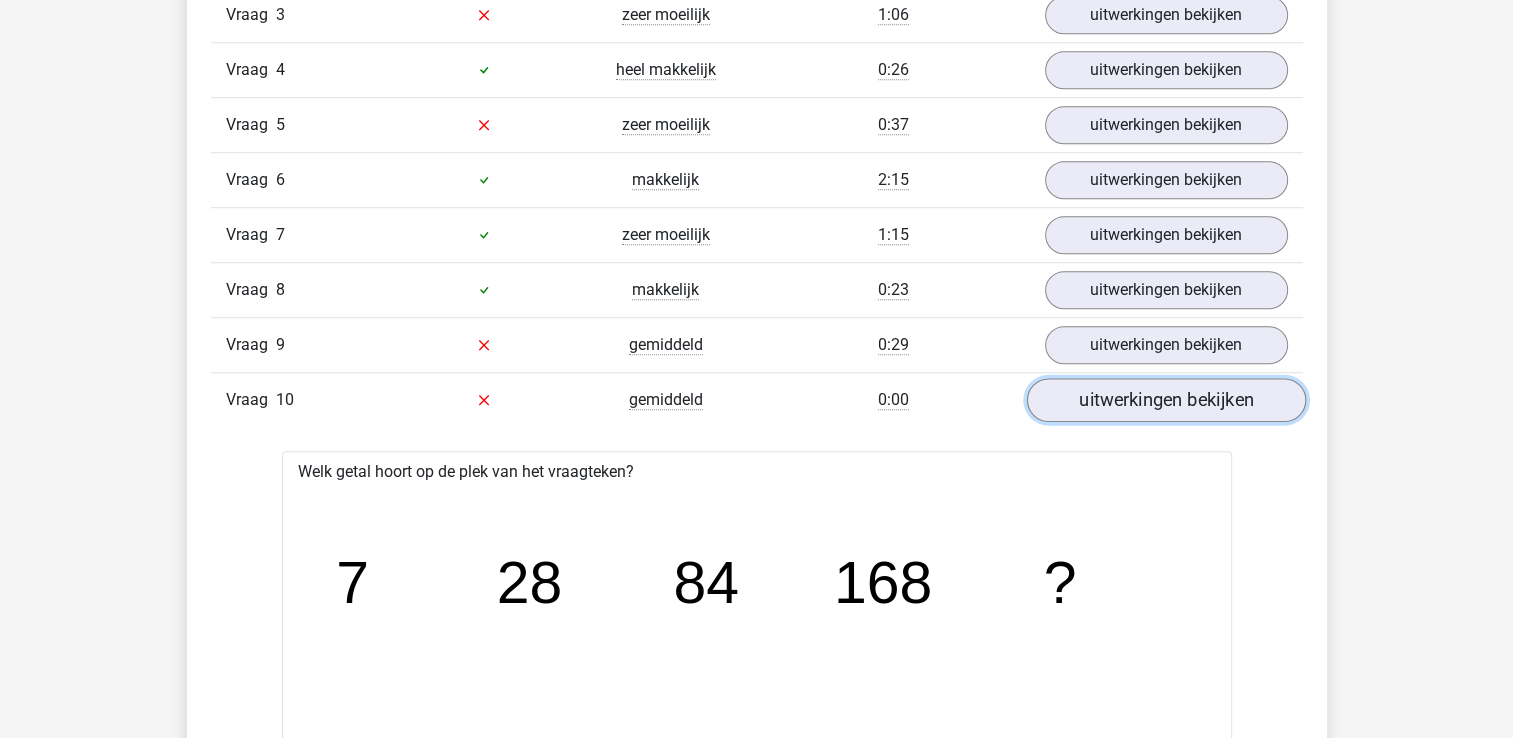 click on "uitwerkingen bekijken" at bounding box center [1165, 400] 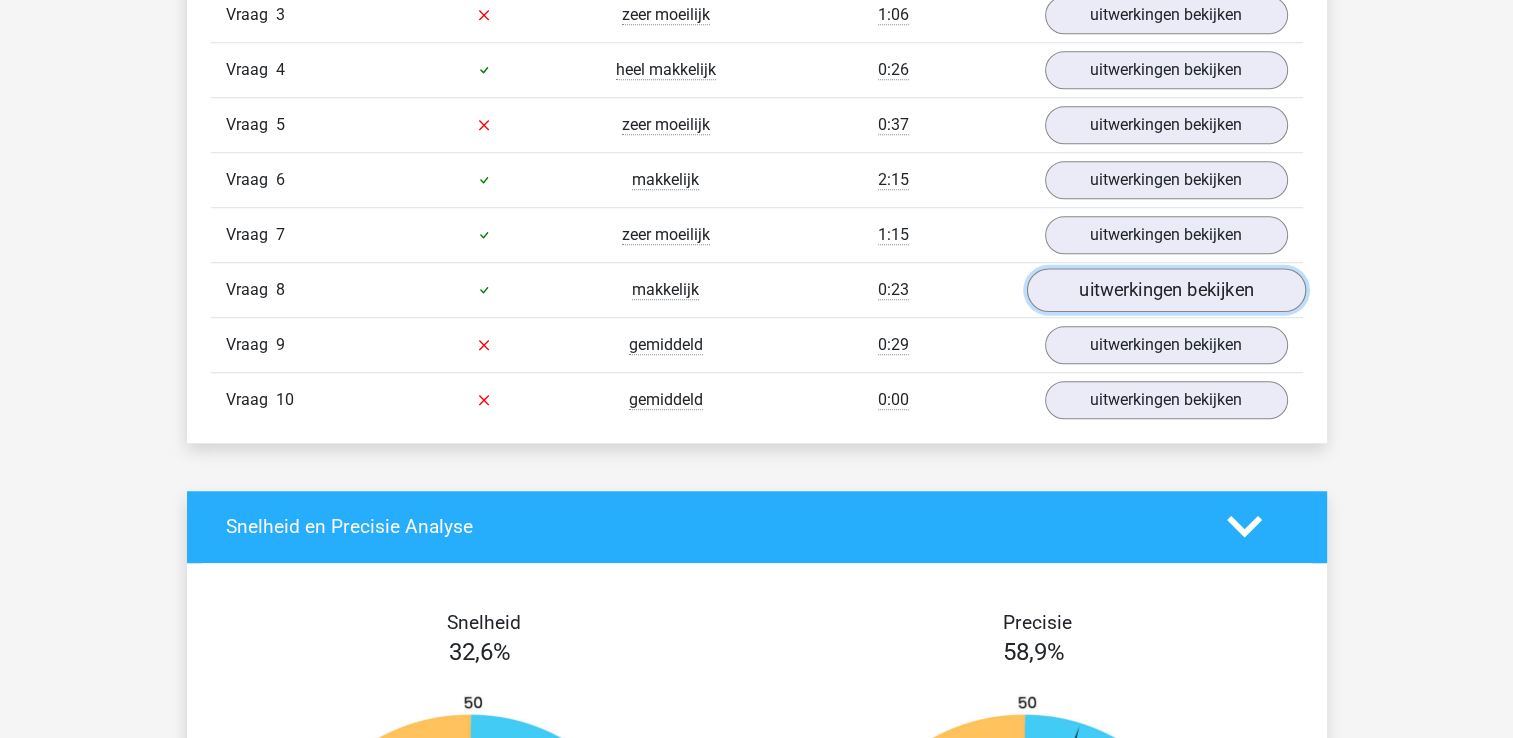 click on "uitwerkingen bekijken" at bounding box center [1165, 290] 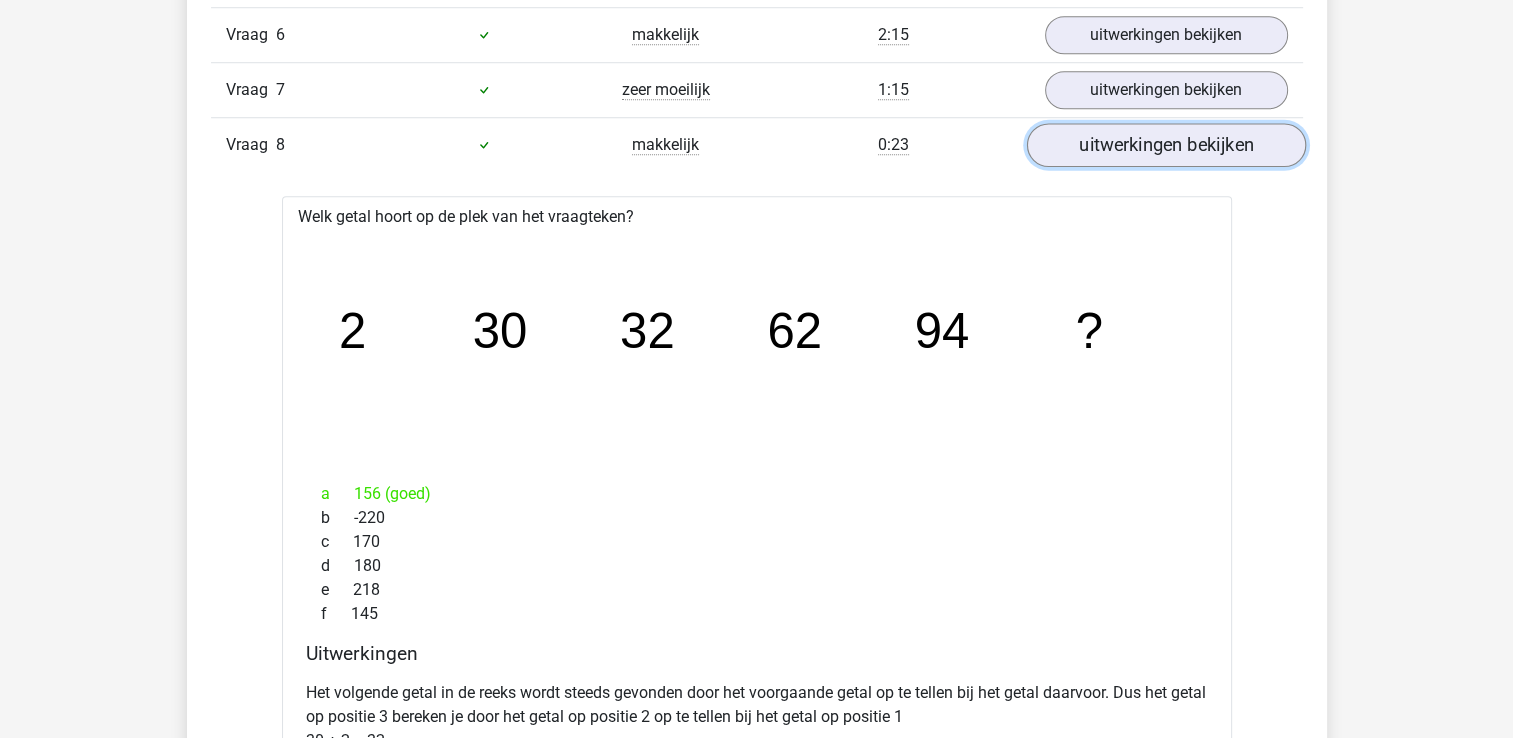 scroll, scrollTop: 1600, scrollLeft: 0, axis: vertical 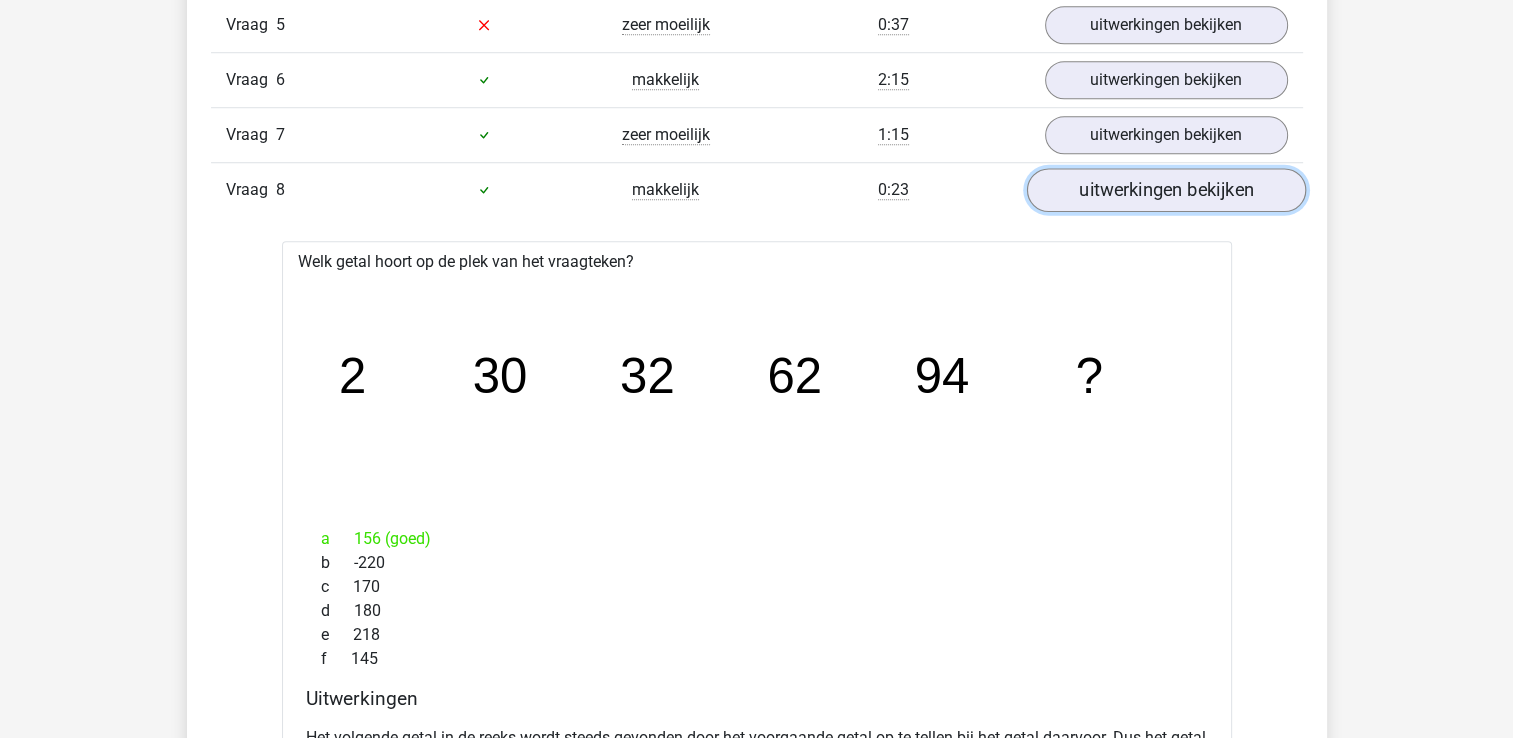 click on "uitwerkingen bekijken" at bounding box center (1165, 190) 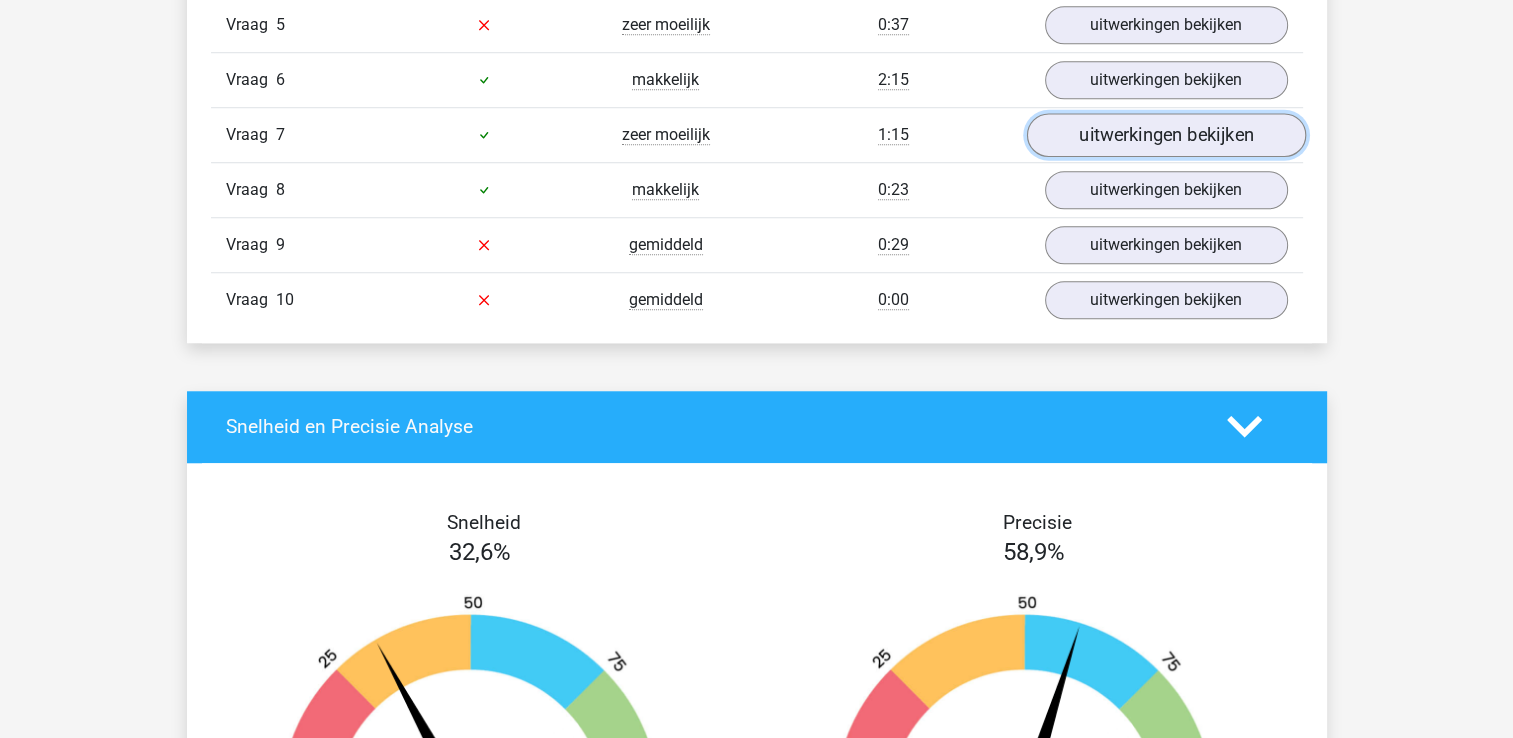 click on "uitwerkingen bekijken" at bounding box center [1165, 135] 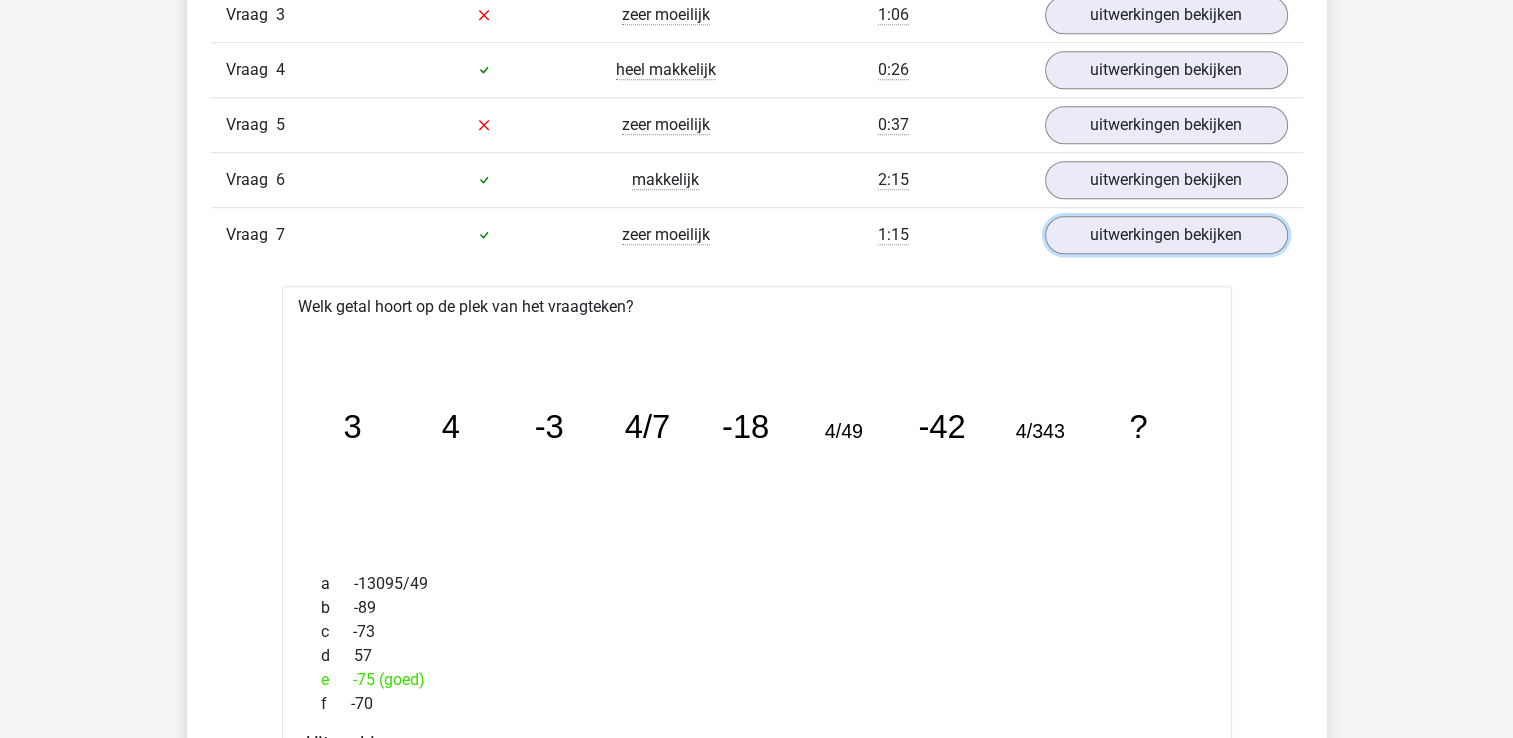 scroll, scrollTop: 1400, scrollLeft: 0, axis: vertical 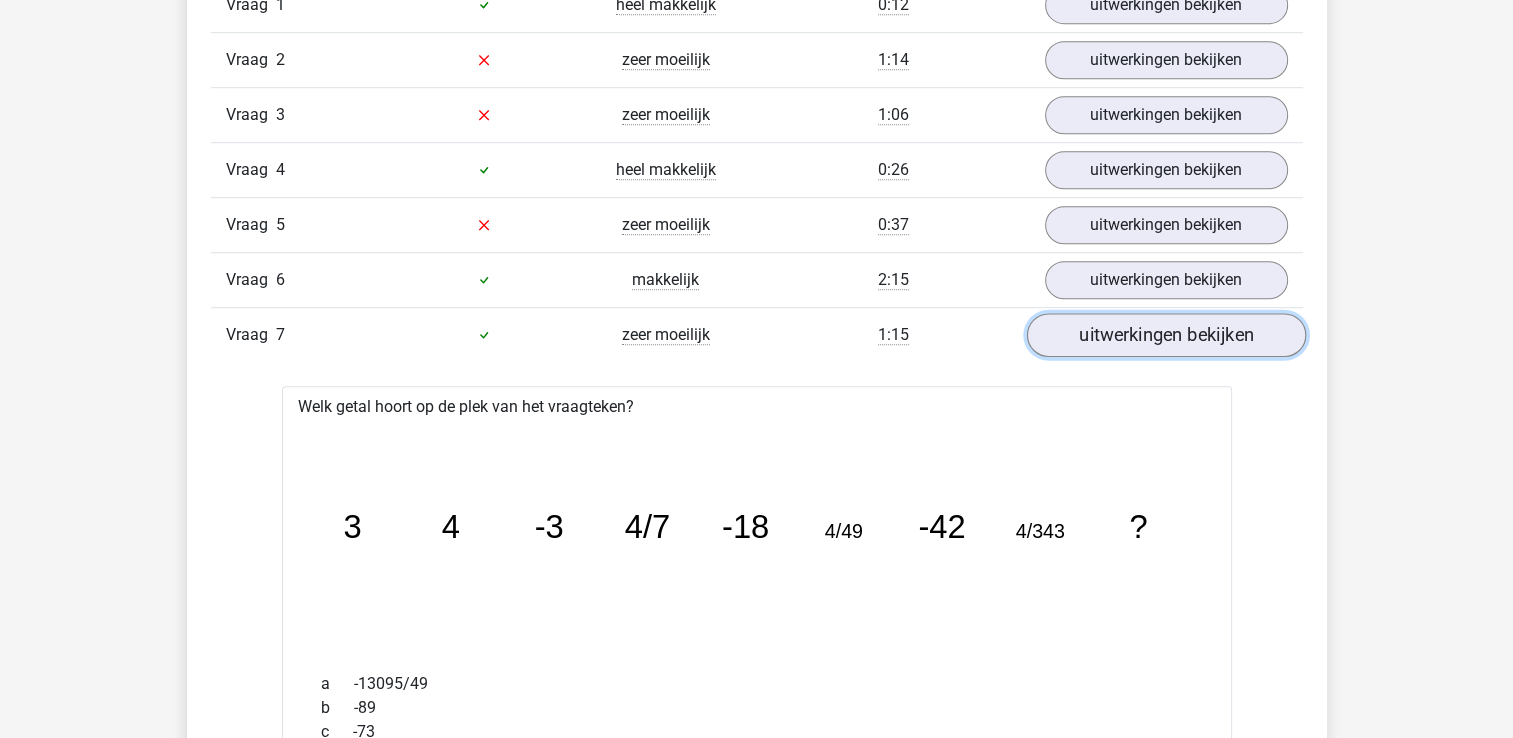 click on "uitwerkingen bekijken" at bounding box center (1165, 335) 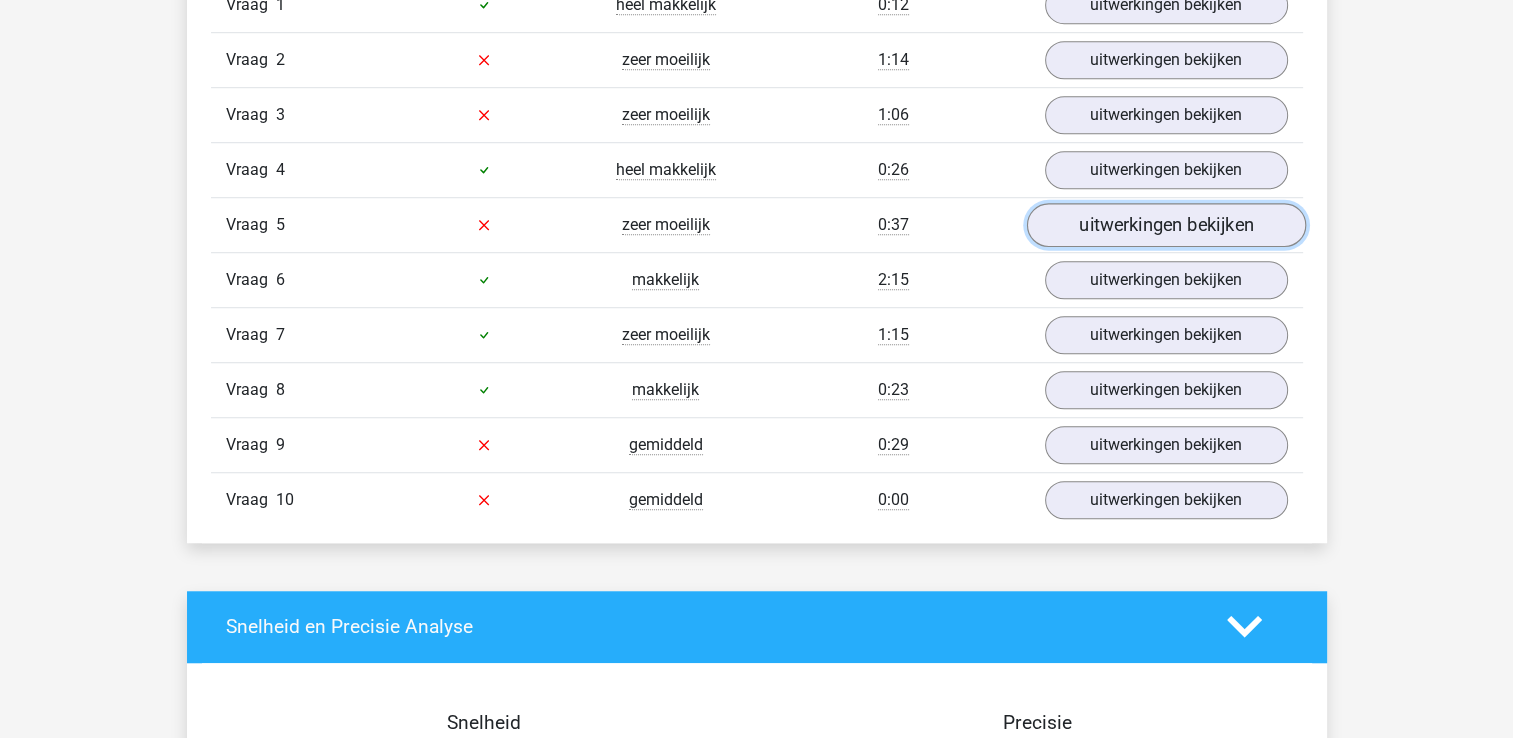 click on "uitwerkingen bekijken" at bounding box center [1165, 225] 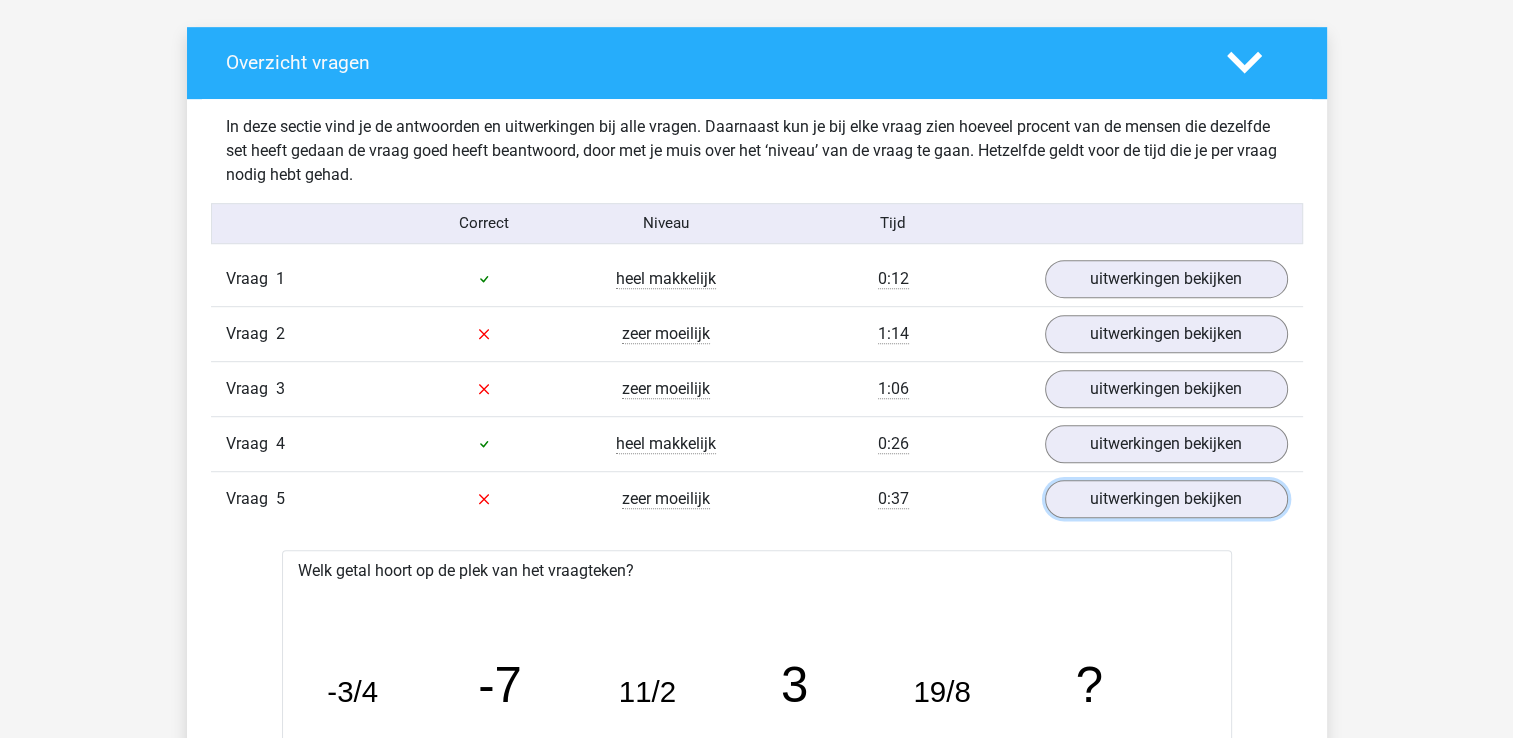scroll, scrollTop: 1000, scrollLeft: 0, axis: vertical 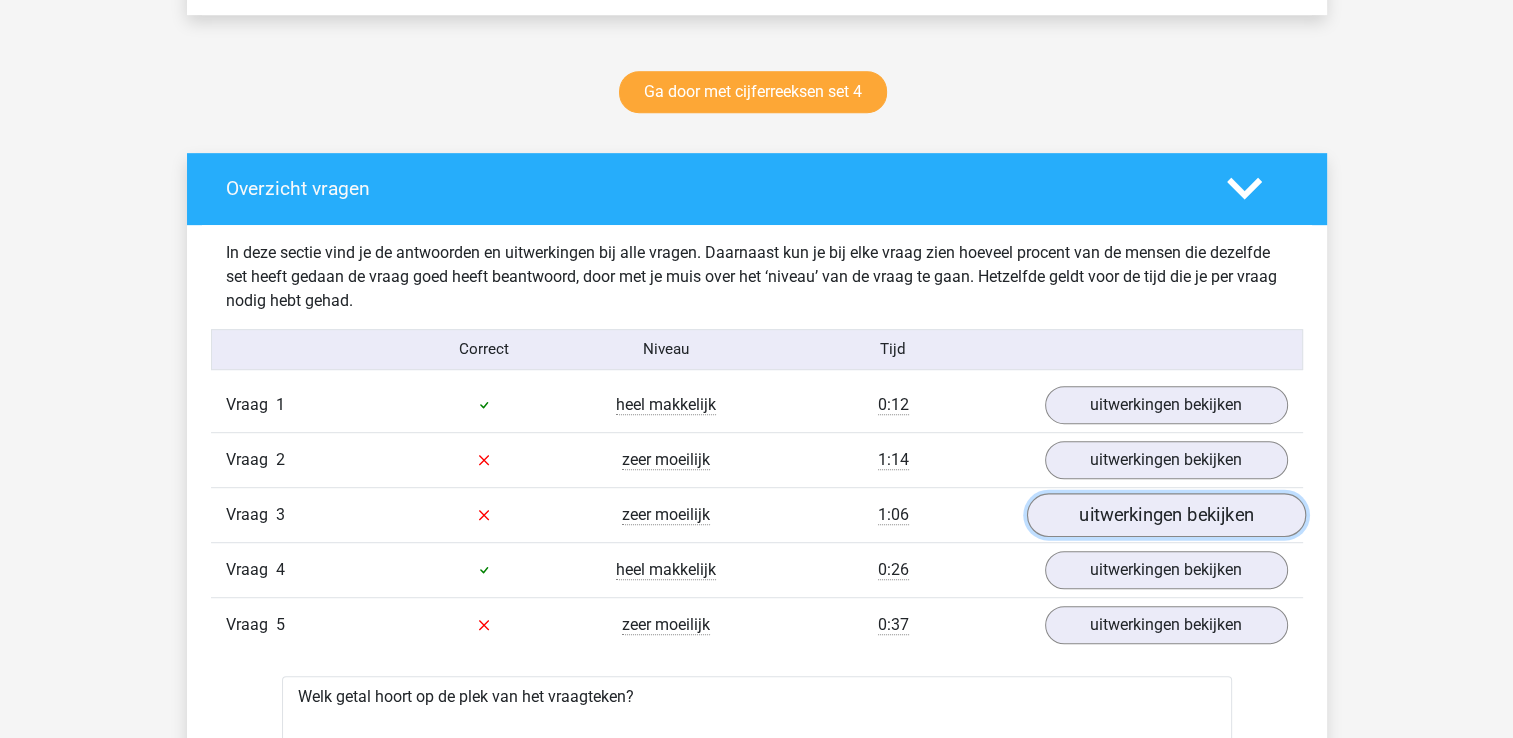 click on "uitwerkingen bekijken" at bounding box center [1165, 515] 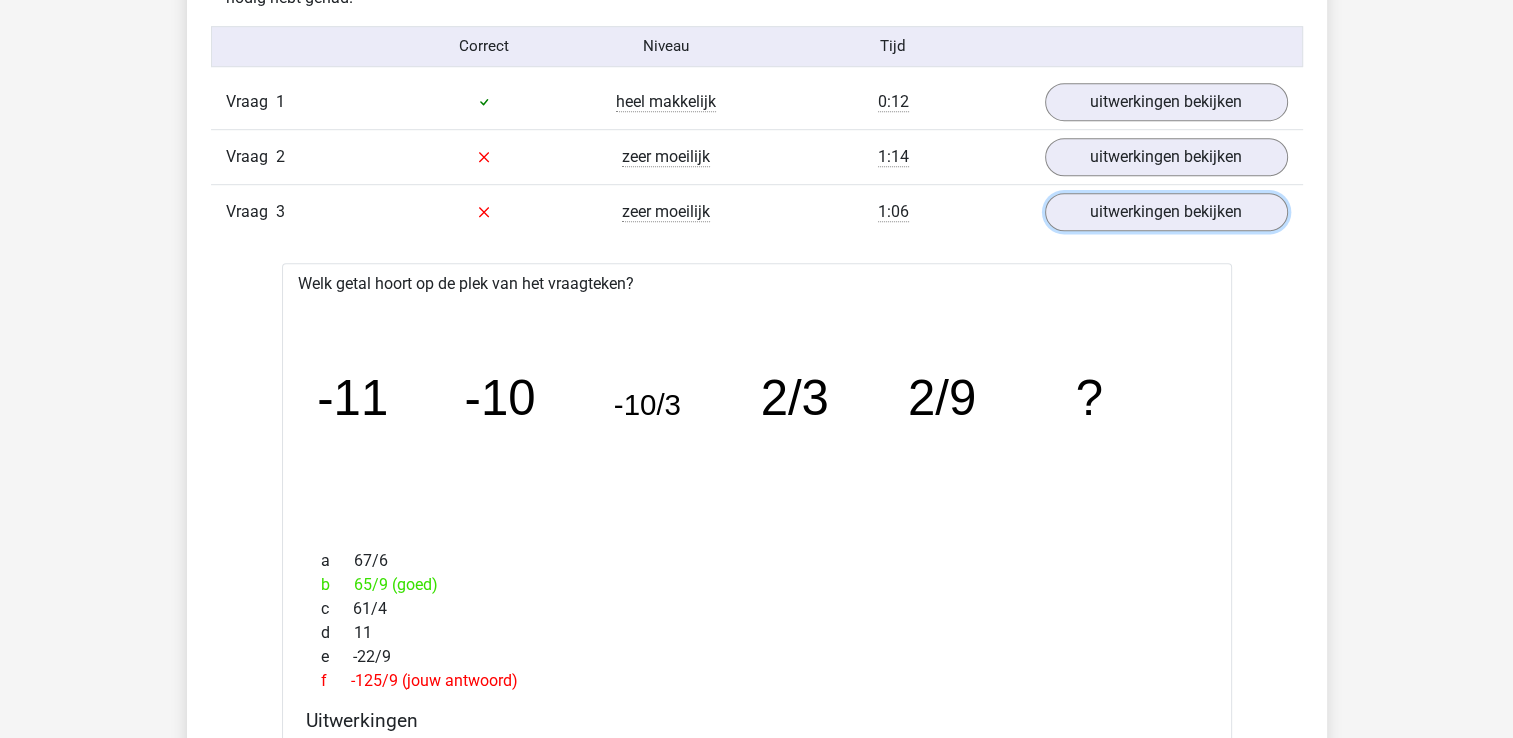 scroll, scrollTop: 1300, scrollLeft: 0, axis: vertical 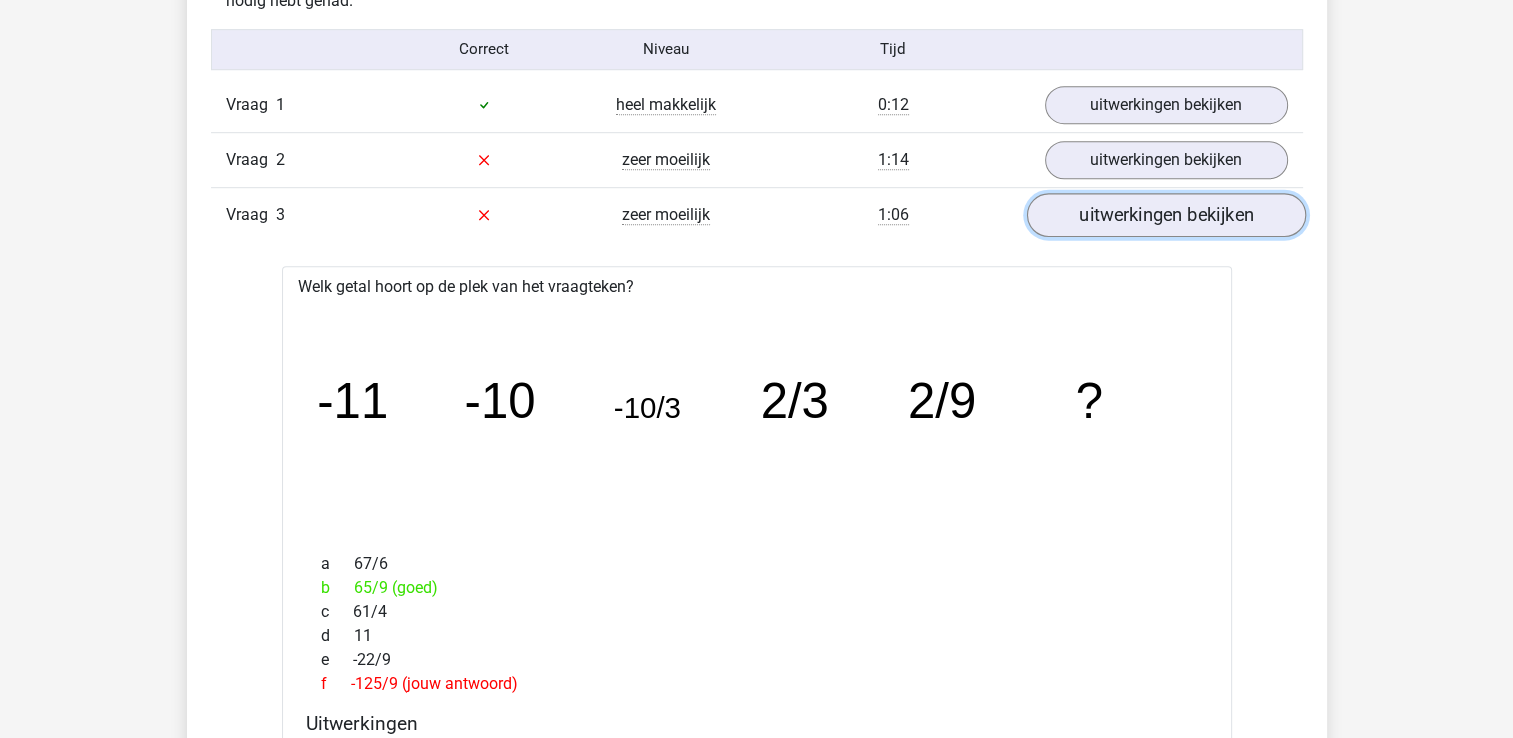 click on "uitwerkingen bekijken" at bounding box center [1165, 215] 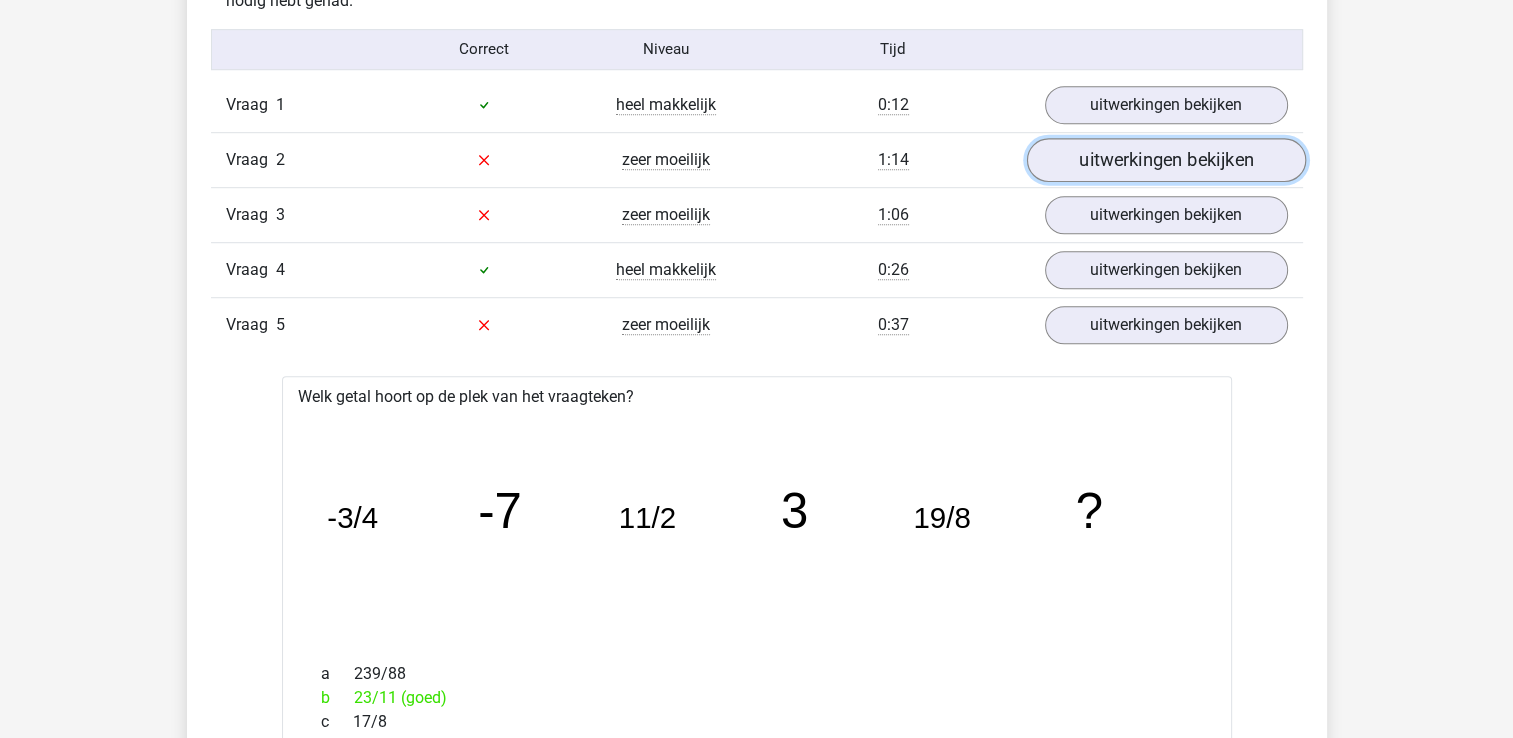 click on "uitwerkingen bekijken" at bounding box center [1165, 160] 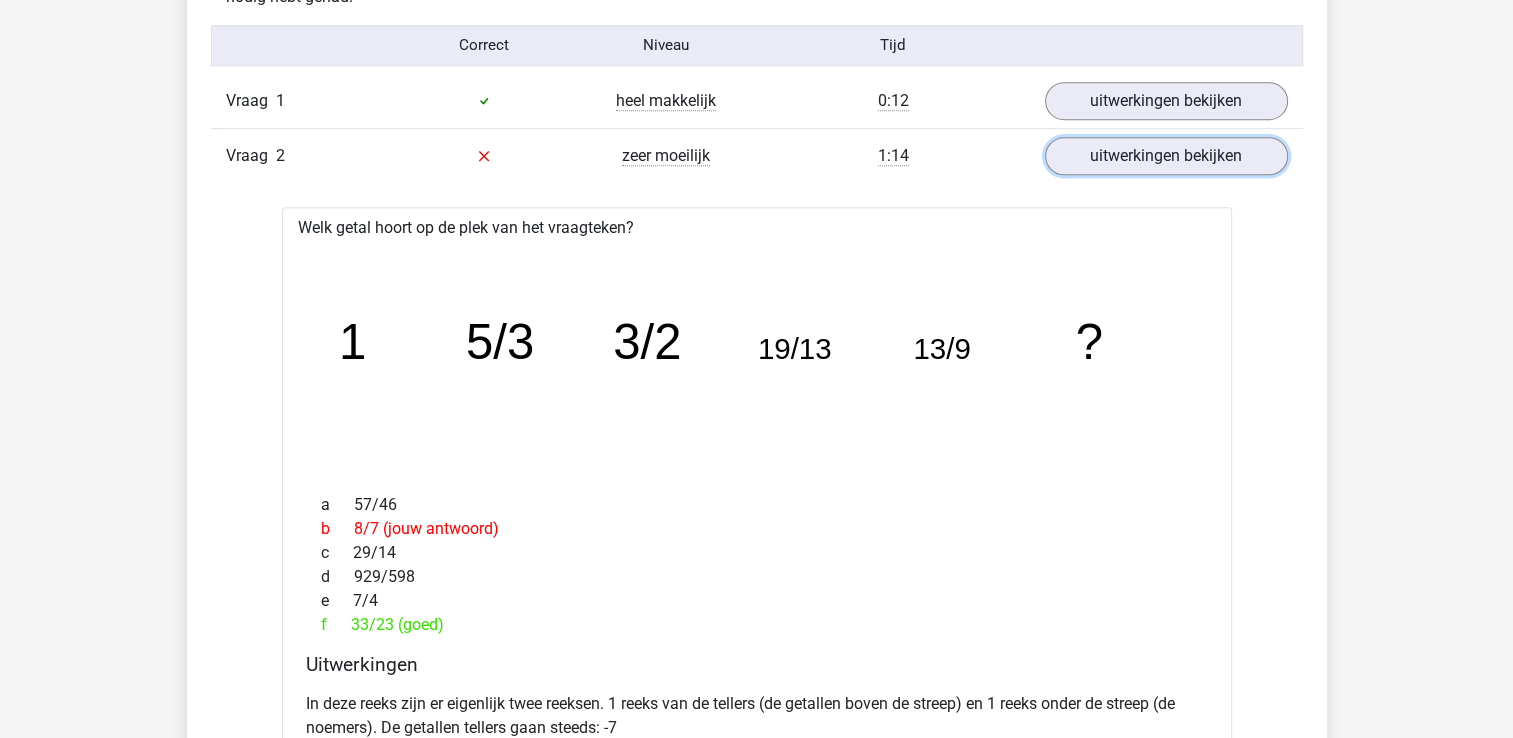 scroll, scrollTop: 1100, scrollLeft: 0, axis: vertical 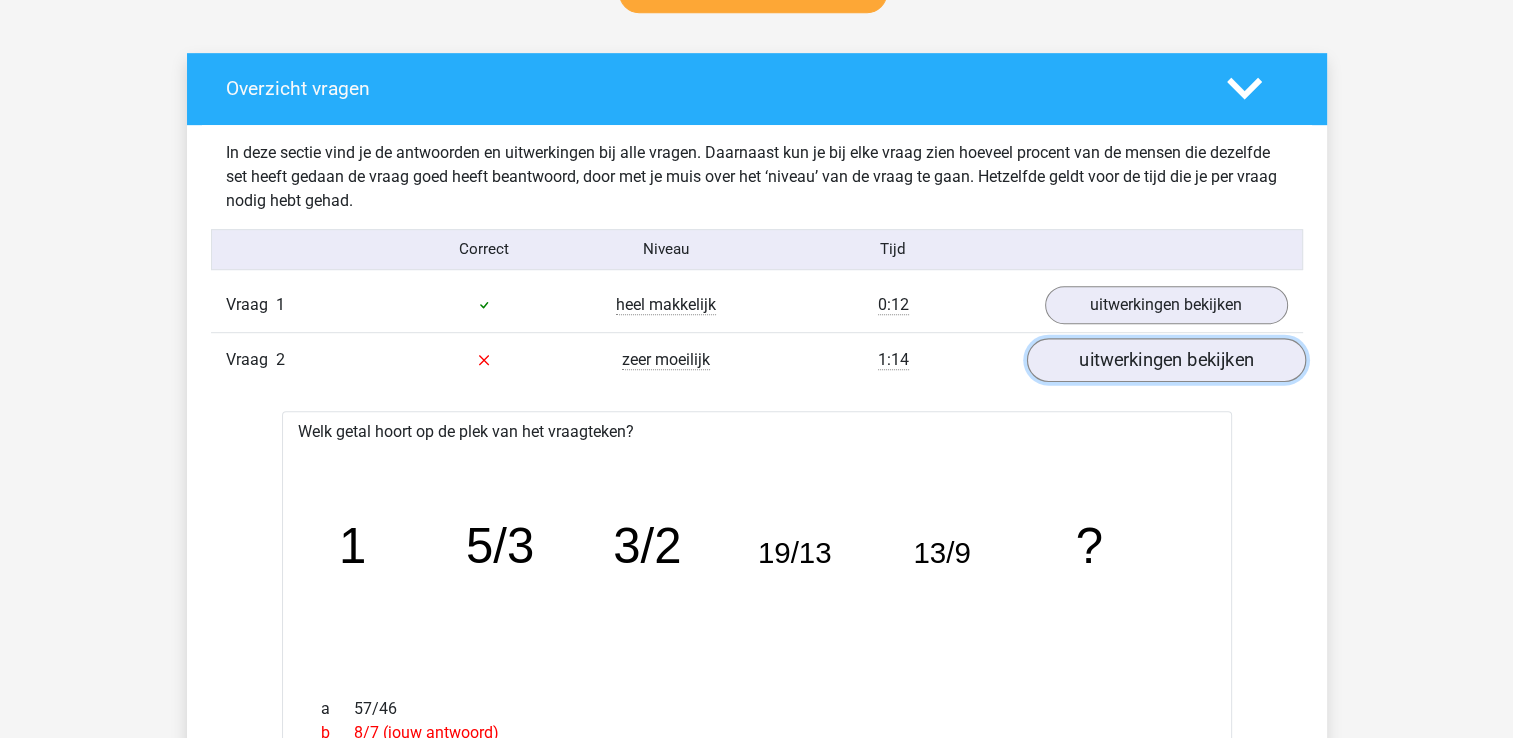 click on "uitwerkingen bekijken" at bounding box center [1165, 360] 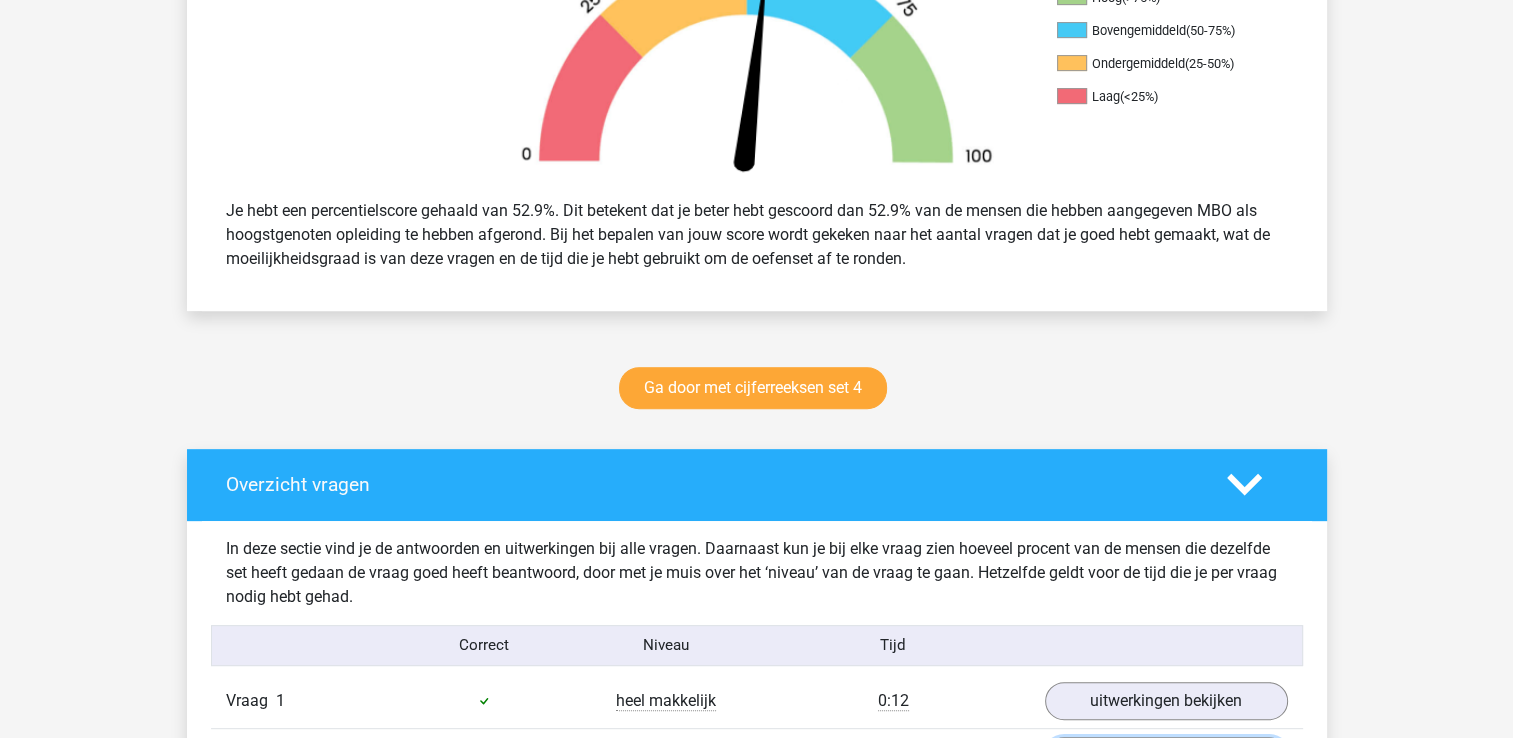 scroll, scrollTop: 700, scrollLeft: 0, axis: vertical 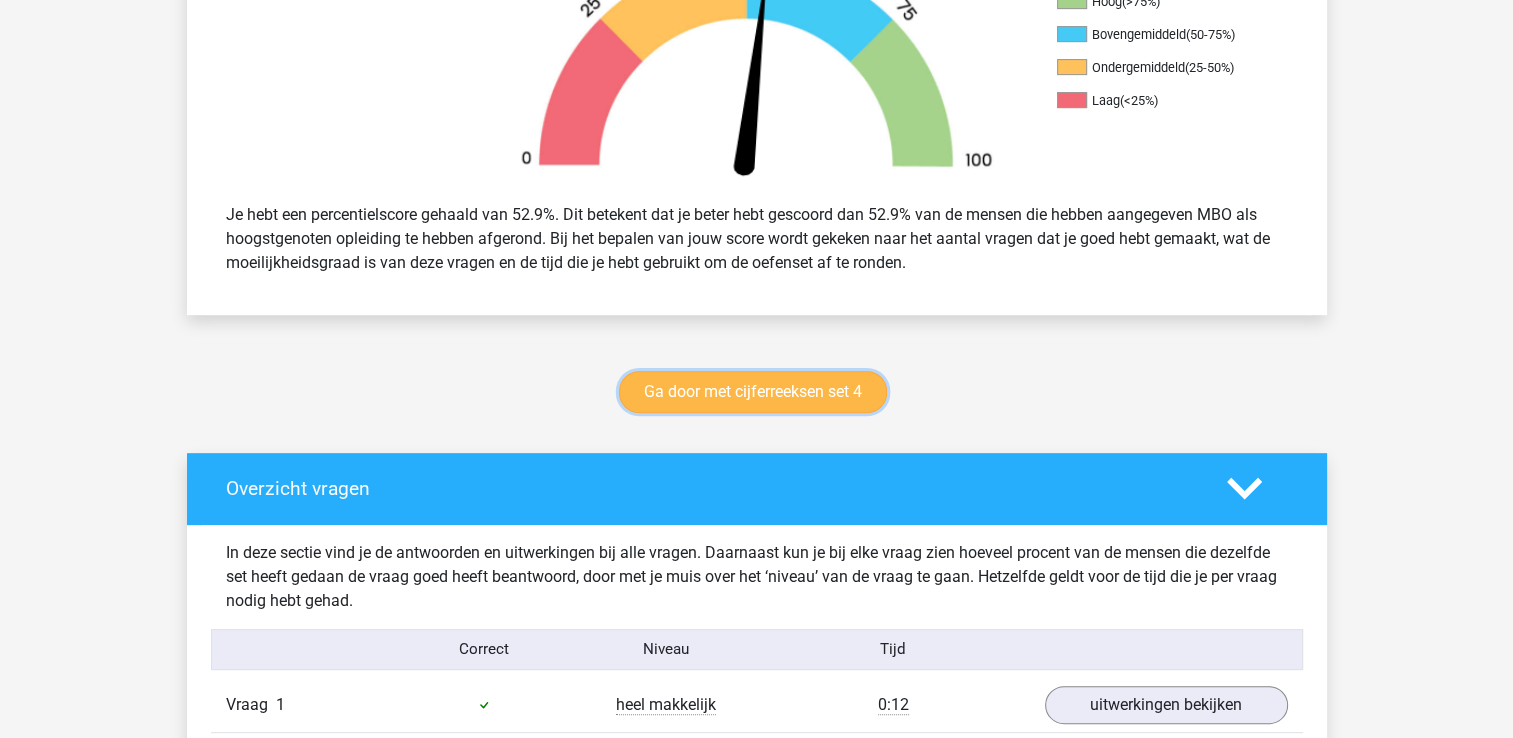 click on "Ga door met cijferreeksen set 4" at bounding box center (753, 392) 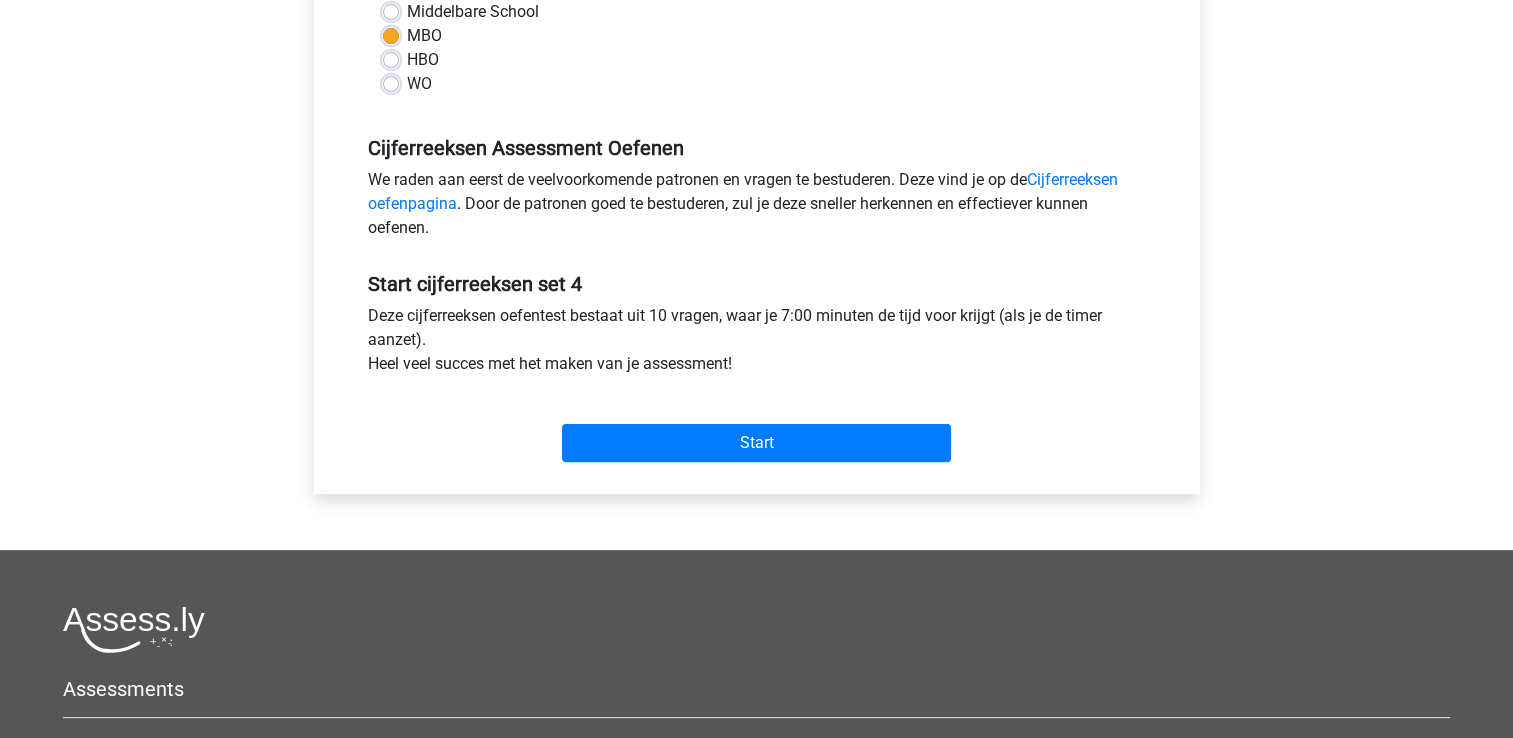 scroll, scrollTop: 600, scrollLeft: 0, axis: vertical 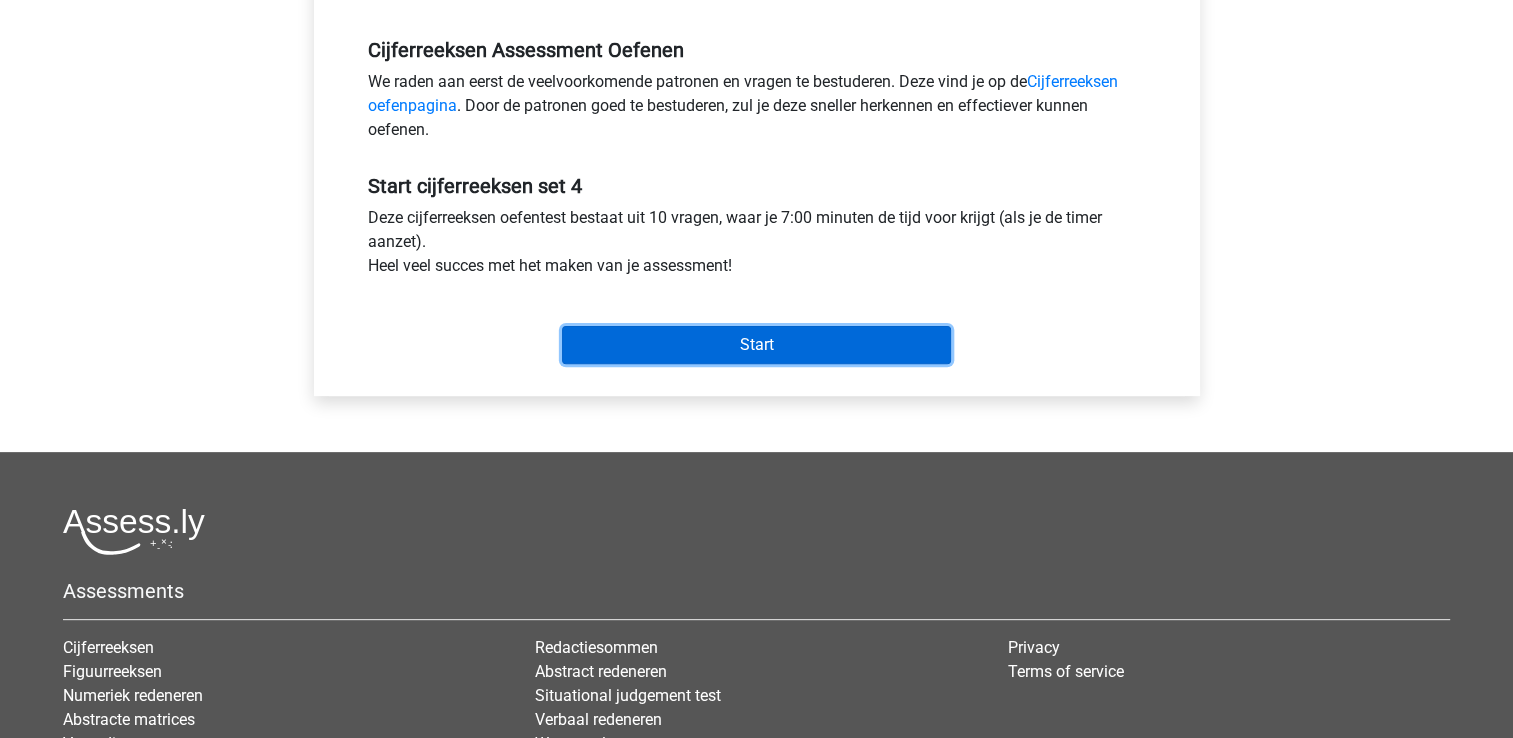 click on "Start" at bounding box center [756, 345] 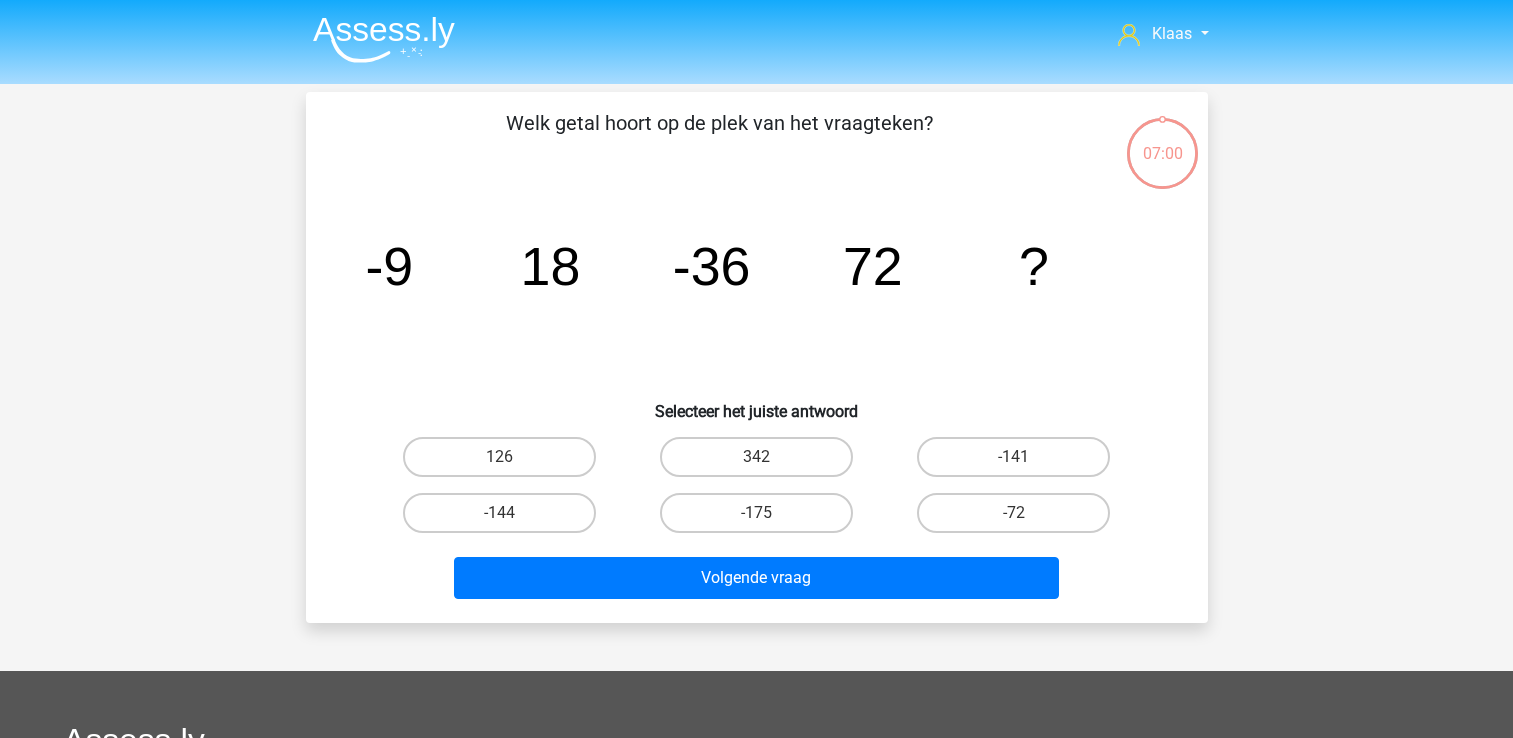 scroll, scrollTop: 0, scrollLeft: 0, axis: both 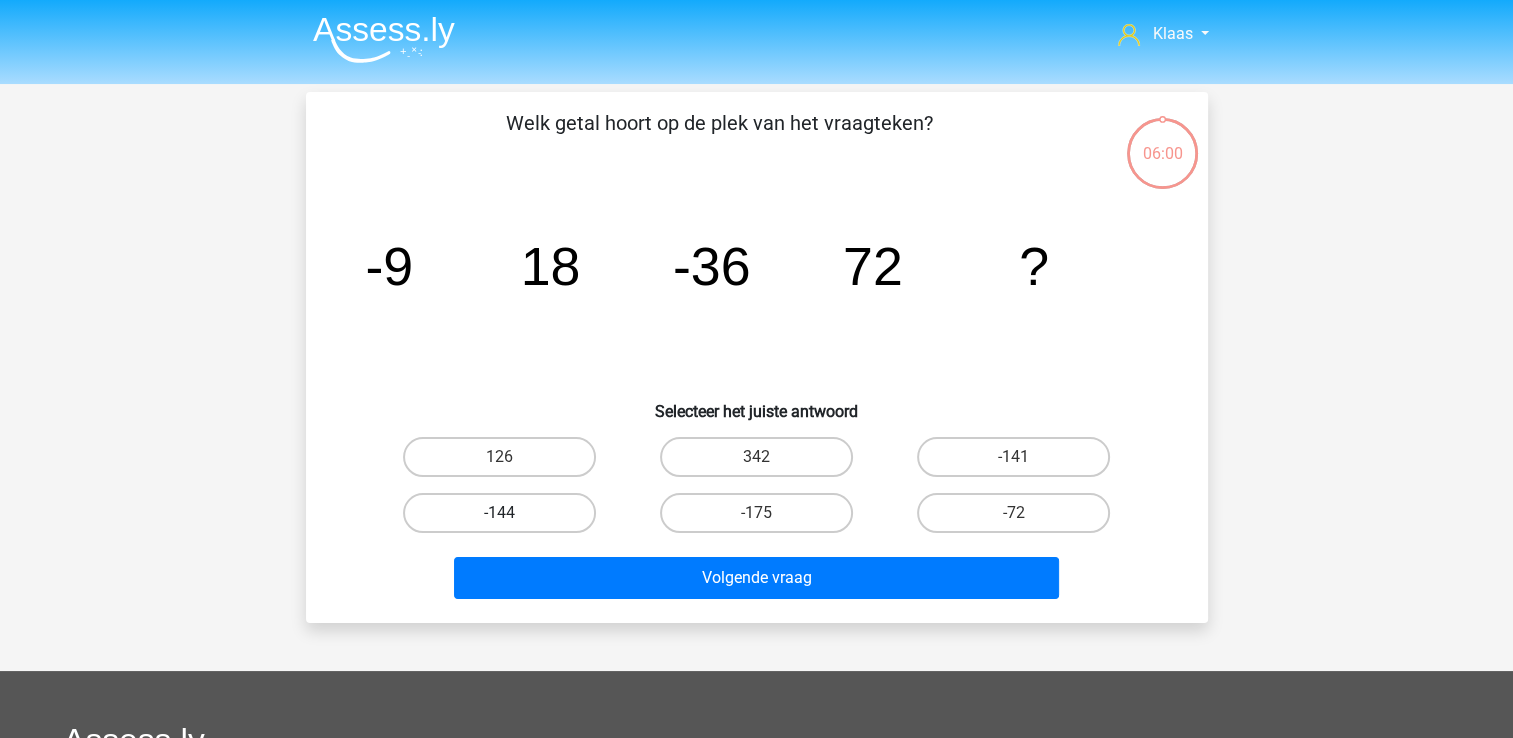 click on "-144" at bounding box center (499, 513) 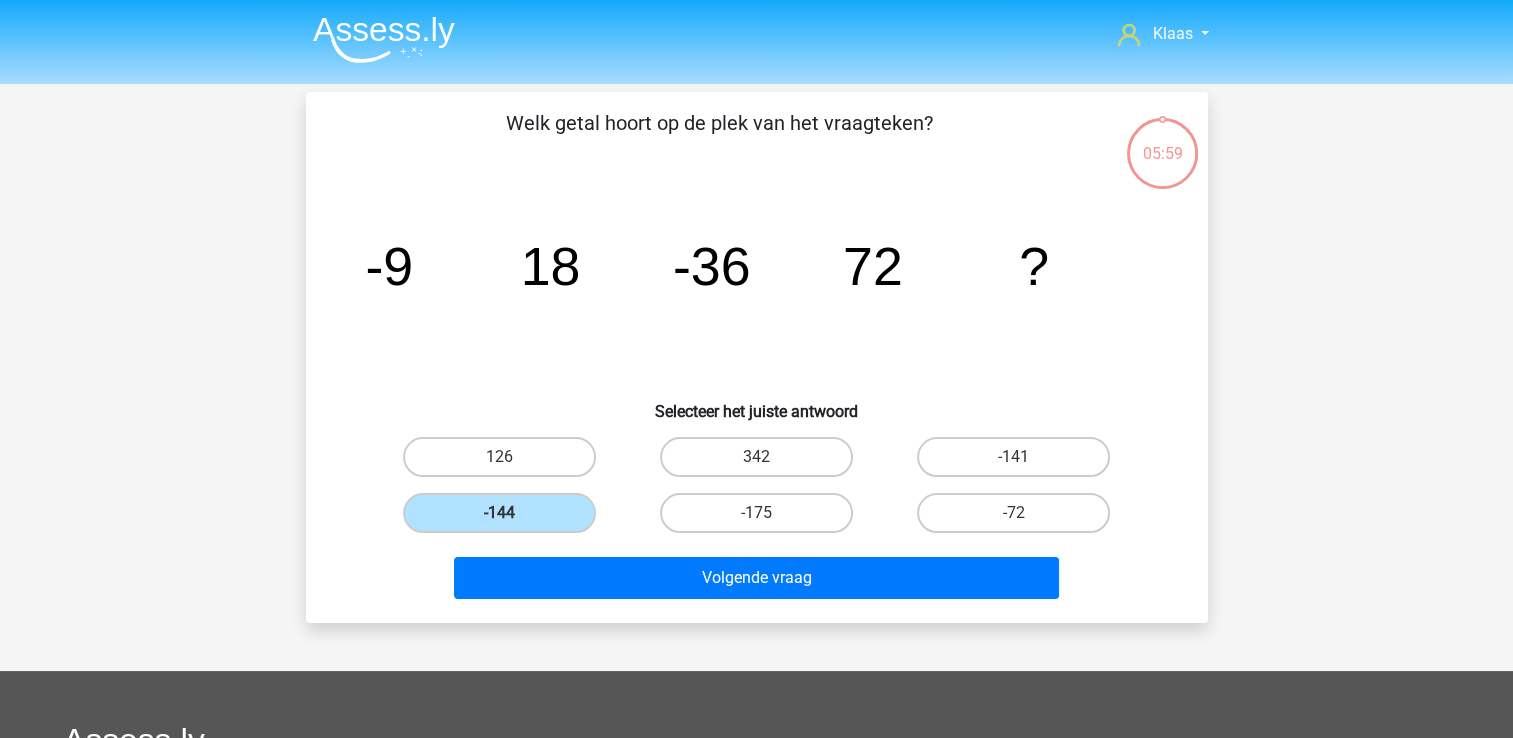 click on "Volgende vraag" at bounding box center [757, 582] 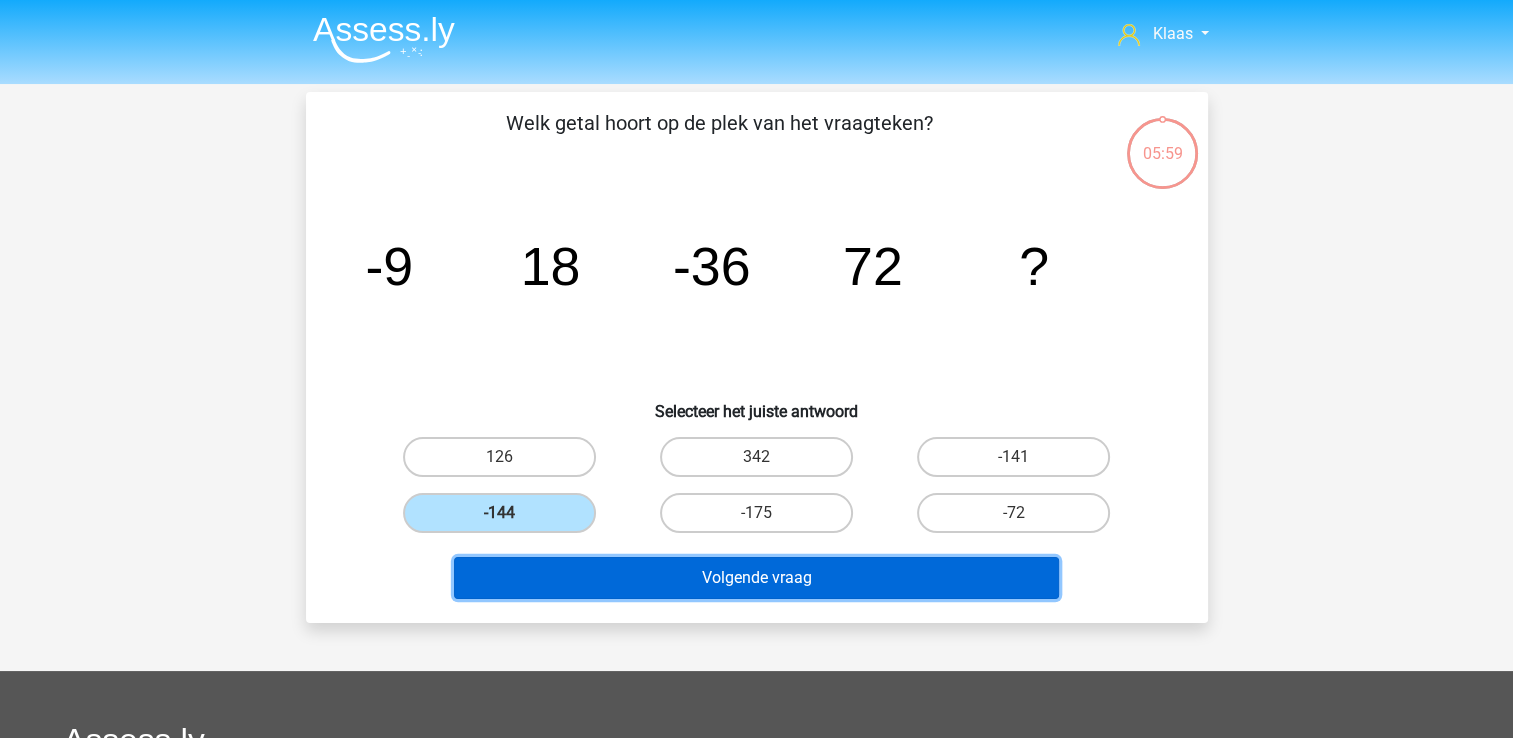 click on "Volgende vraag" at bounding box center [756, 578] 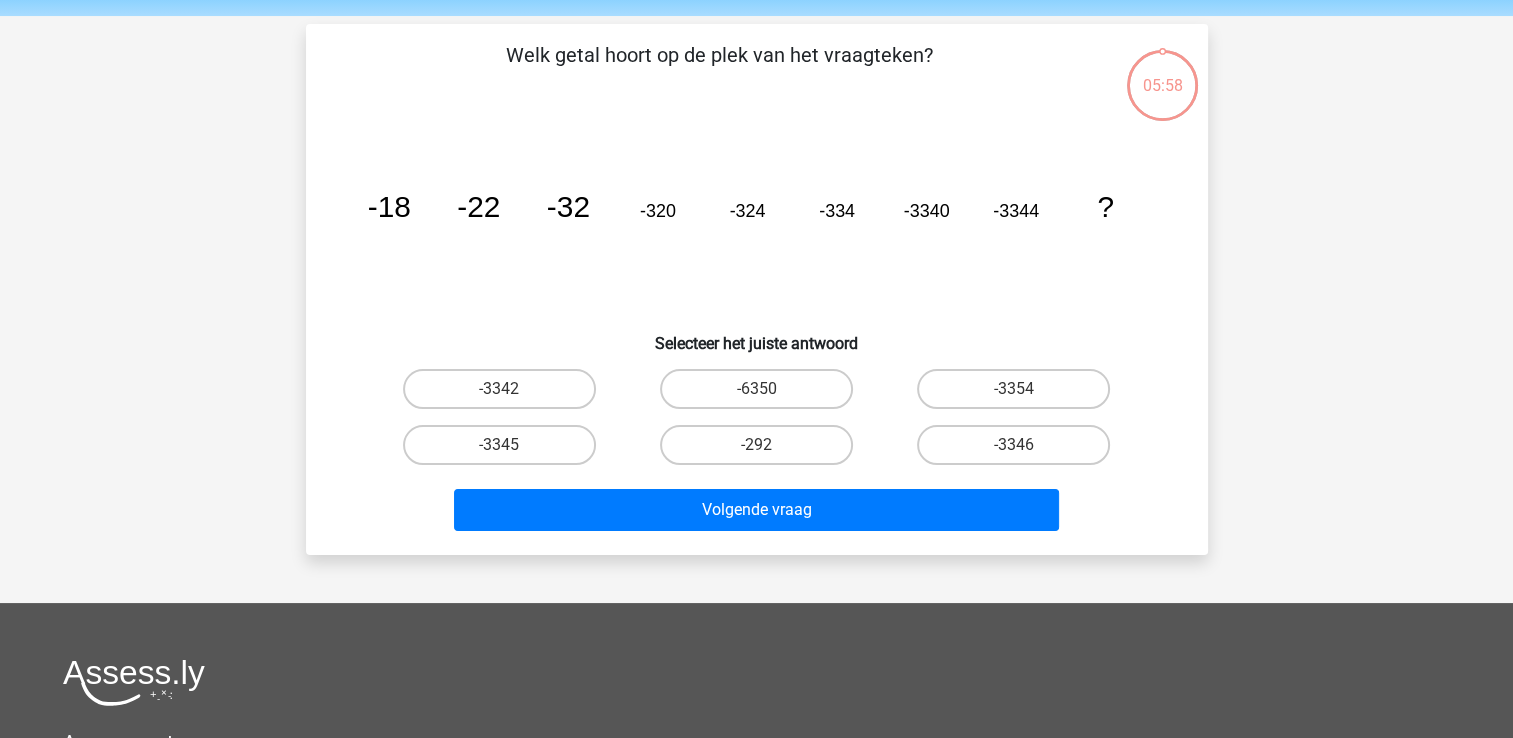 scroll, scrollTop: 92, scrollLeft: 0, axis: vertical 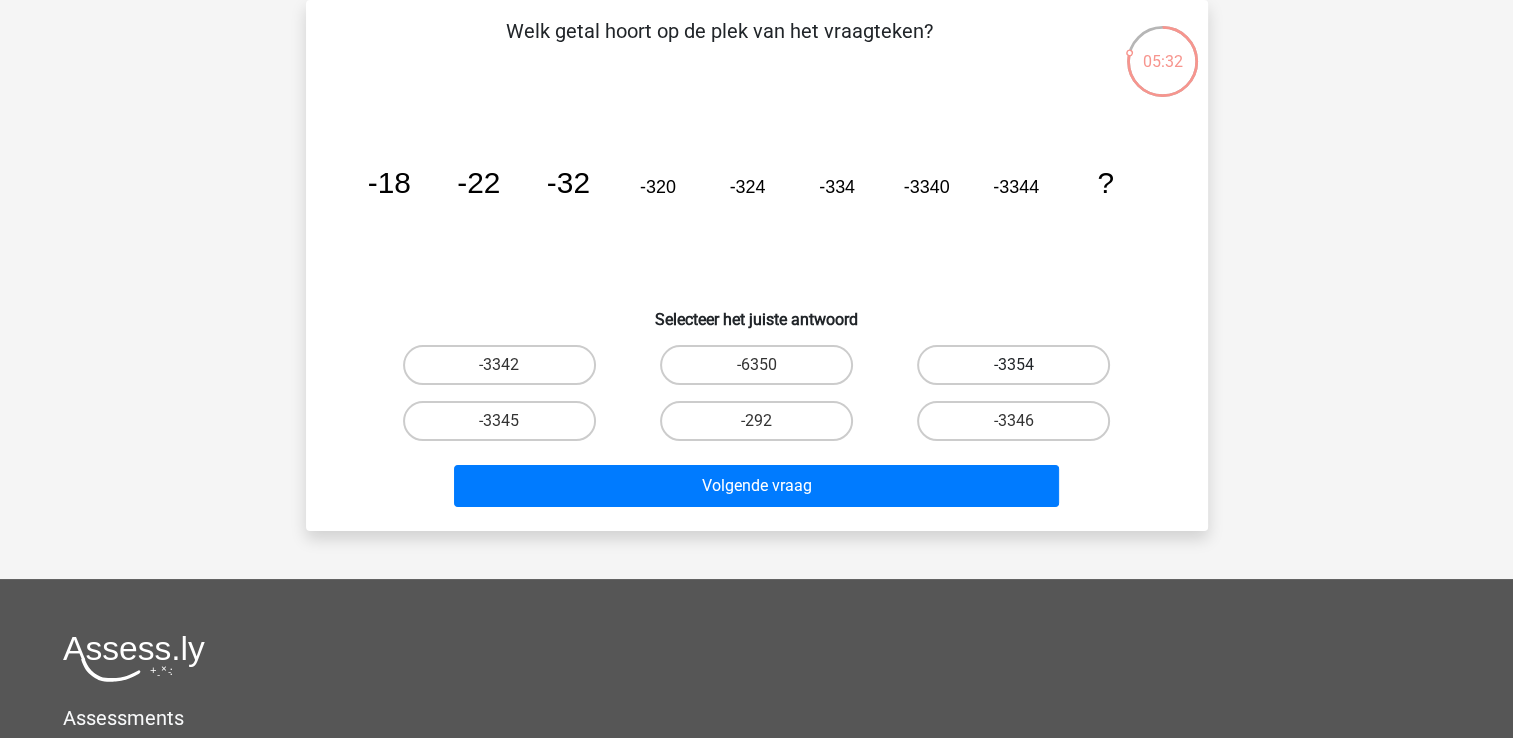 click on "-3354" at bounding box center [1013, 365] 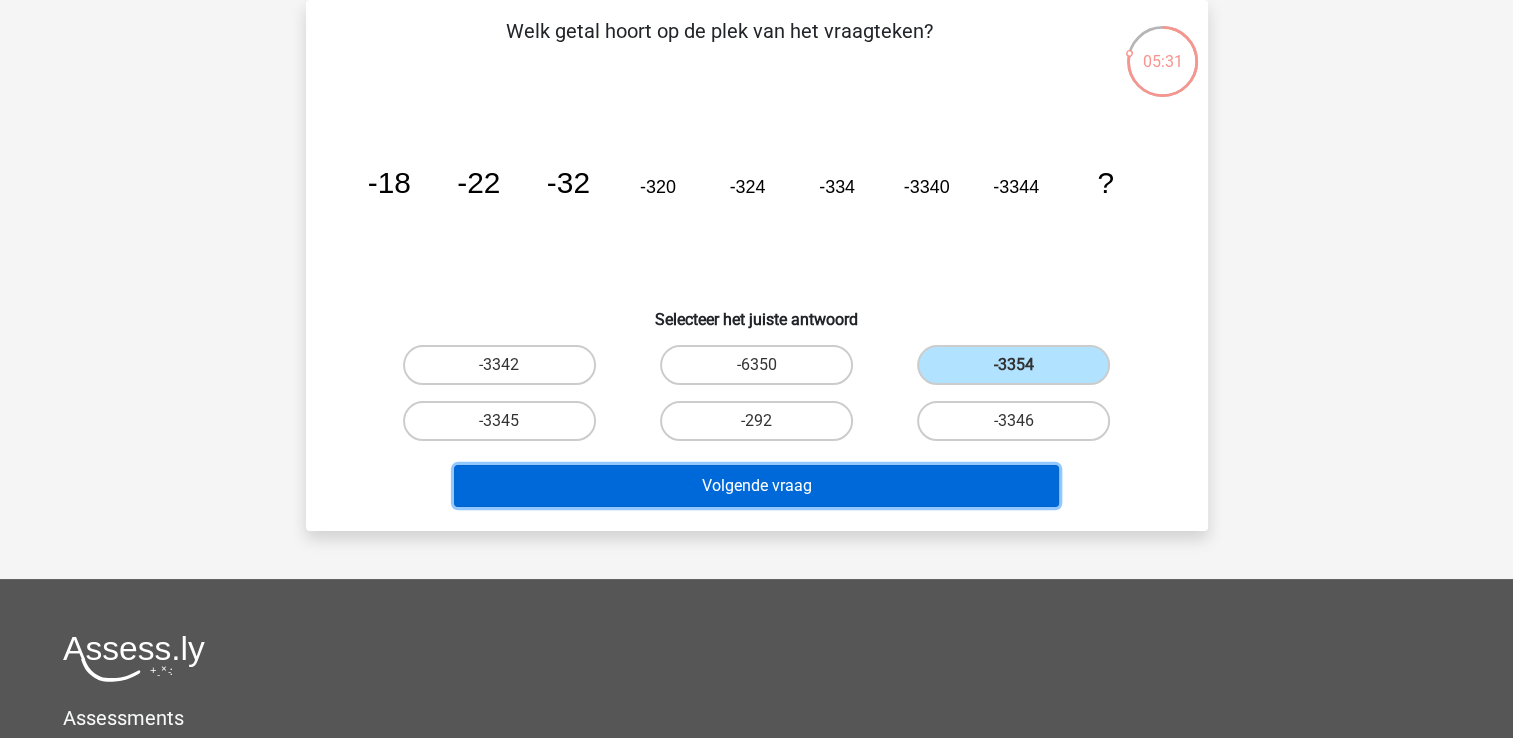 click on "Volgende vraag" at bounding box center (756, 486) 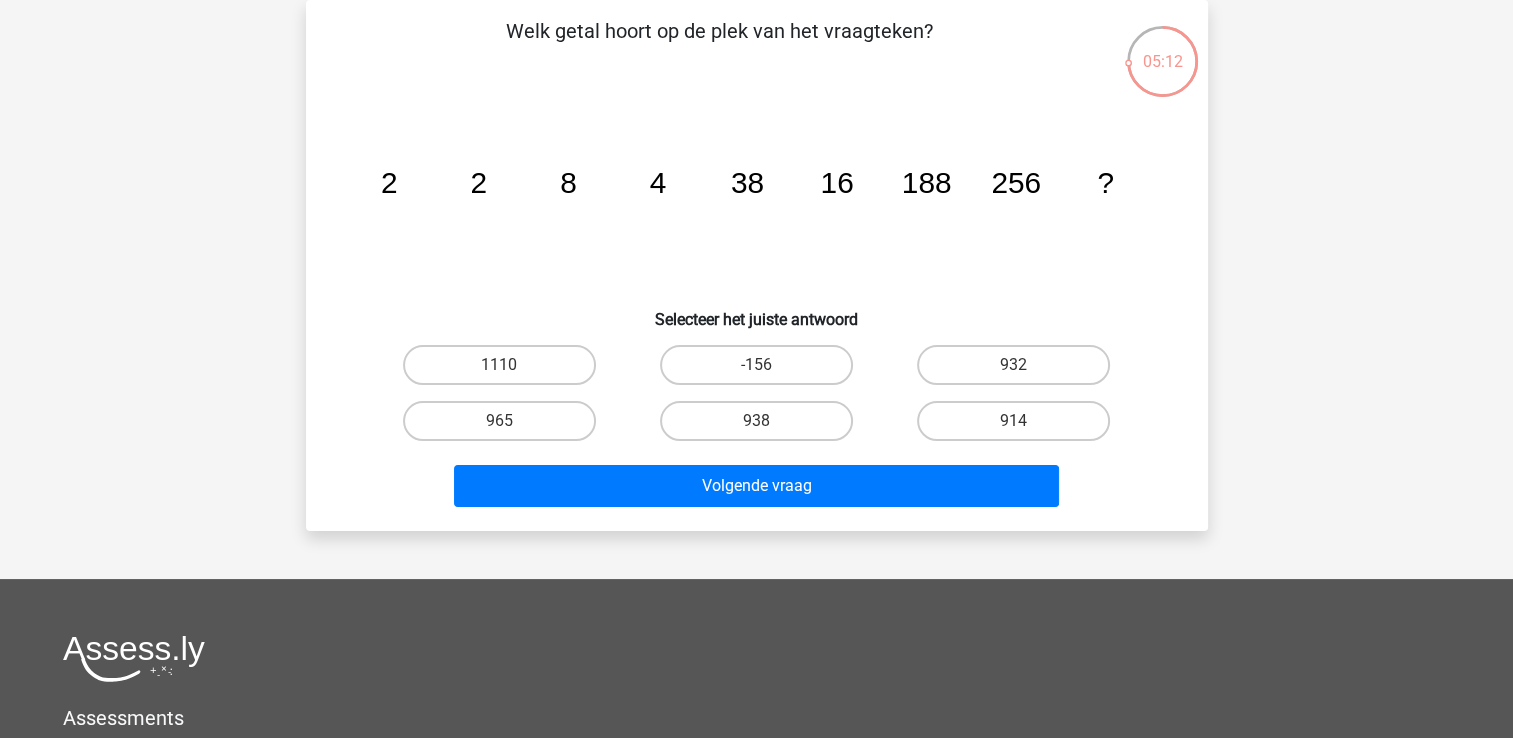 scroll, scrollTop: 92, scrollLeft: 0, axis: vertical 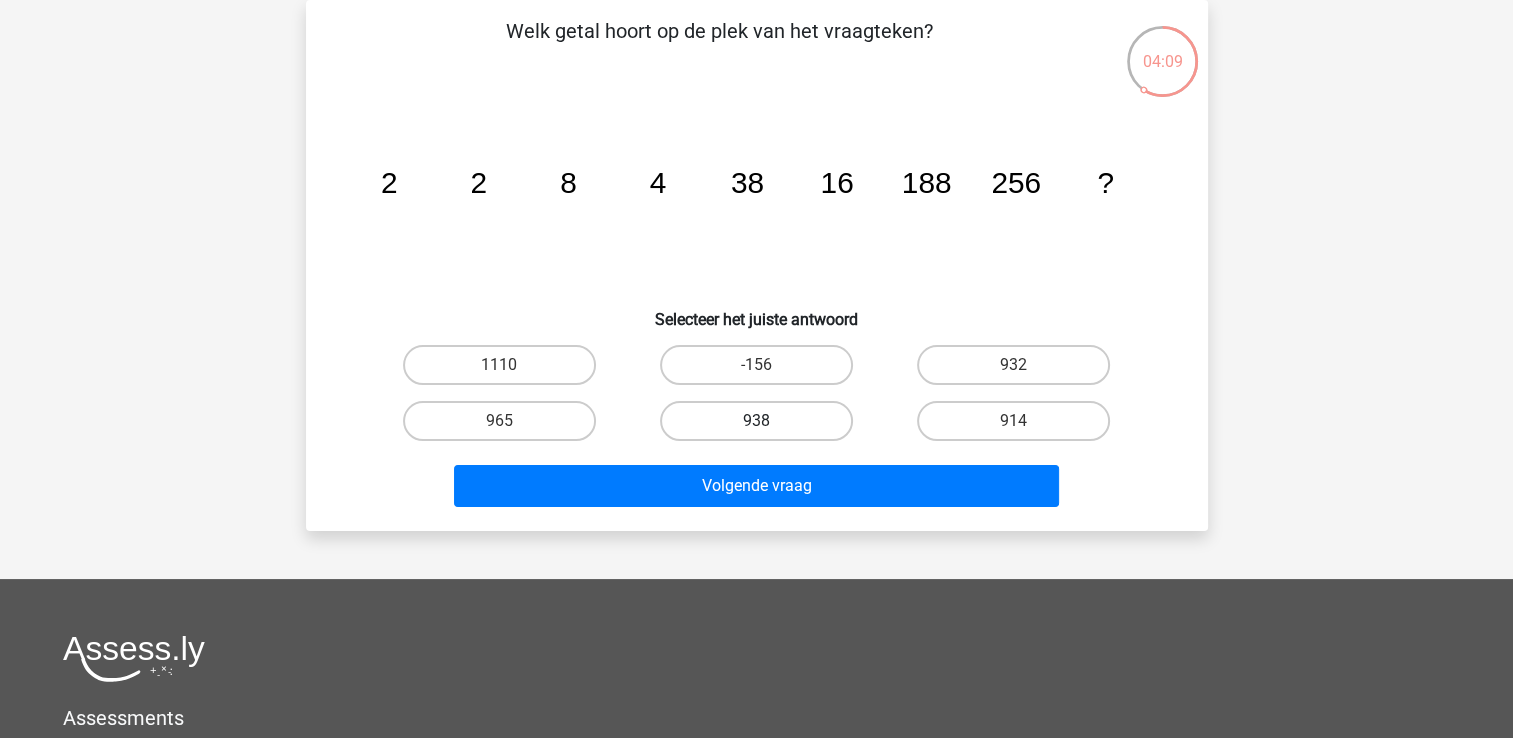 click on "938" at bounding box center [756, 421] 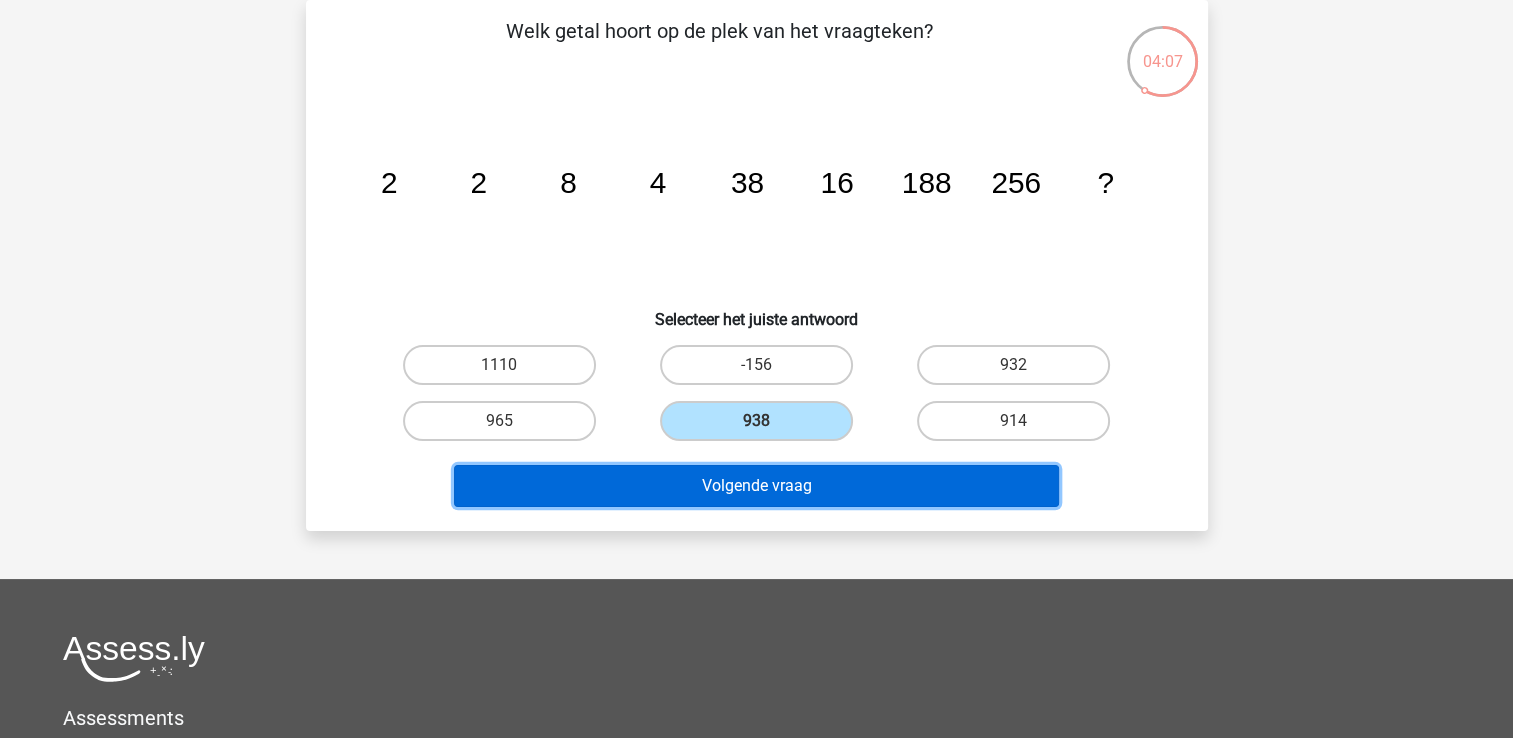 click on "Volgende vraag" at bounding box center [756, 486] 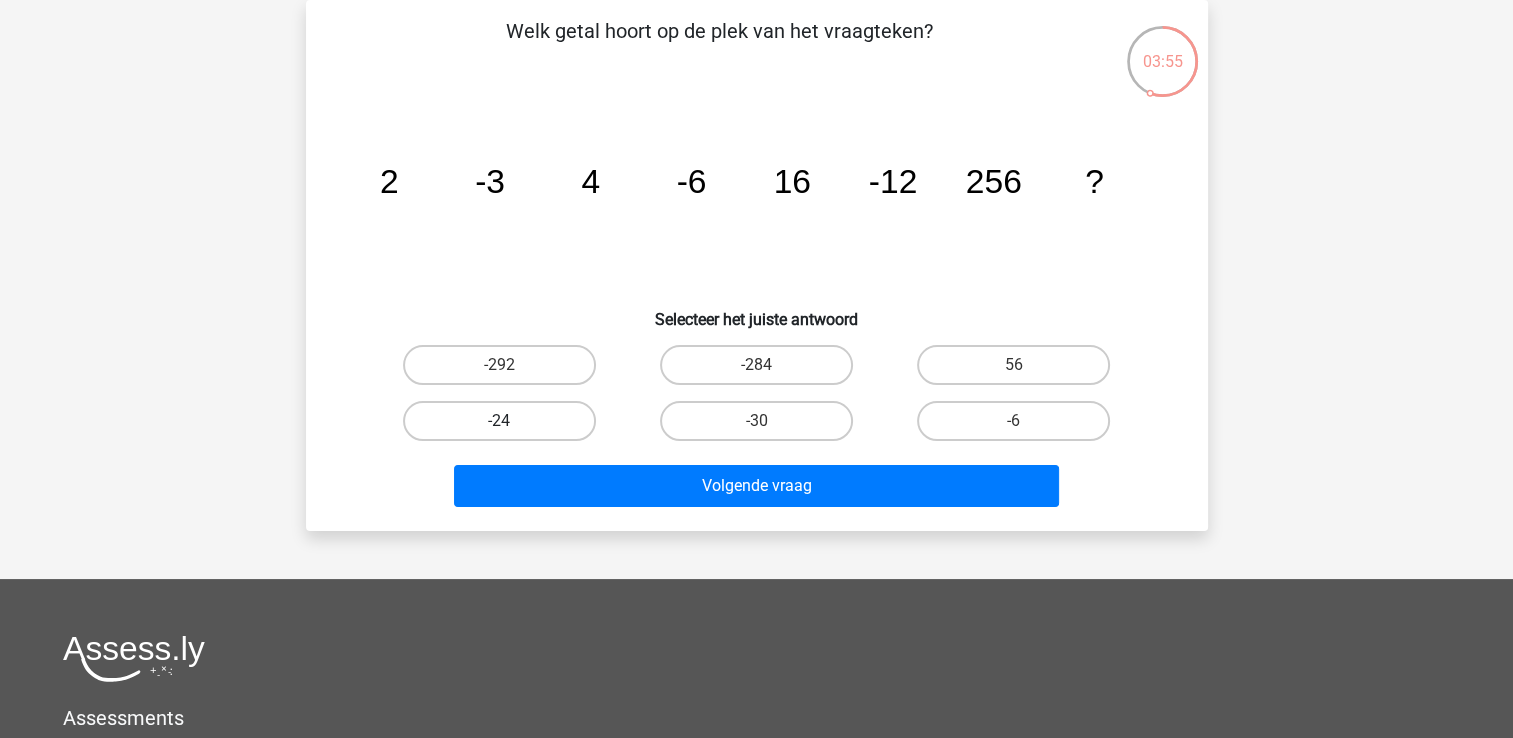 click on "-24" at bounding box center [499, 421] 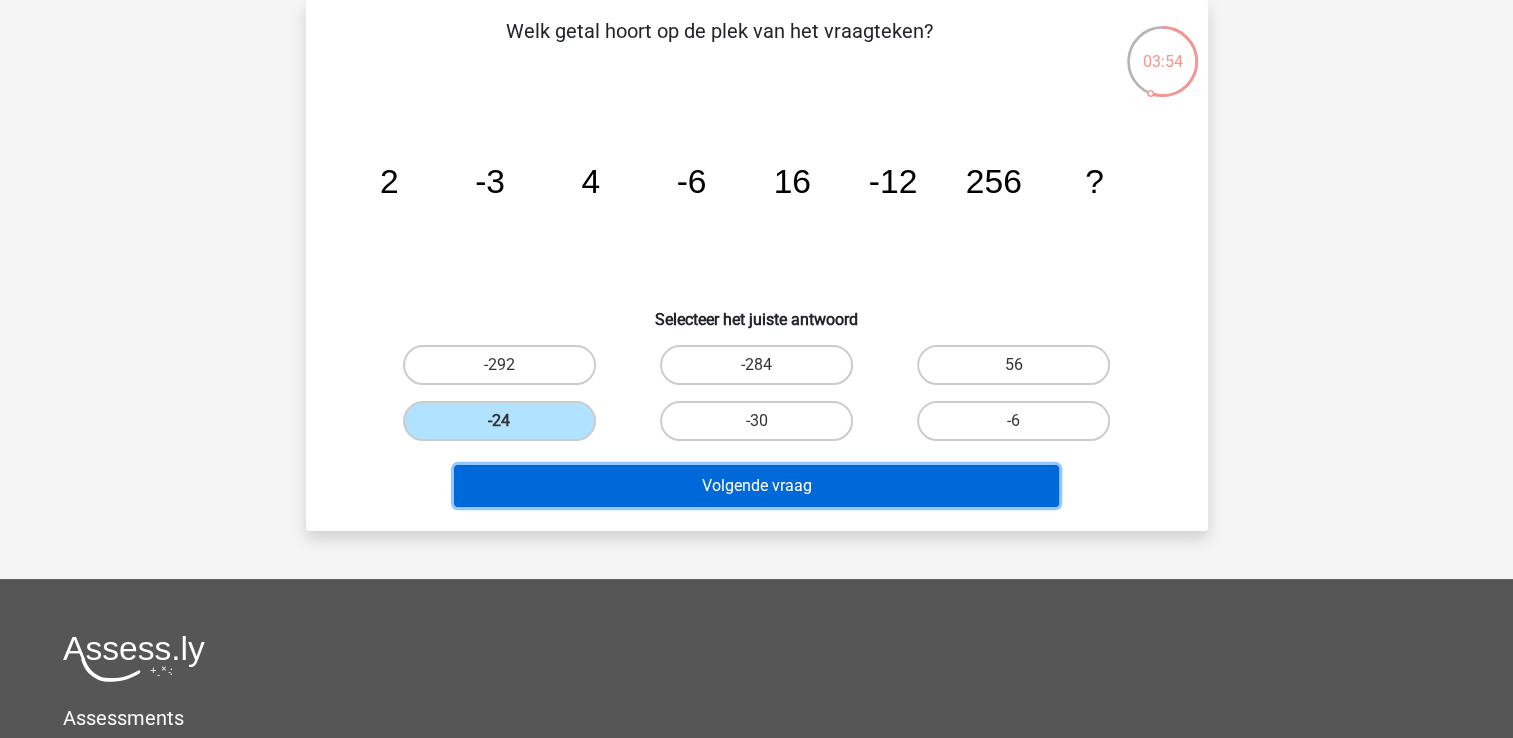 click on "Volgende vraag" at bounding box center (756, 486) 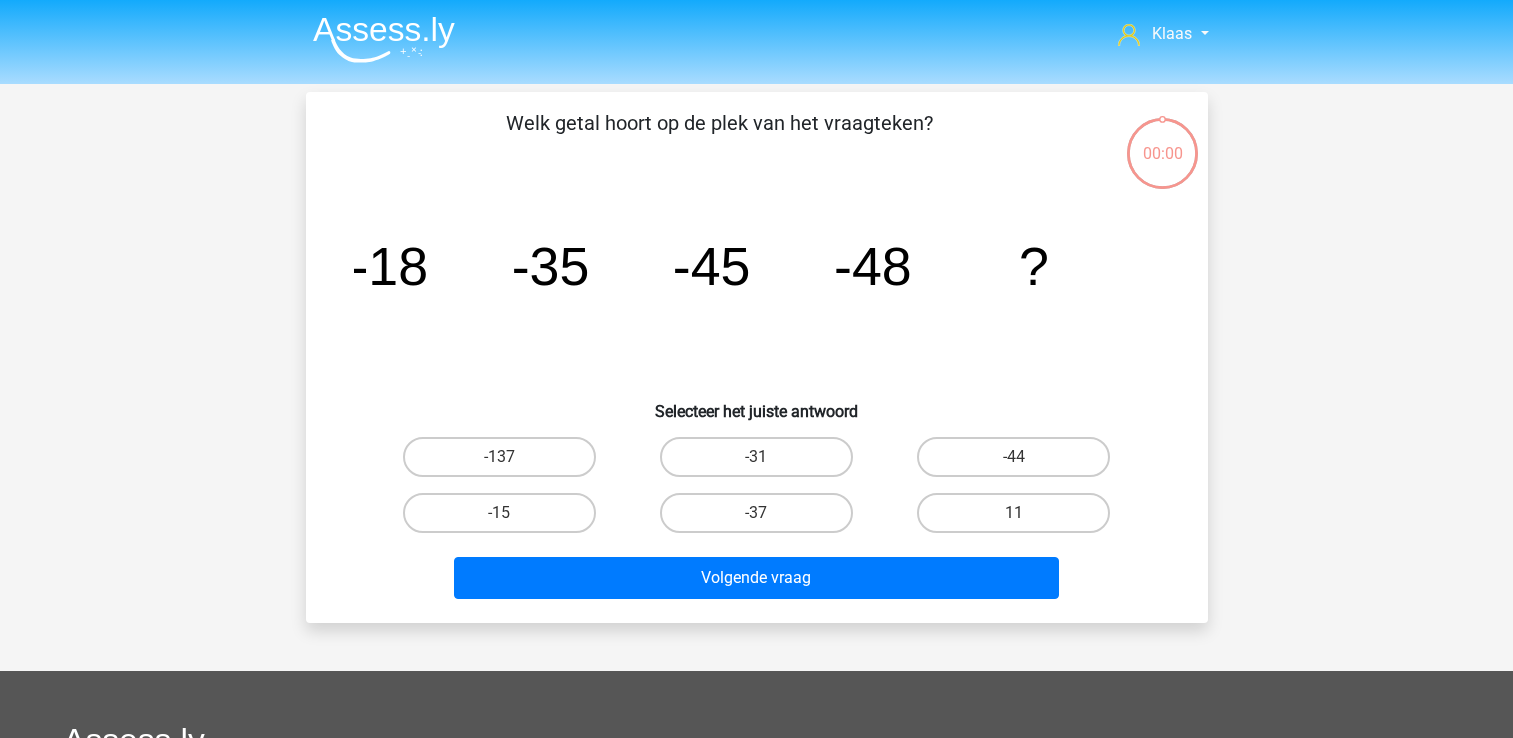 scroll, scrollTop: 92, scrollLeft: 0, axis: vertical 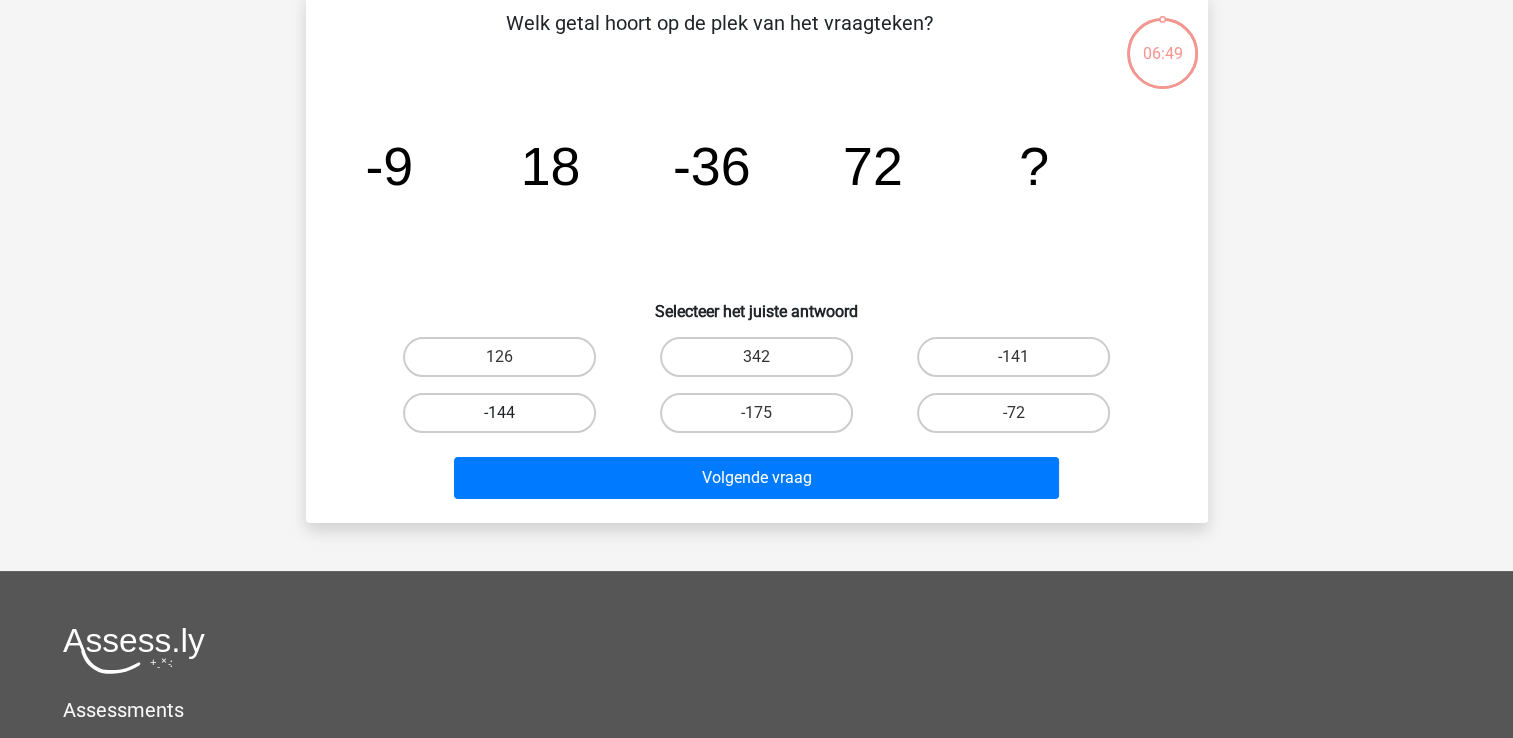 click on "-144" at bounding box center (499, 413) 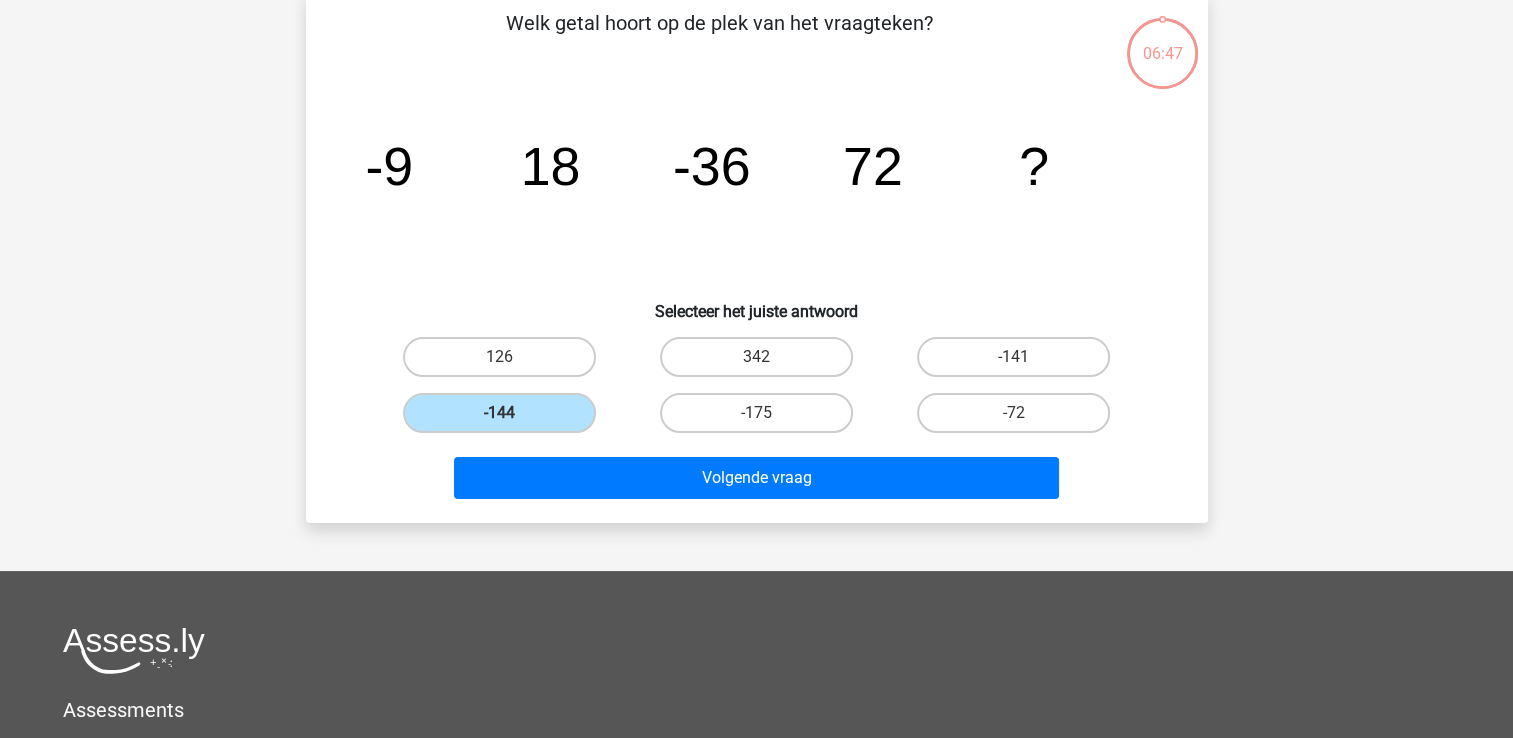 click on "Volgende vraag" at bounding box center [757, 482] 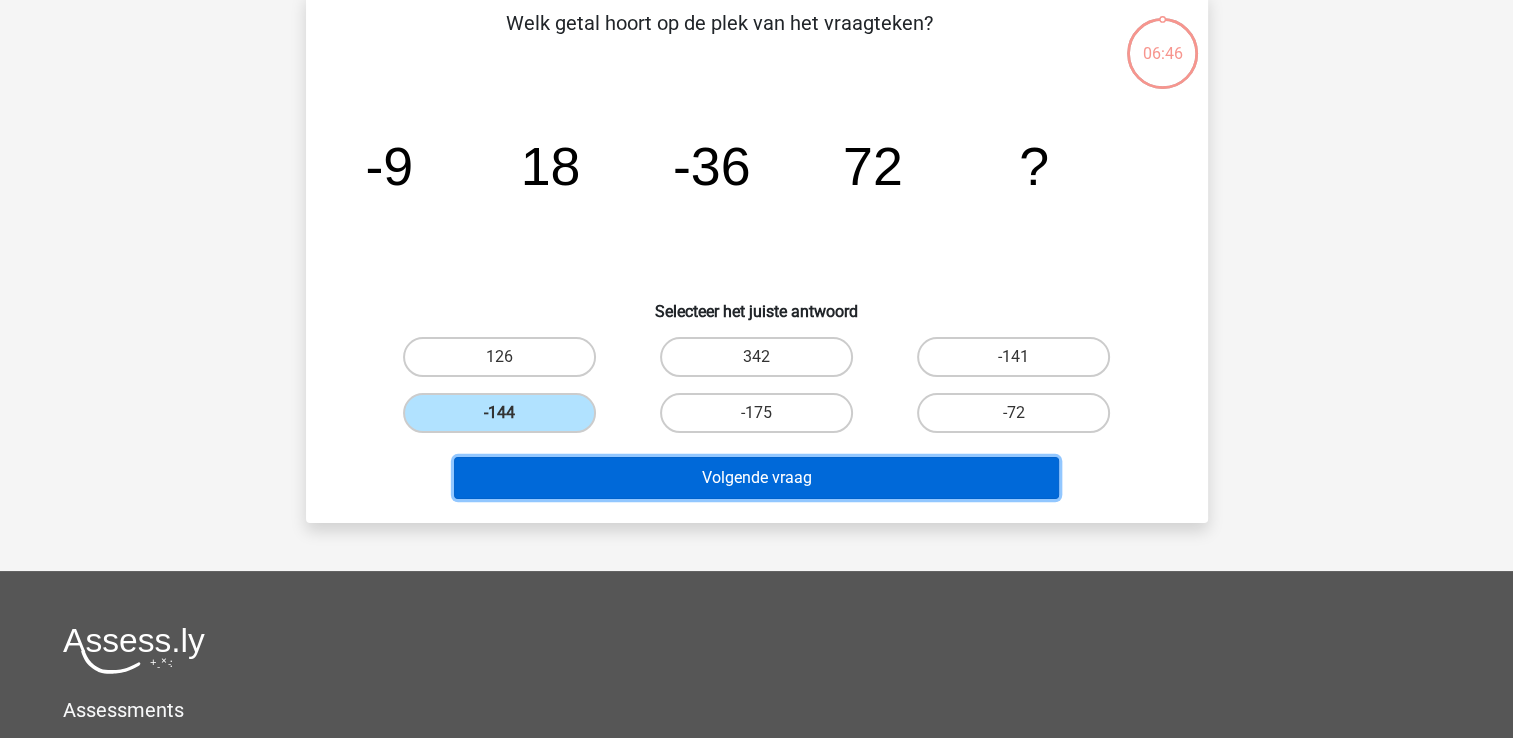 click on "Volgende vraag" at bounding box center (756, 478) 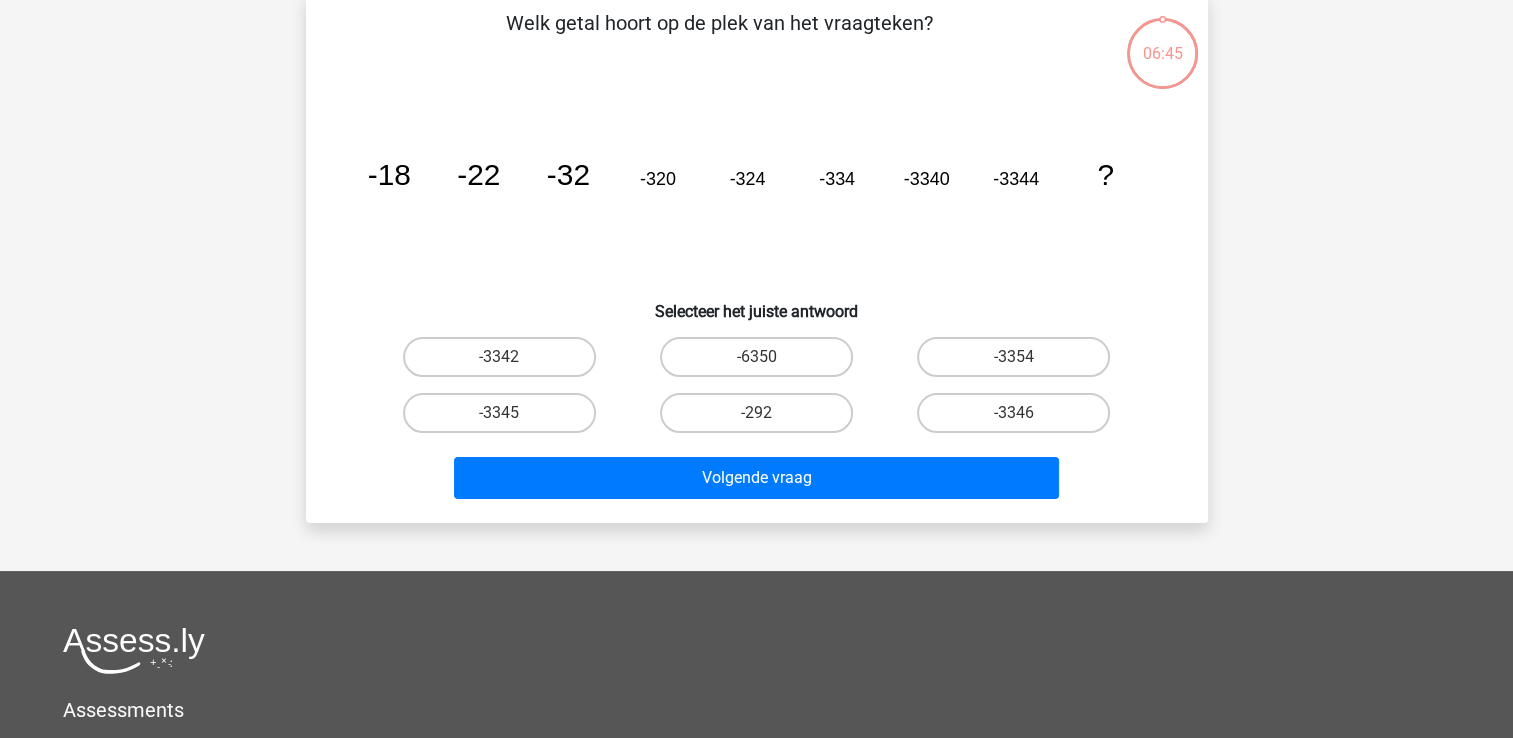 scroll, scrollTop: 92, scrollLeft: 0, axis: vertical 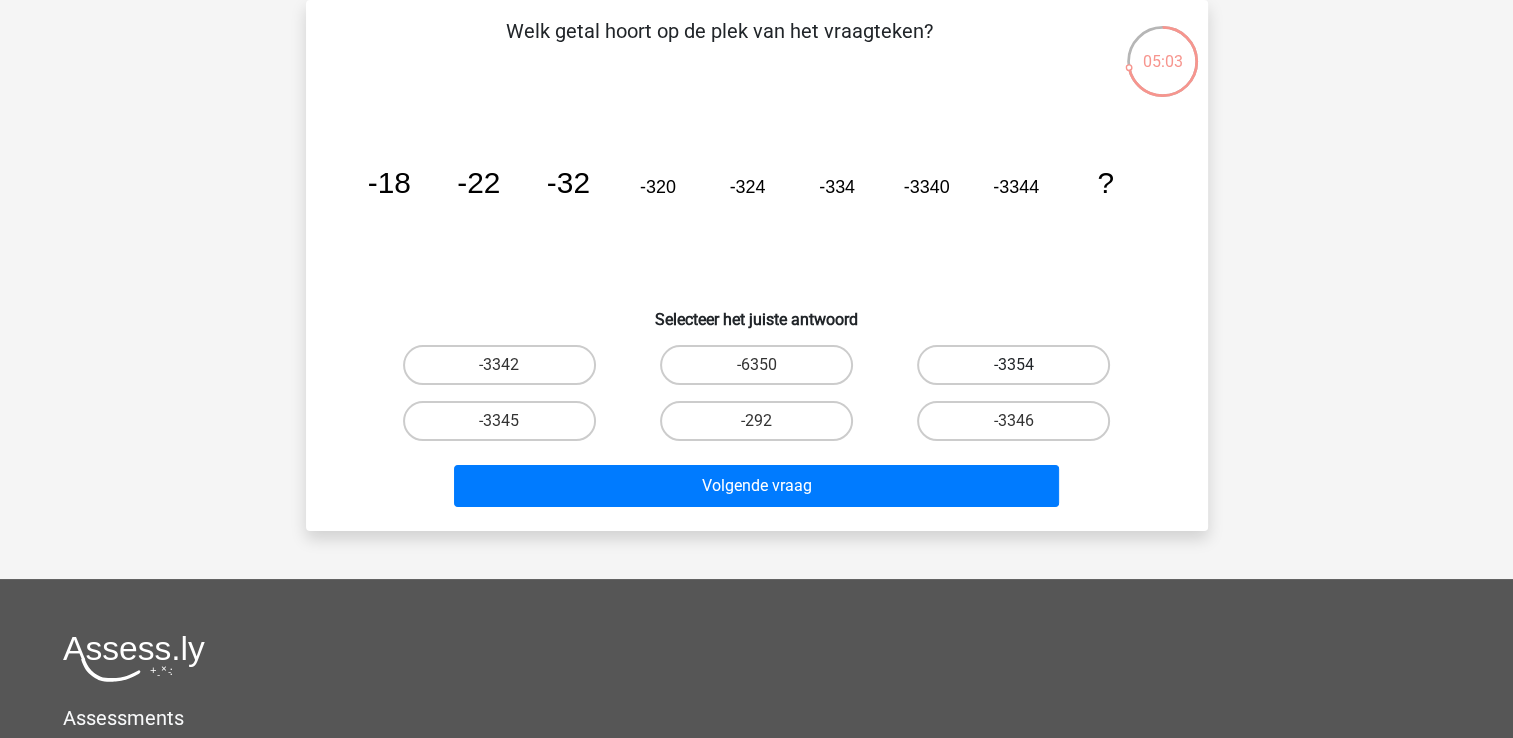 click on "-3354" at bounding box center [1013, 365] 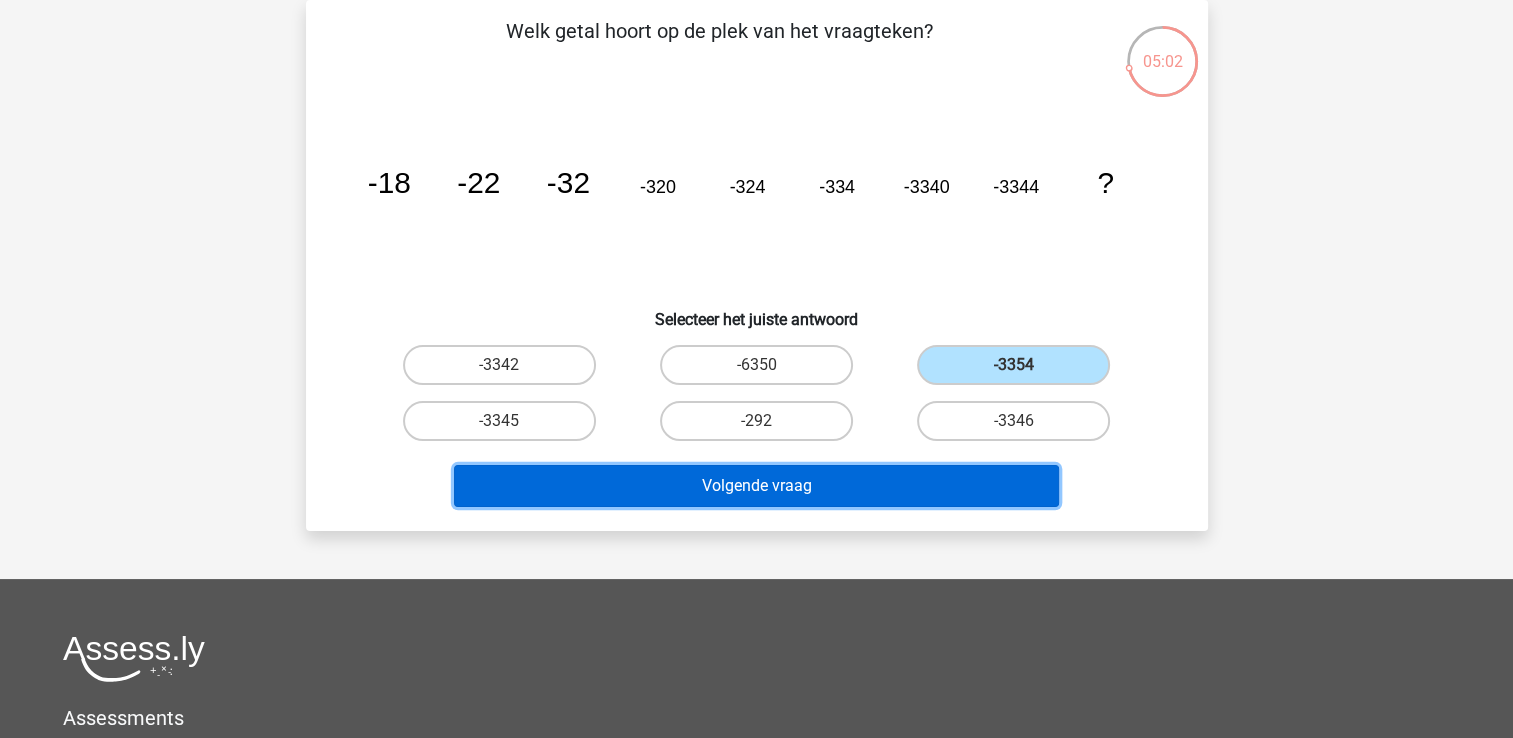 click on "Volgende vraag" at bounding box center [756, 486] 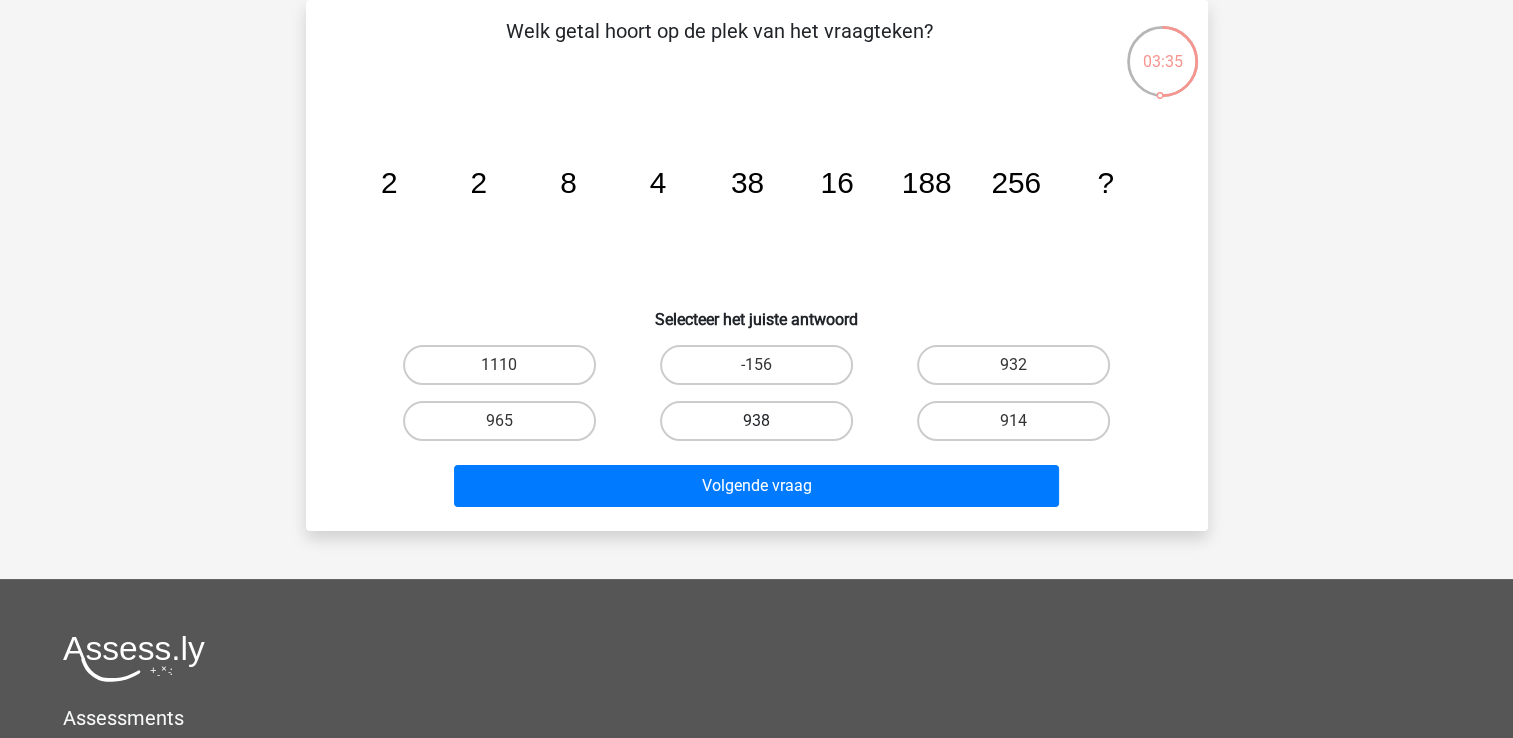 click on "938" at bounding box center (756, 421) 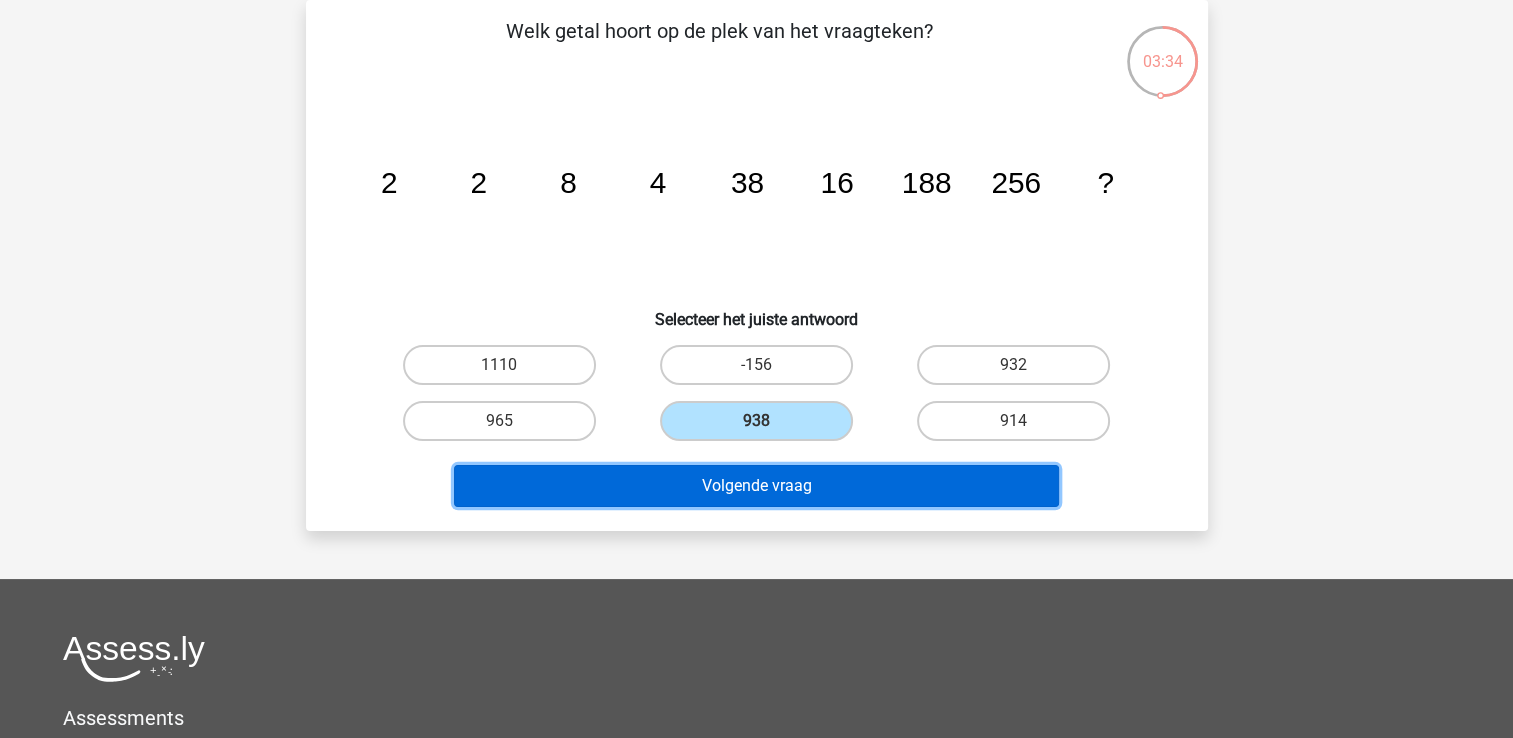 click on "Volgende vraag" at bounding box center [756, 486] 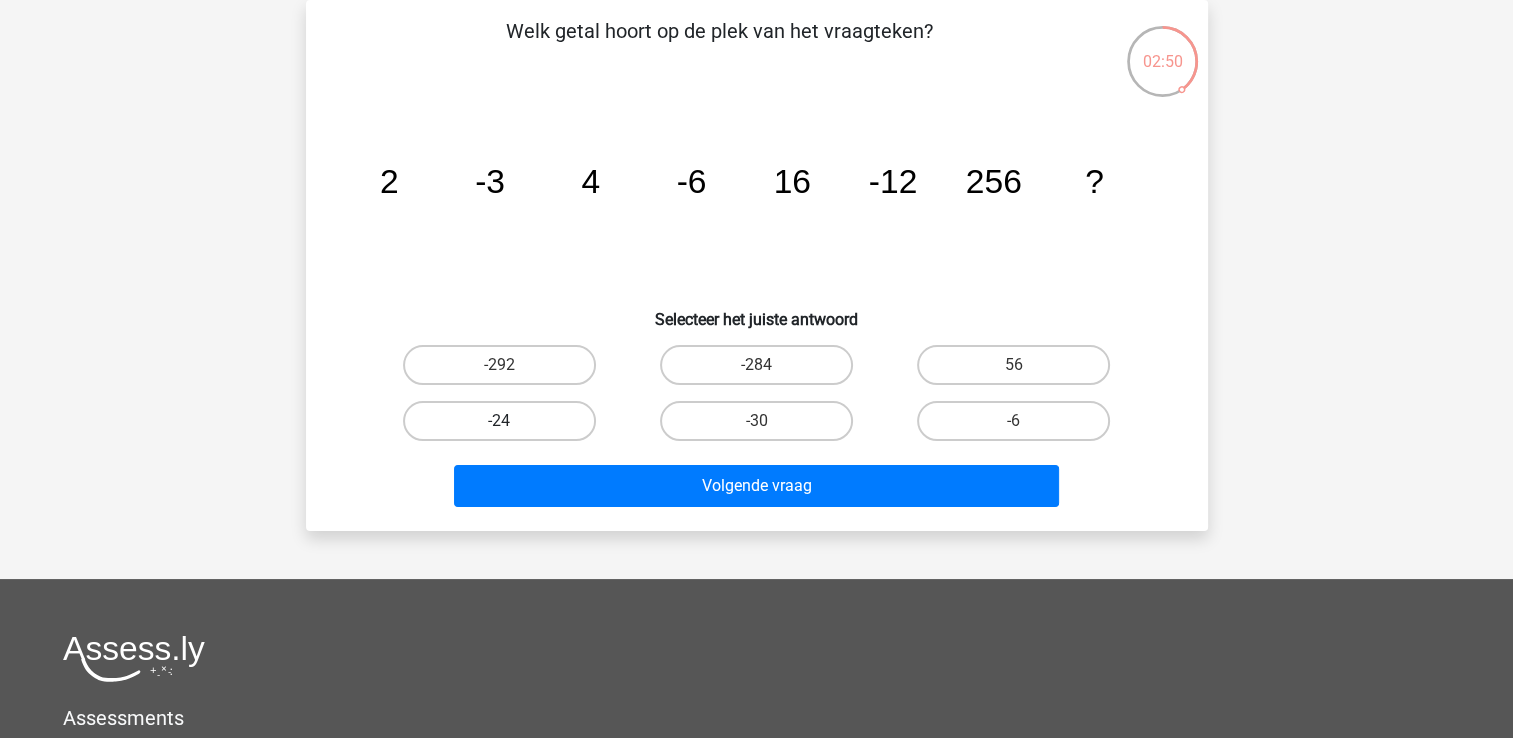 click on "-24" at bounding box center (499, 421) 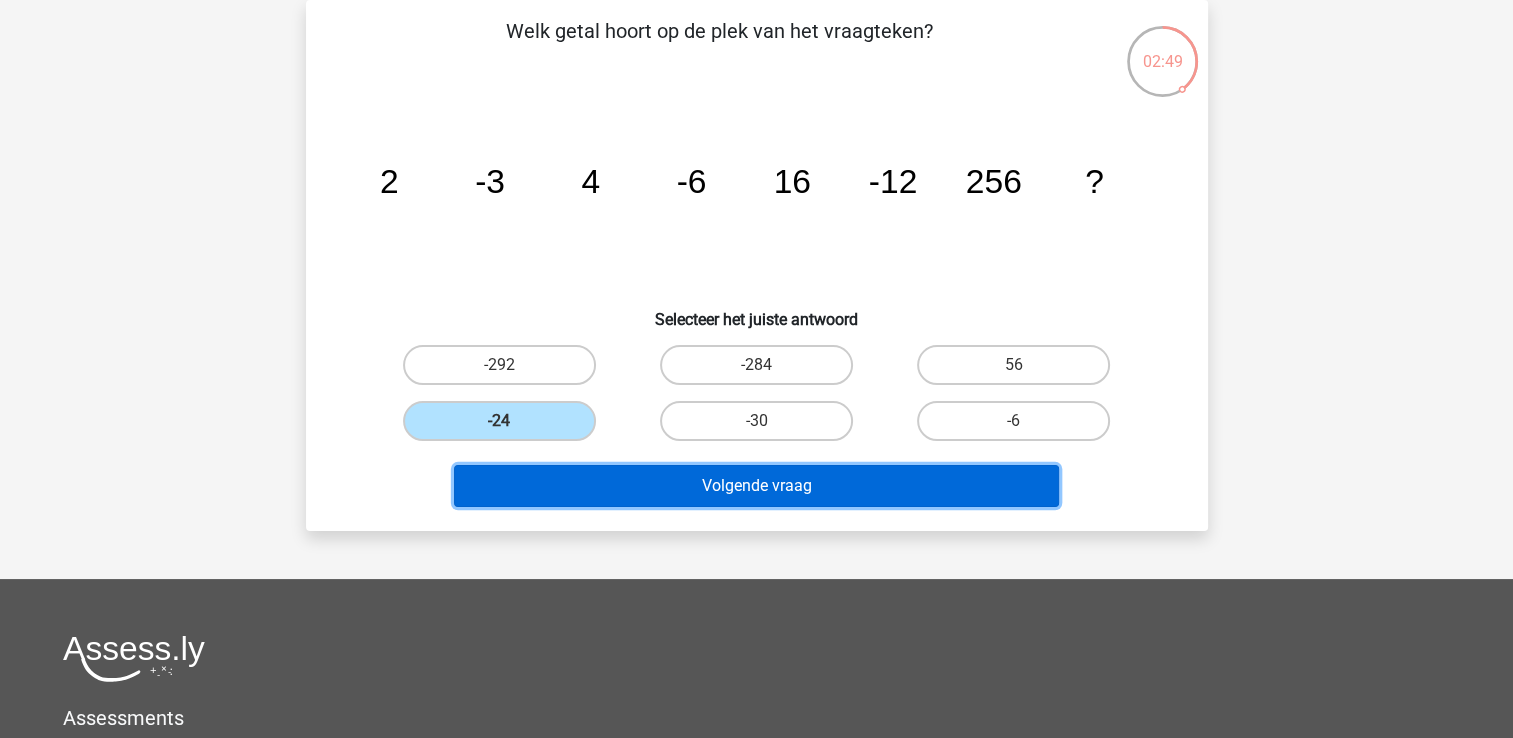 click on "Volgende vraag" at bounding box center [756, 486] 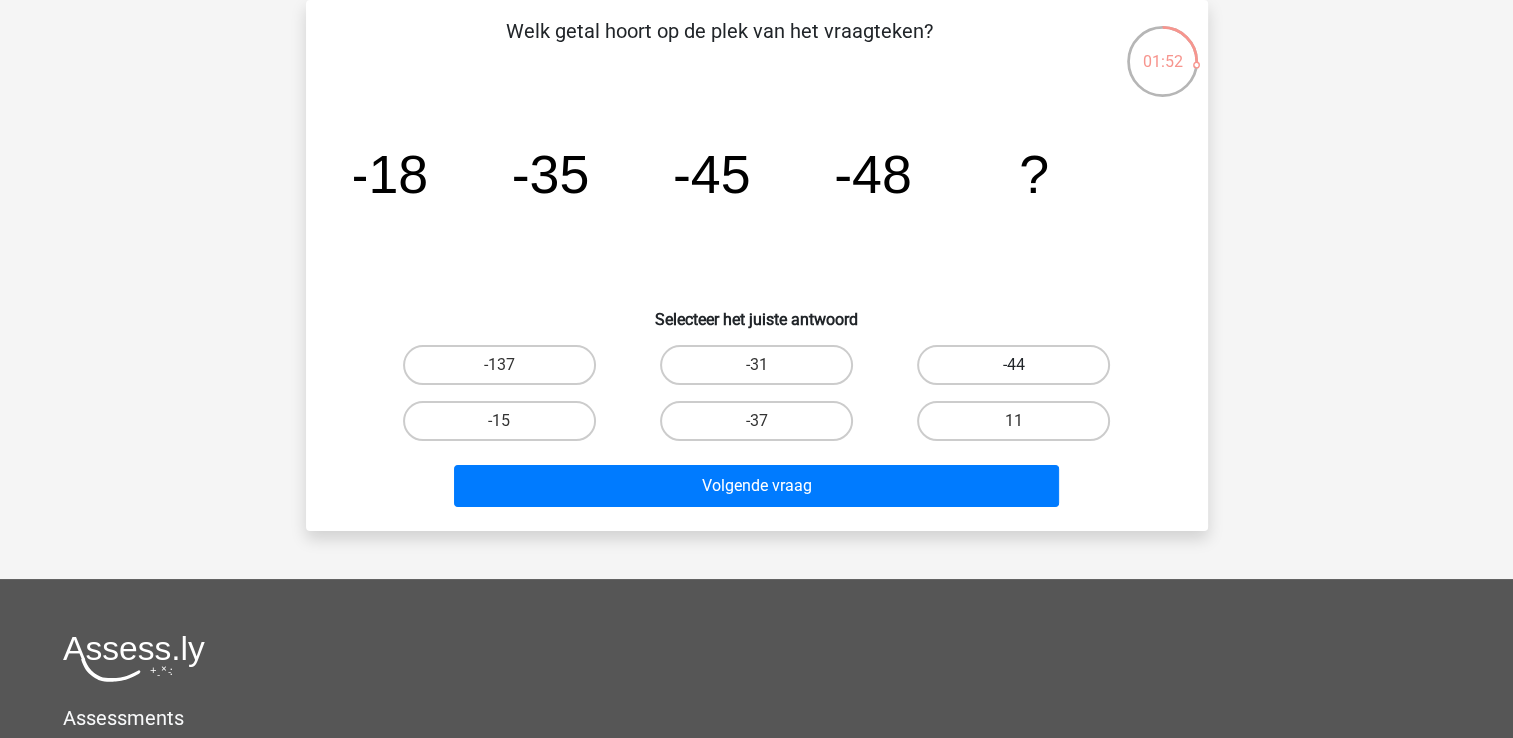 click on "-44" at bounding box center (1013, 365) 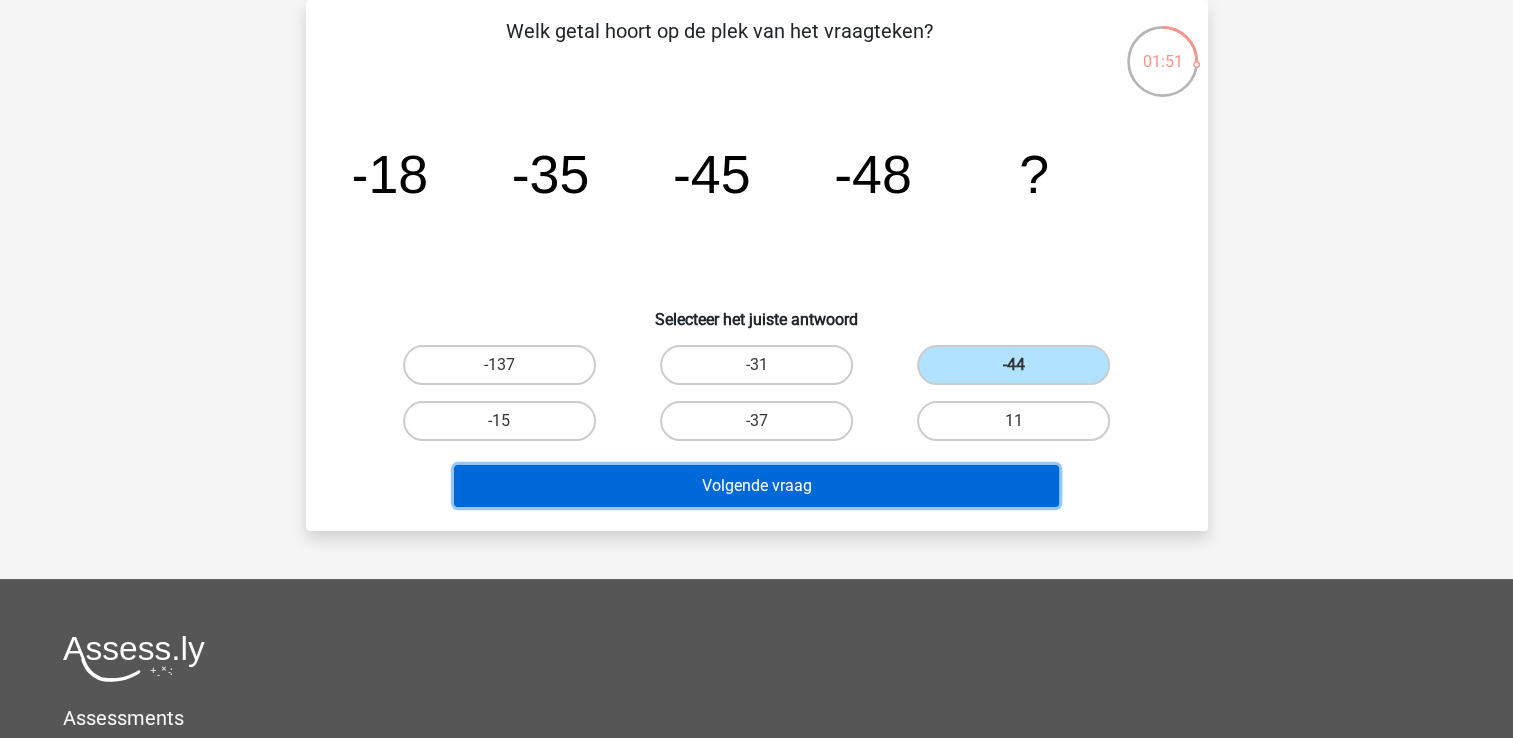 click on "Volgende vraag" at bounding box center [756, 486] 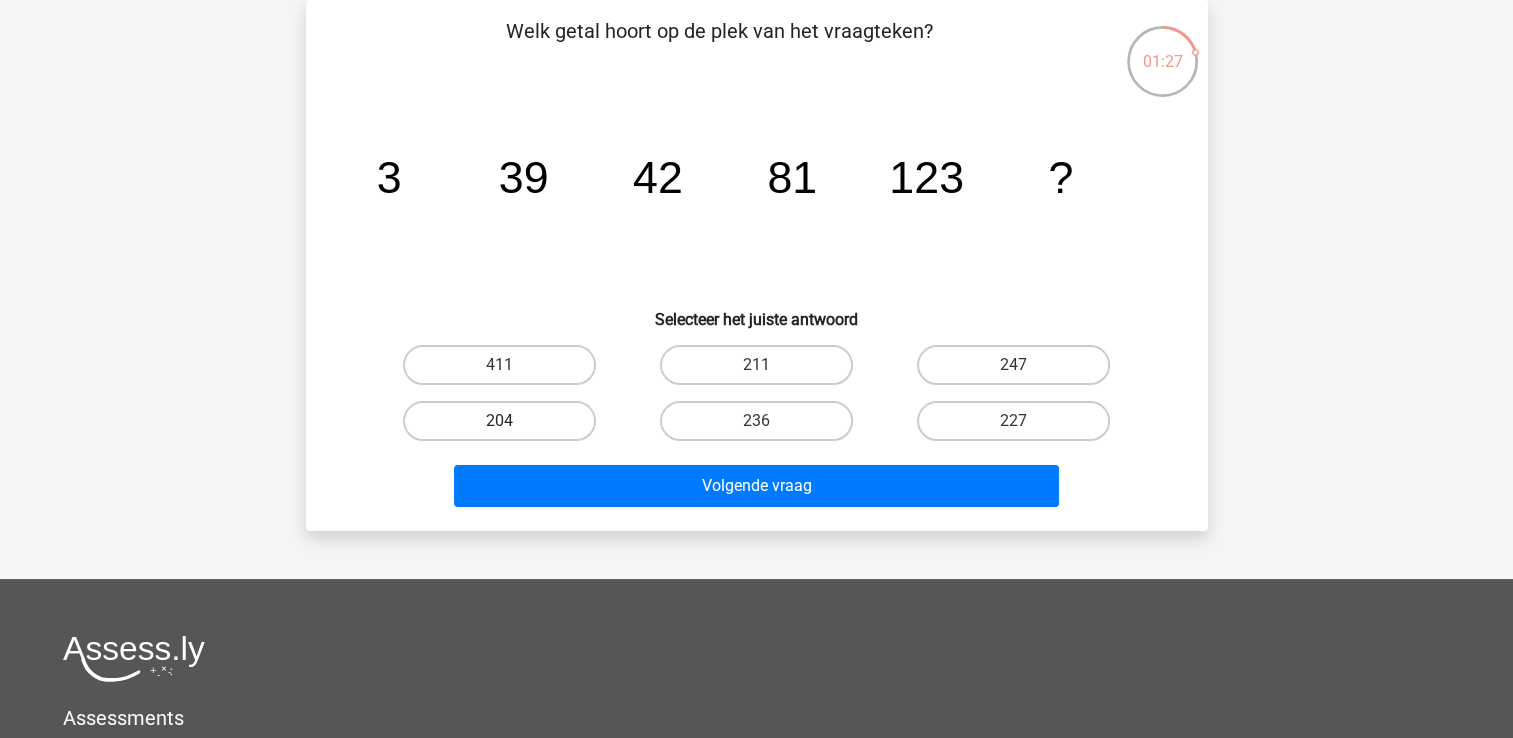 click on "204" at bounding box center [499, 421] 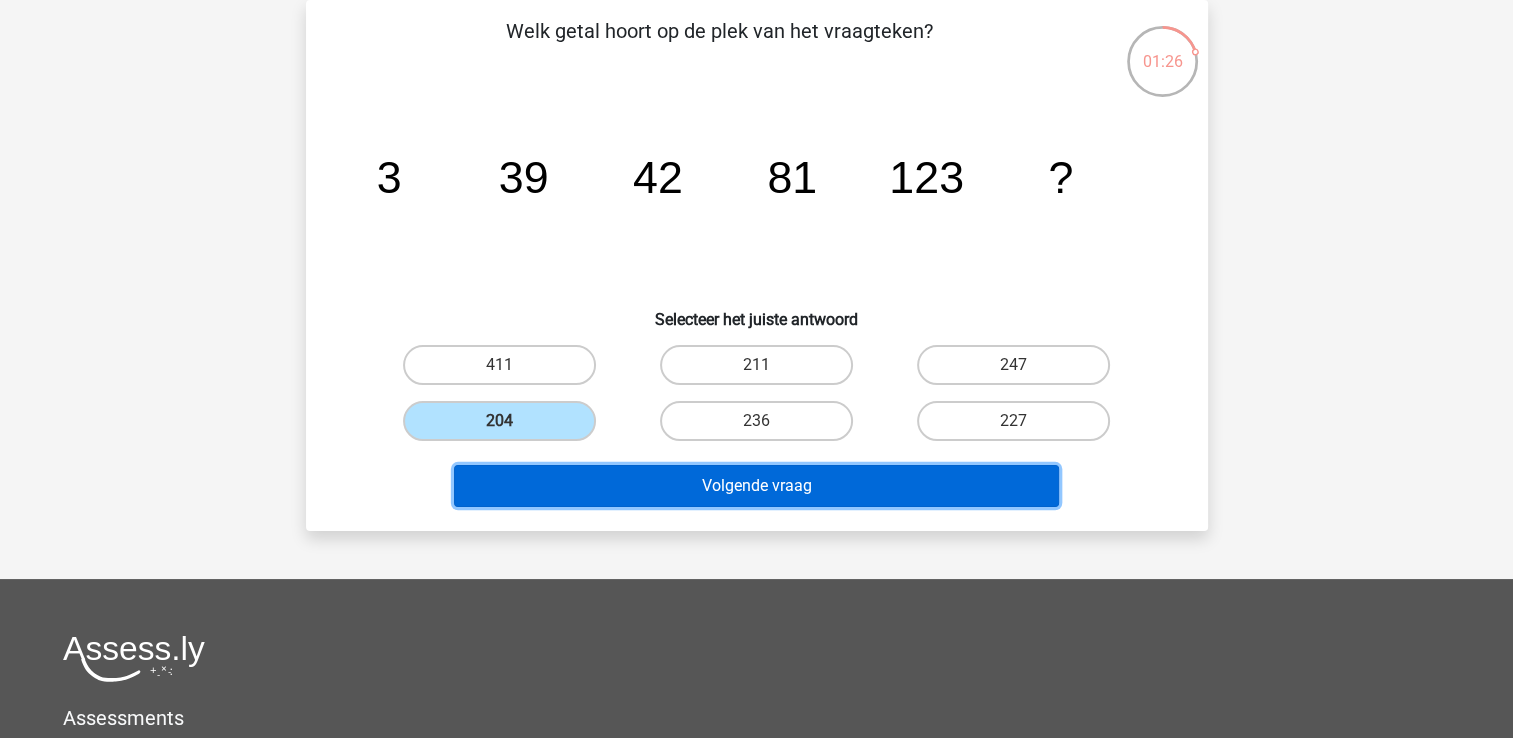 click on "Volgende vraag" at bounding box center [756, 486] 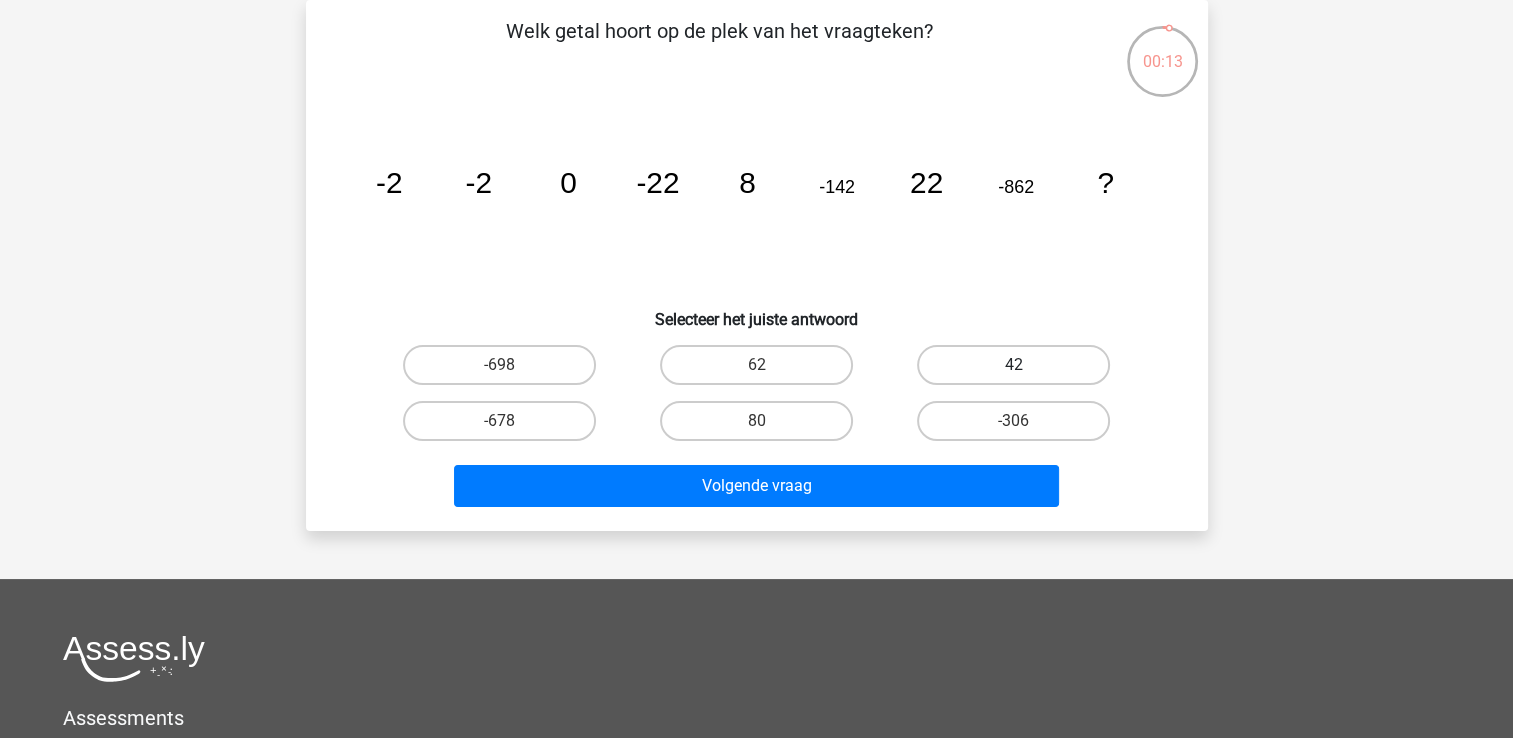 click on "42" at bounding box center [1013, 365] 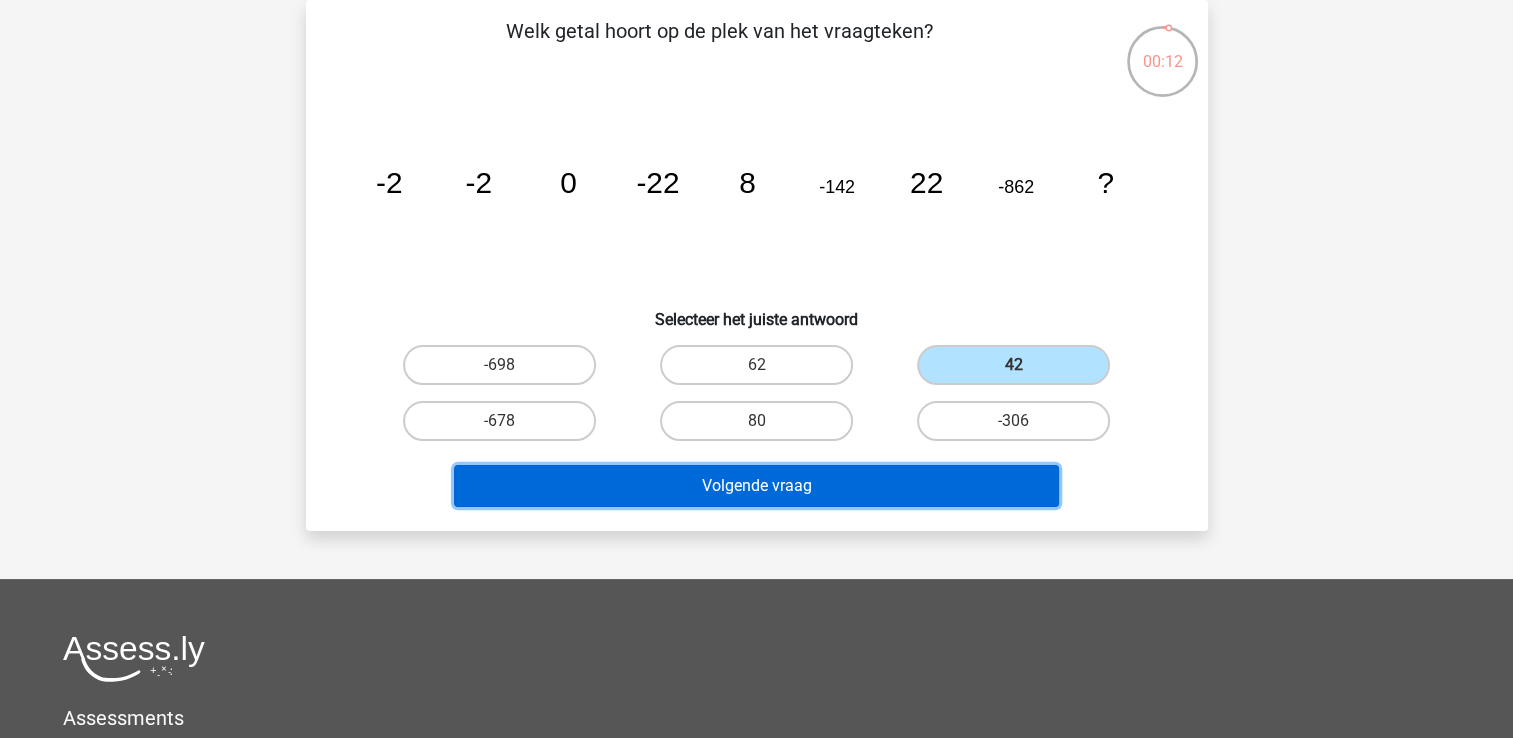 click on "Volgende vraag" at bounding box center [756, 486] 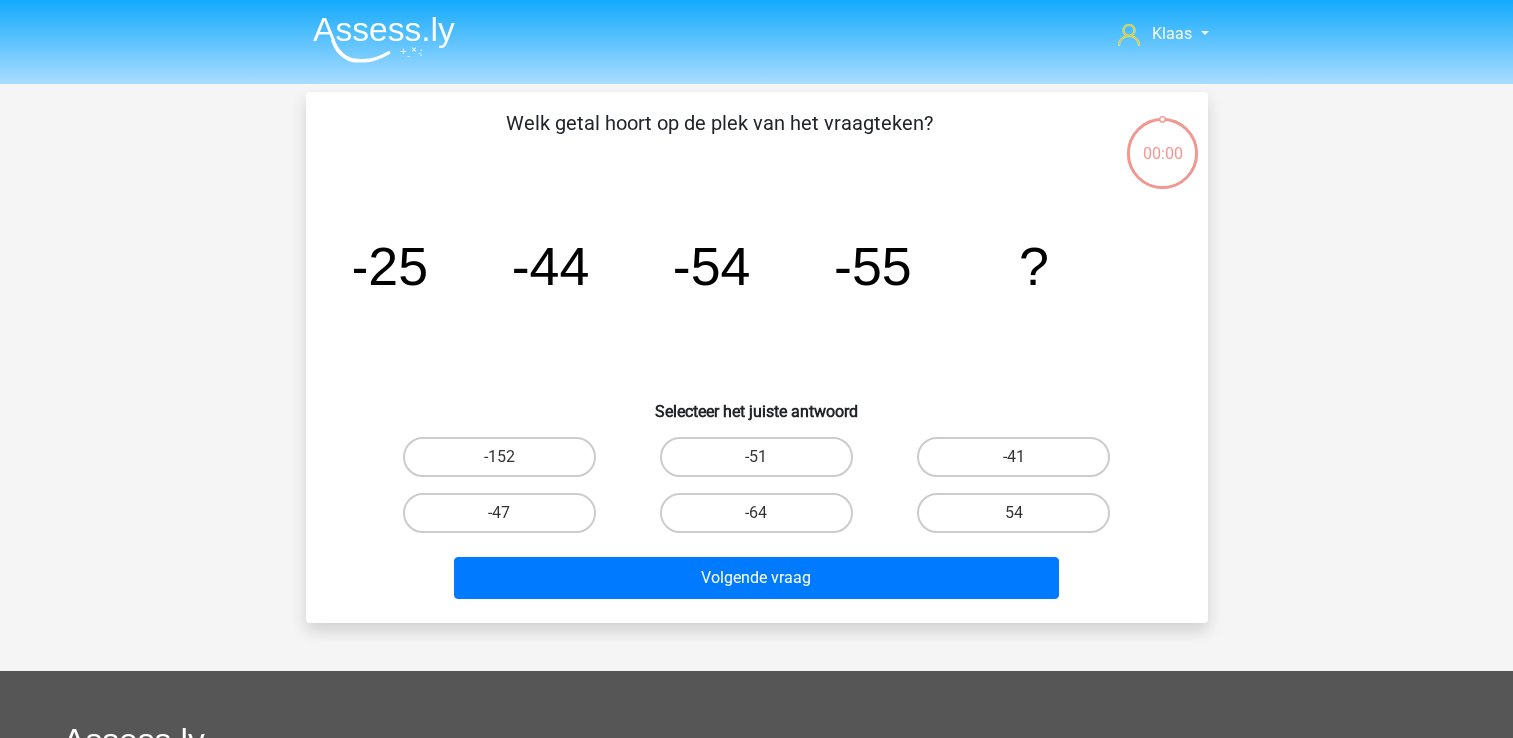 scroll, scrollTop: 92, scrollLeft: 0, axis: vertical 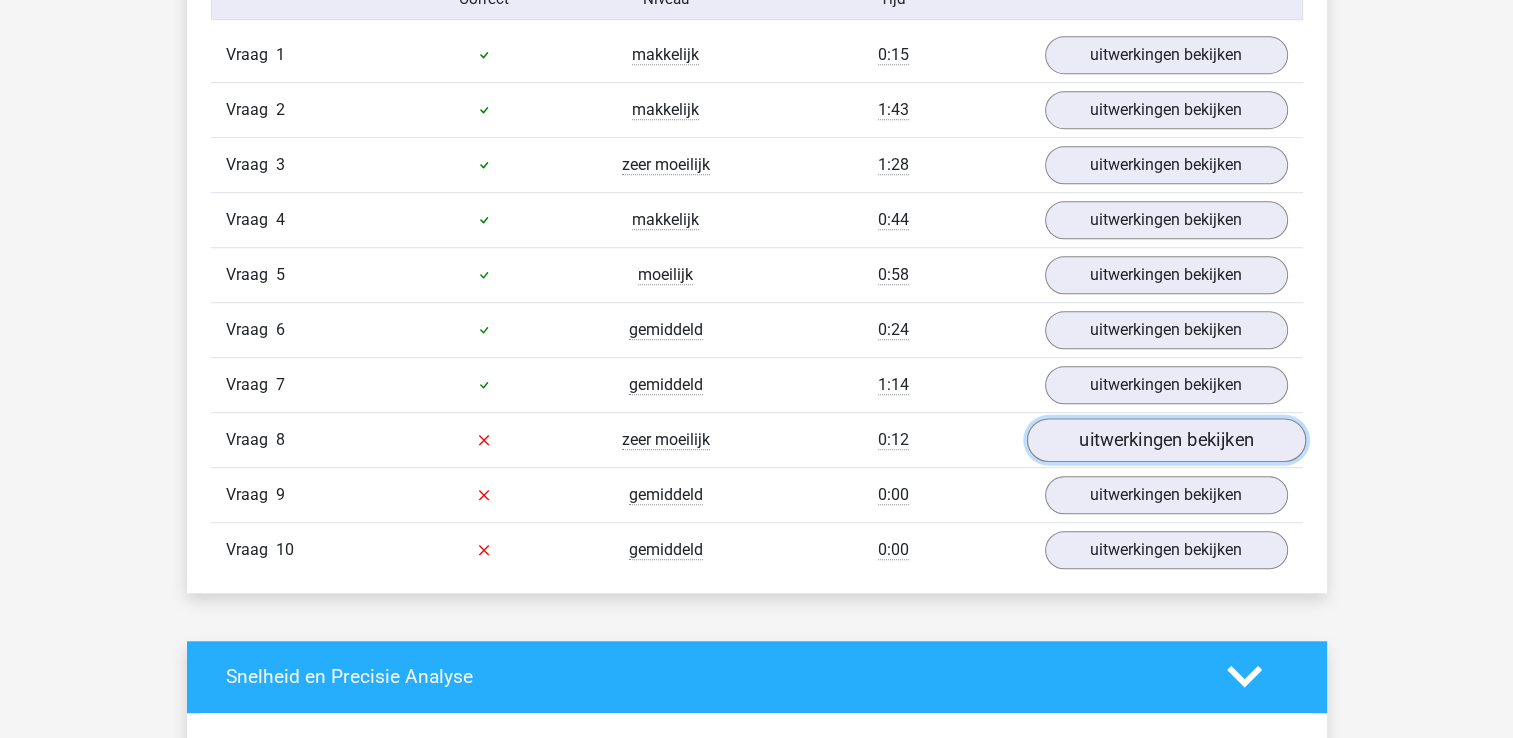 click on "uitwerkingen bekijken" at bounding box center (1165, 440) 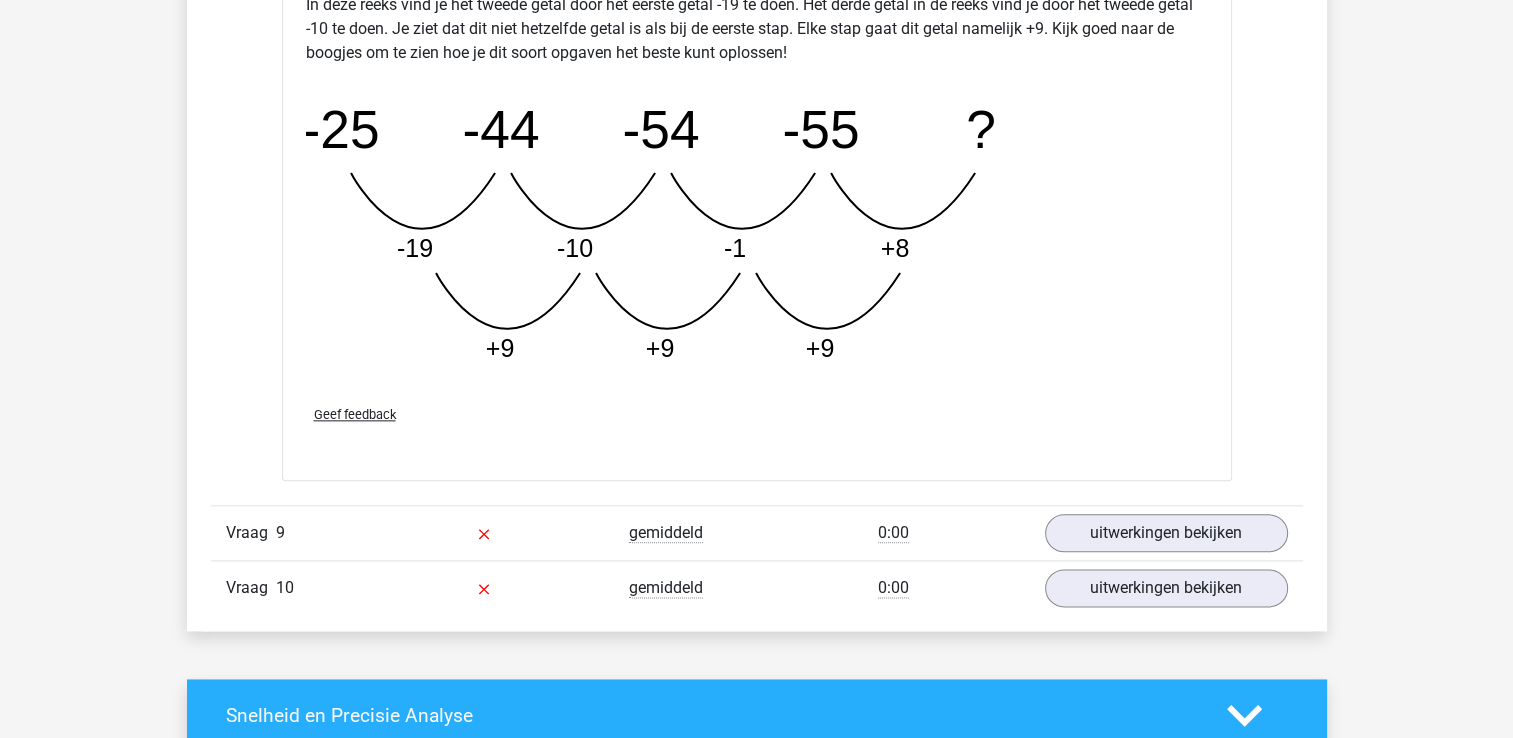 scroll, scrollTop: 2300, scrollLeft: 0, axis: vertical 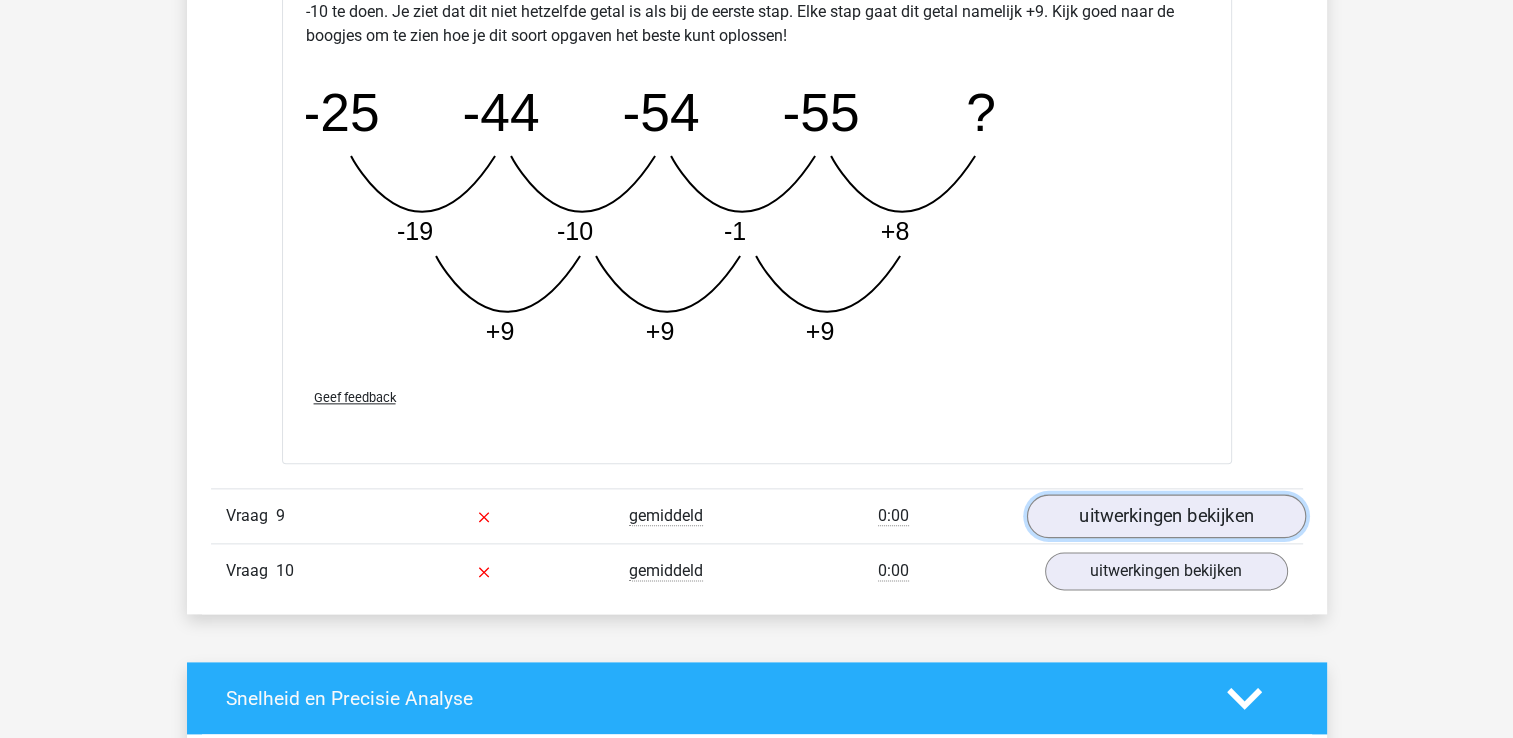 click on "uitwerkingen bekijken" at bounding box center (1165, 516) 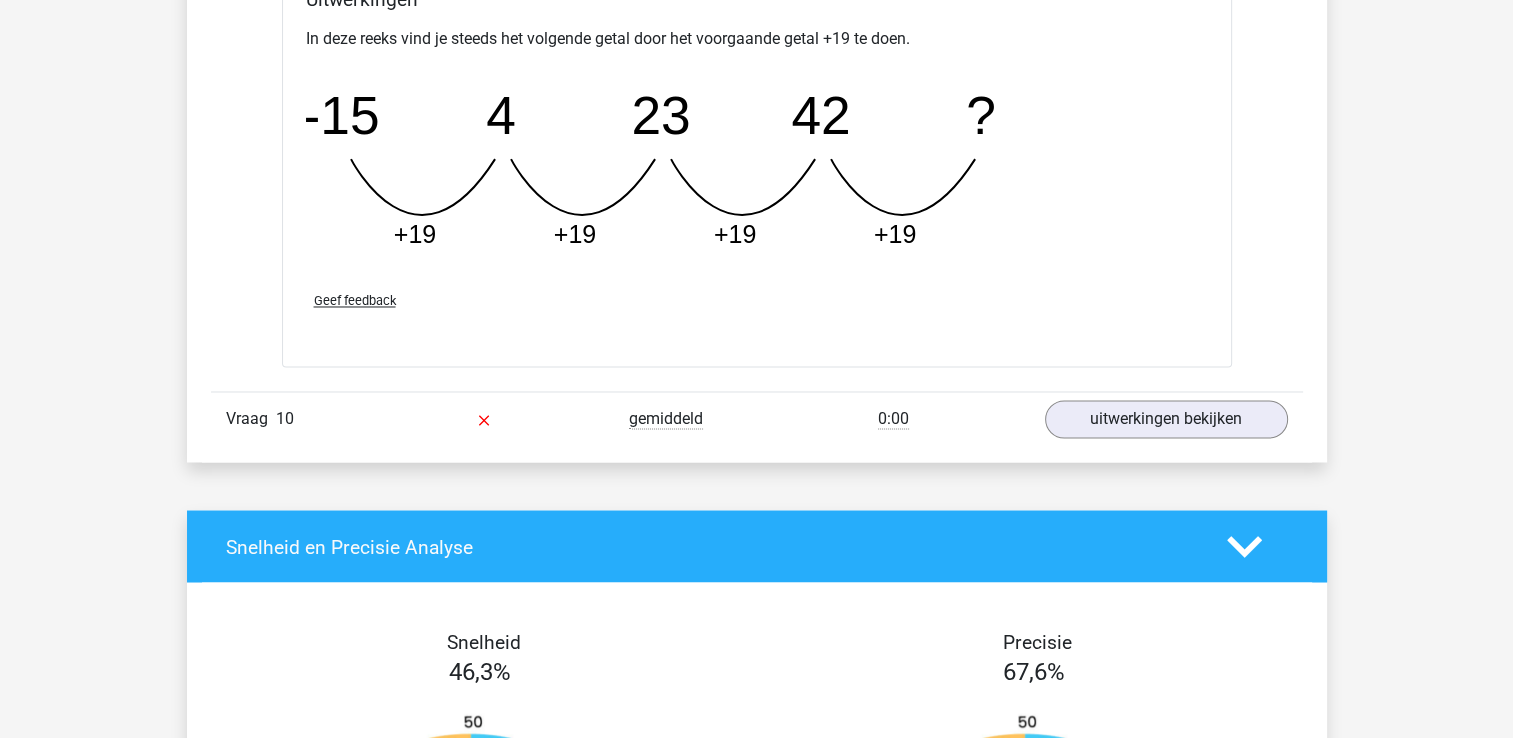 scroll, scrollTop: 3400, scrollLeft: 0, axis: vertical 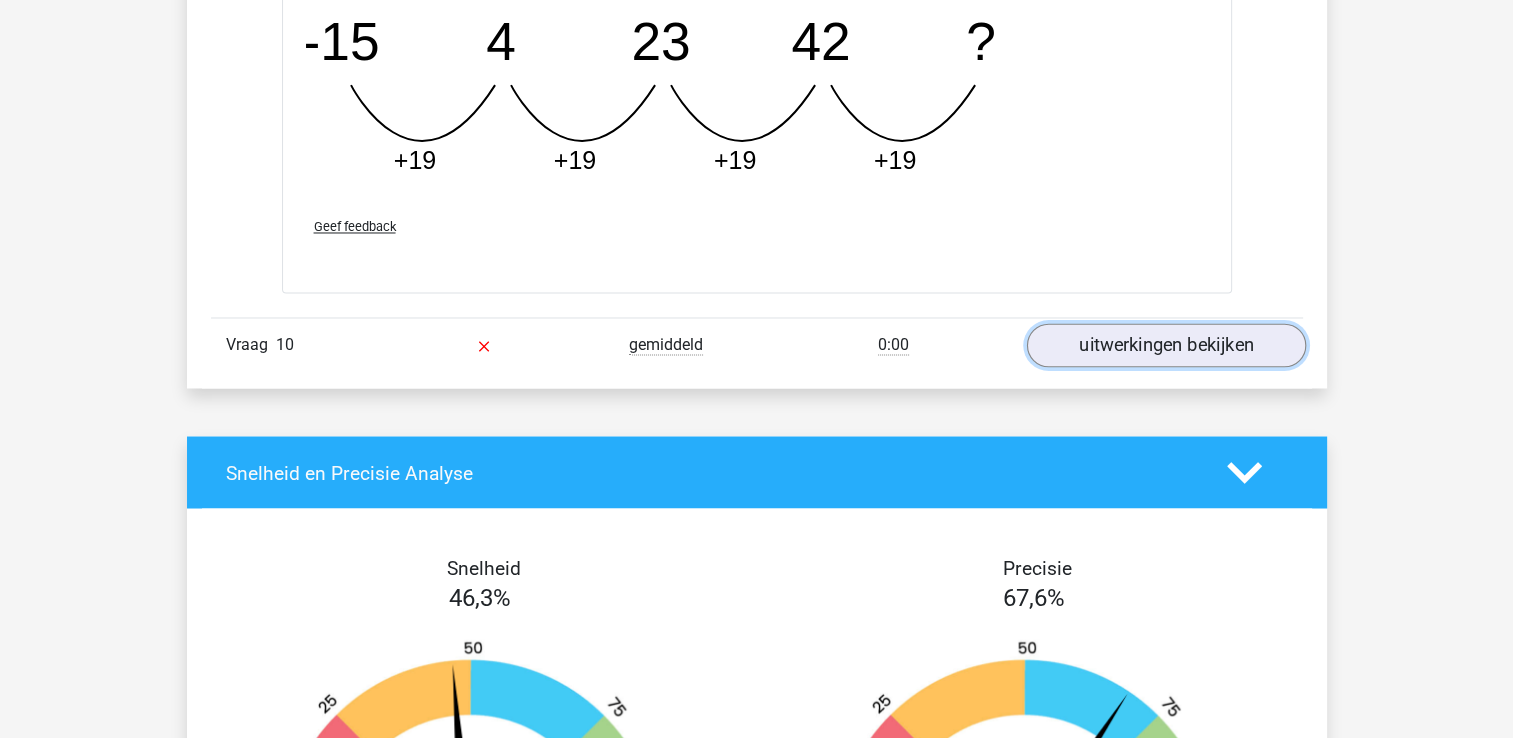 click on "uitwerkingen bekijken" at bounding box center [1165, 345] 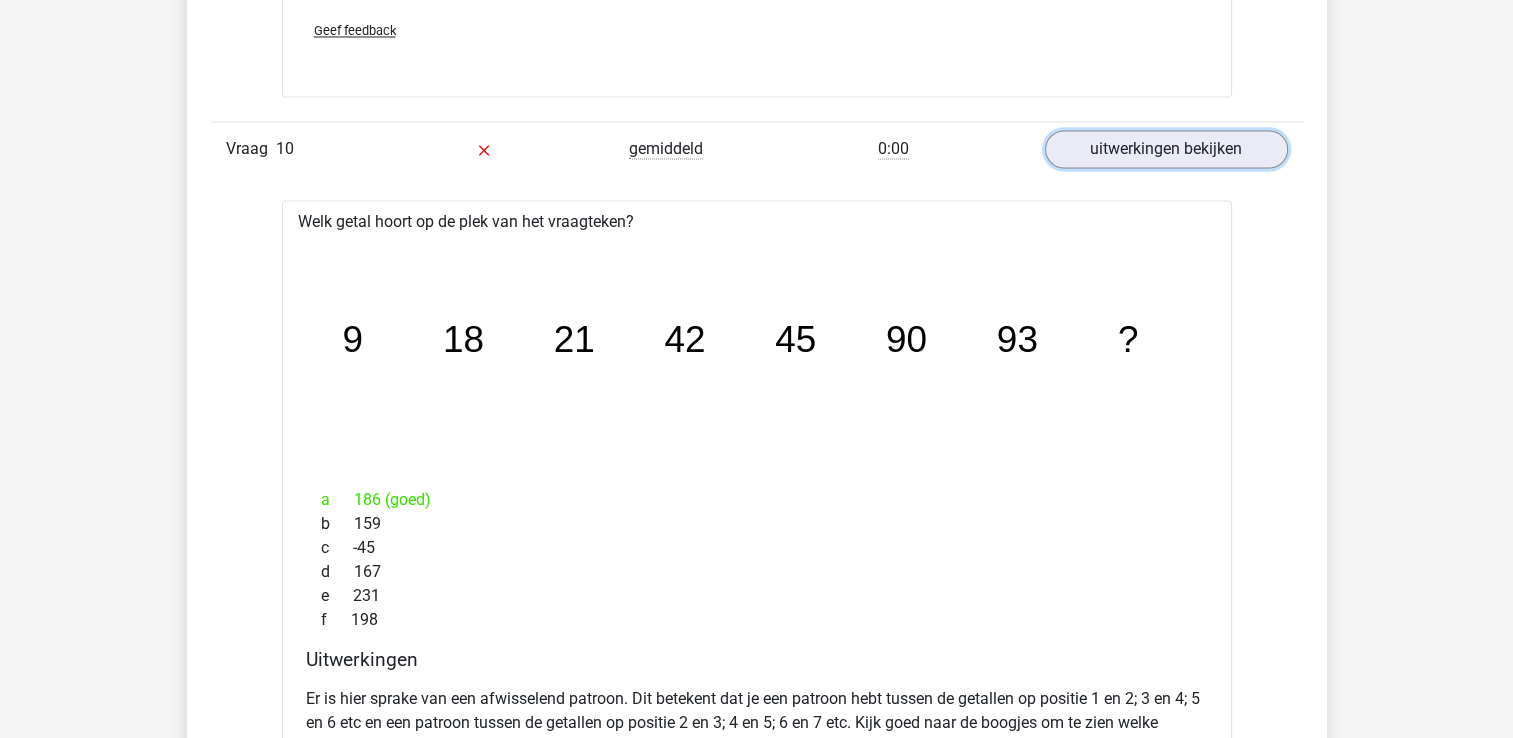 scroll, scrollTop: 3600, scrollLeft: 0, axis: vertical 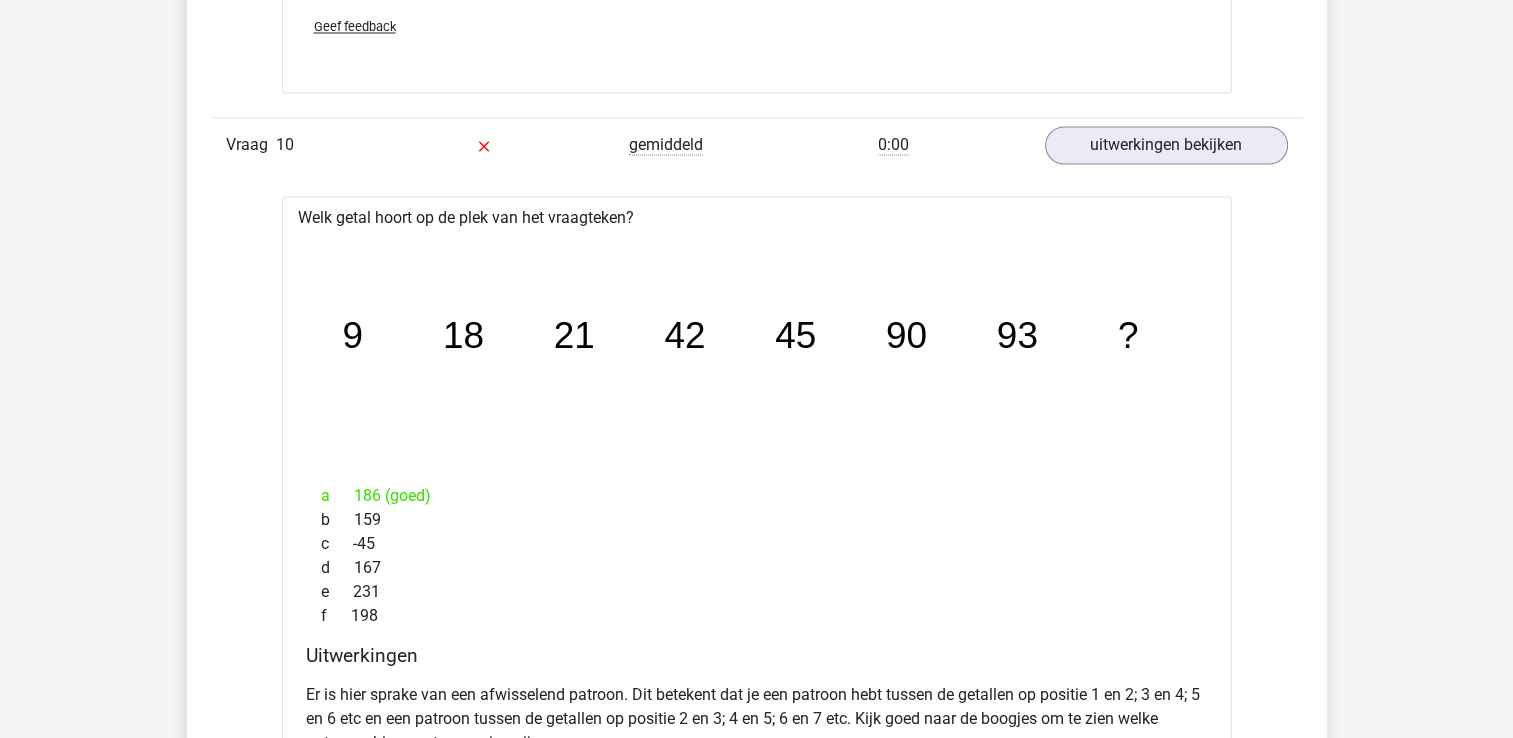 click on "a
[NUMBER]
(goed)" at bounding box center (757, 495) 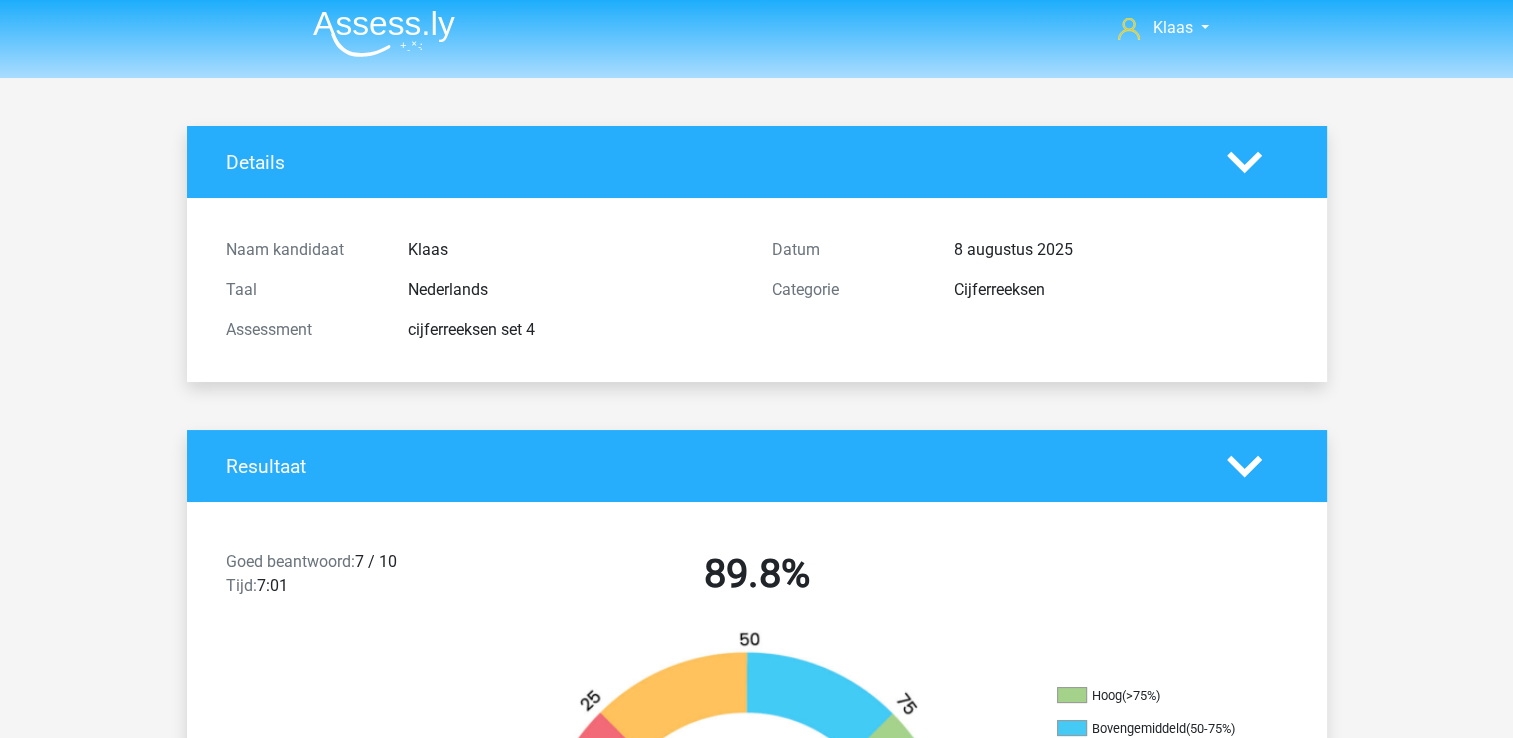 scroll, scrollTop: 0, scrollLeft: 0, axis: both 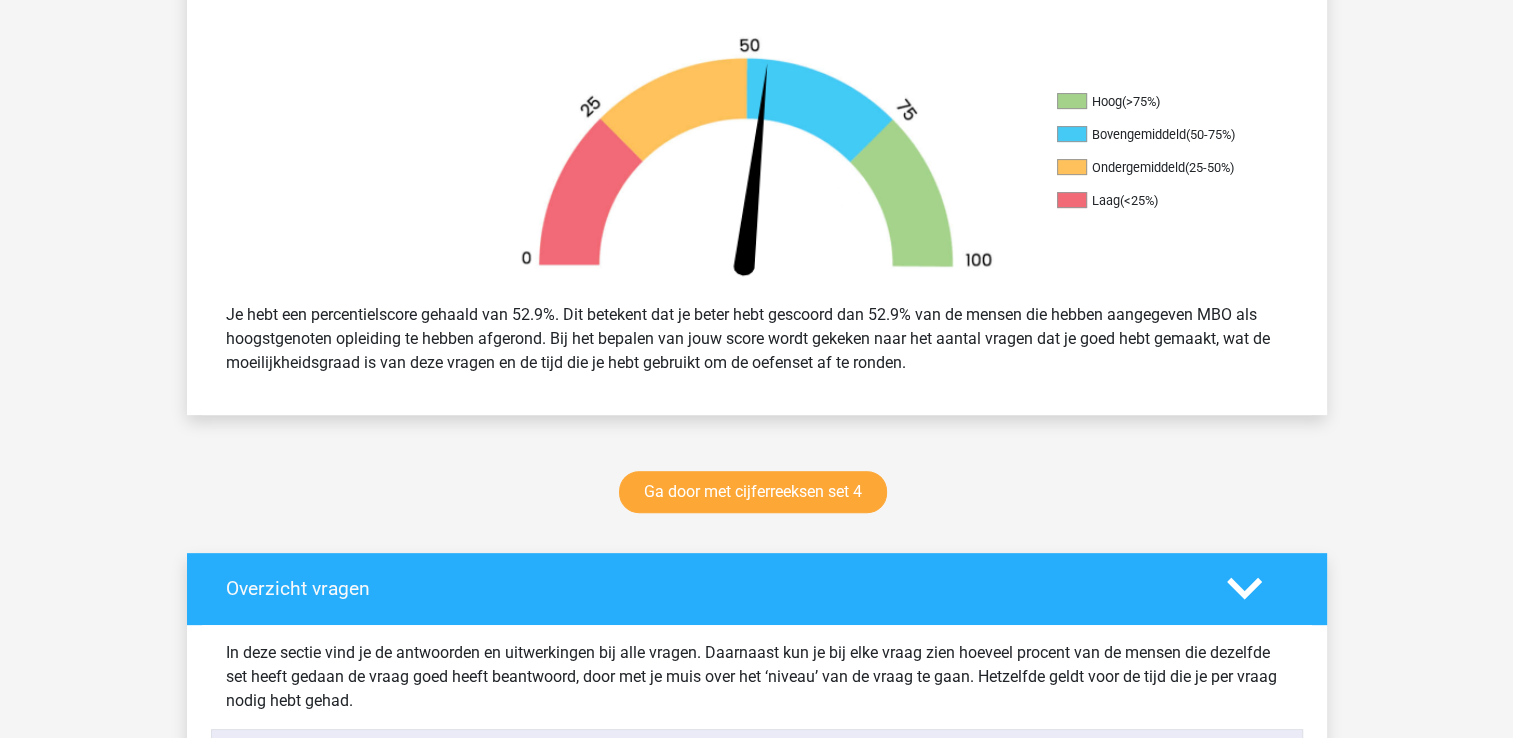 click 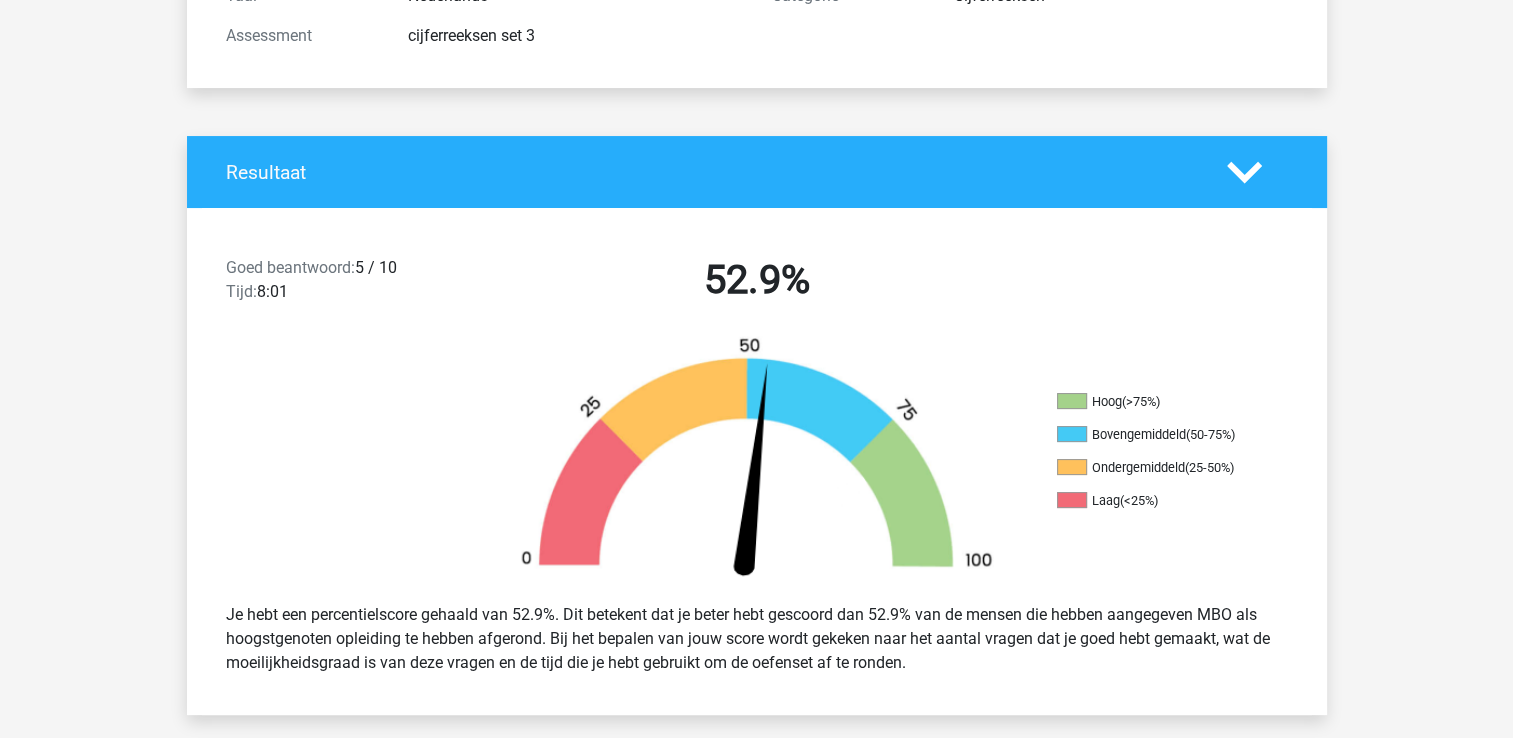 scroll, scrollTop: 0, scrollLeft: 0, axis: both 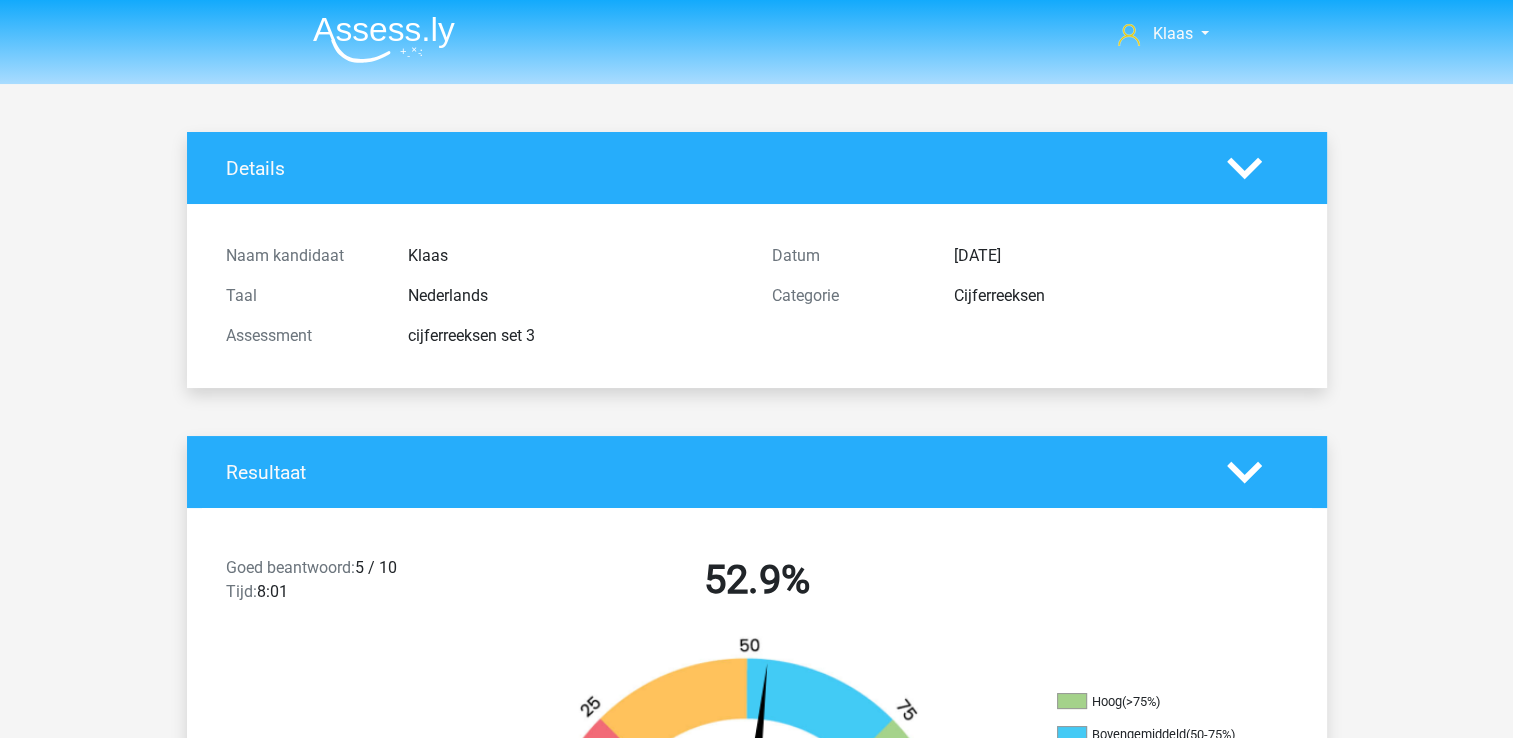 click at bounding box center [384, 39] 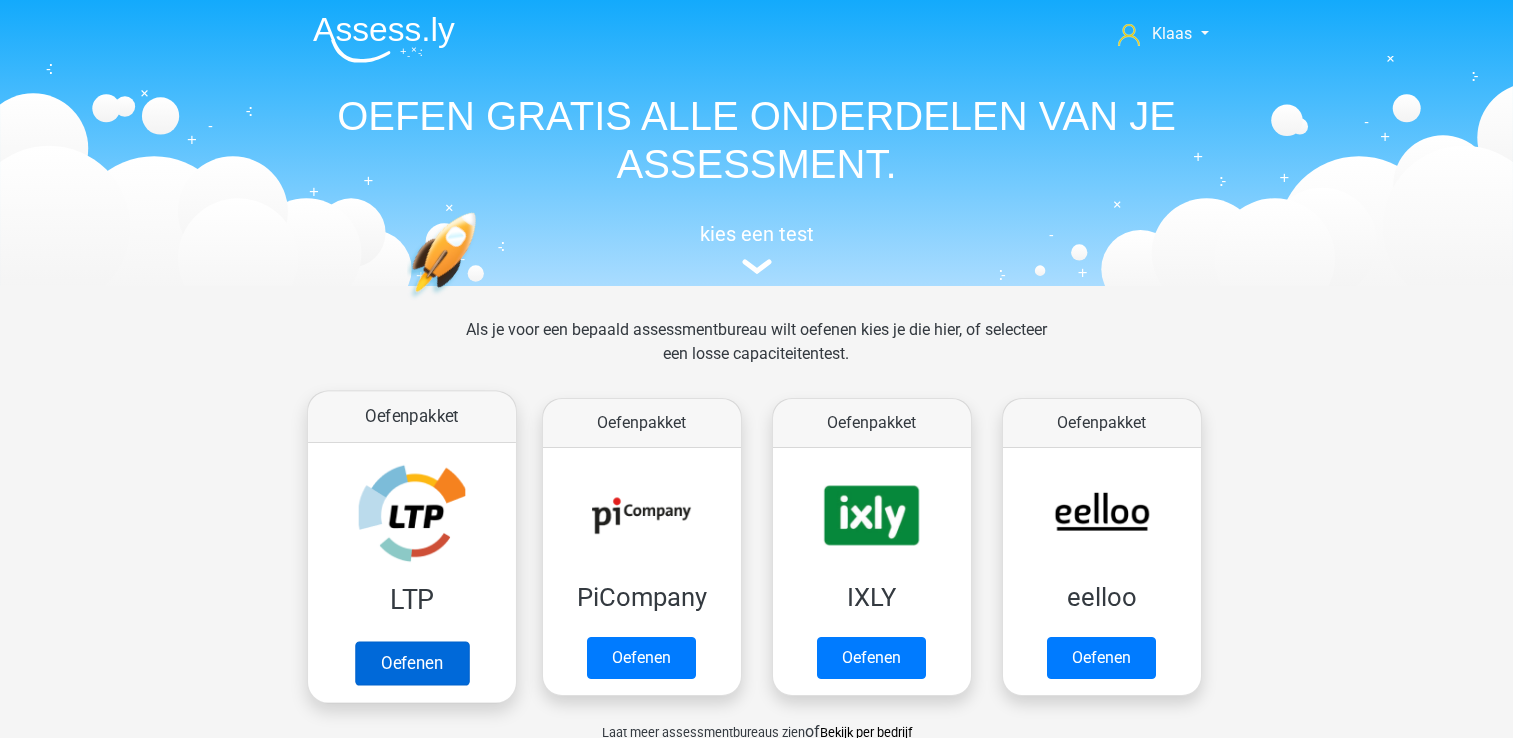 scroll, scrollTop: 0, scrollLeft: 0, axis: both 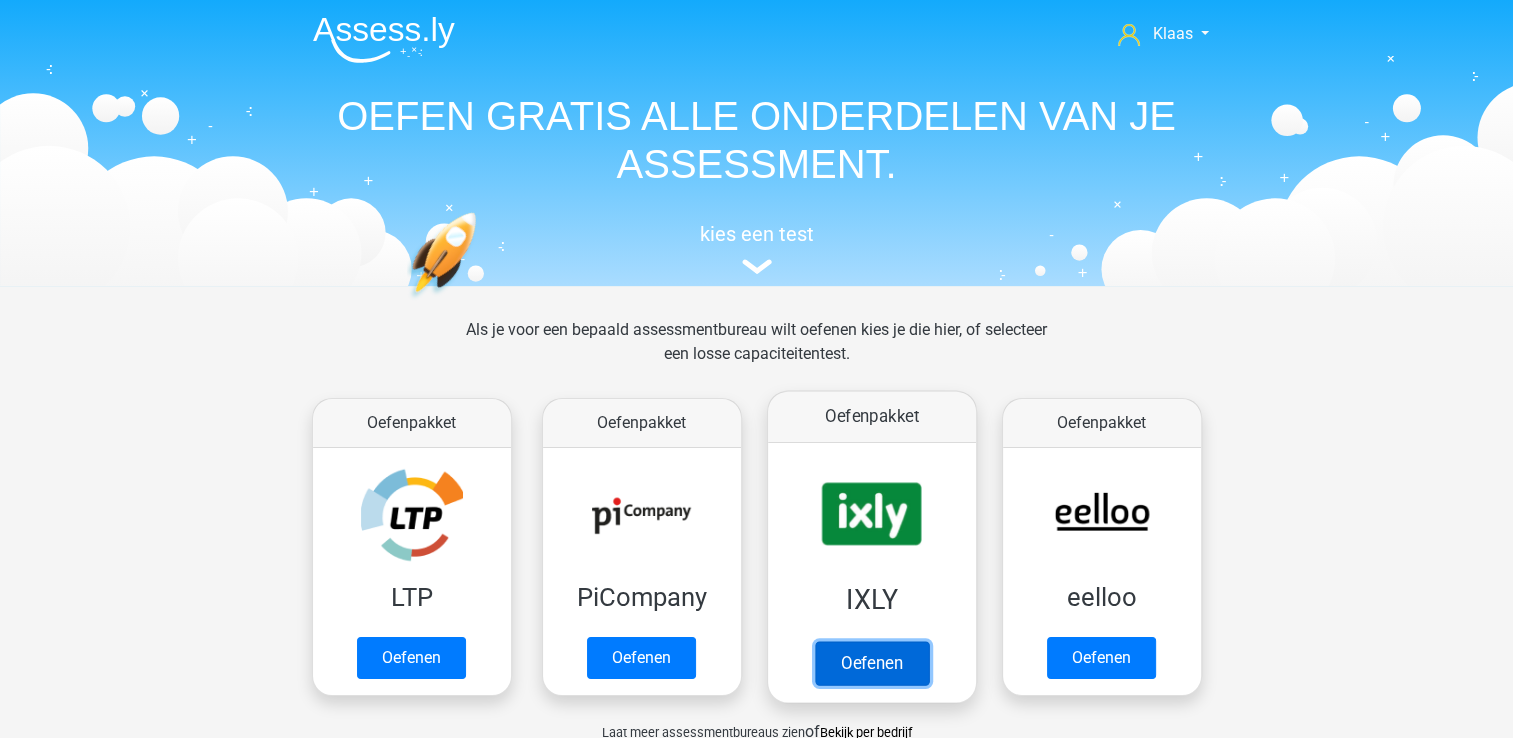 click on "Oefenen" at bounding box center (871, 663) 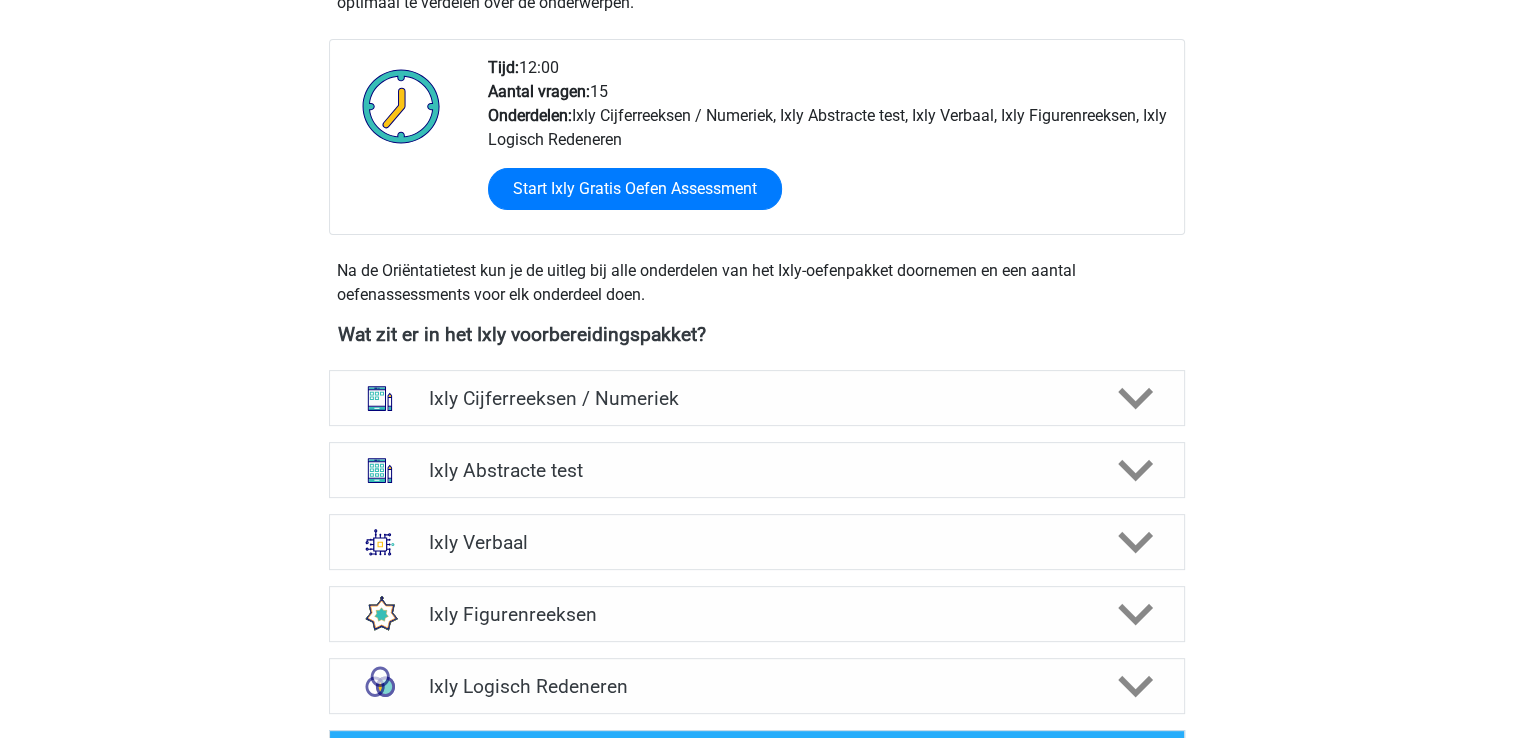 scroll, scrollTop: 500, scrollLeft: 0, axis: vertical 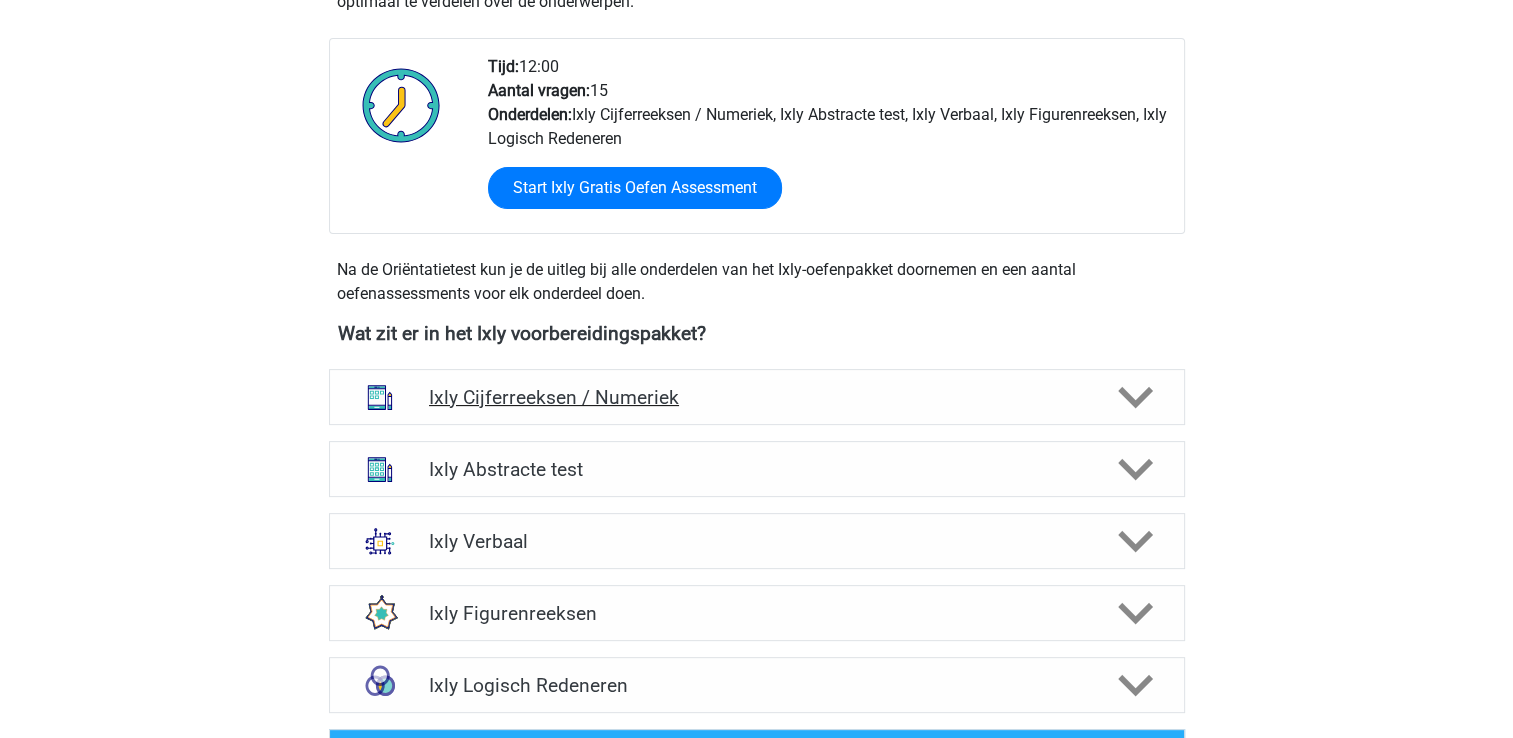 click at bounding box center [380, 397] 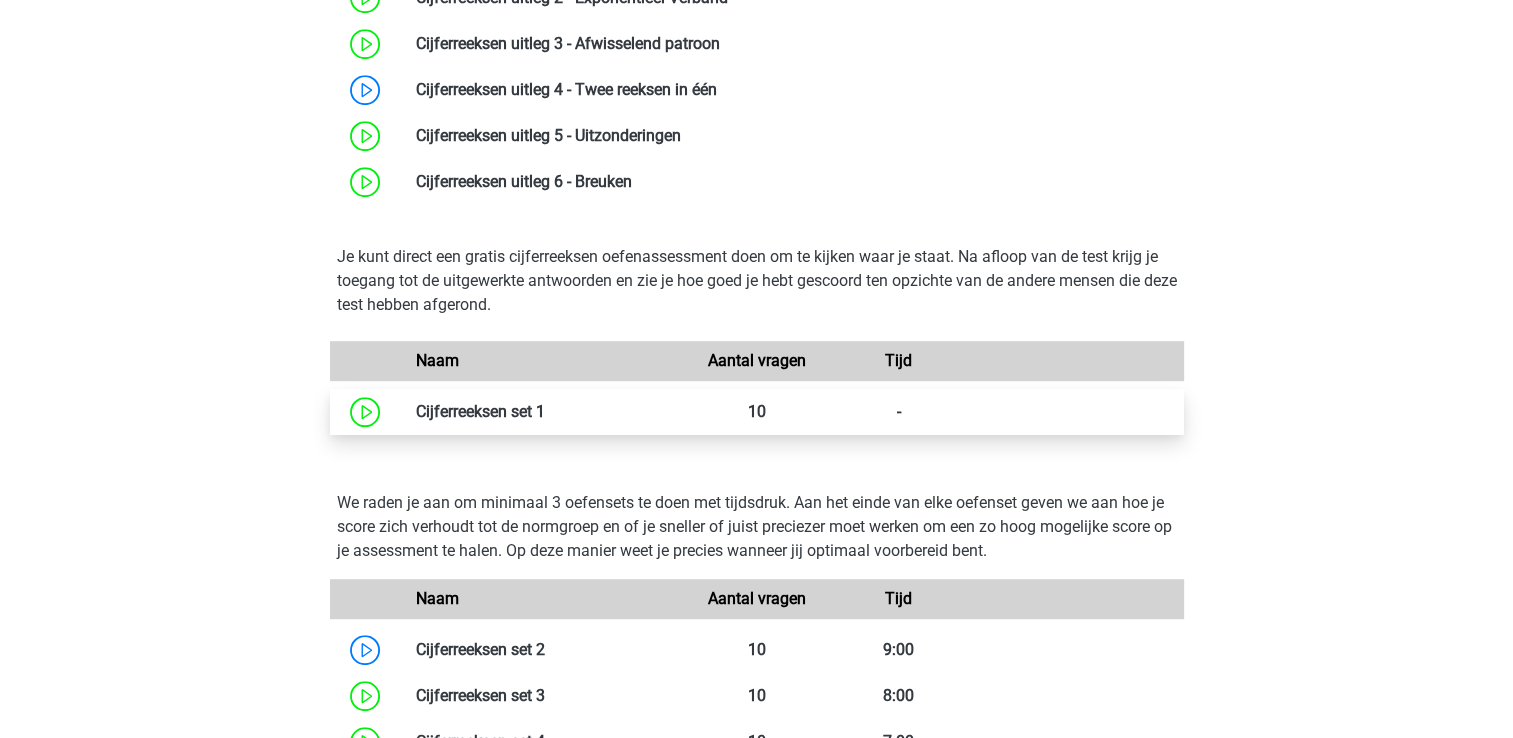 scroll, scrollTop: 1300, scrollLeft: 0, axis: vertical 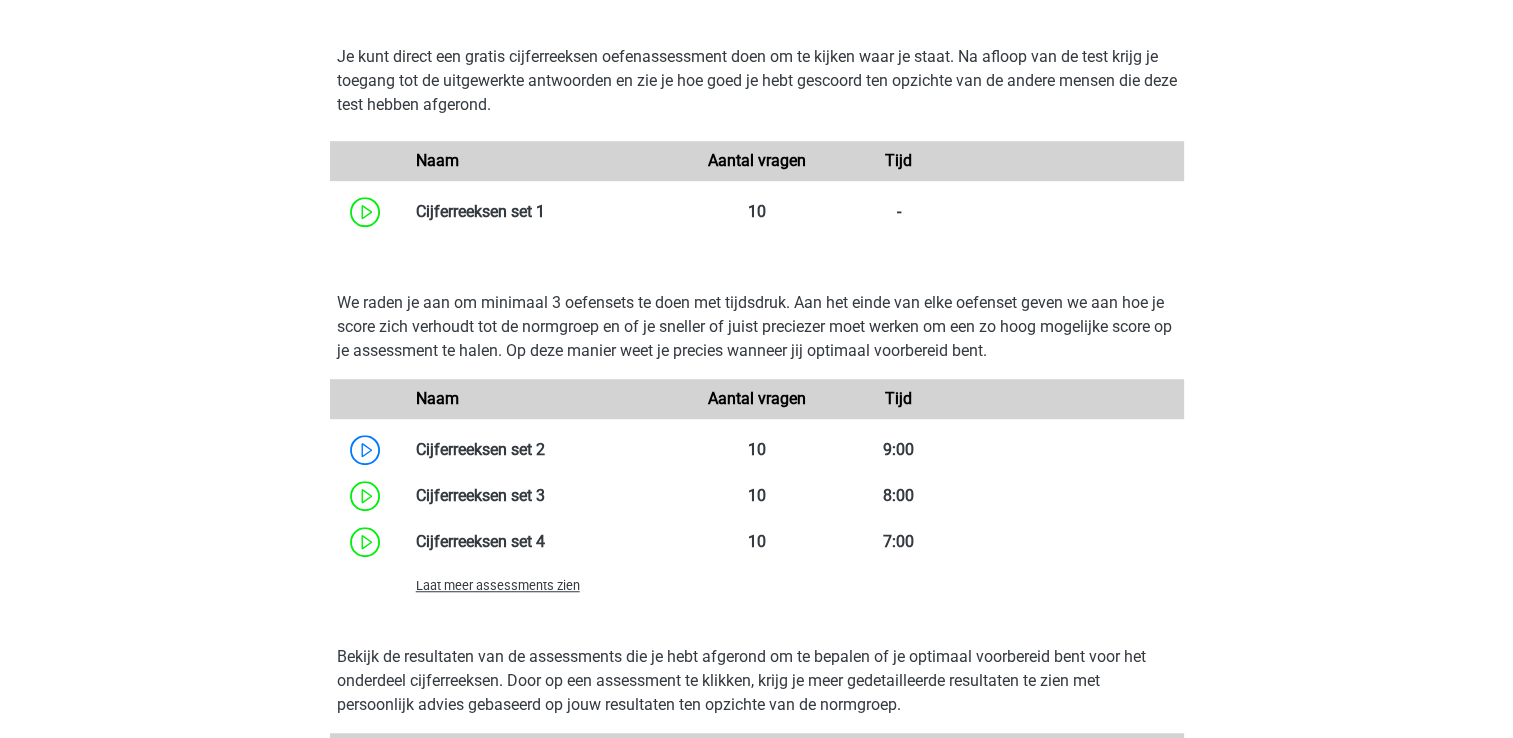 click on "Laat meer assessments zien" at bounding box center [498, 585] 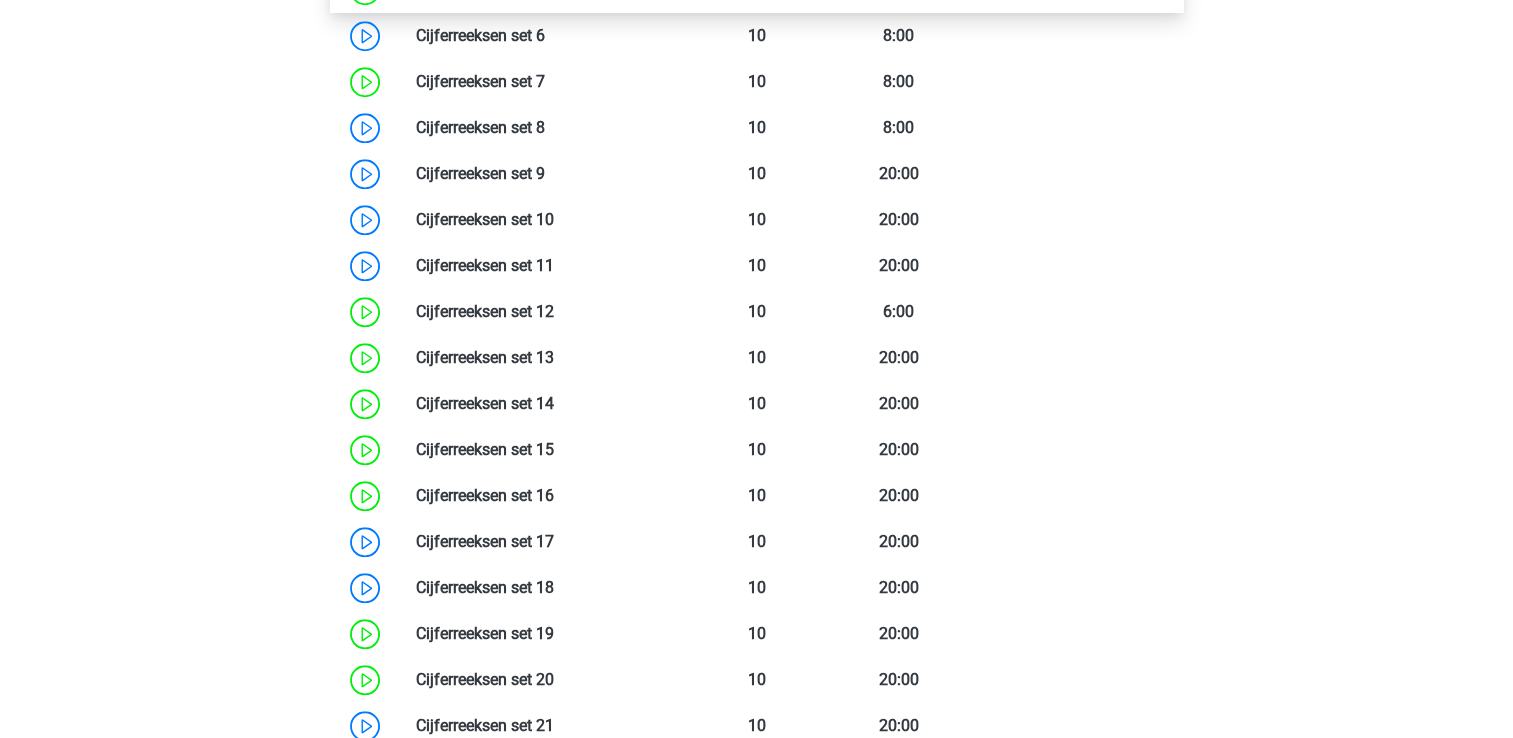 scroll, scrollTop: 1900, scrollLeft: 0, axis: vertical 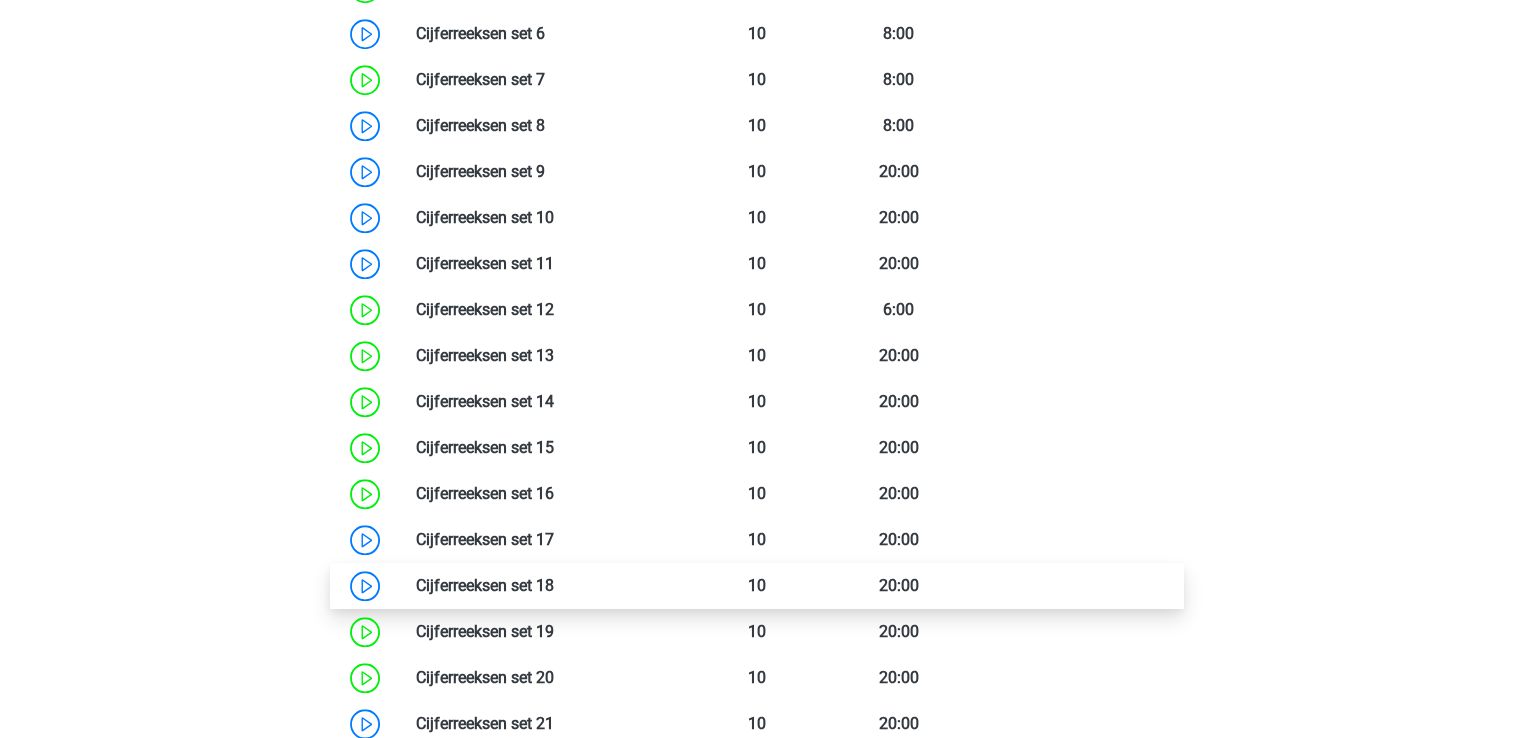 click at bounding box center [554, 585] 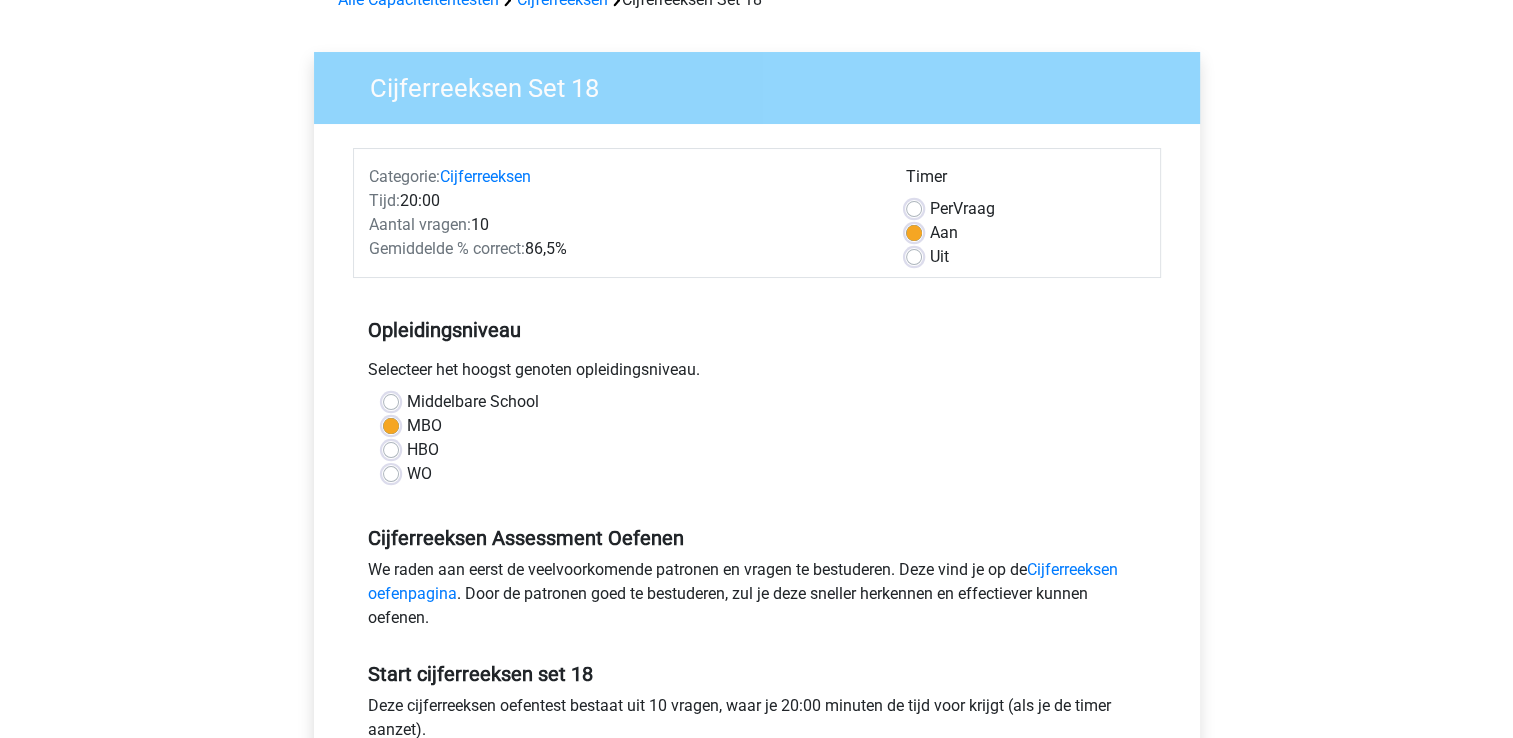 scroll, scrollTop: 400, scrollLeft: 0, axis: vertical 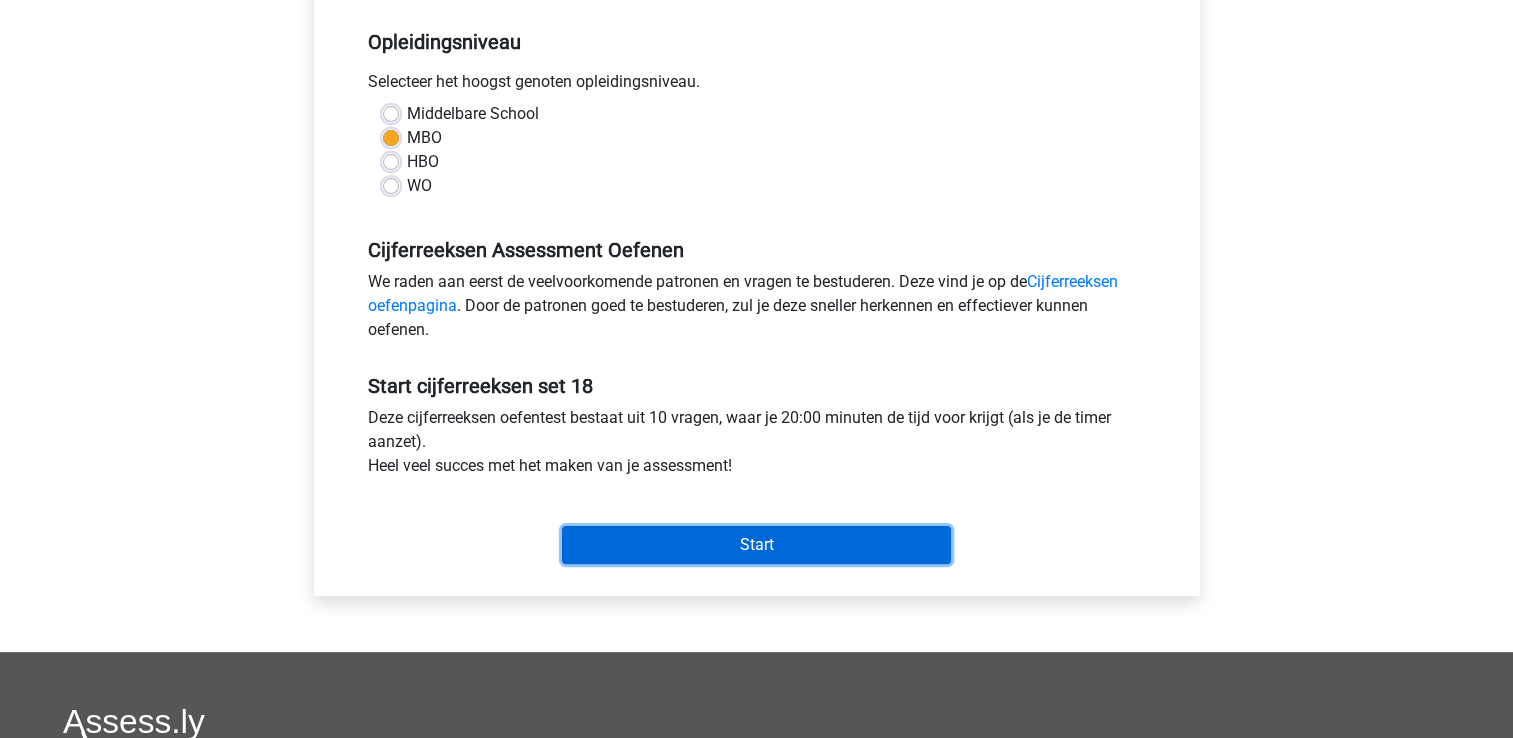 click on "Start" at bounding box center [756, 545] 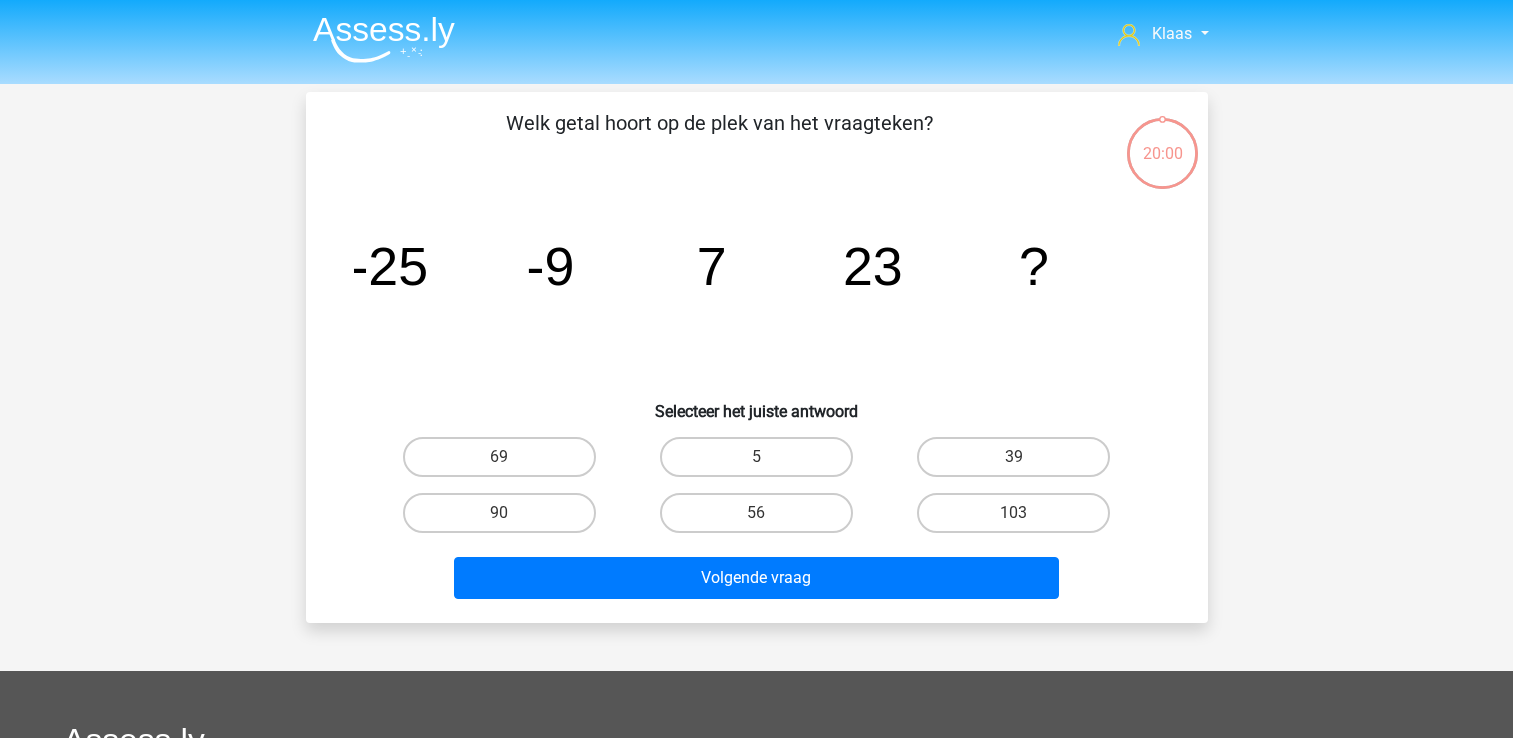 scroll, scrollTop: 0, scrollLeft: 0, axis: both 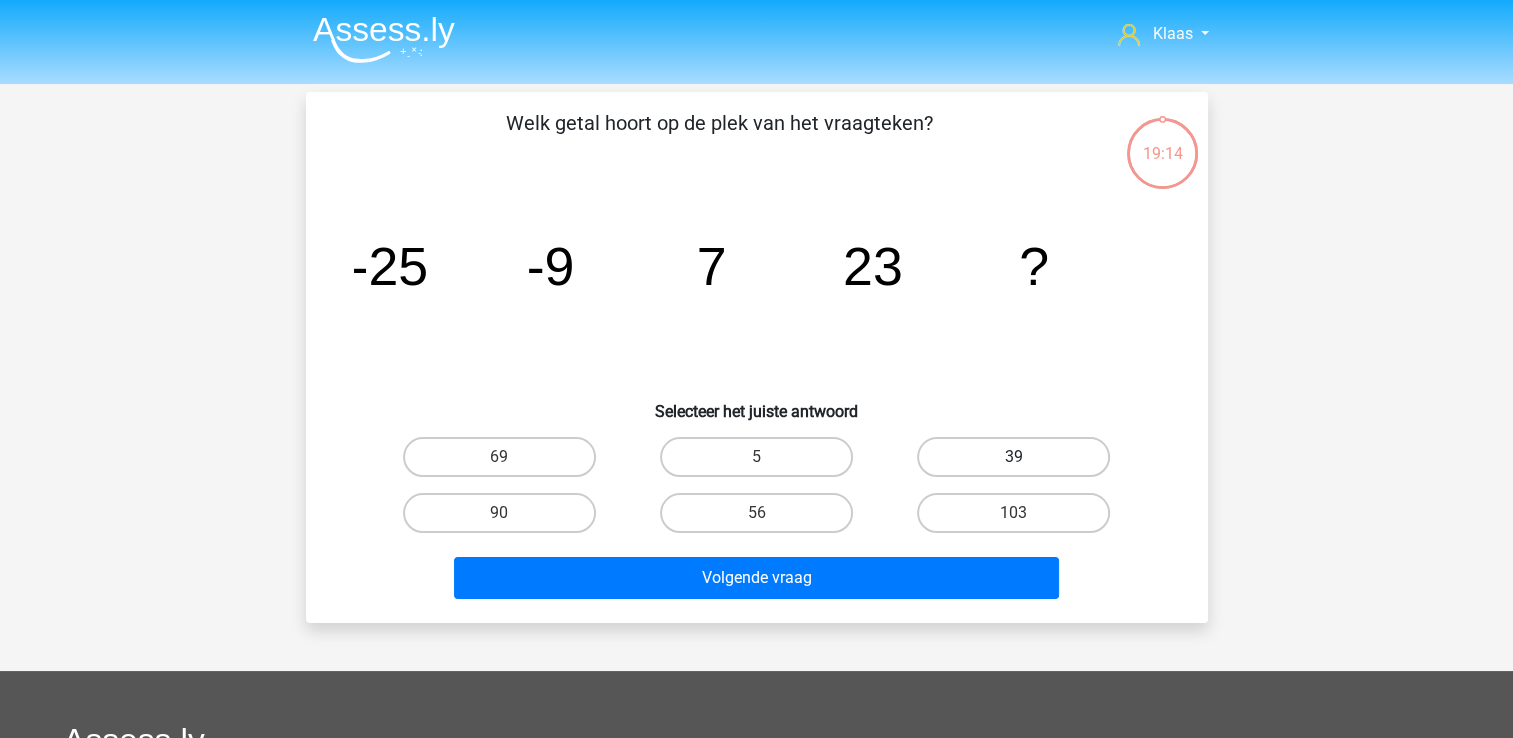 click on "39" at bounding box center (1013, 457) 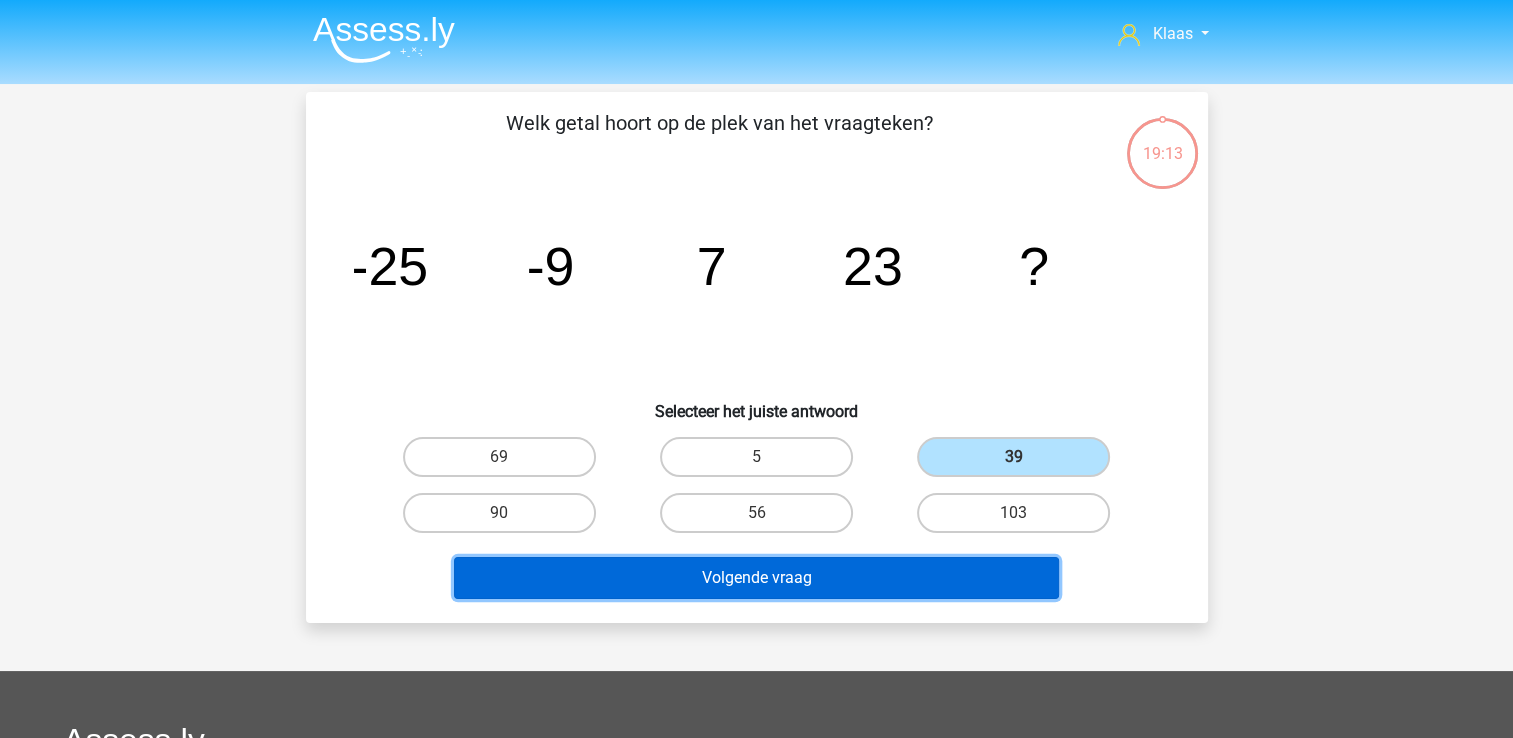 click on "Volgende vraag" at bounding box center [756, 578] 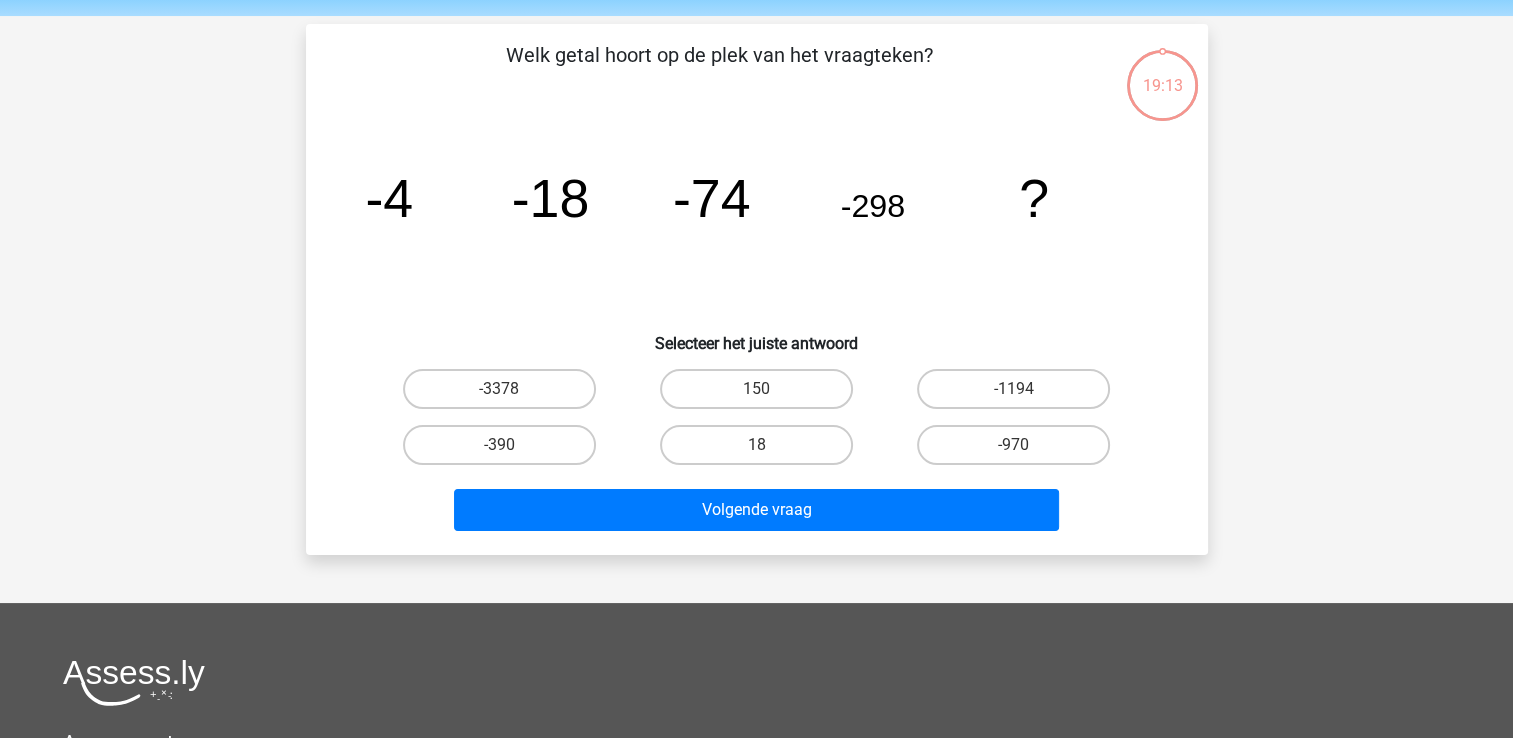 scroll, scrollTop: 92, scrollLeft: 0, axis: vertical 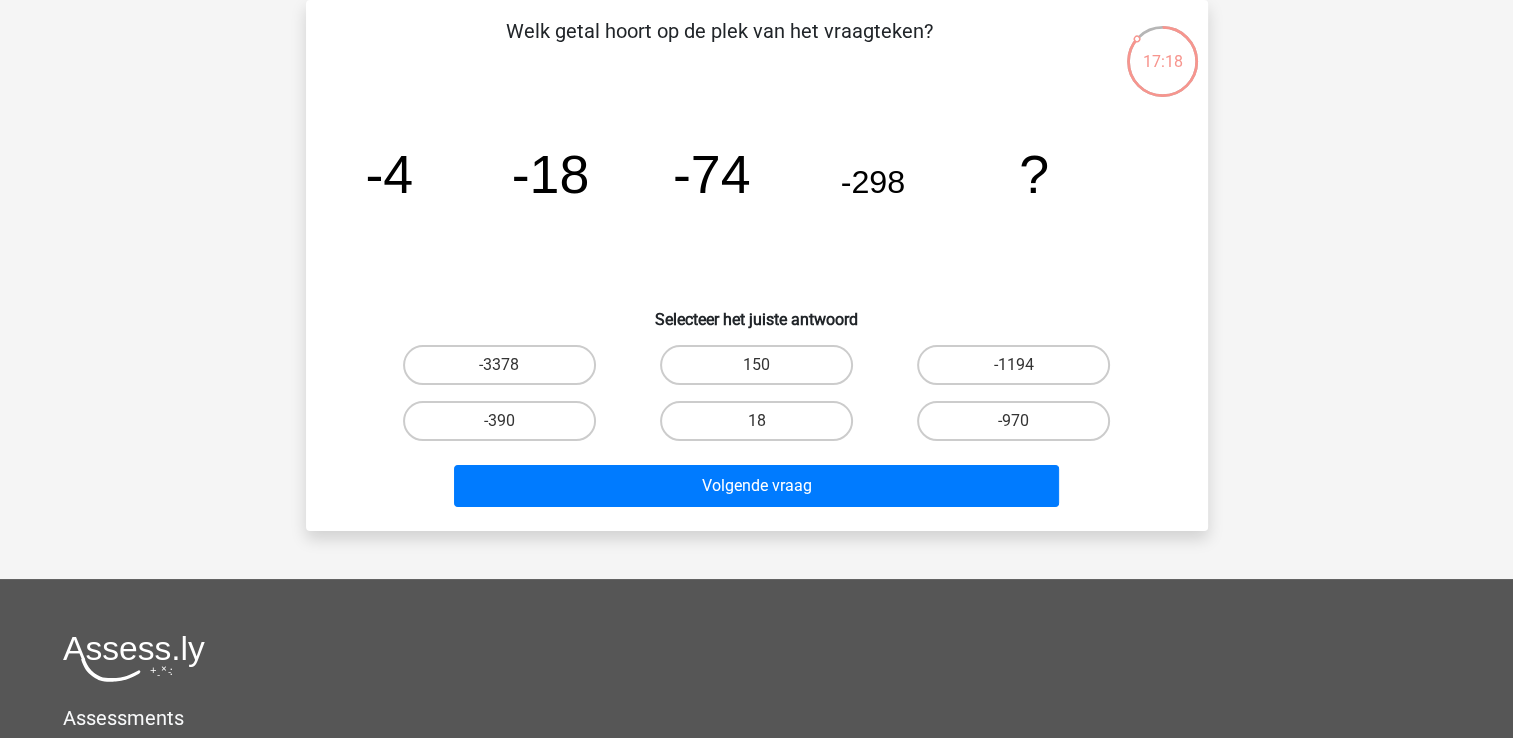 click on "-1194" at bounding box center (1013, 365) 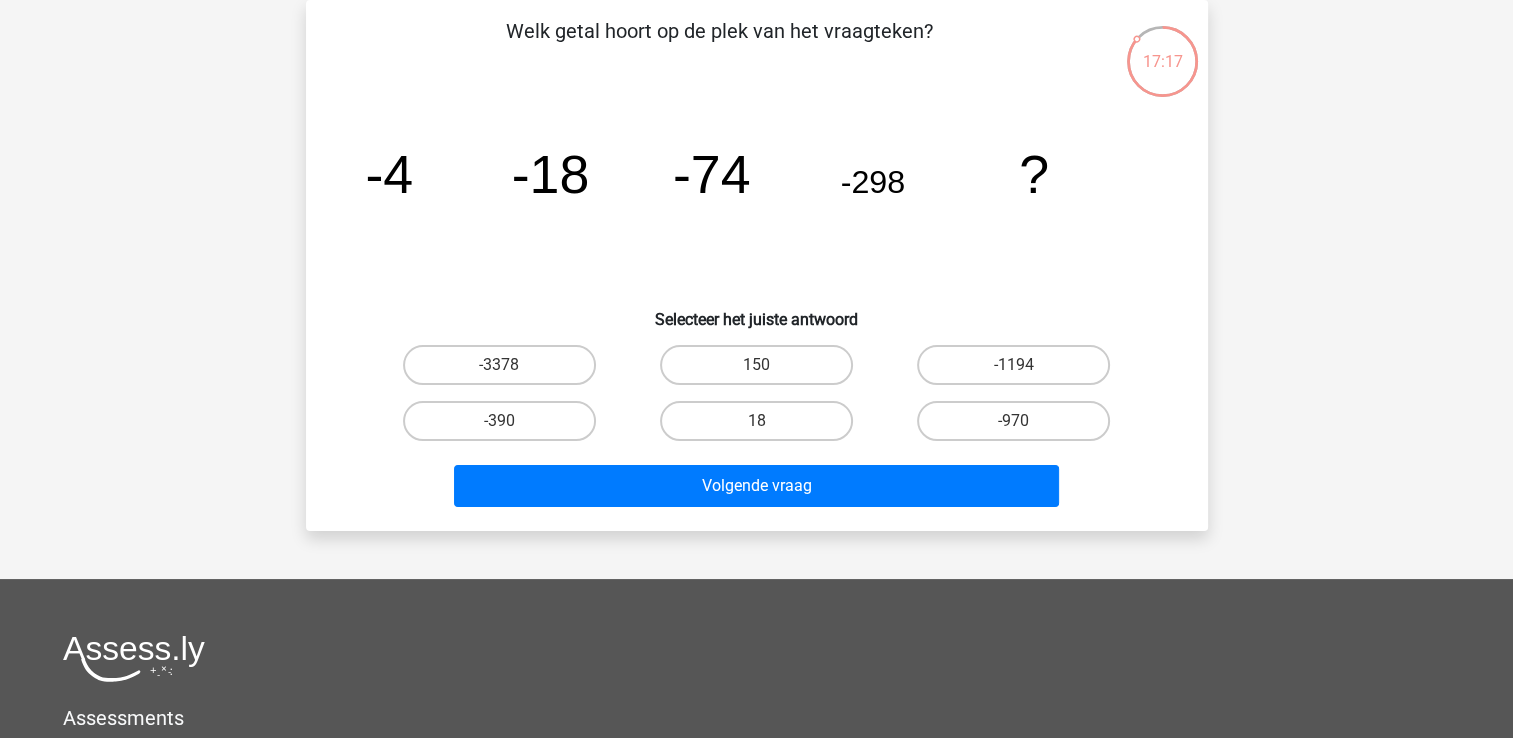 click on "-1194" at bounding box center (1013, 365) 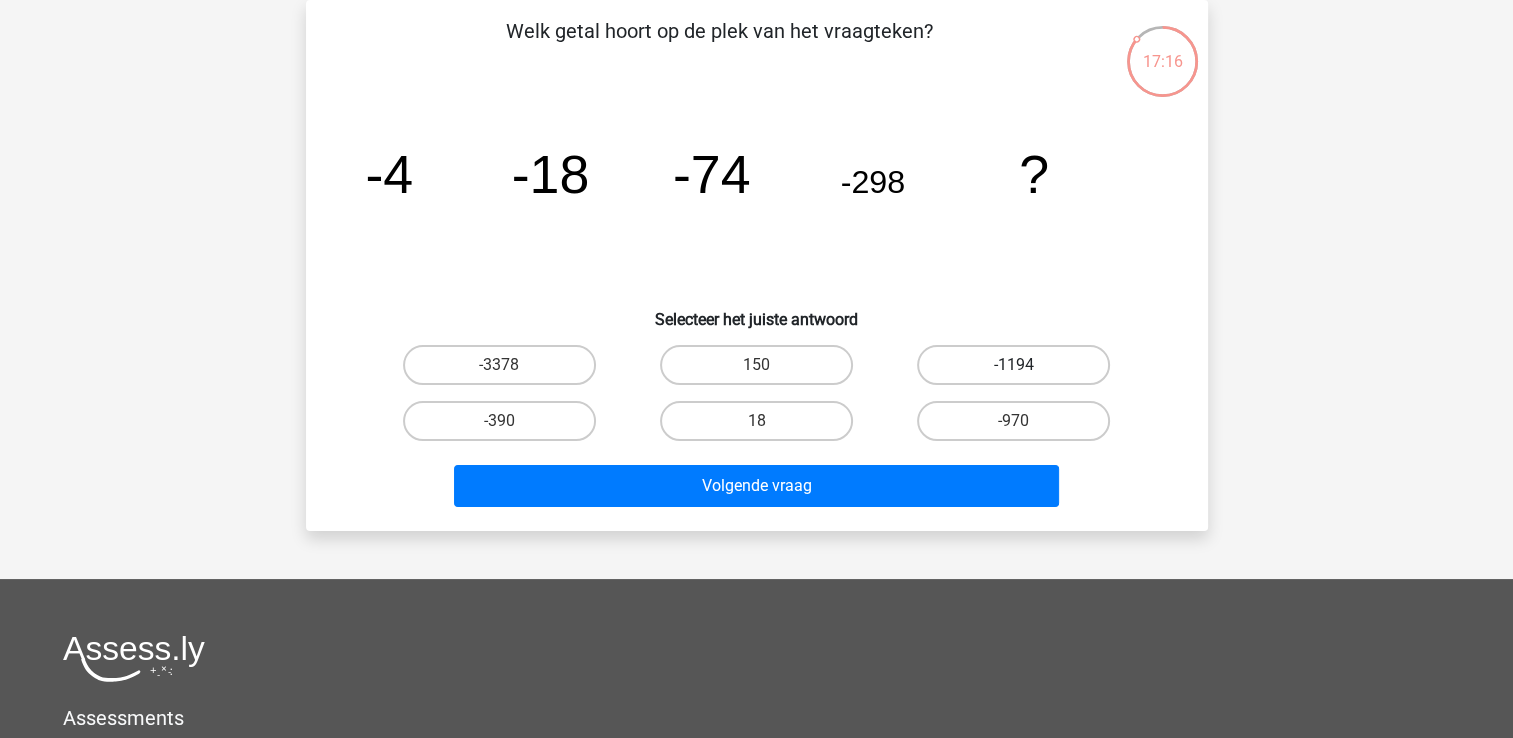 click on "-1194" at bounding box center [1013, 365] 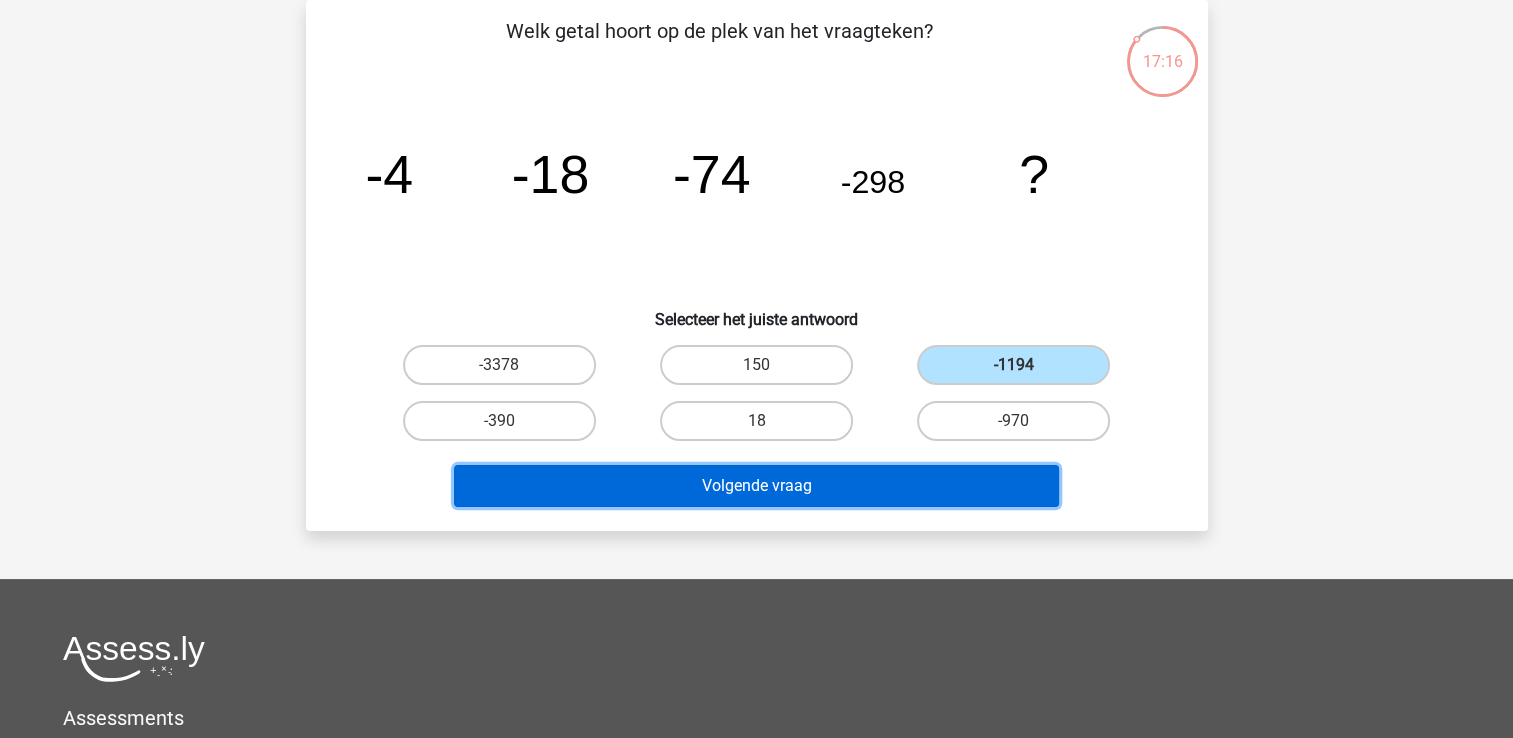 click on "Volgende vraag" at bounding box center [756, 486] 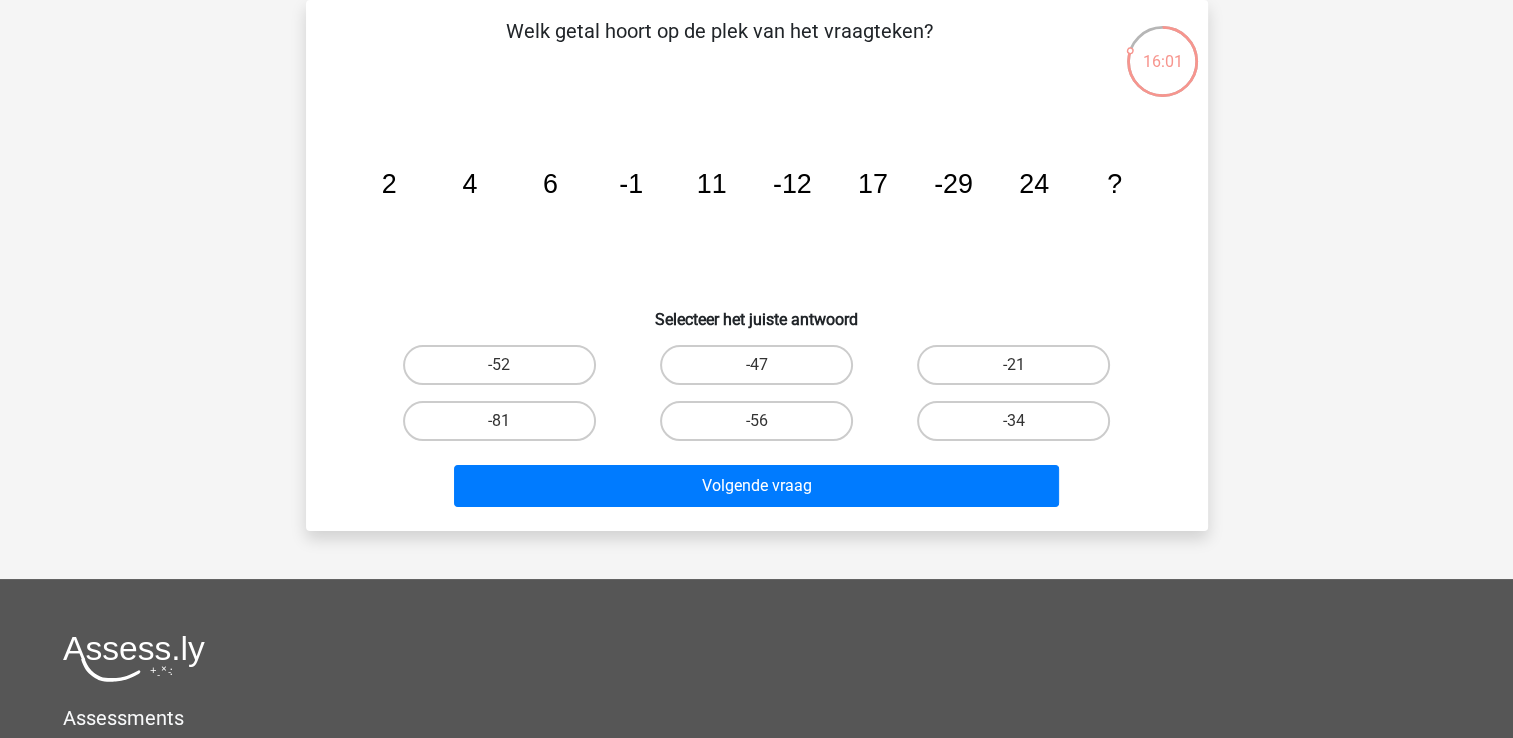 click on "-52" at bounding box center (505, 371) 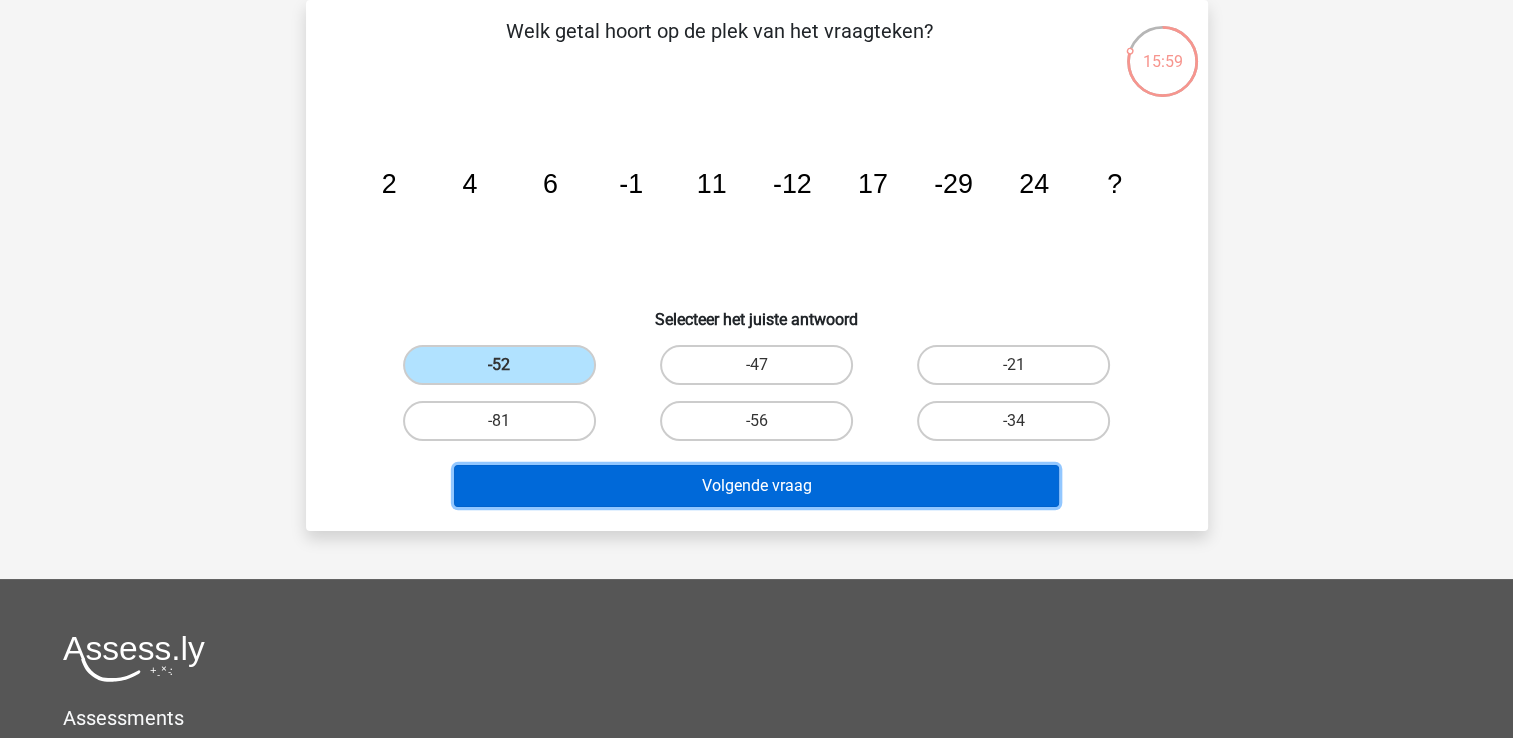 click on "Volgende vraag" at bounding box center [756, 486] 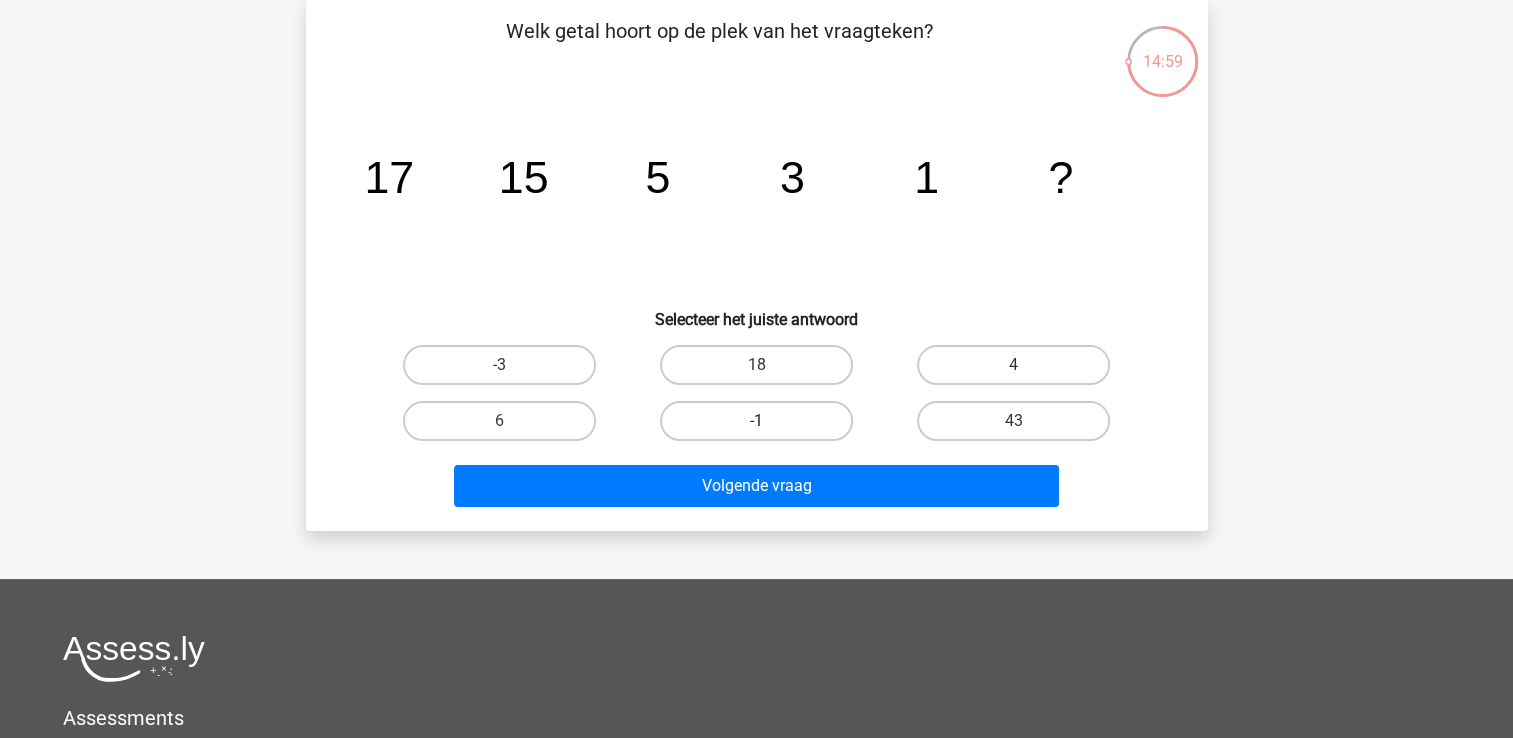 click on "-1" at bounding box center (756, 421) 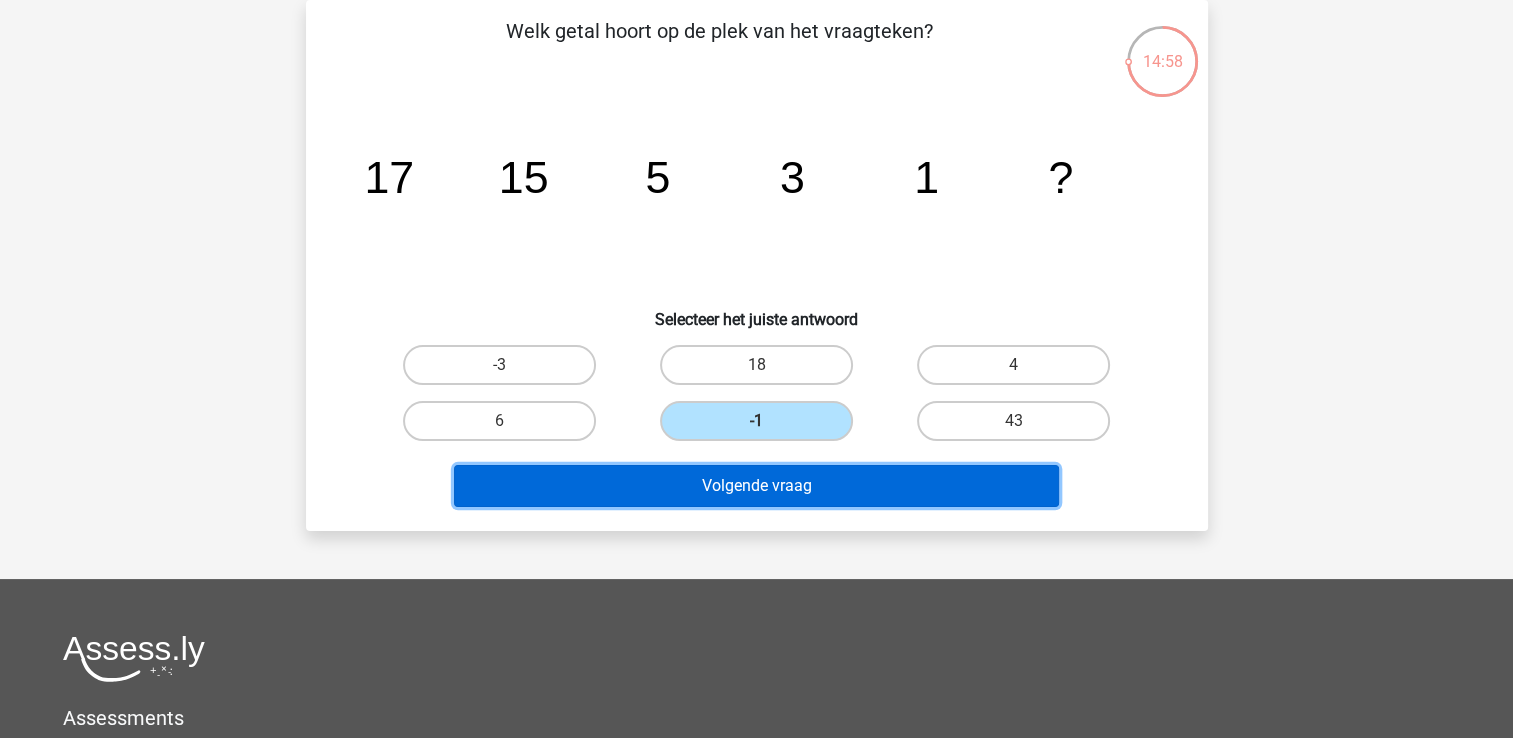 click on "Volgende vraag" at bounding box center [756, 486] 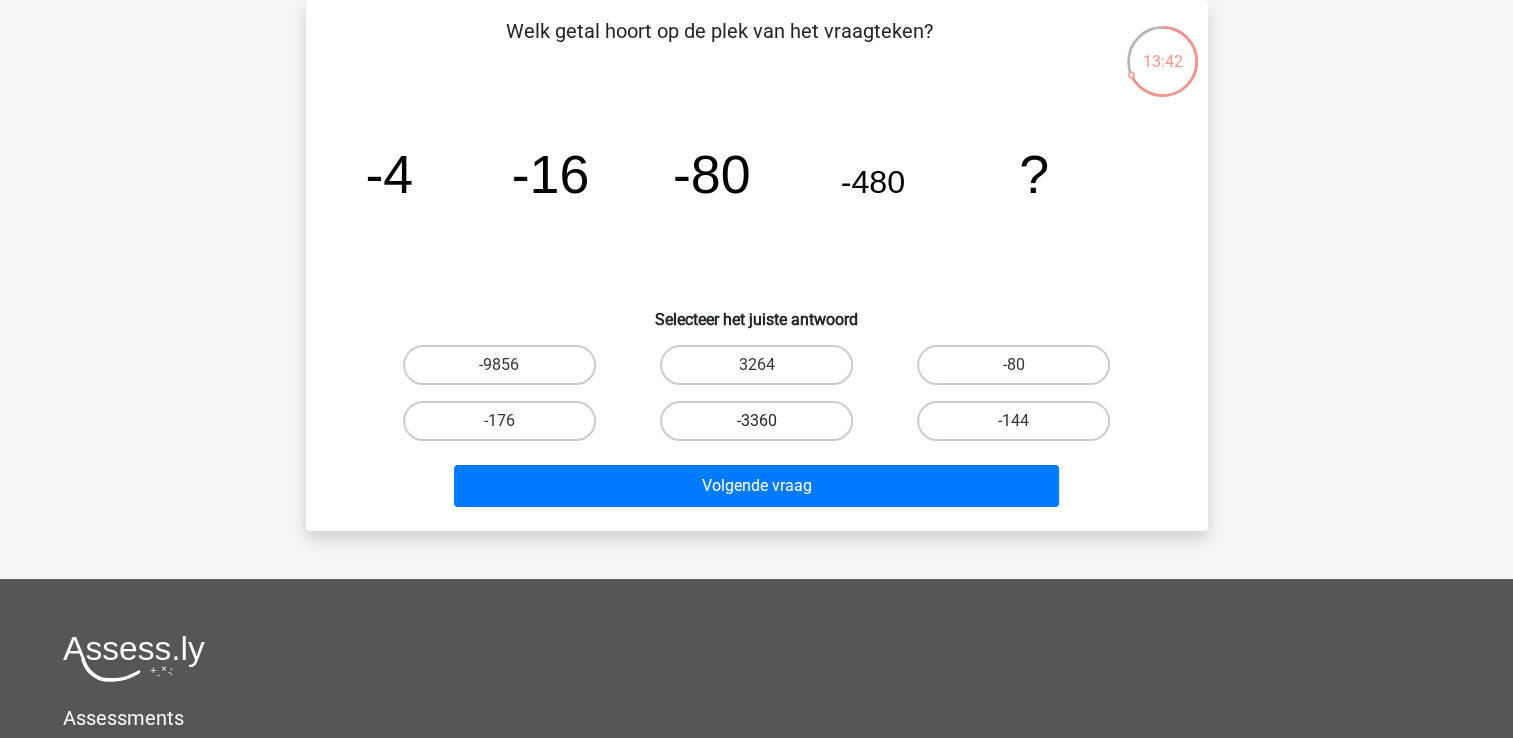 click on "-3360" at bounding box center [756, 421] 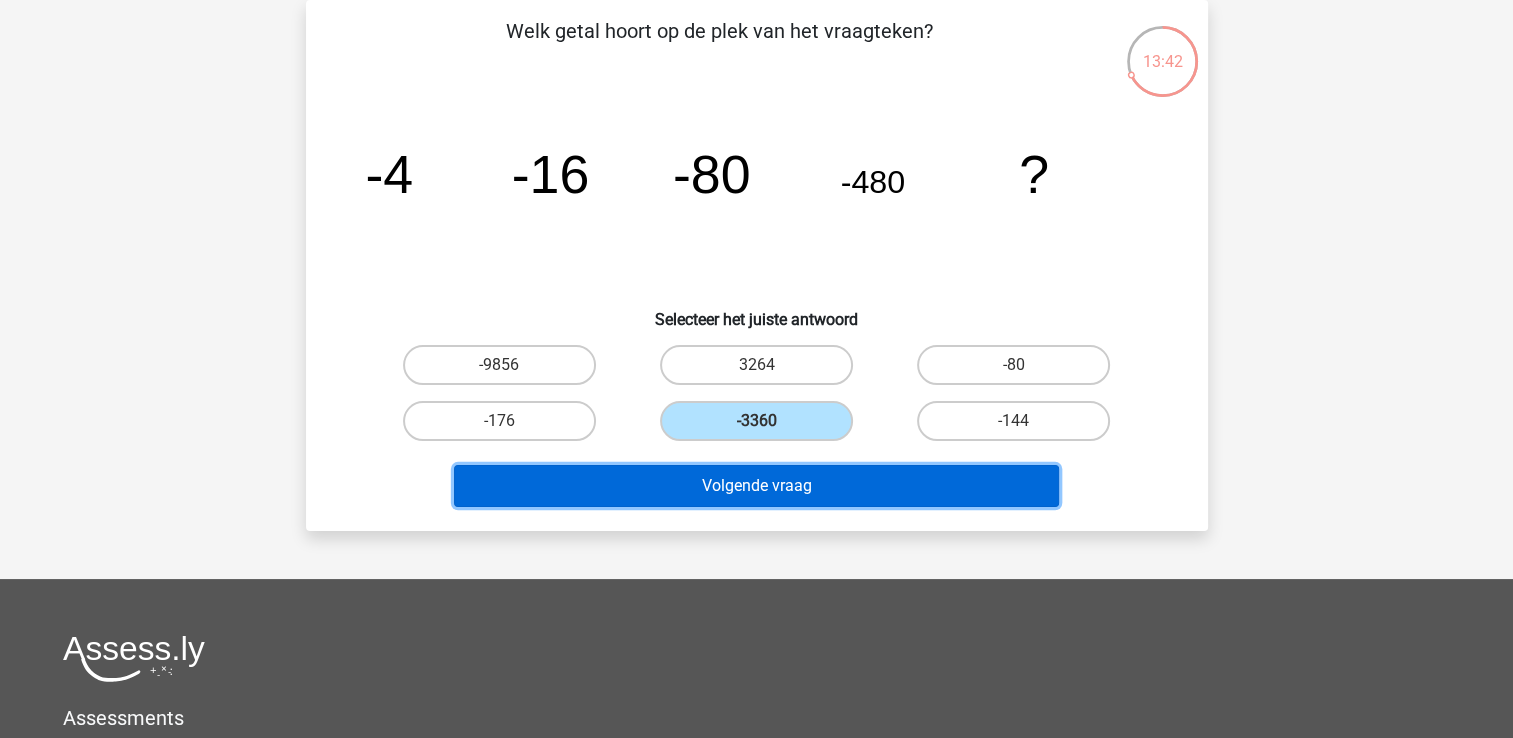 click on "Volgende vraag" at bounding box center (756, 486) 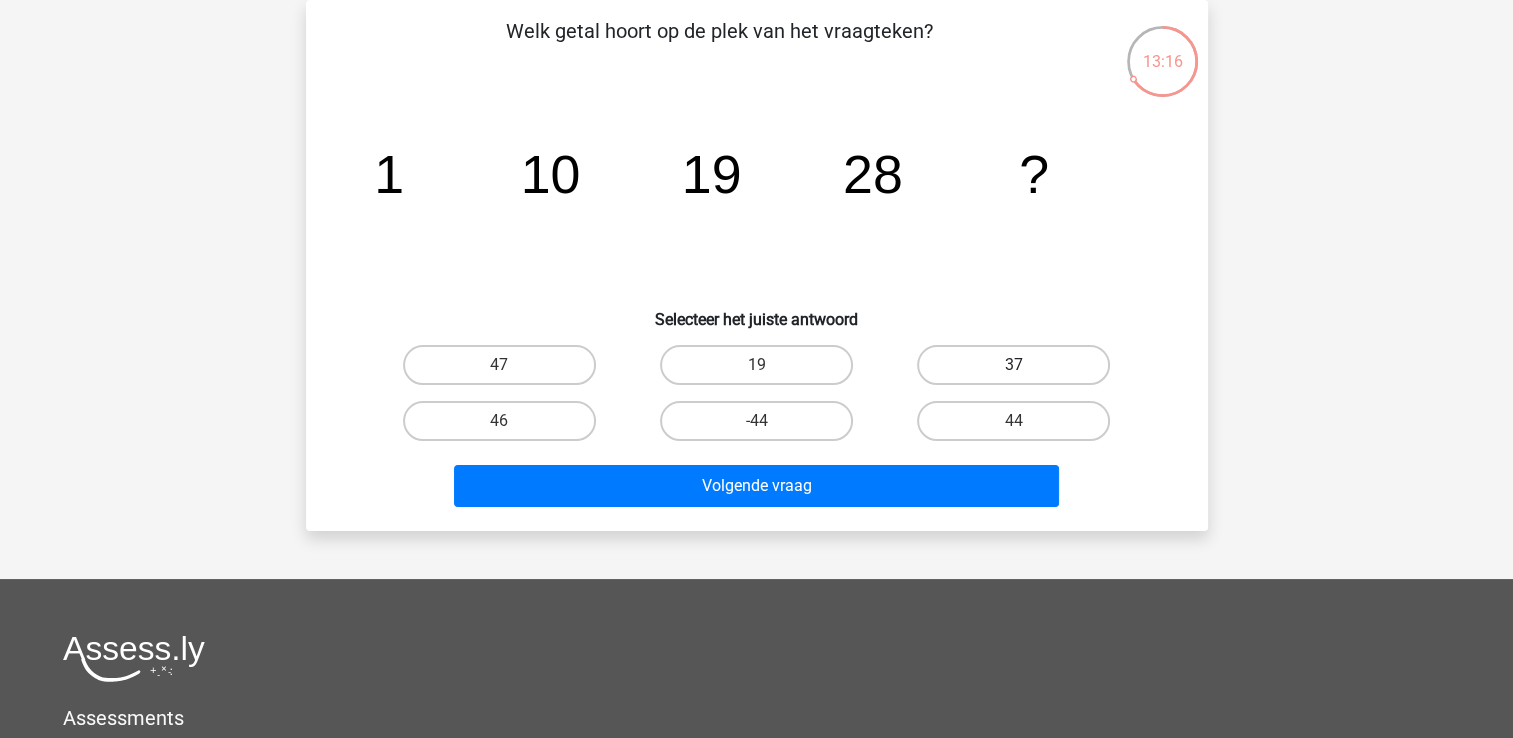 click on "37" at bounding box center (1013, 365) 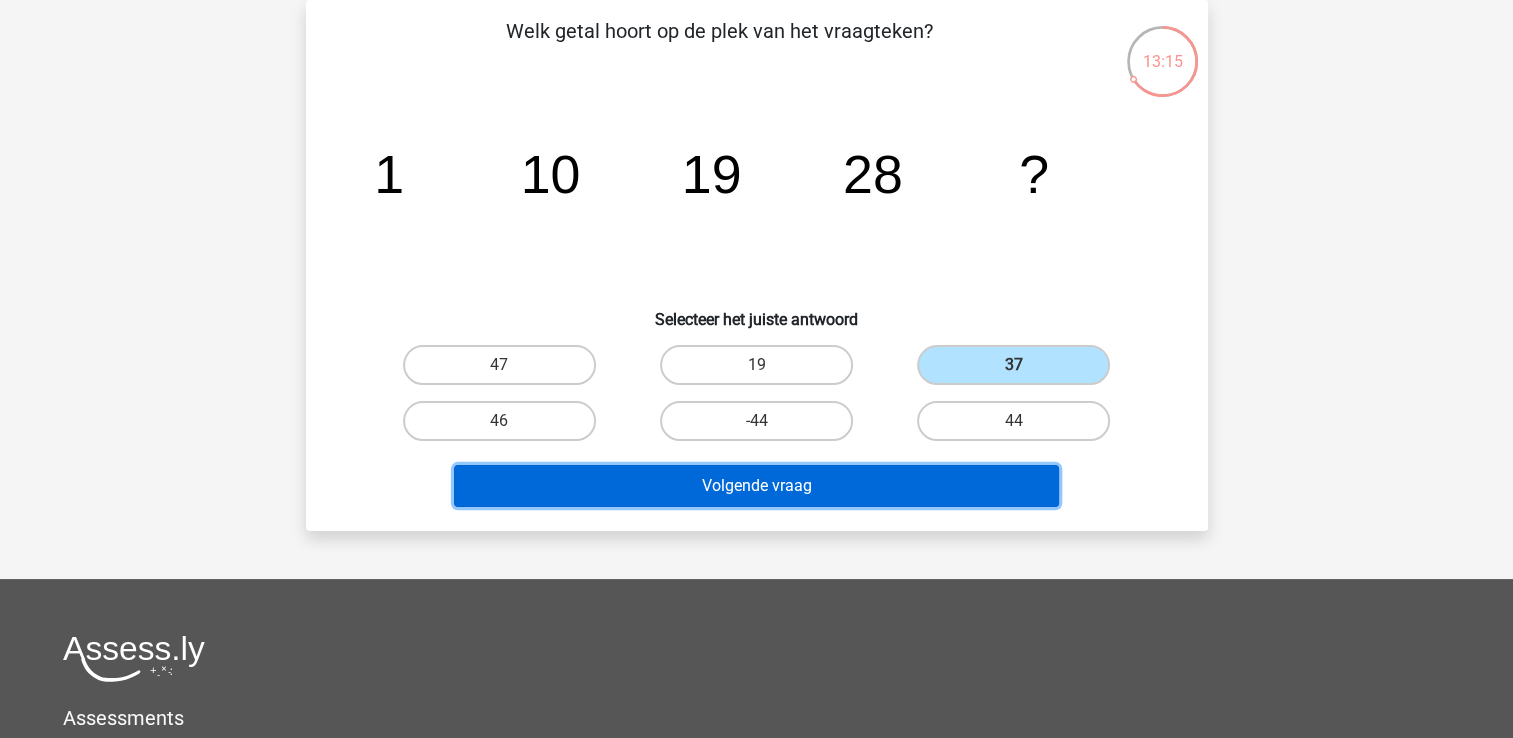 click on "Volgende vraag" at bounding box center (756, 486) 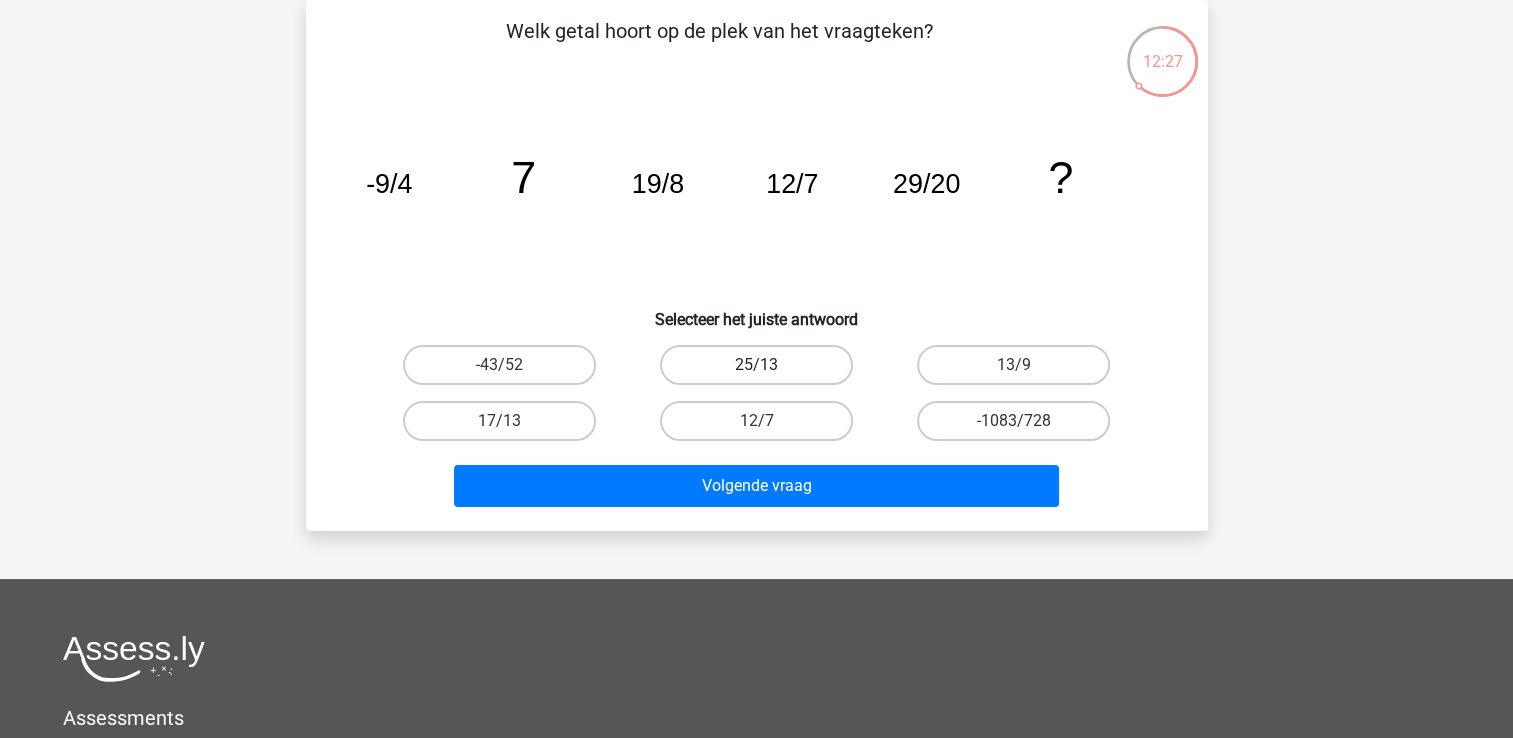 click on "25/13" at bounding box center (756, 365) 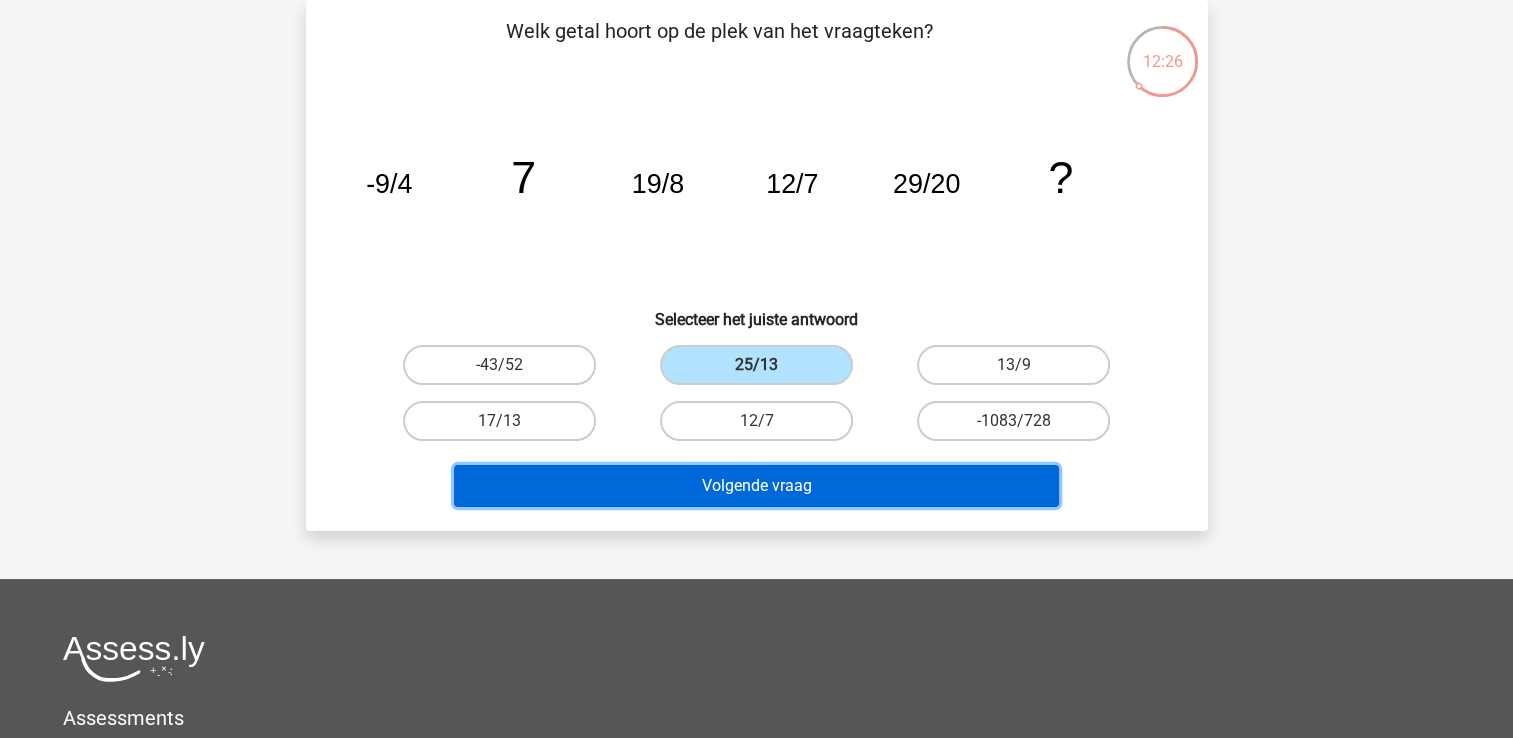 click on "Volgende vraag" at bounding box center [756, 486] 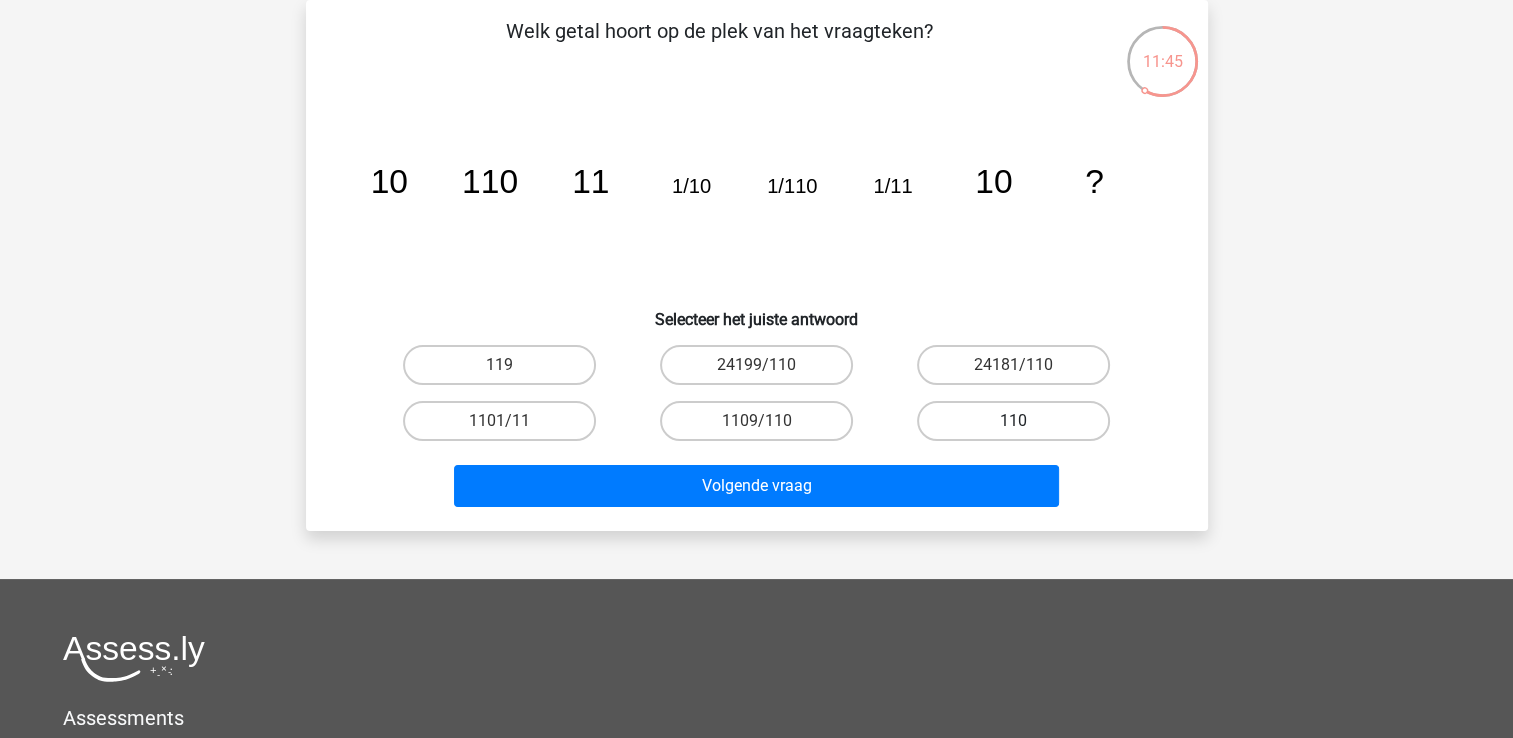 click on "110" at bounding box center [1013, 421] 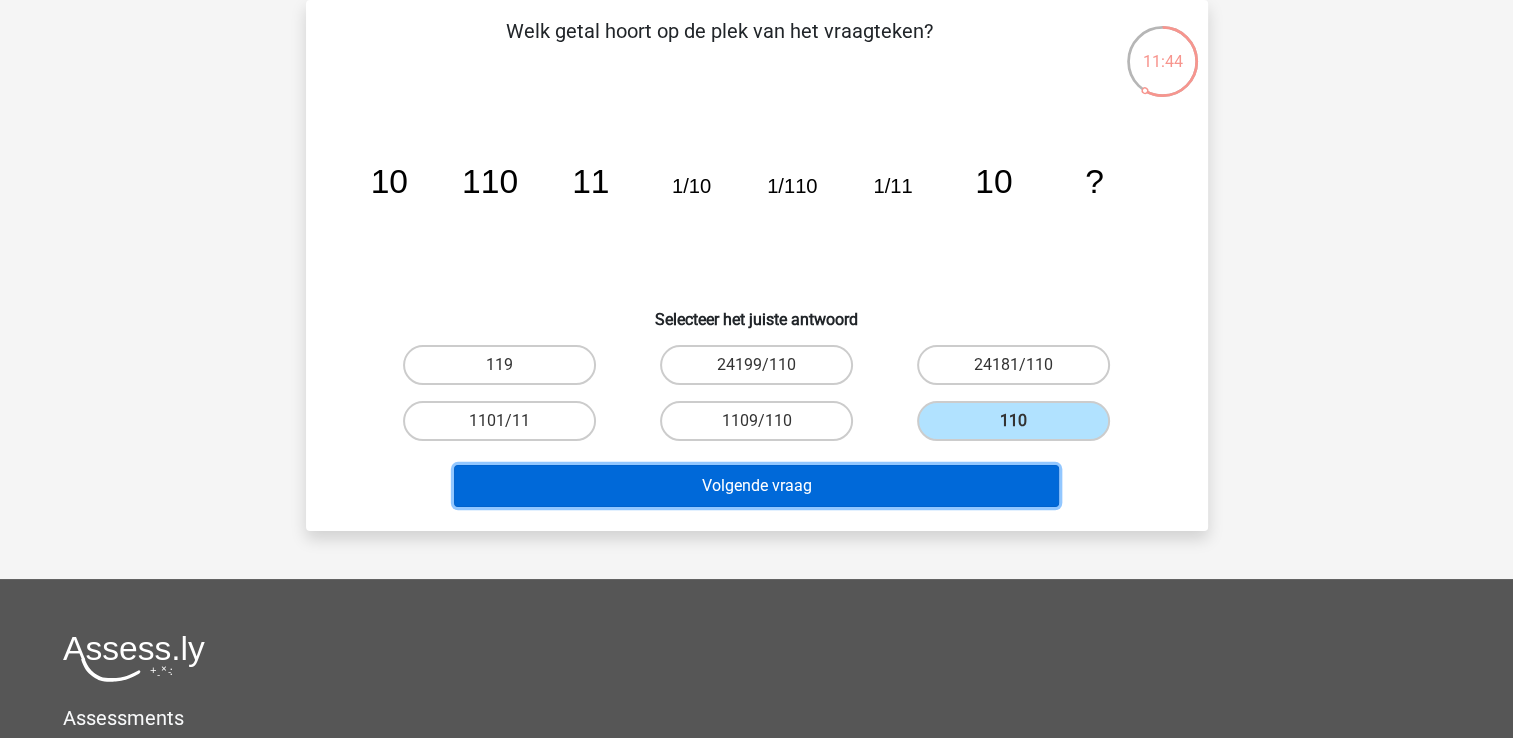 click on "Volgende vraag" at bounding box center (756, 486) 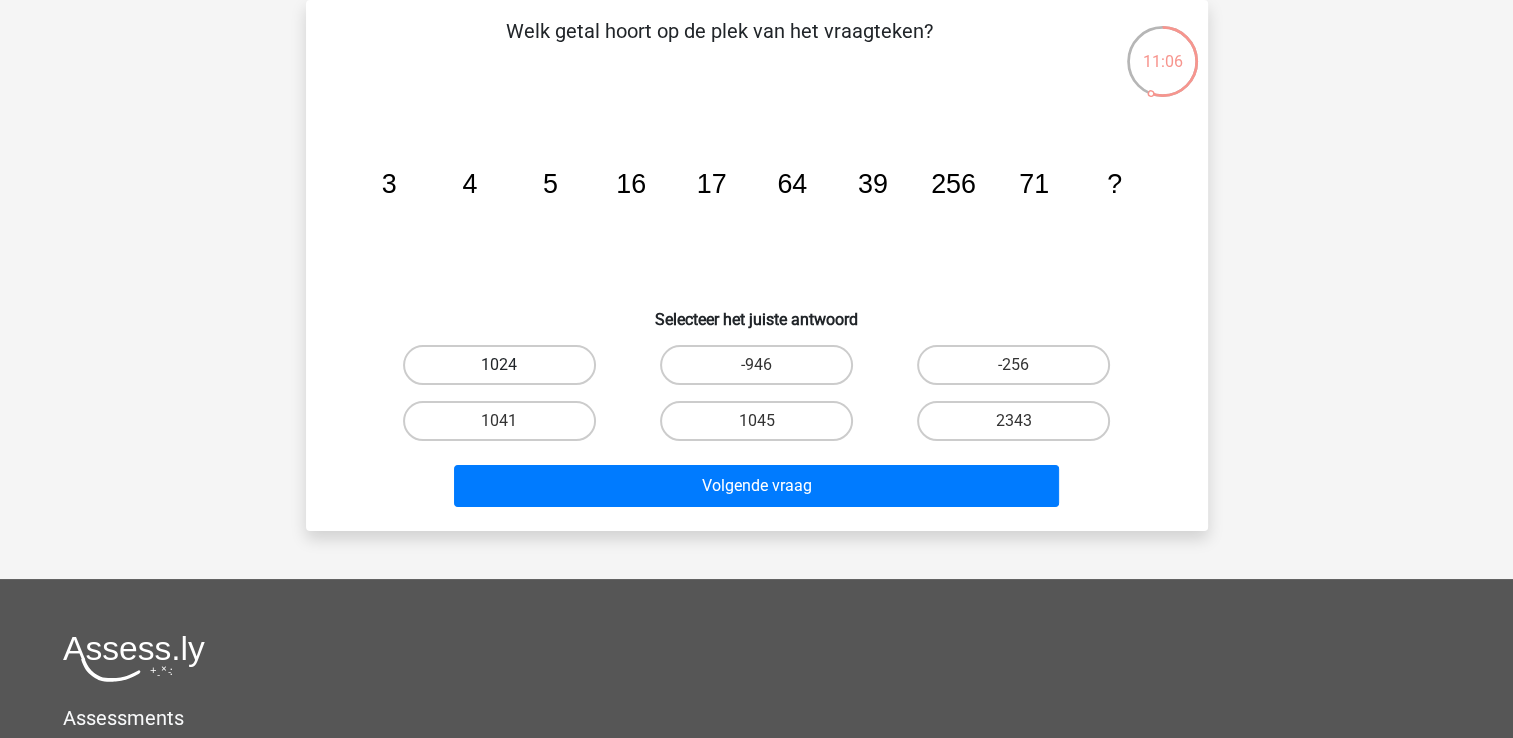 click on "1024" at bounding box center (499, 365) 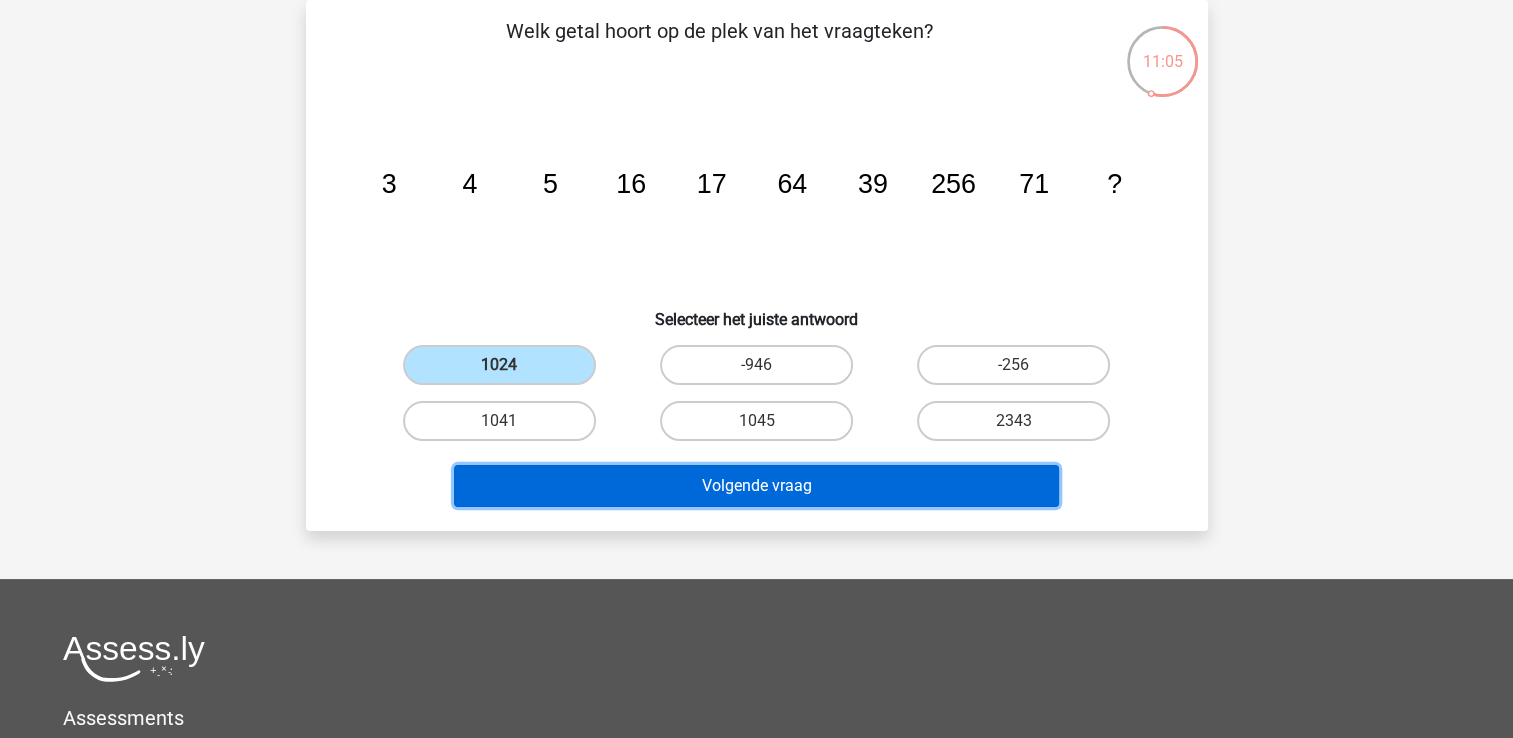 click on "Volgende vraag" at bounding box center [756, 486] 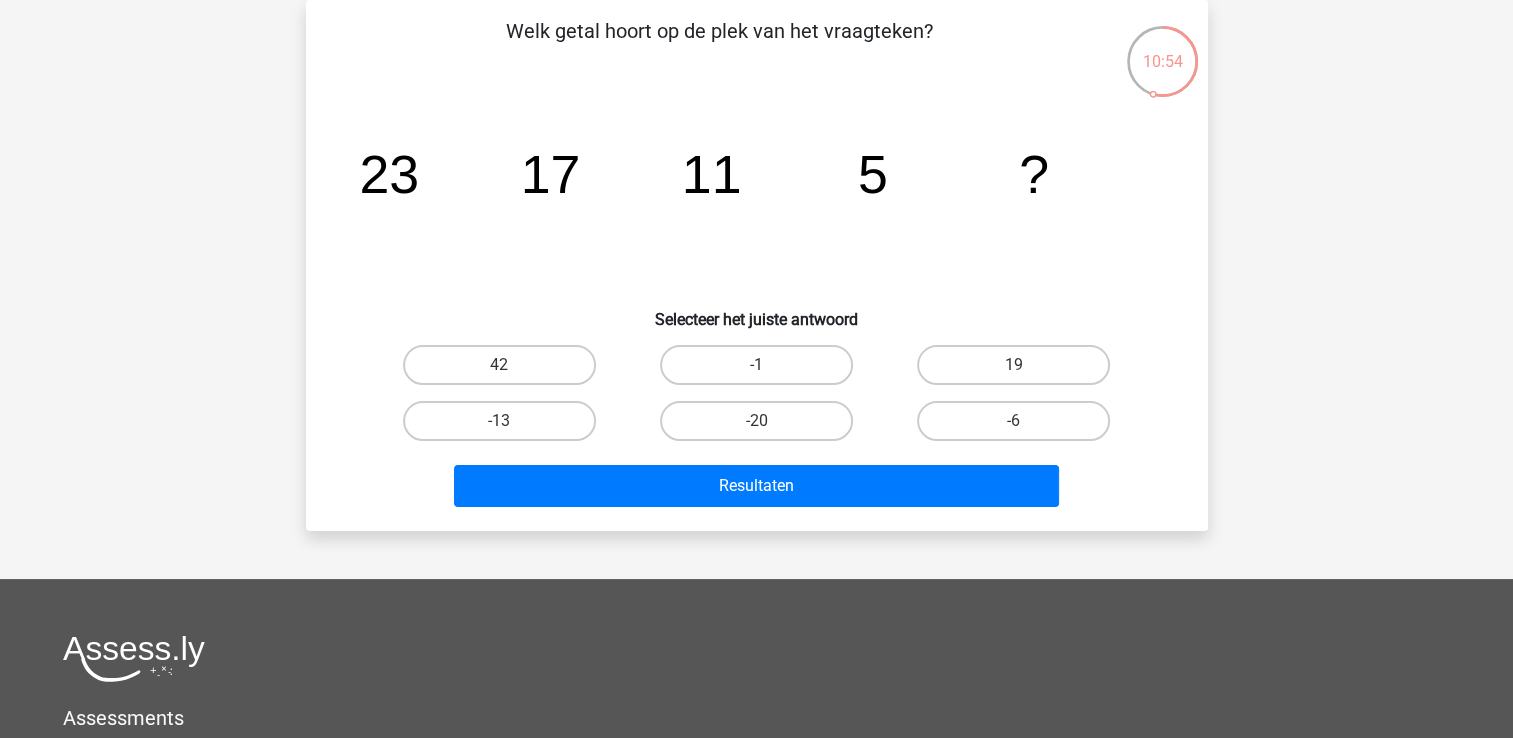 click on "-1" at bounding box center [756, 365] 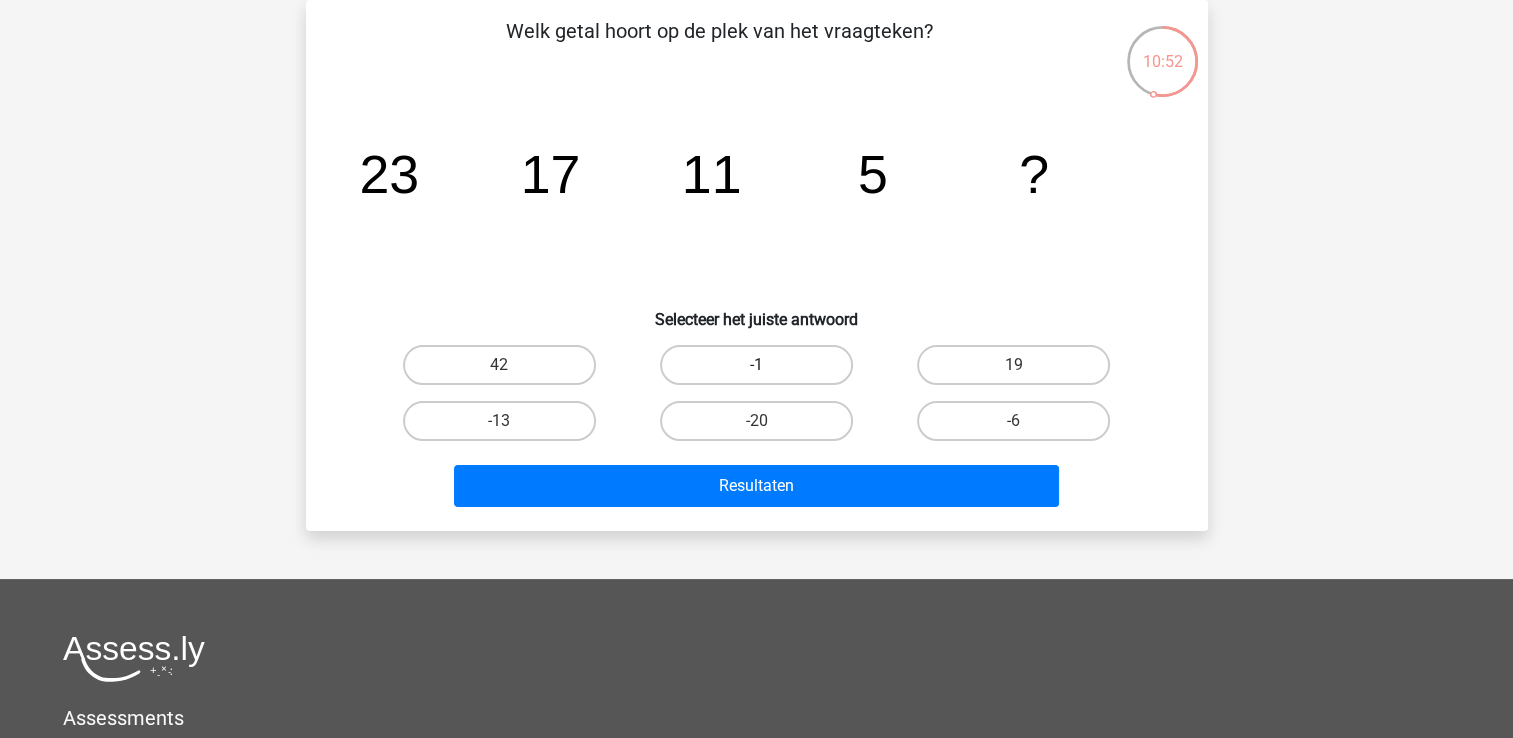 click on "-1" at bounding box center [756, 365] 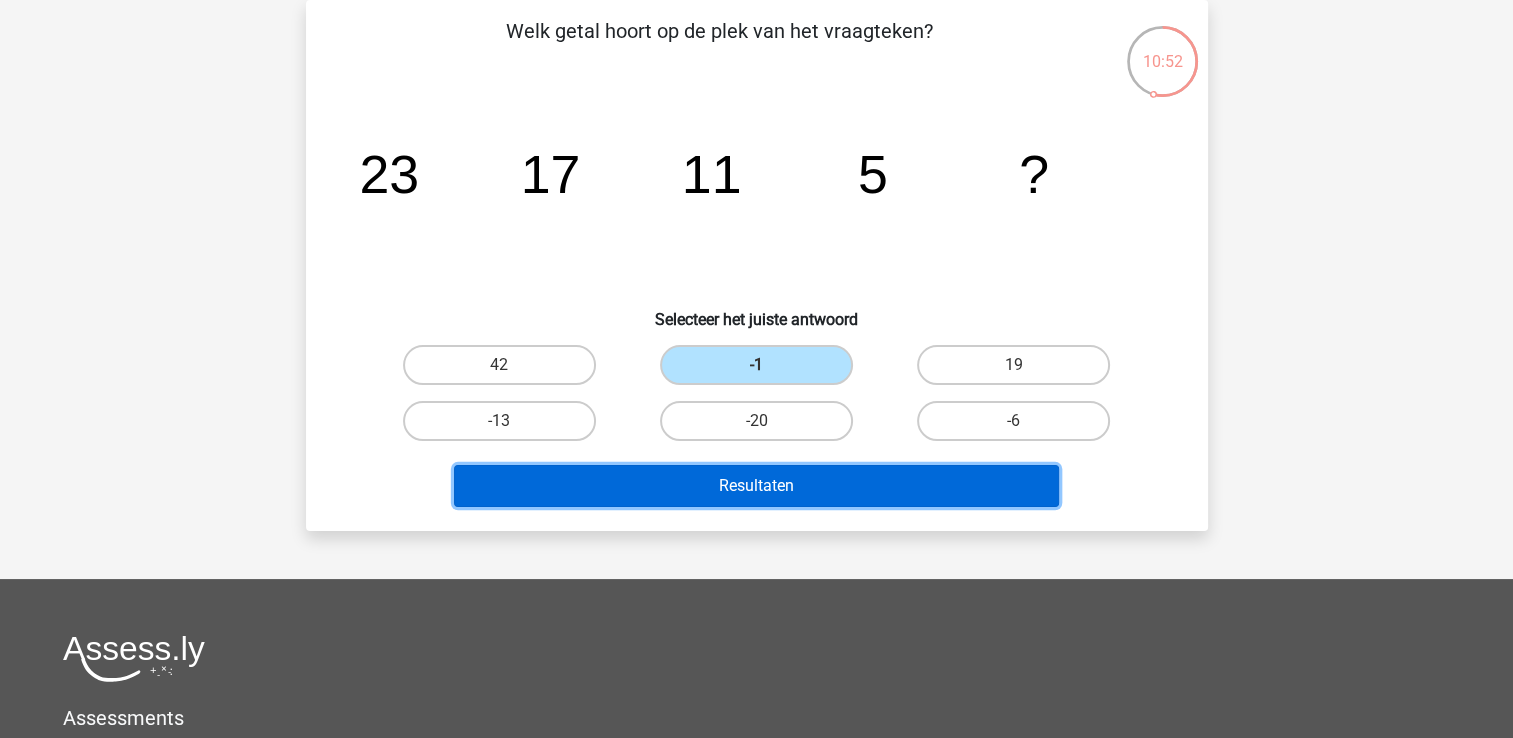 click on "Resultaten" at bounding box center (756, 486) 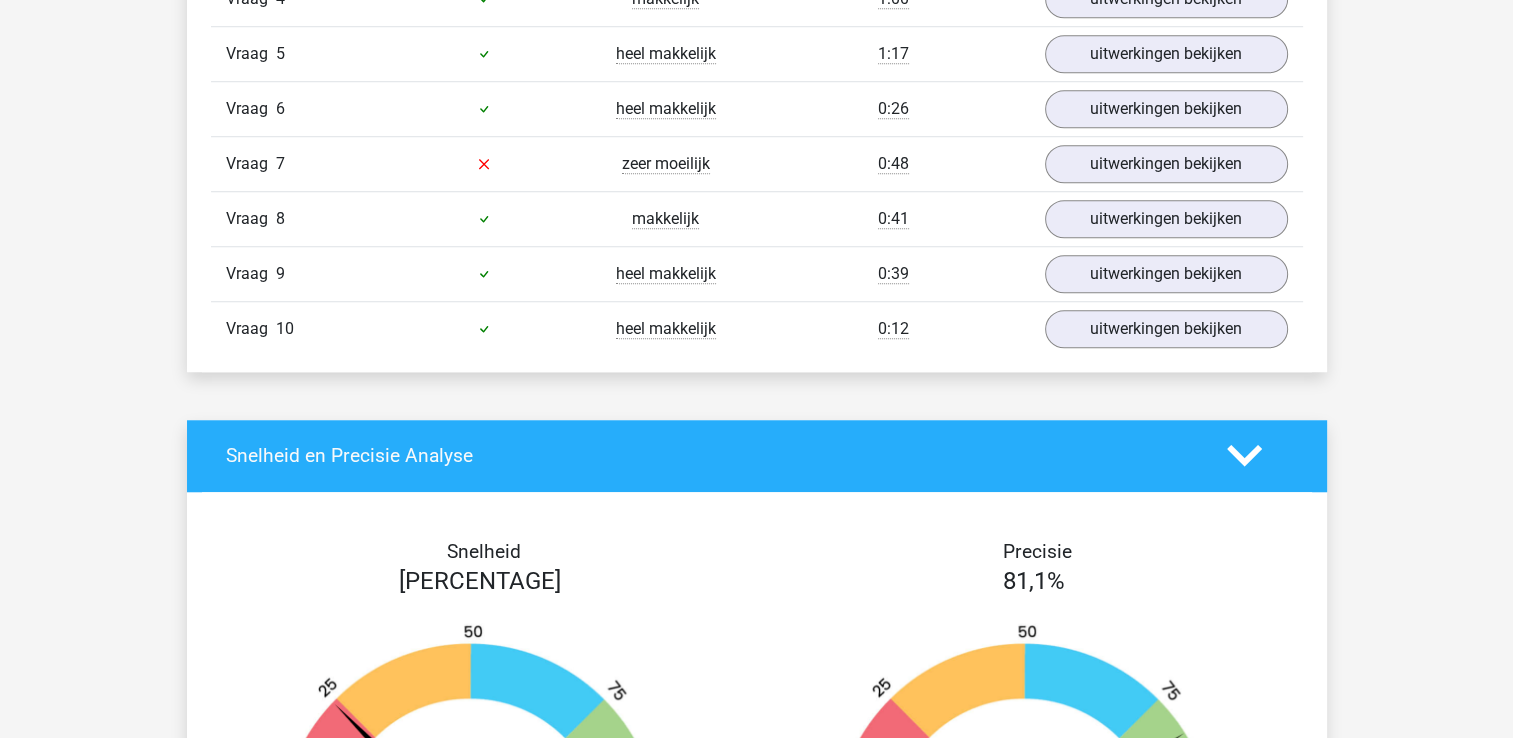 scroll, scrollTop: 1600, scrollLeft: 0, axis: vertical 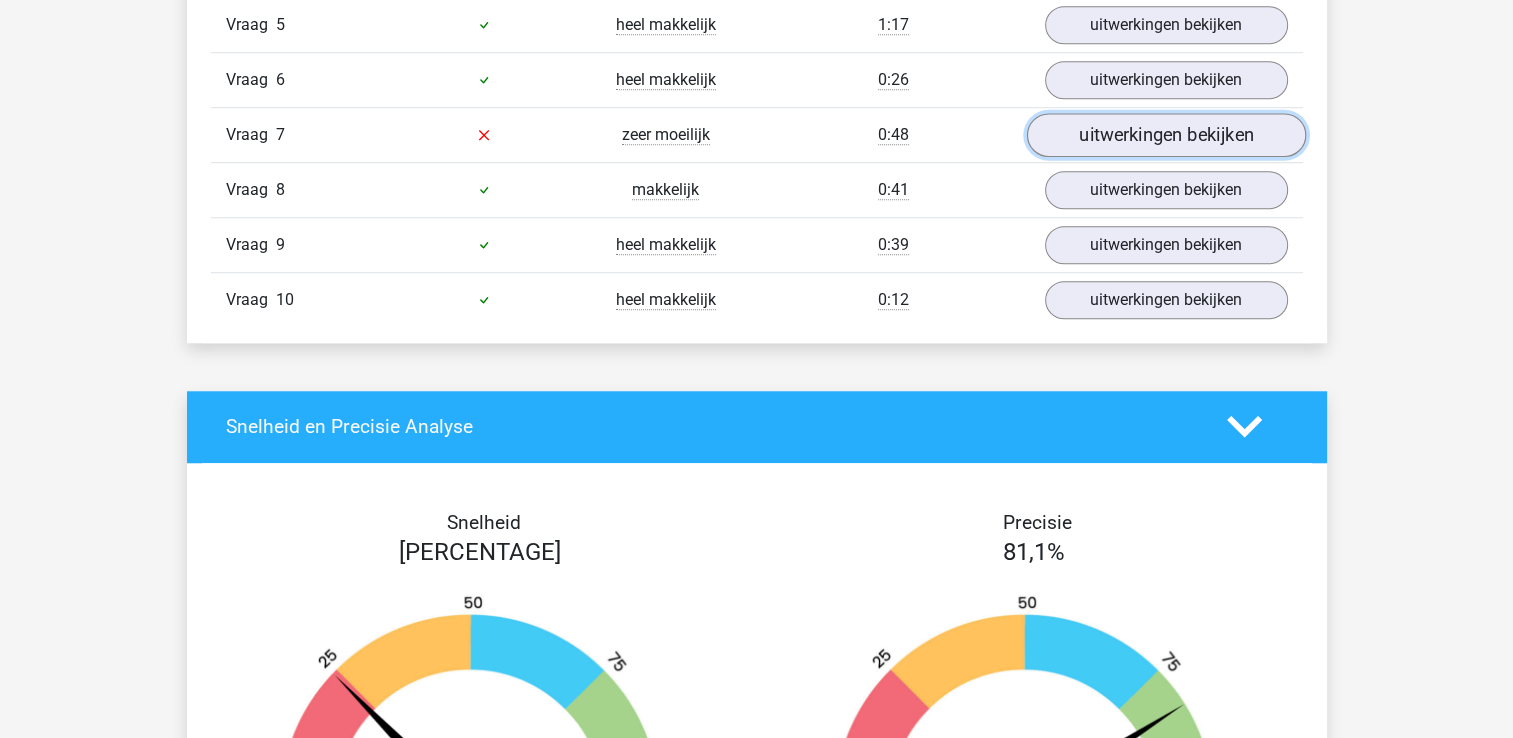 click on "uitwerkingen bekijken" at bounding box center (1165, 135) 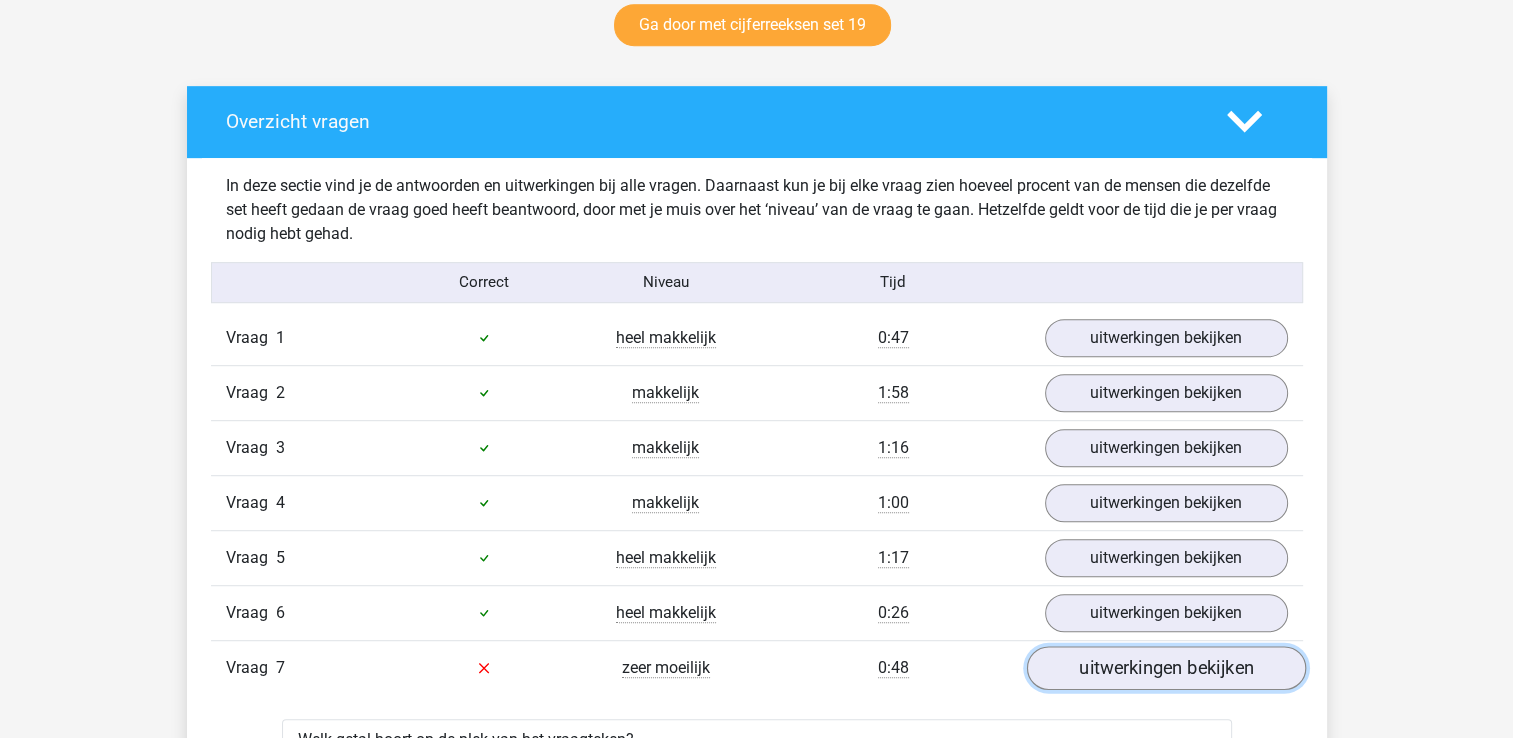 scroll, scrollTop: 700, scrollLeft: 0, axis: vertical 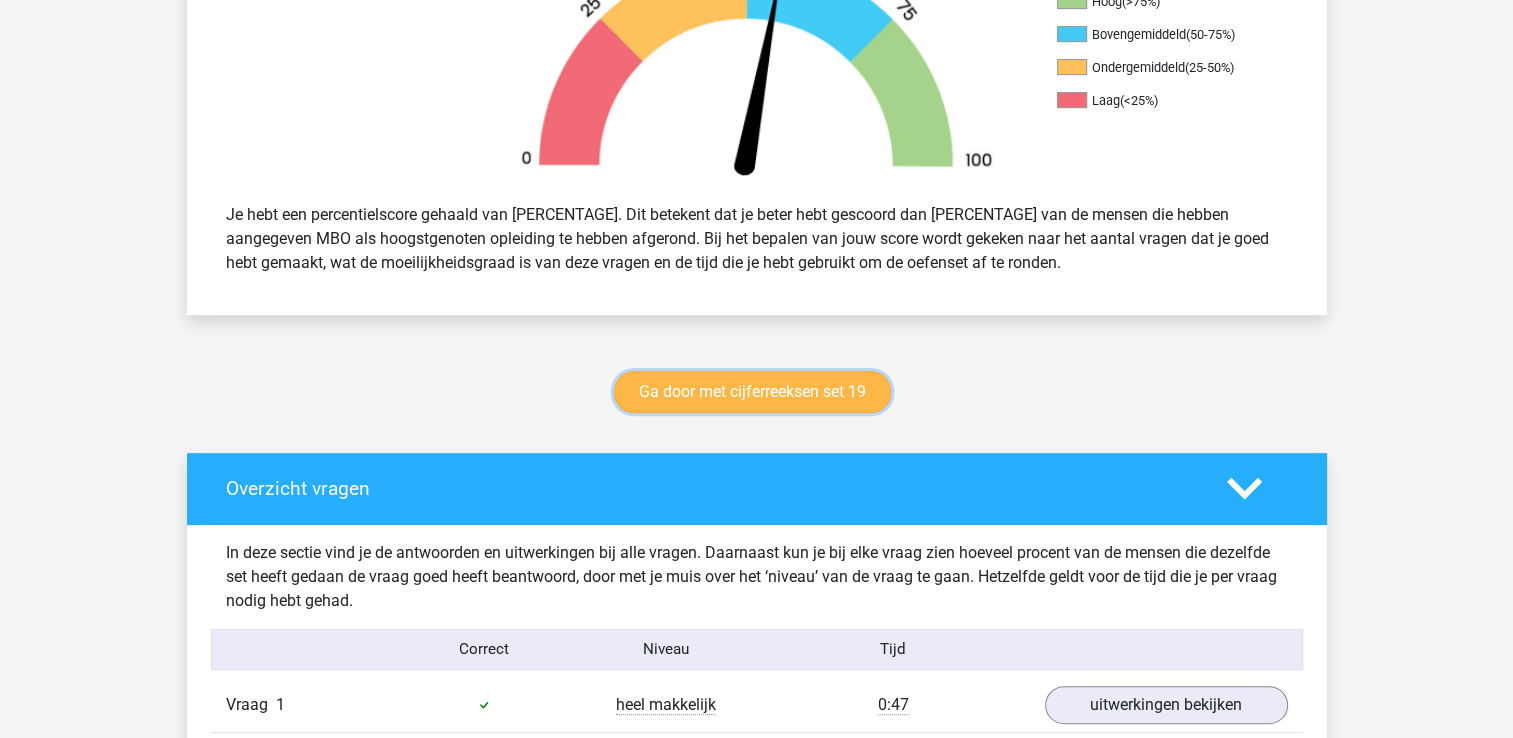 click on "Ga door met cijferreeksen set 19" at bounding box center [752, 392] 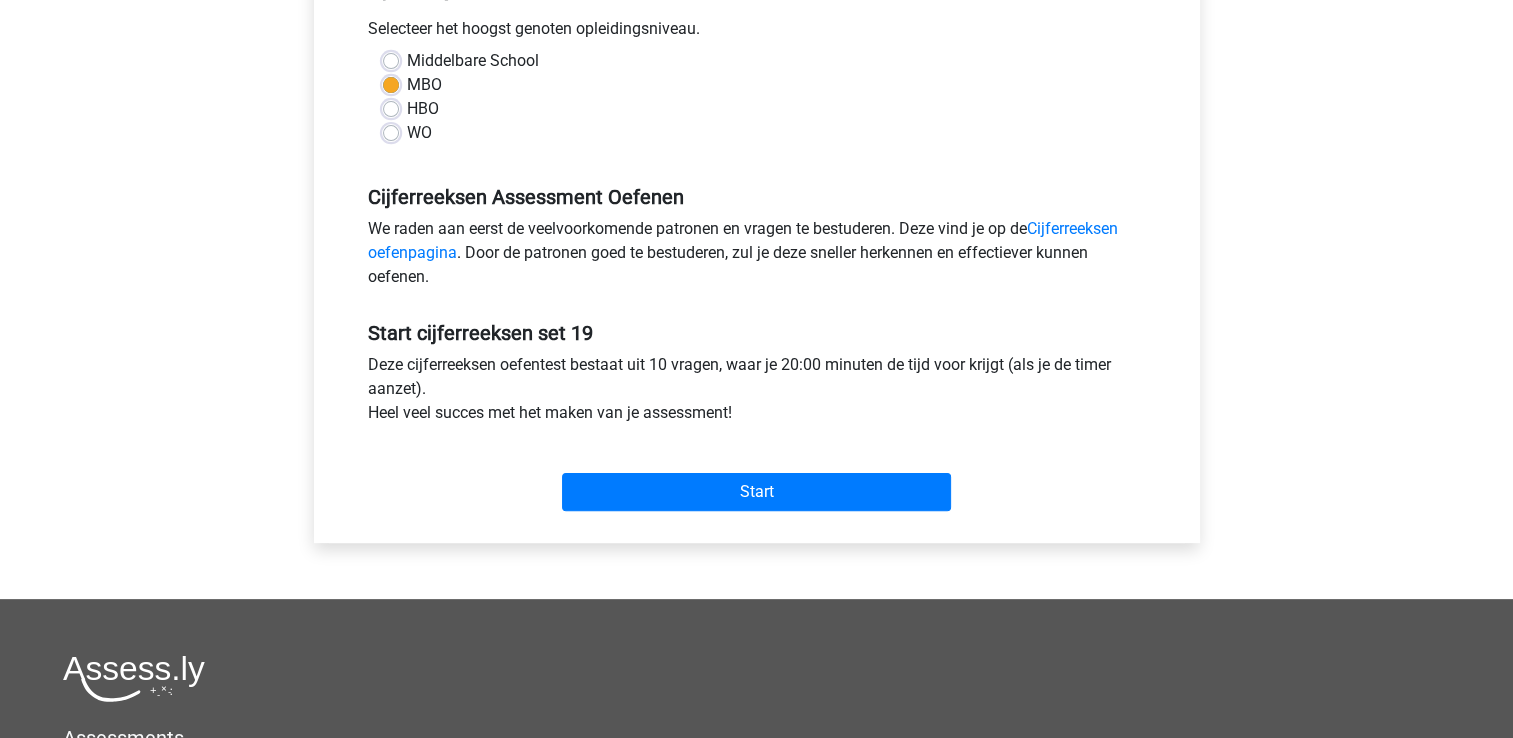 scroll, scrollTop: 500, scrollLeft: 0, axis: vertical 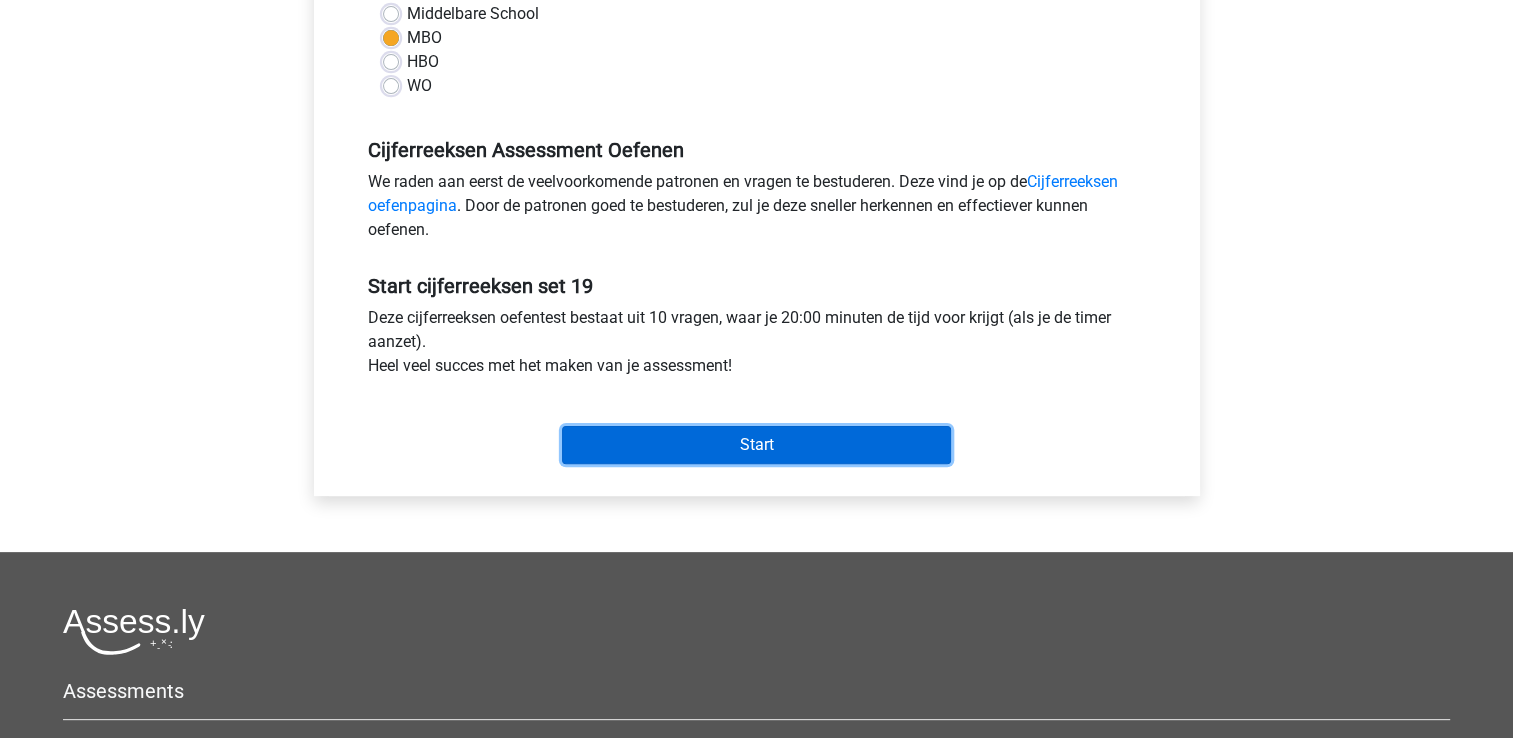 click on "Start" at bounding box center [756, 445] 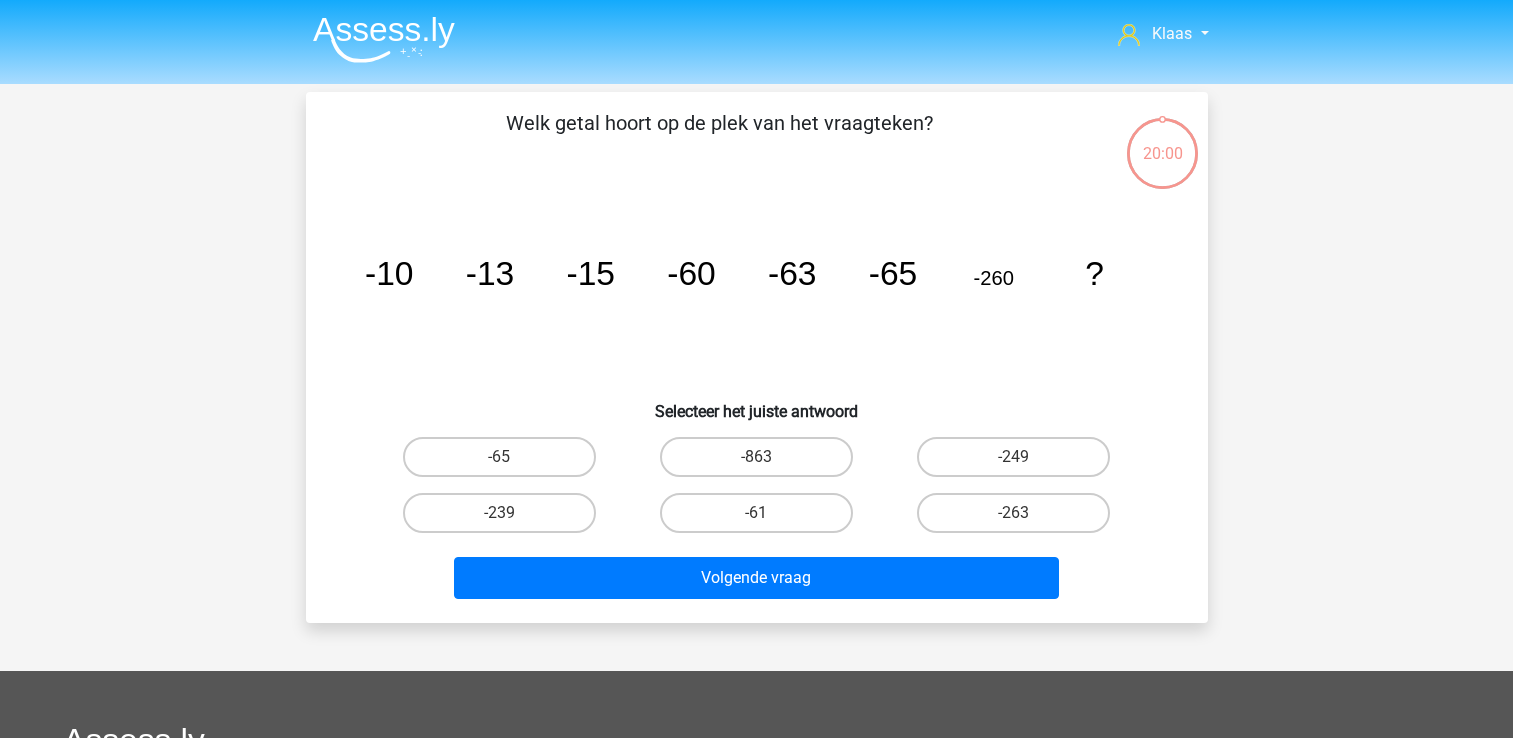 scroll, scrollTop: 0, scrollLeft: 0, axis: both 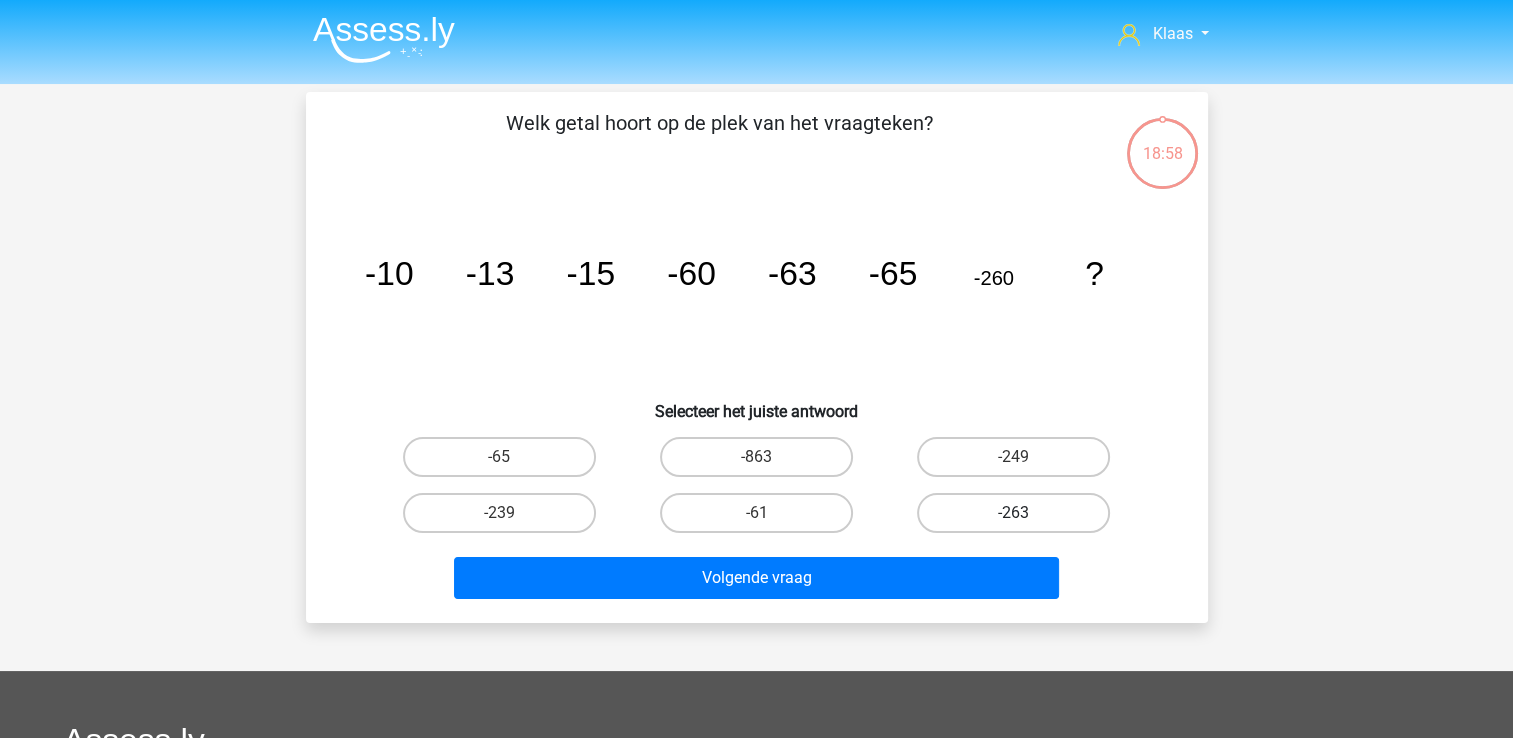 click on "-263" at bounding box center (1013, 513) 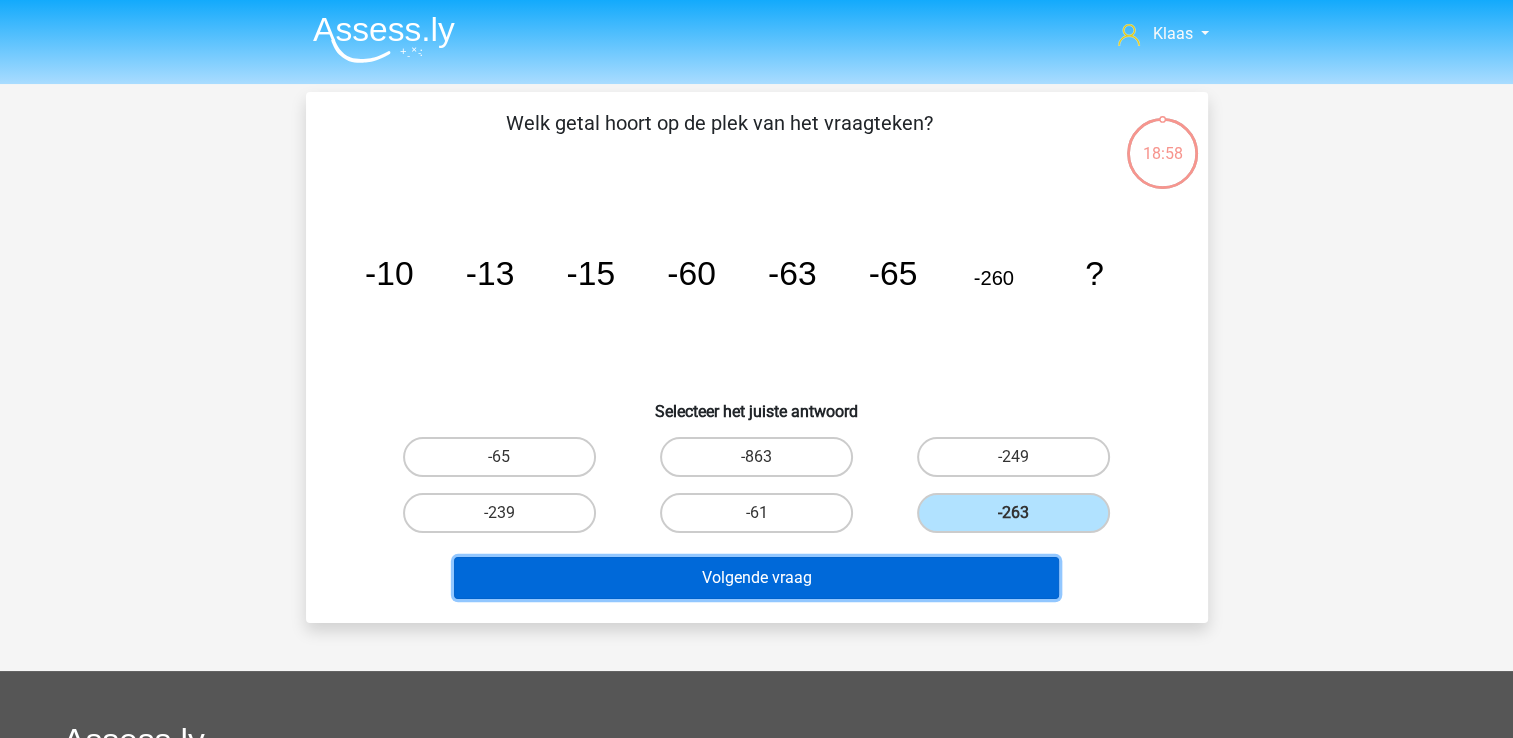 click on "Volgende vraag" at bounding box center [756, 578] 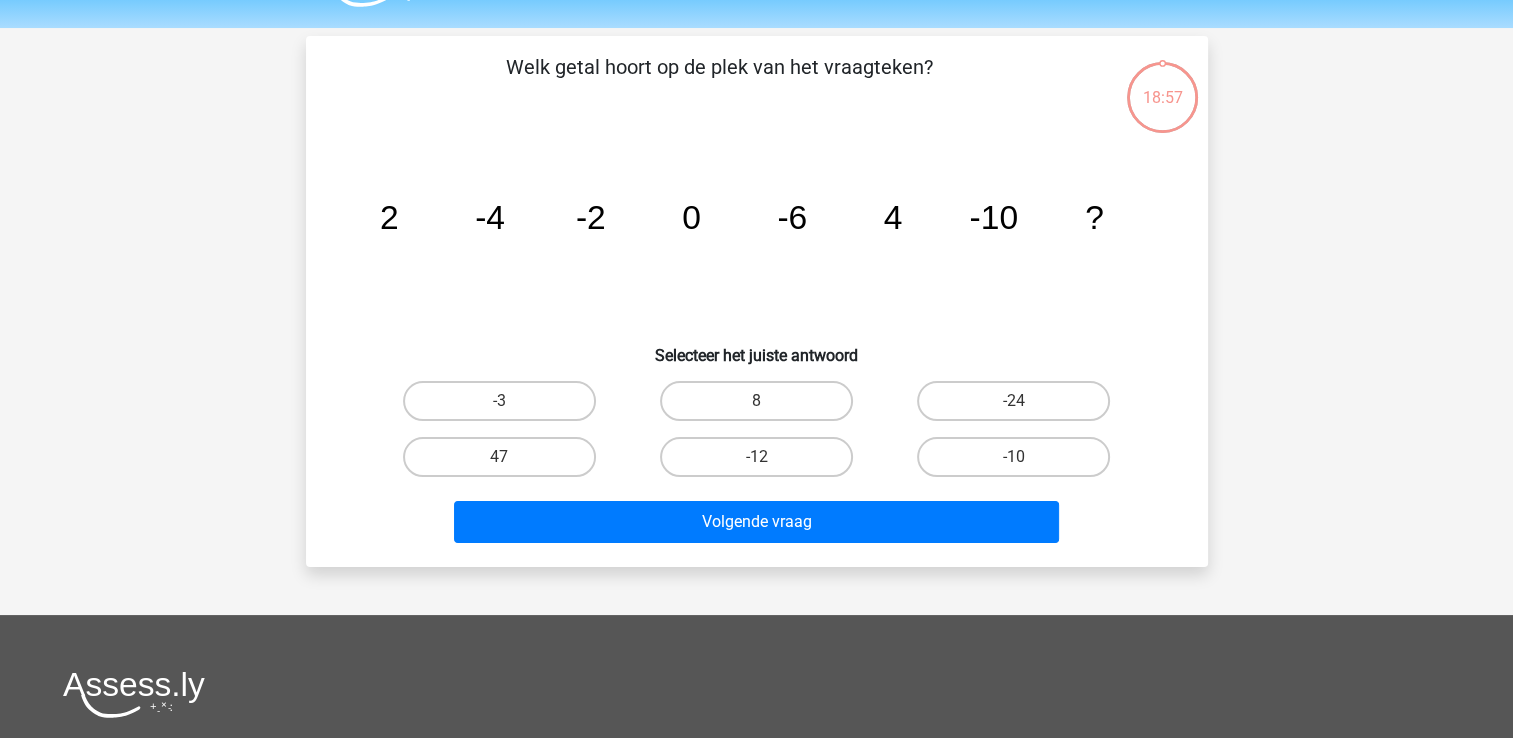 scroll, scrollTop: 92, scrollLeft: 0, axis: vertical 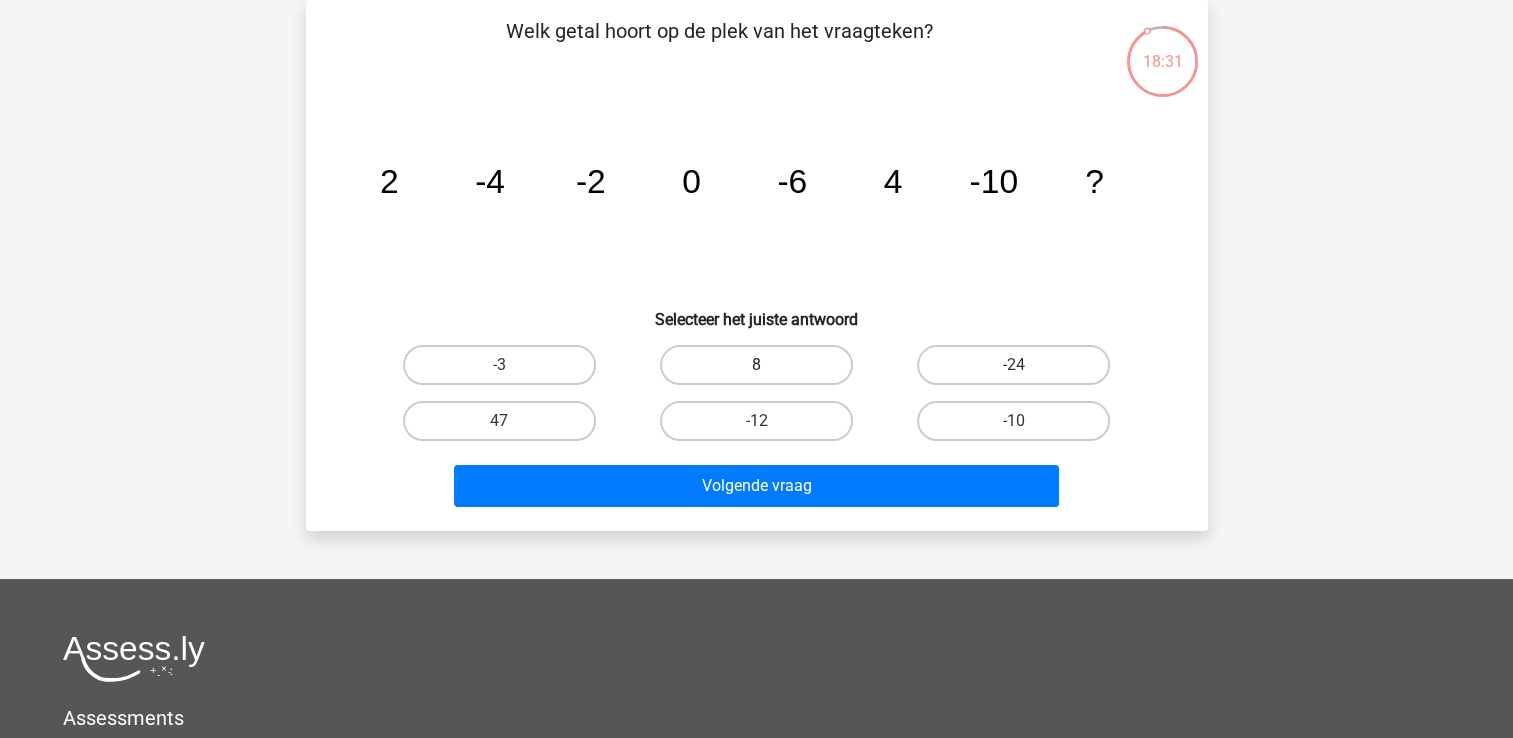 click on "8" at bounding box center [756, 365] 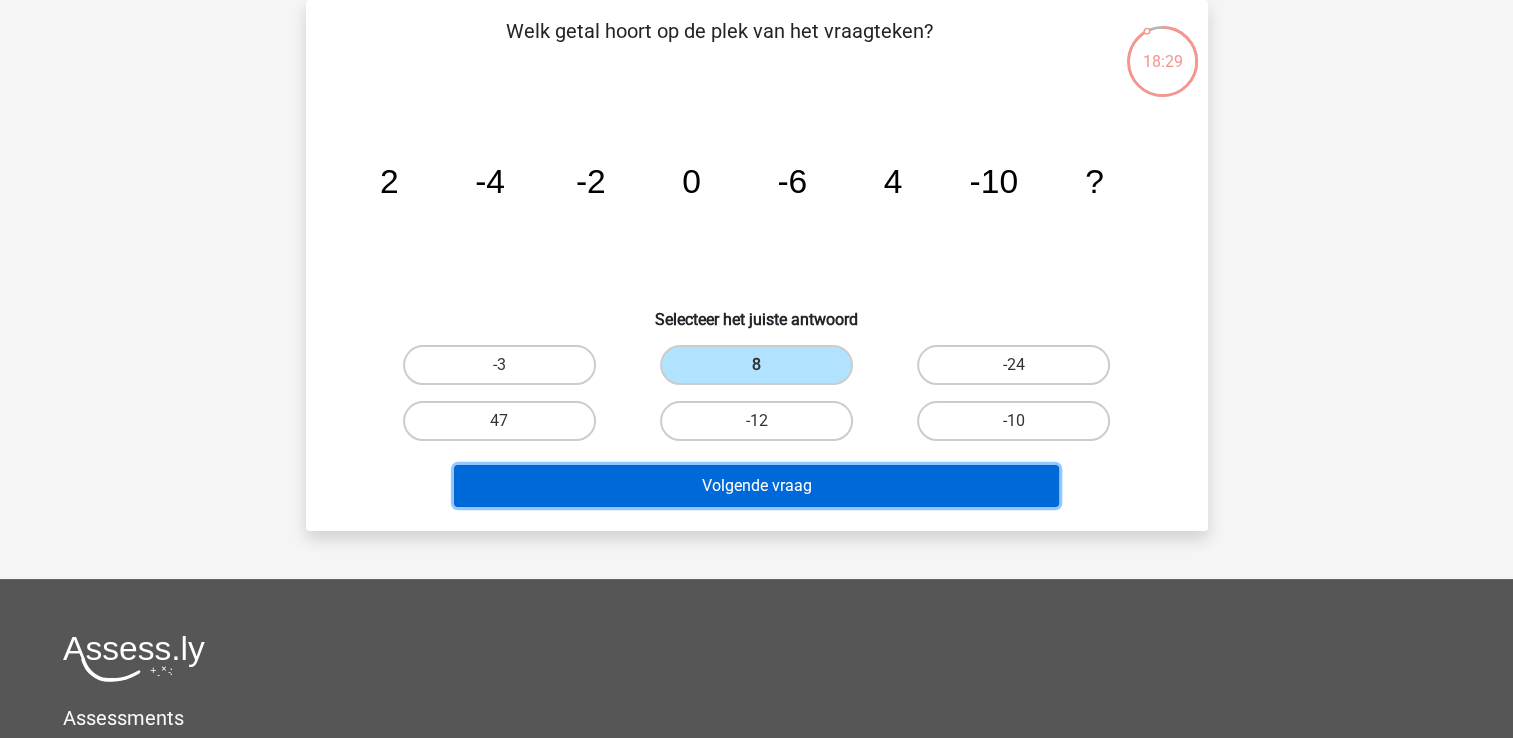click on "Volgende vraag" at bounding box center (756, 486) 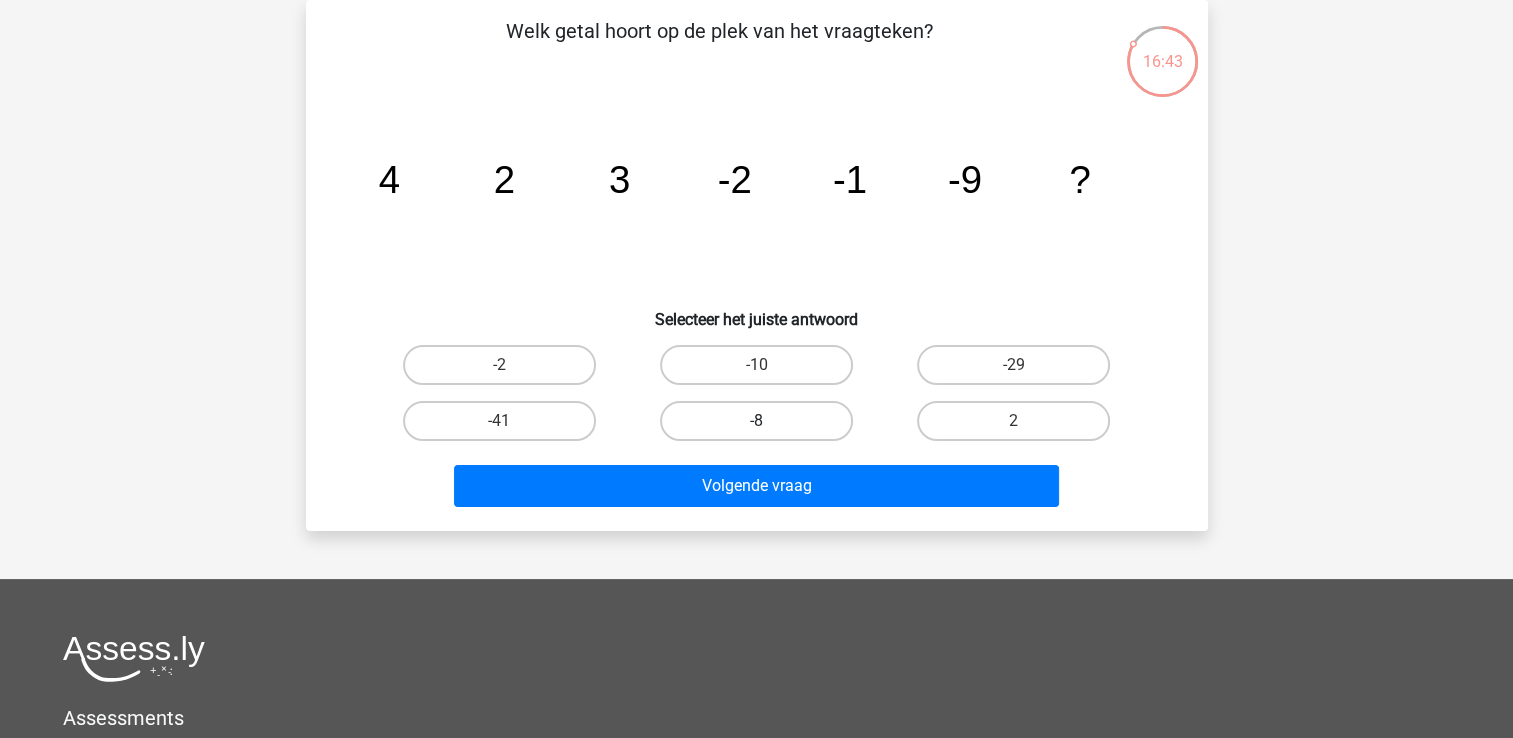 click on "-8" at bounding box center (756, 421) 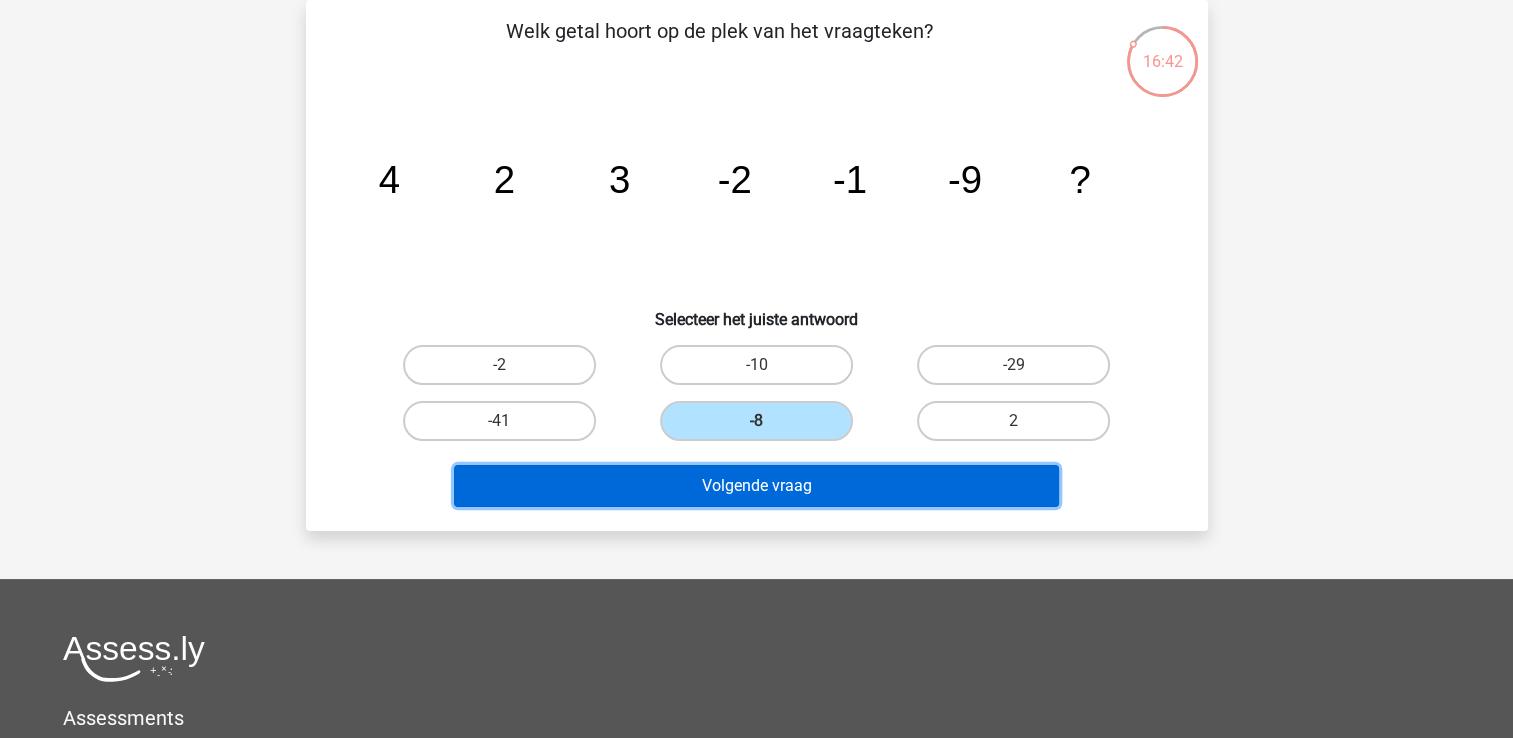 click on "Volgende vraag" at bounding box center [756, 486] 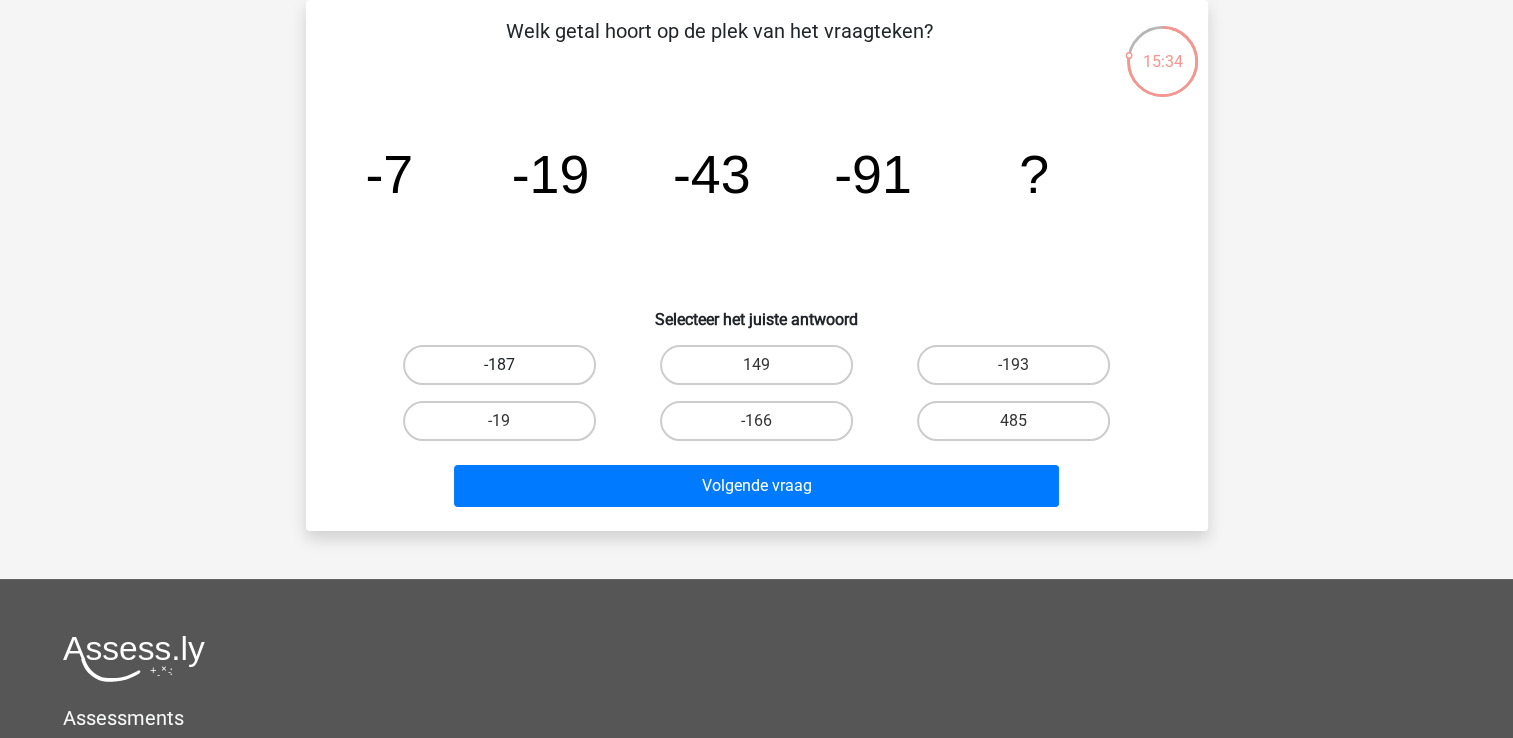 click on "-187" at bounding box center (499, 365) 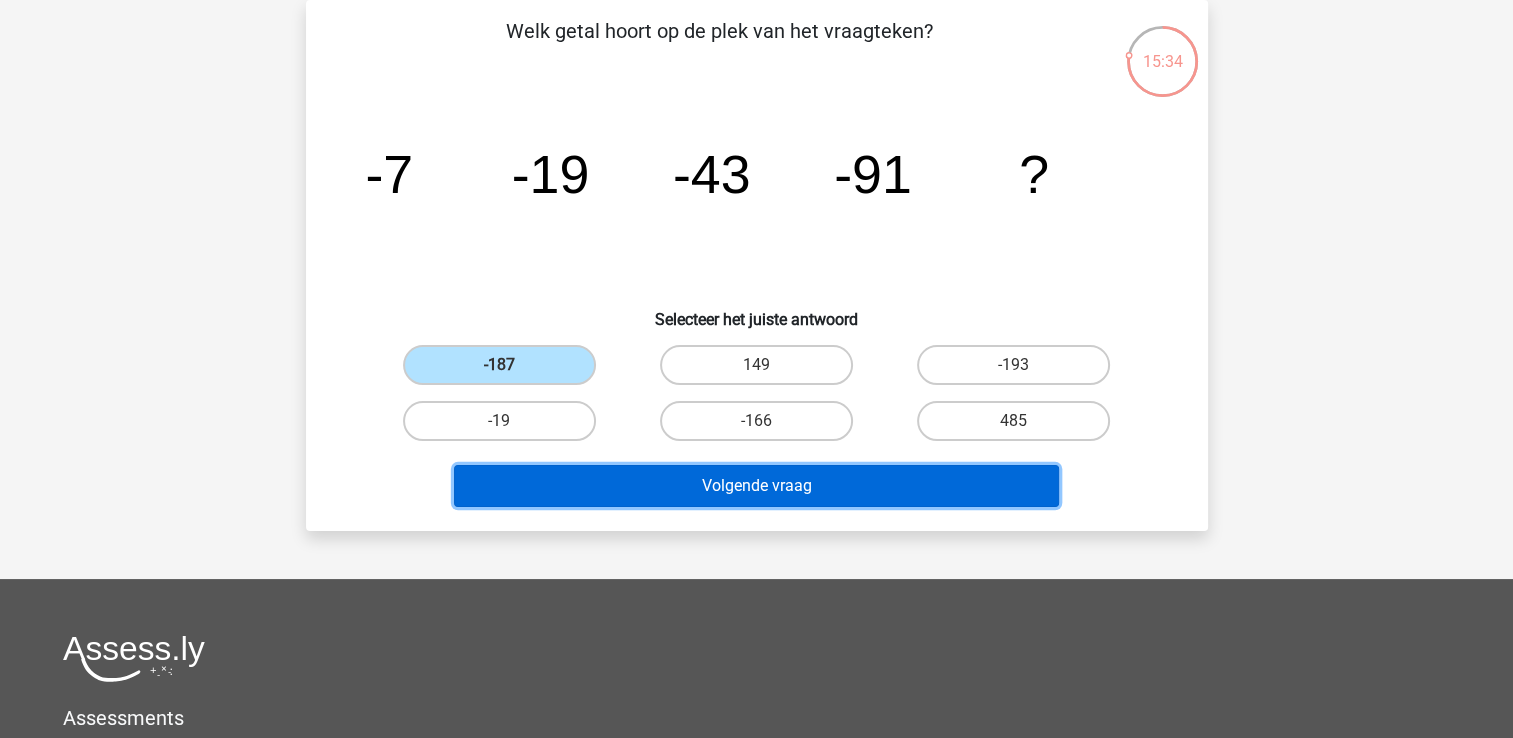 click on "Volgende vraag" at bounding box center (756, 486) 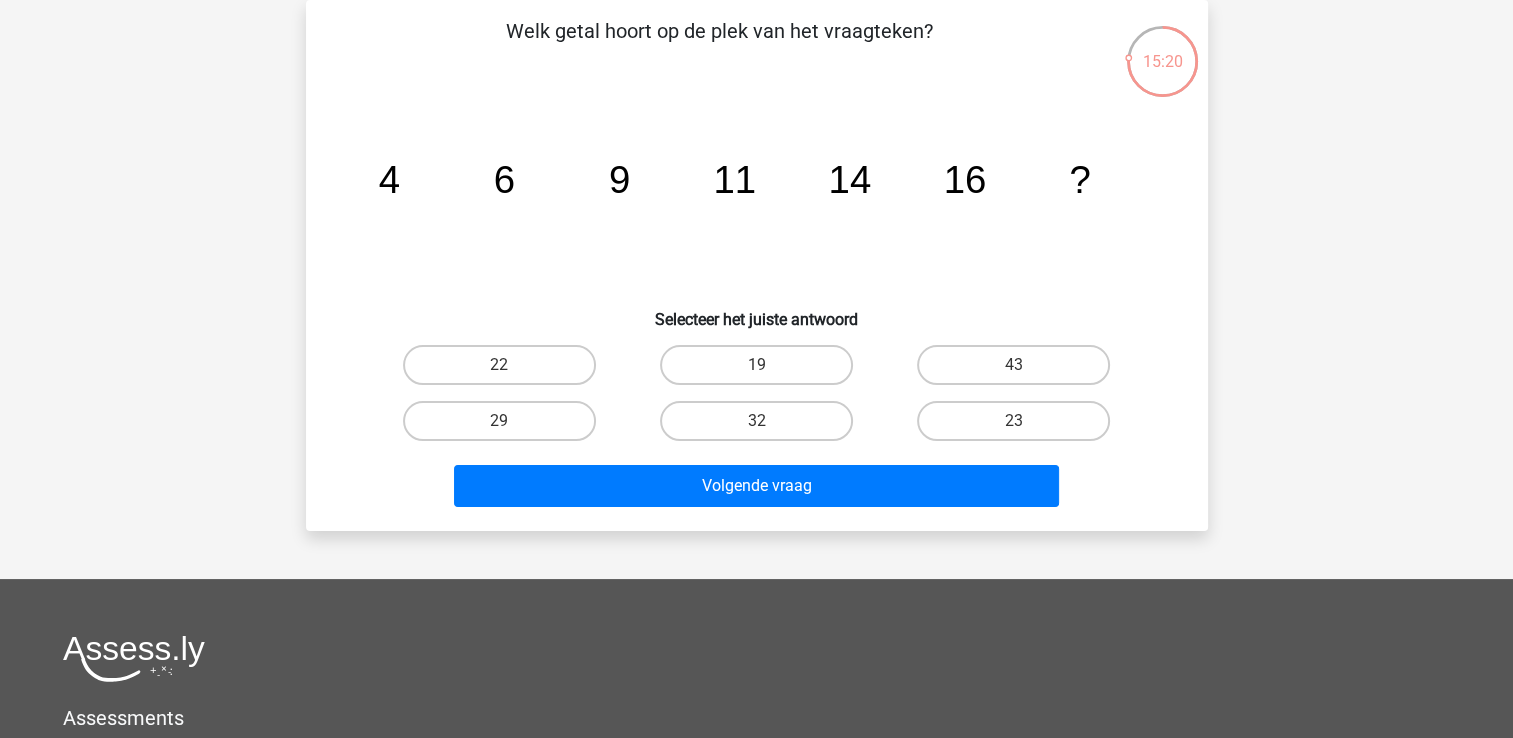 click on "19" at bounding box center (762, 371) 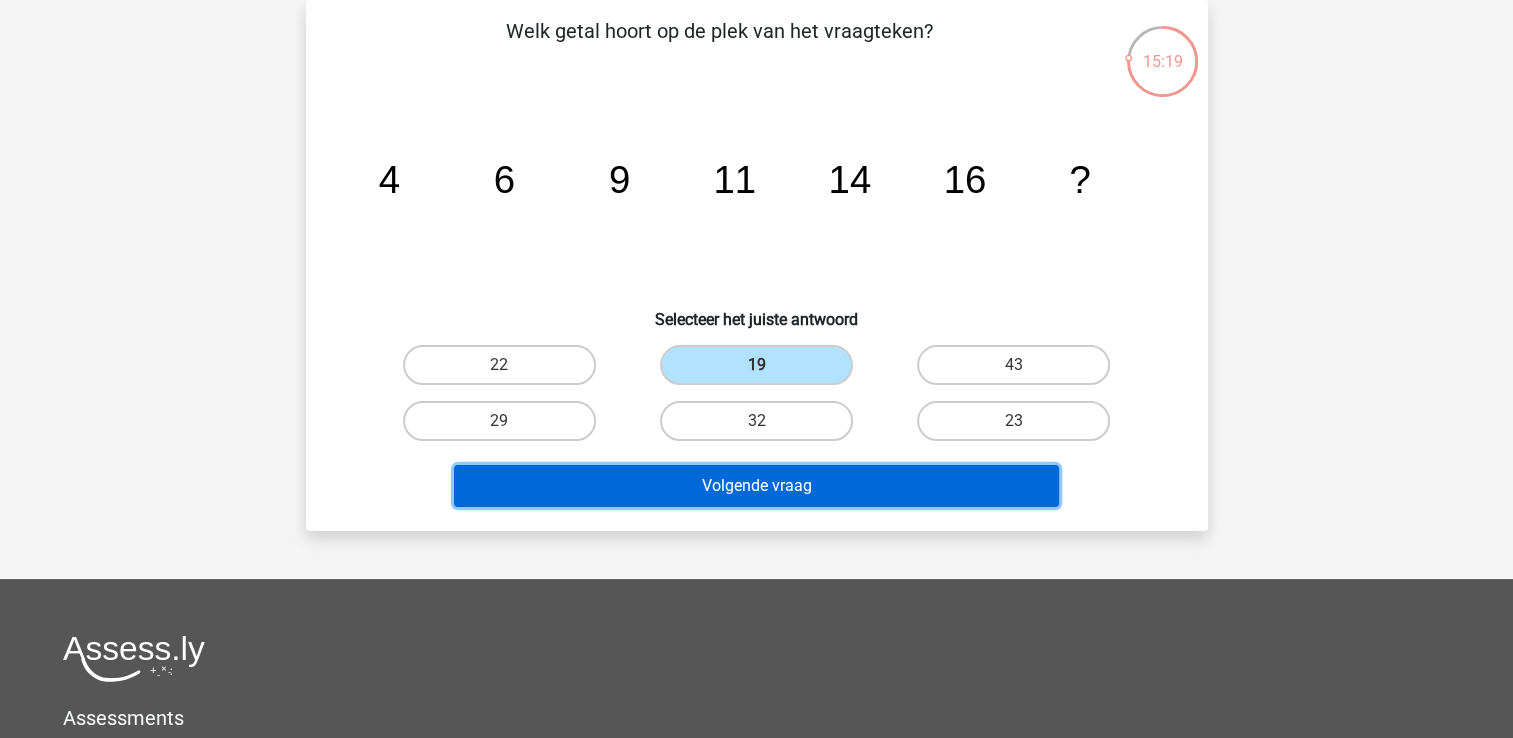 click on "Volgende vraag" at bounding box center (756, 486) 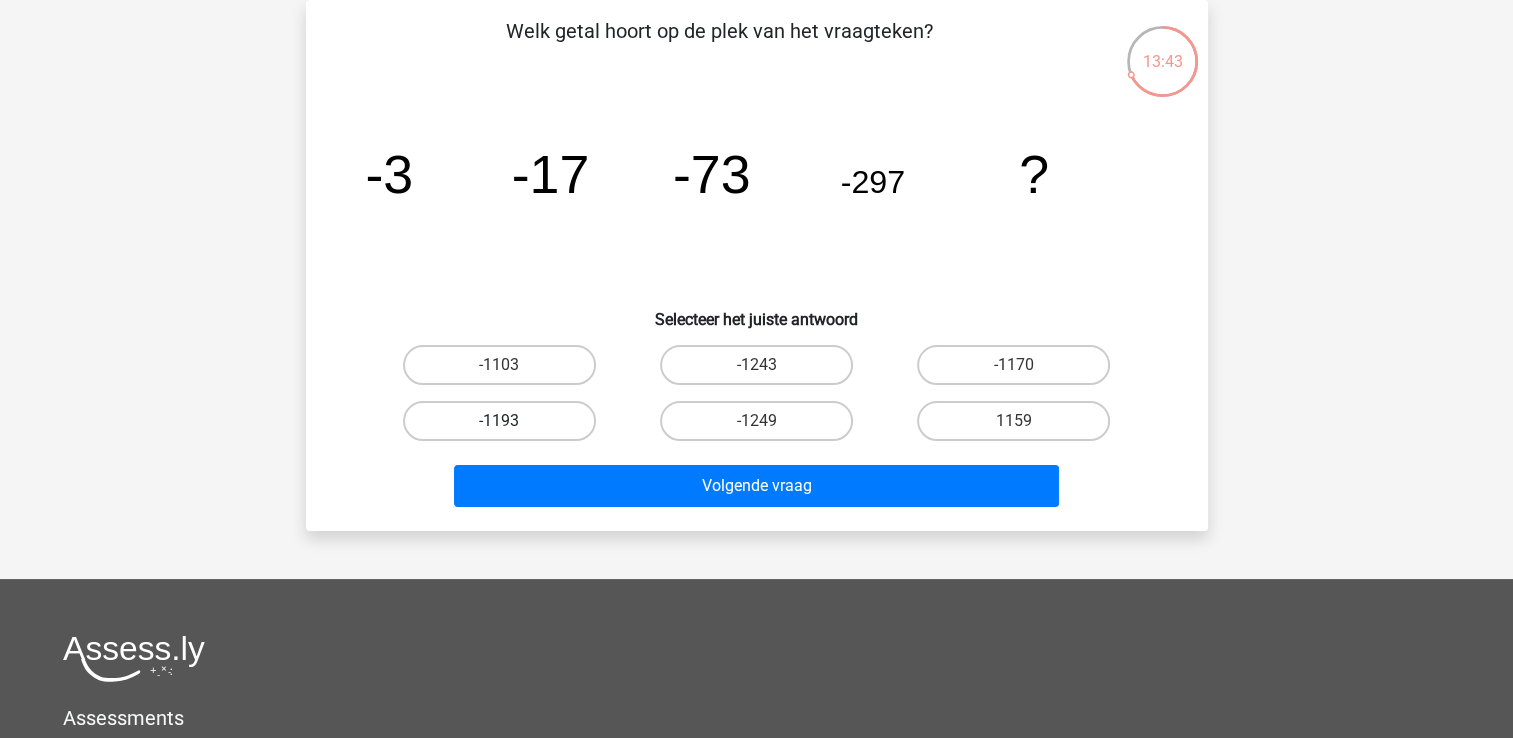 click on "-1193" at bounding box center [499, 421] 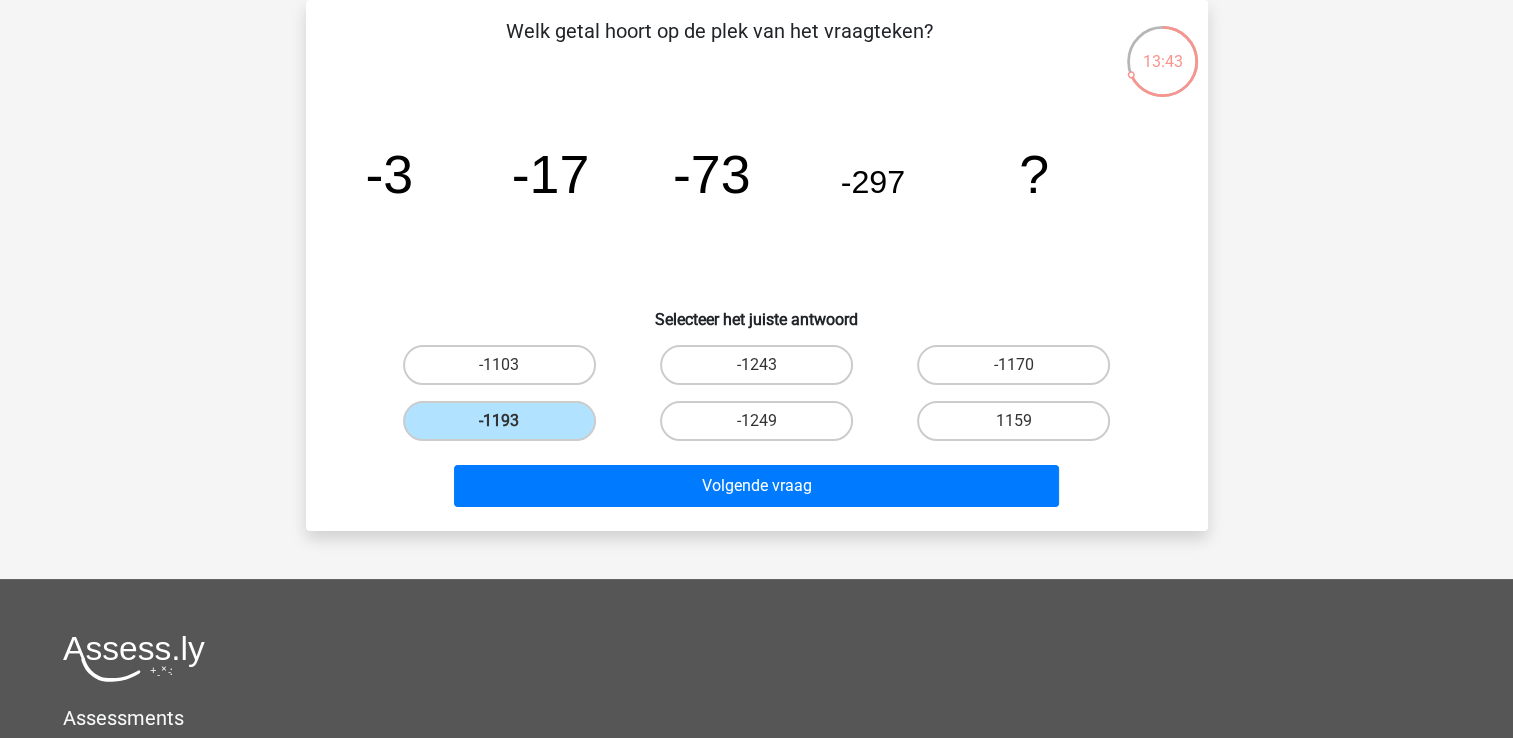click on "Volgende vraag" at bounding box center (757, 490) 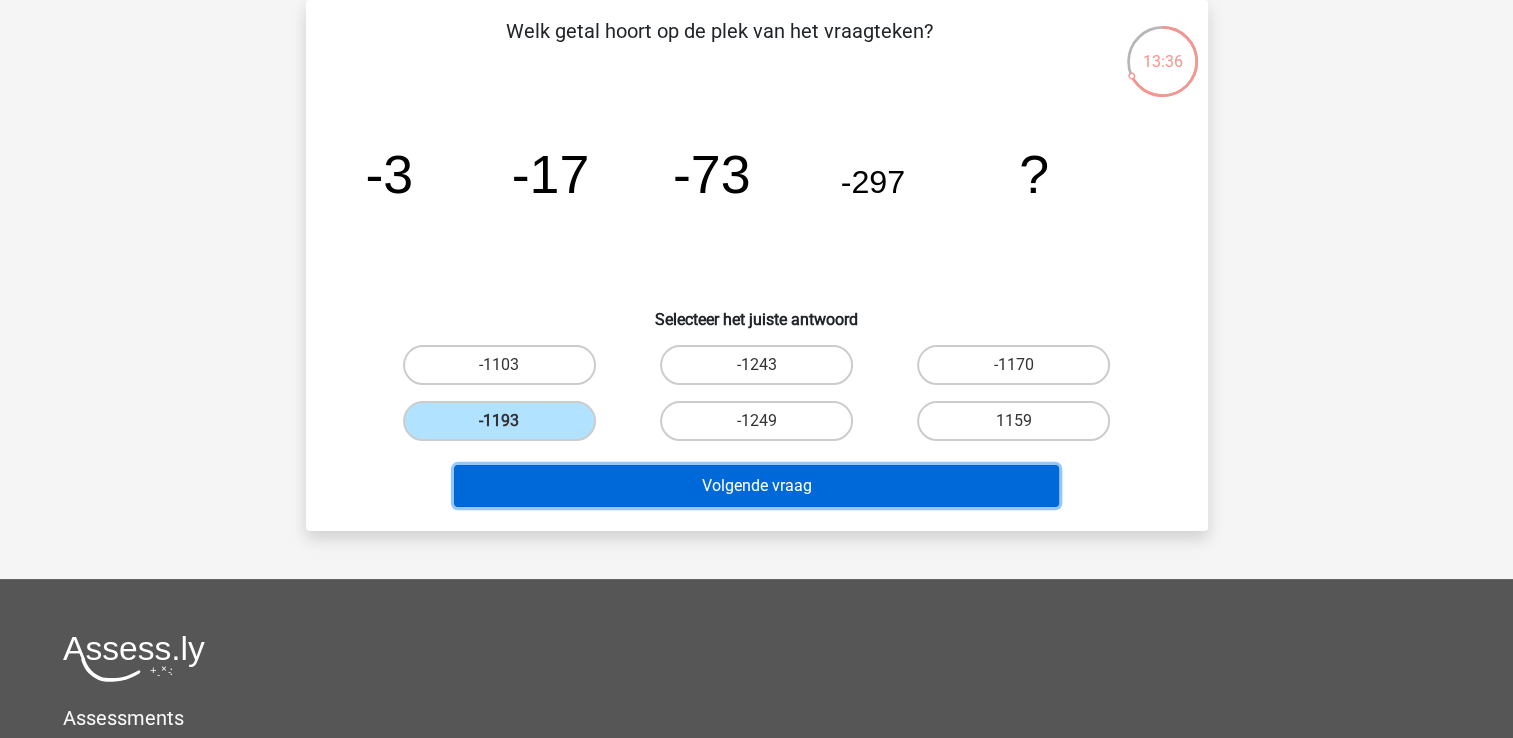 click on "Volgende vraag" at bounding box center (756, 486) 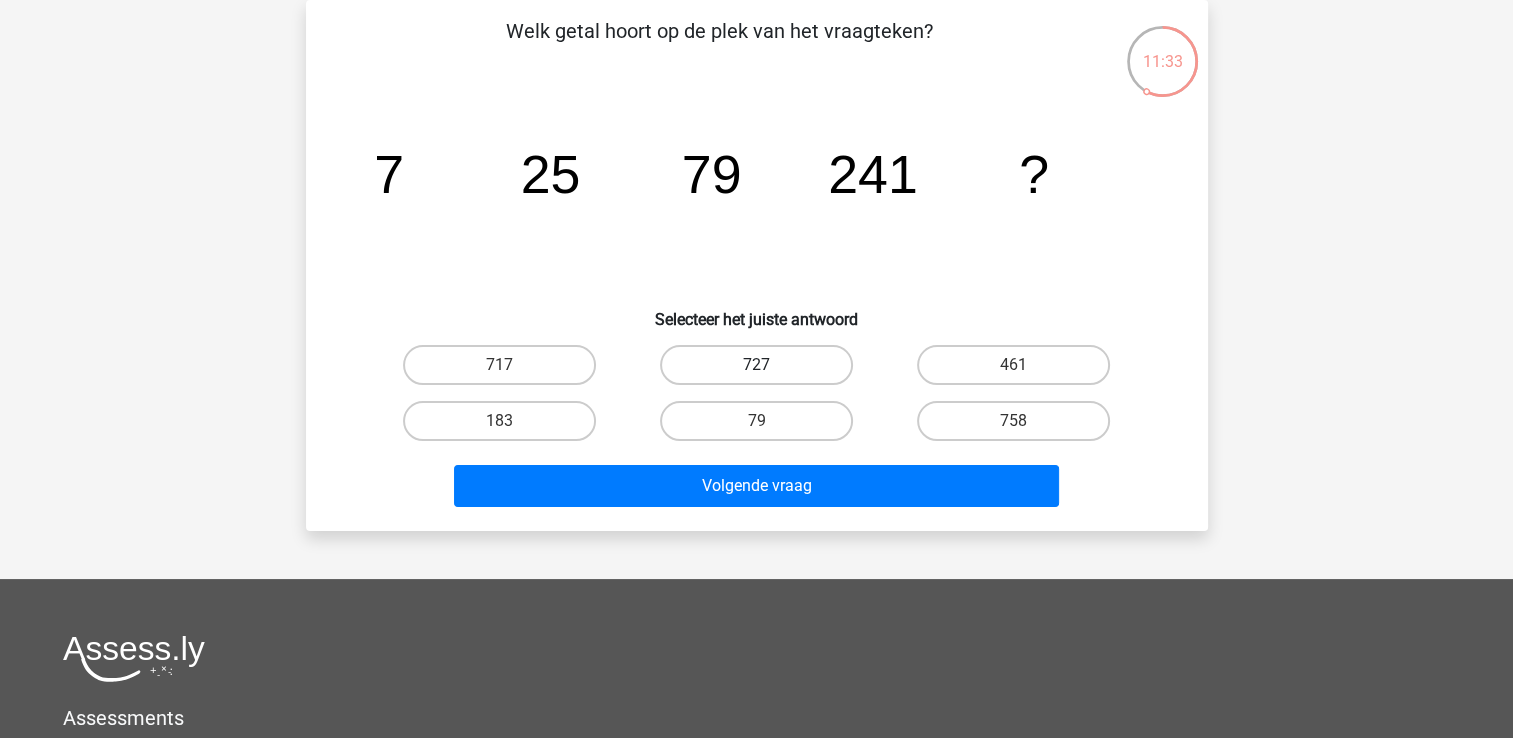 click on "727" at bounding box center (756, 365) 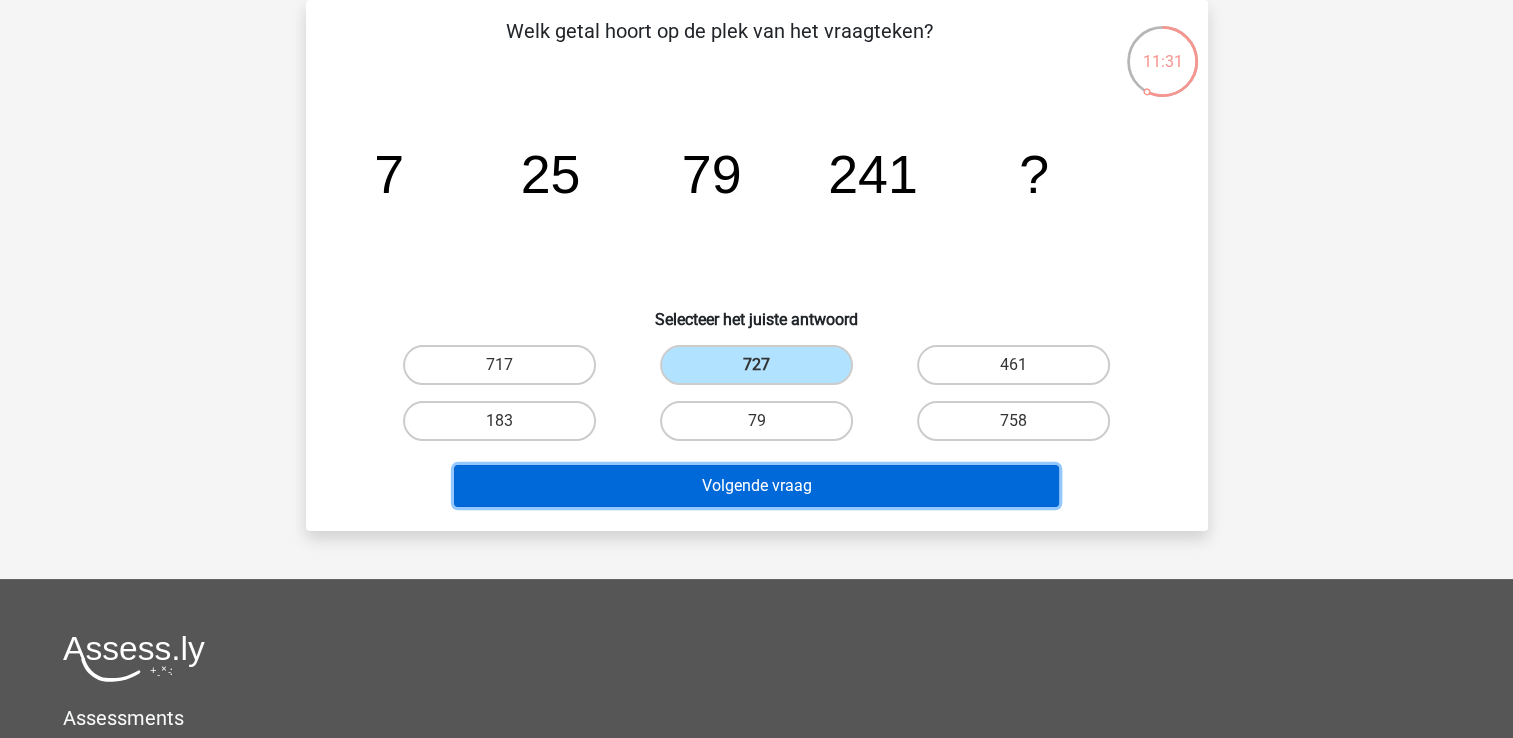 click on "Volgende vraag" at bounding box center [756, 486] 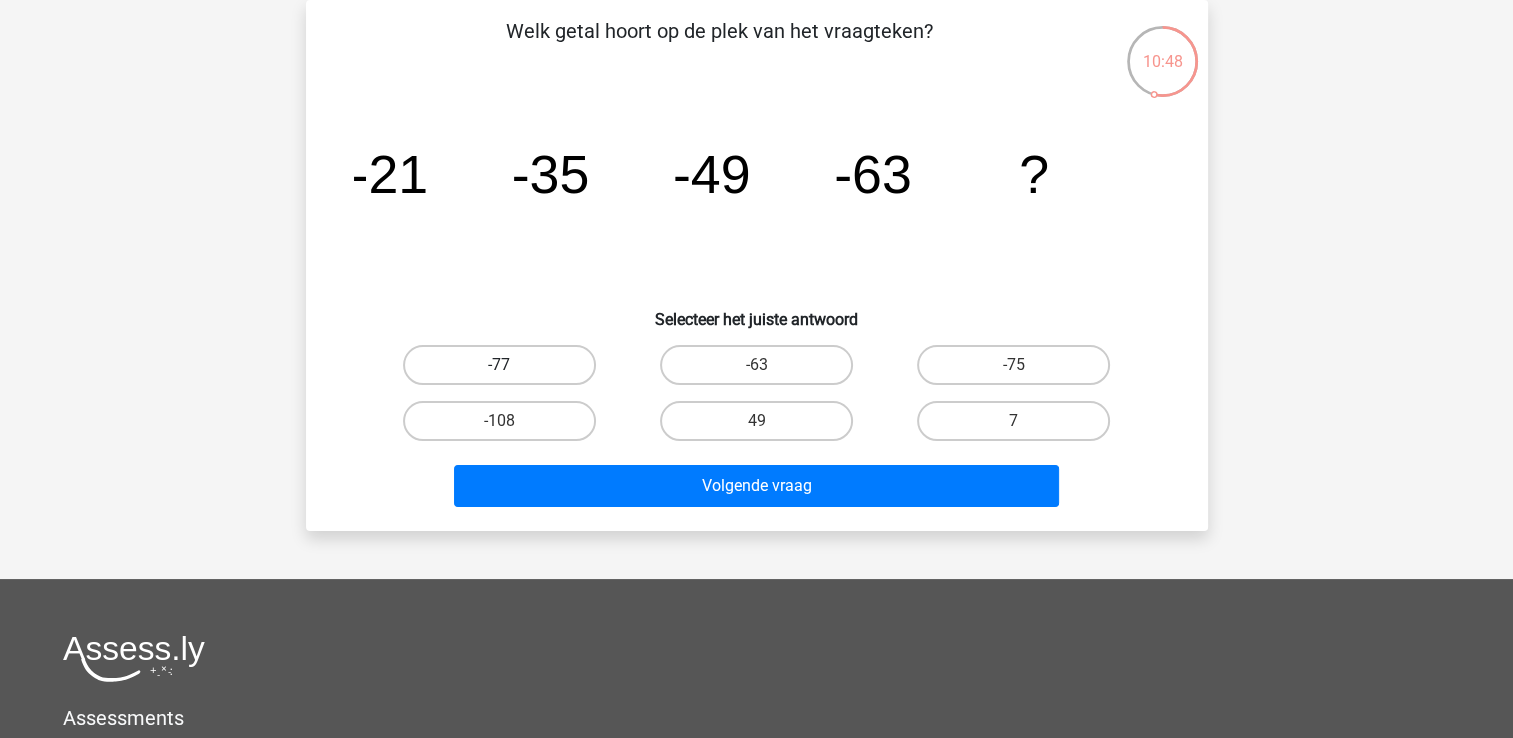 click on "-77" at bounding box center [499, 365] 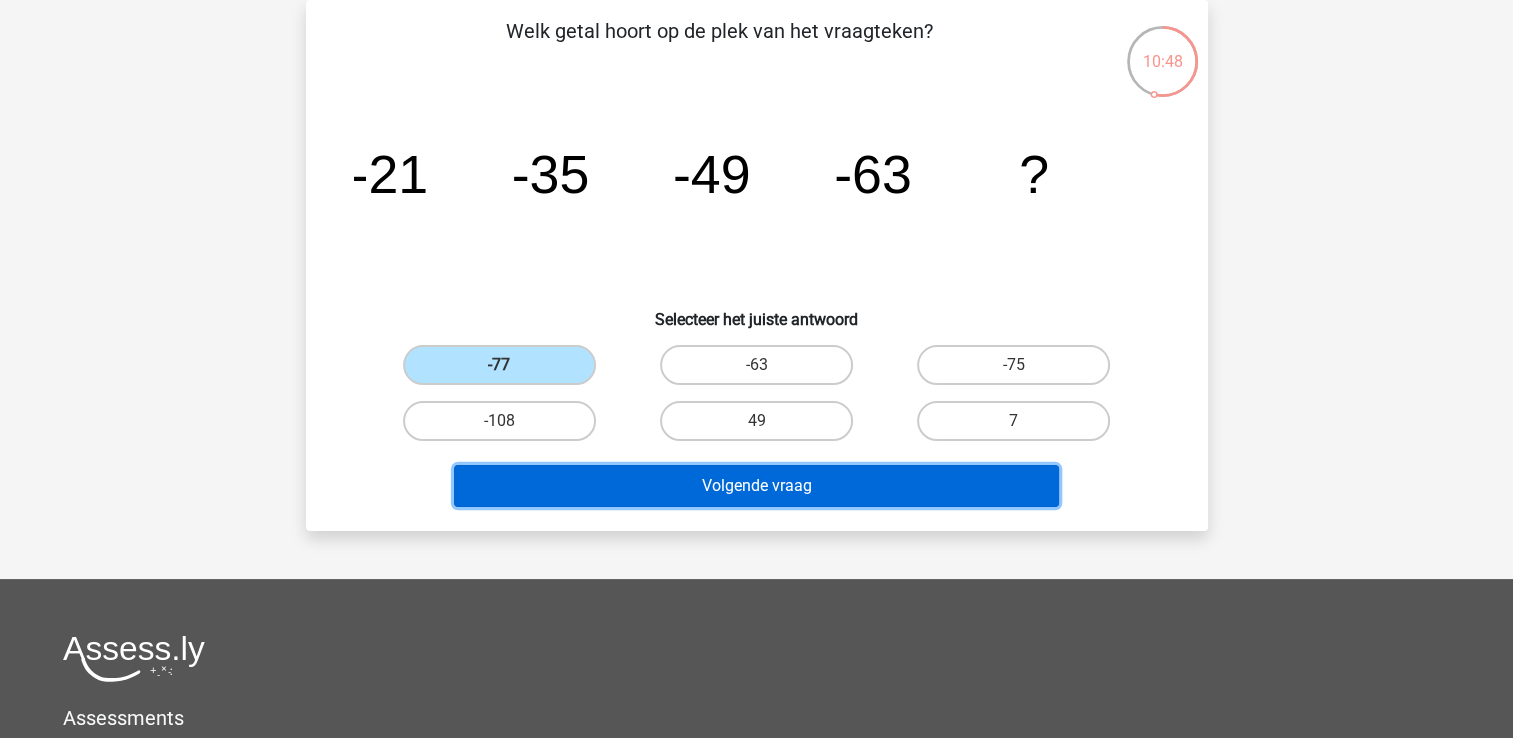 click on "Volgende vraag" at bounding box center [756, 486] 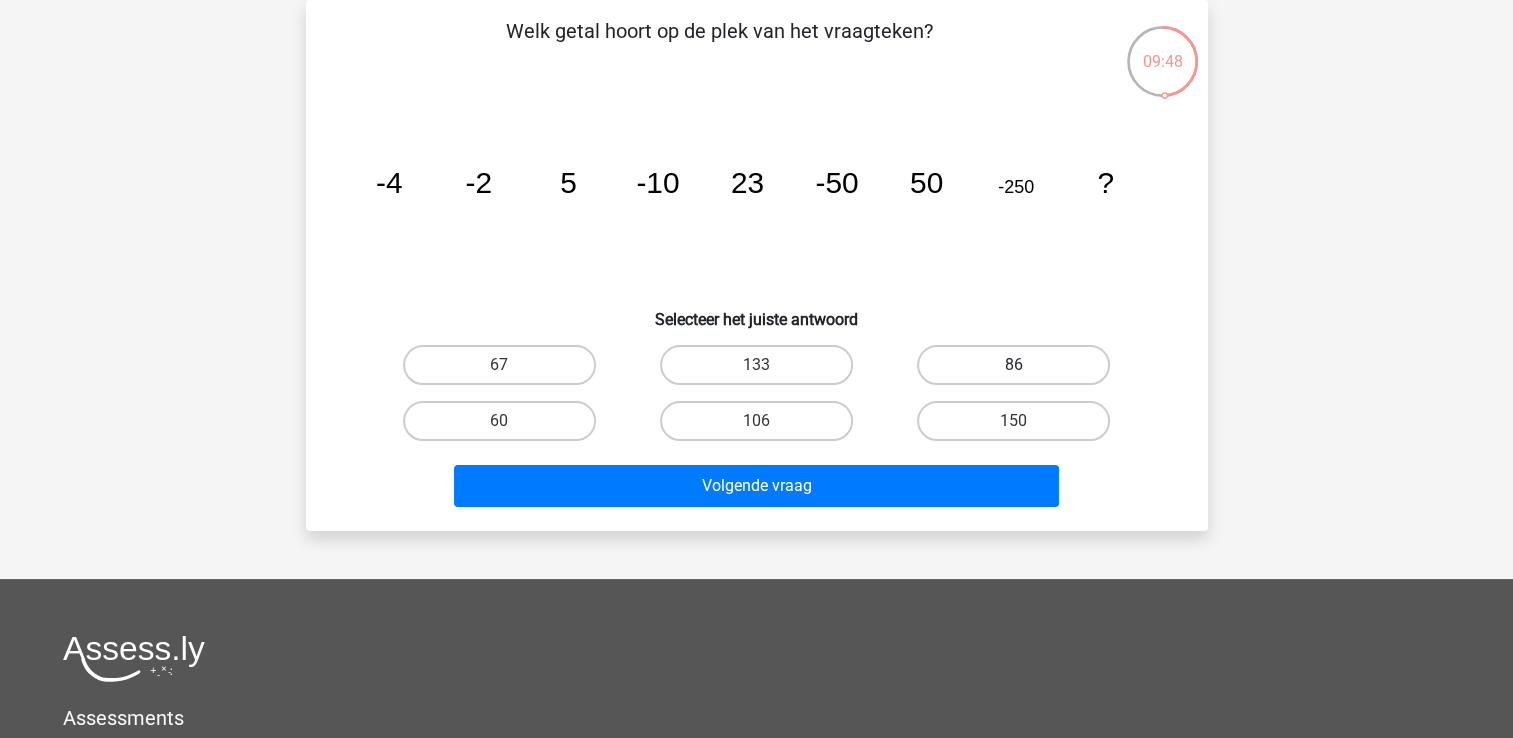 drag, startPoint x: 1022, startPoint y: 362, endPoint x: 1007, endPoint y: 369, distance: 16.552946 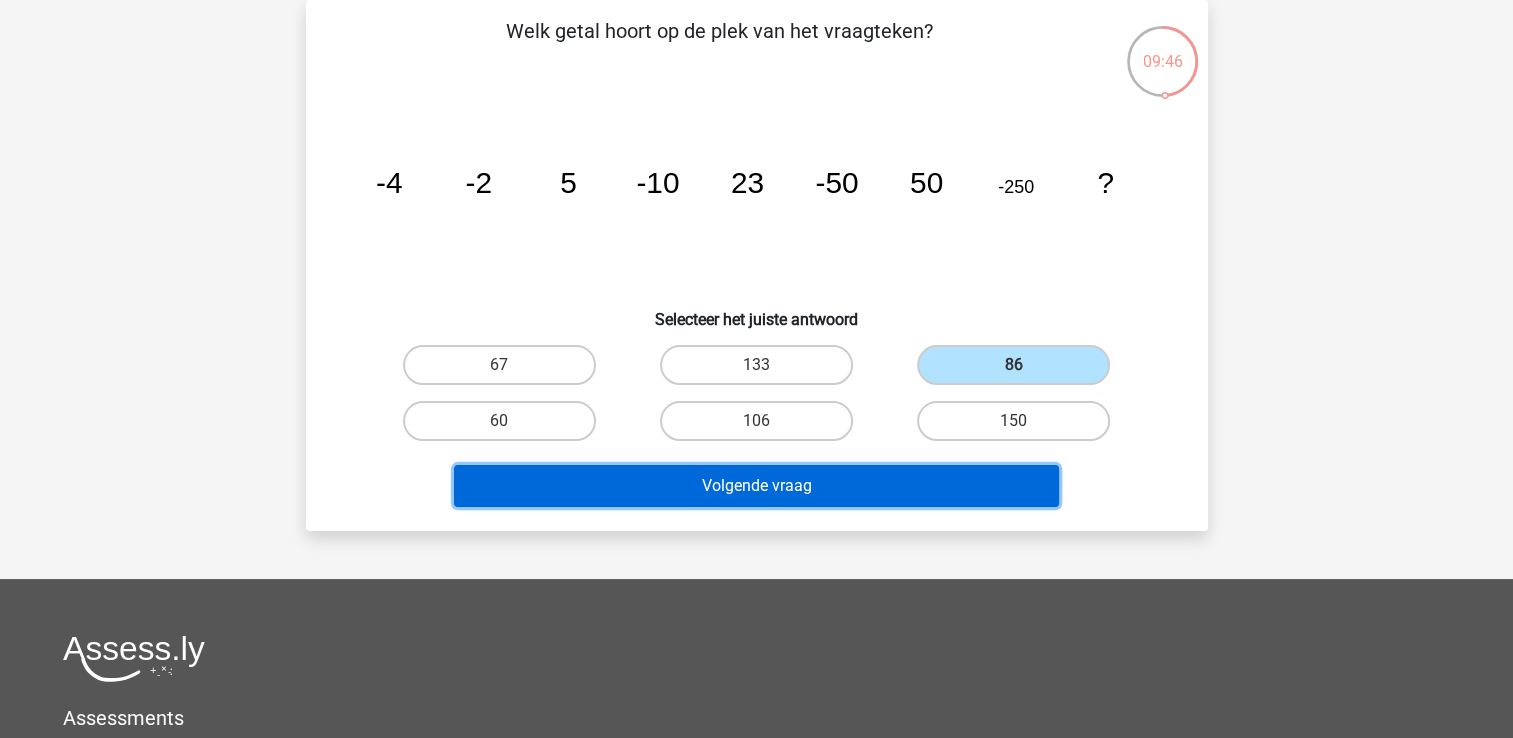 click on "Volgende vraag" at bounding box center [756, 486] 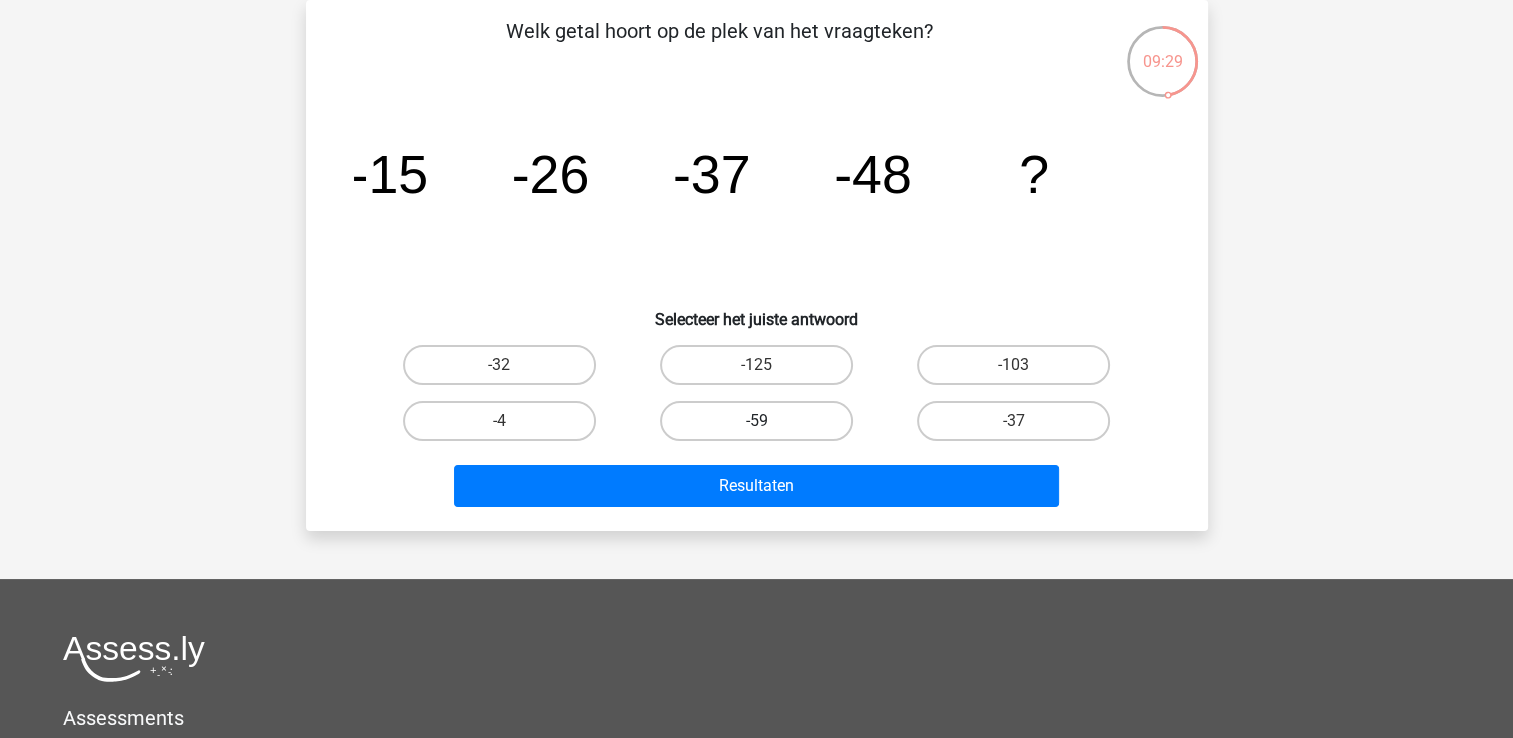 click on "-59" at bounding box center [756, 421] 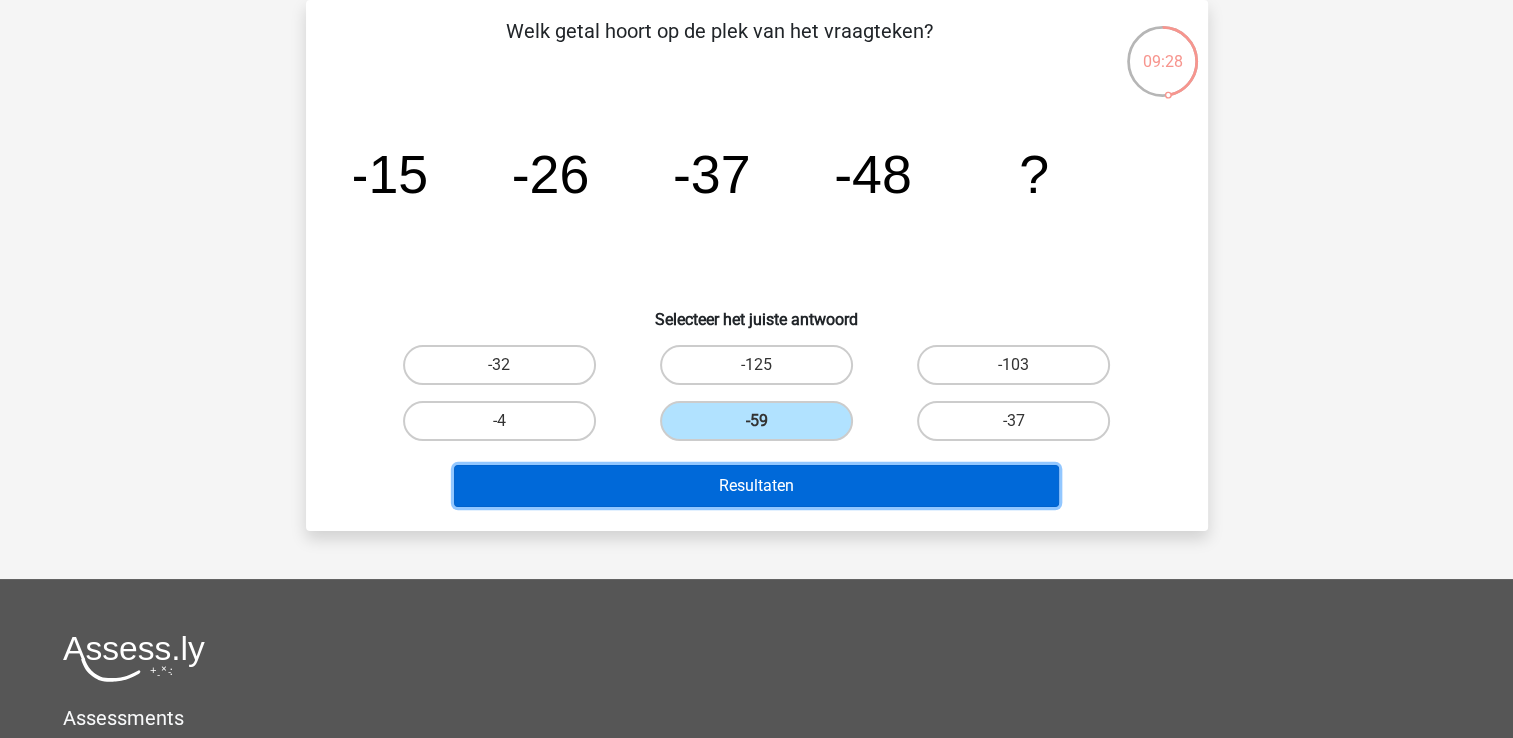 click on "Resultaten" at bounding box center (756, 486) 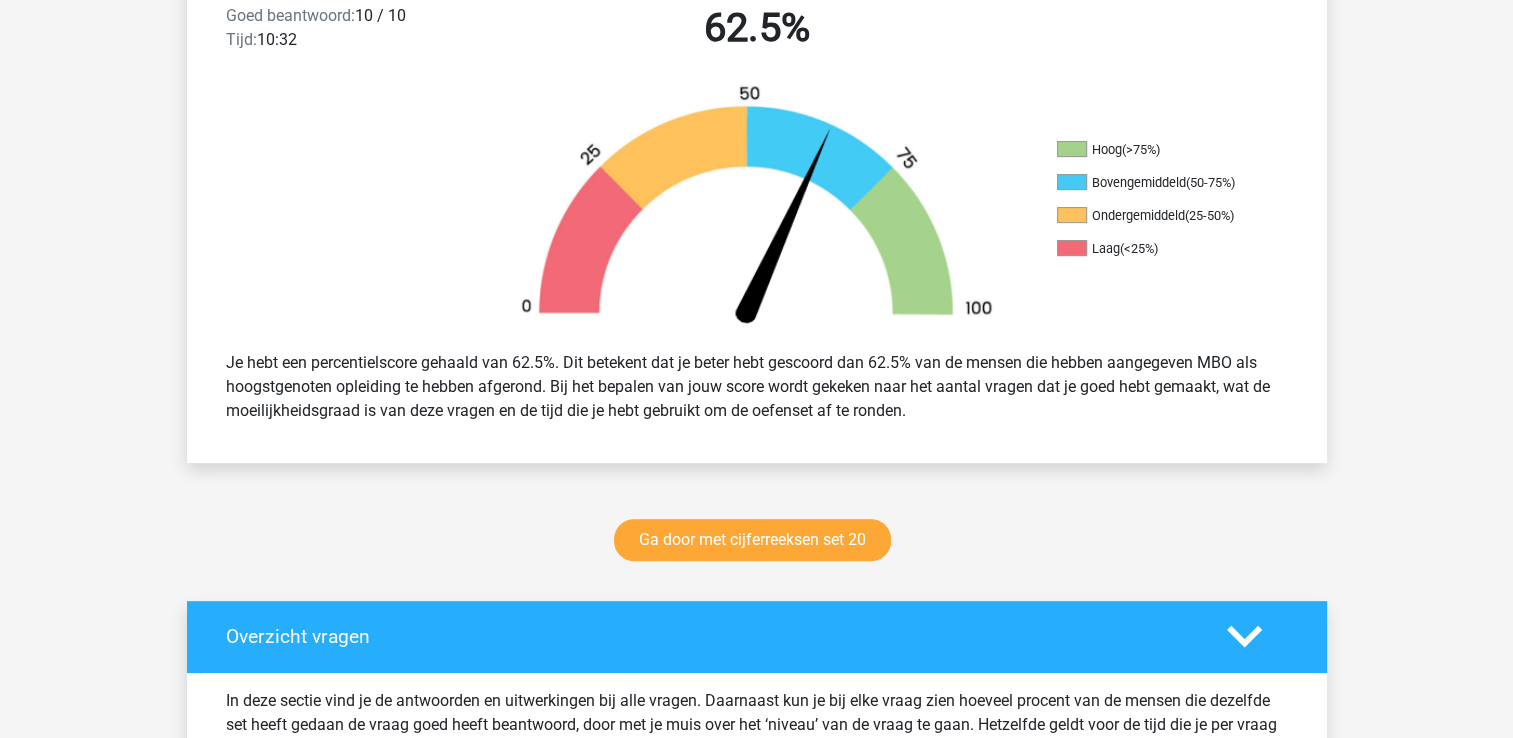 scroll, scrollTop: 600, scrollLeft: 0, axis: vertical 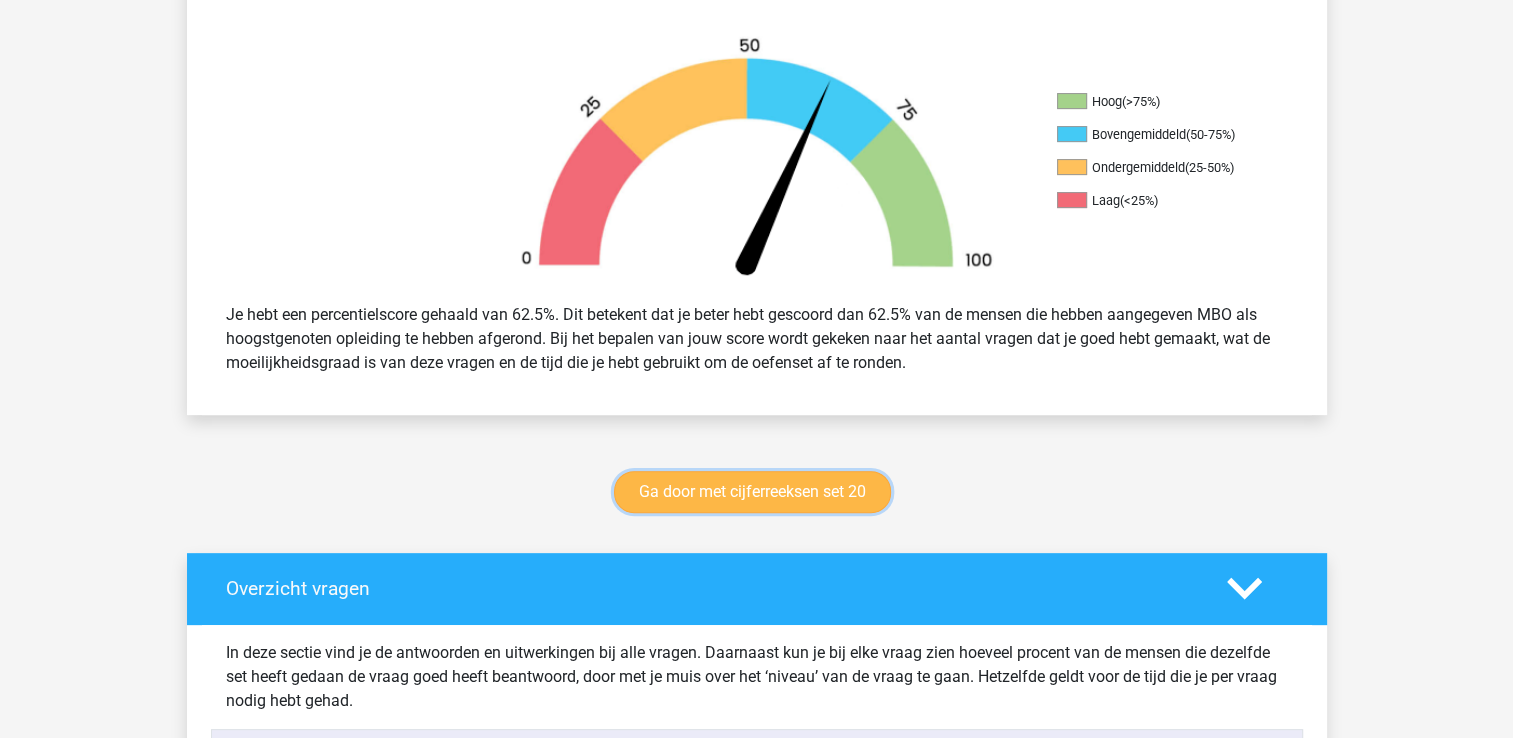 click on "Ga door met cijferreeksen set 20" at bounding box center [752, 492] 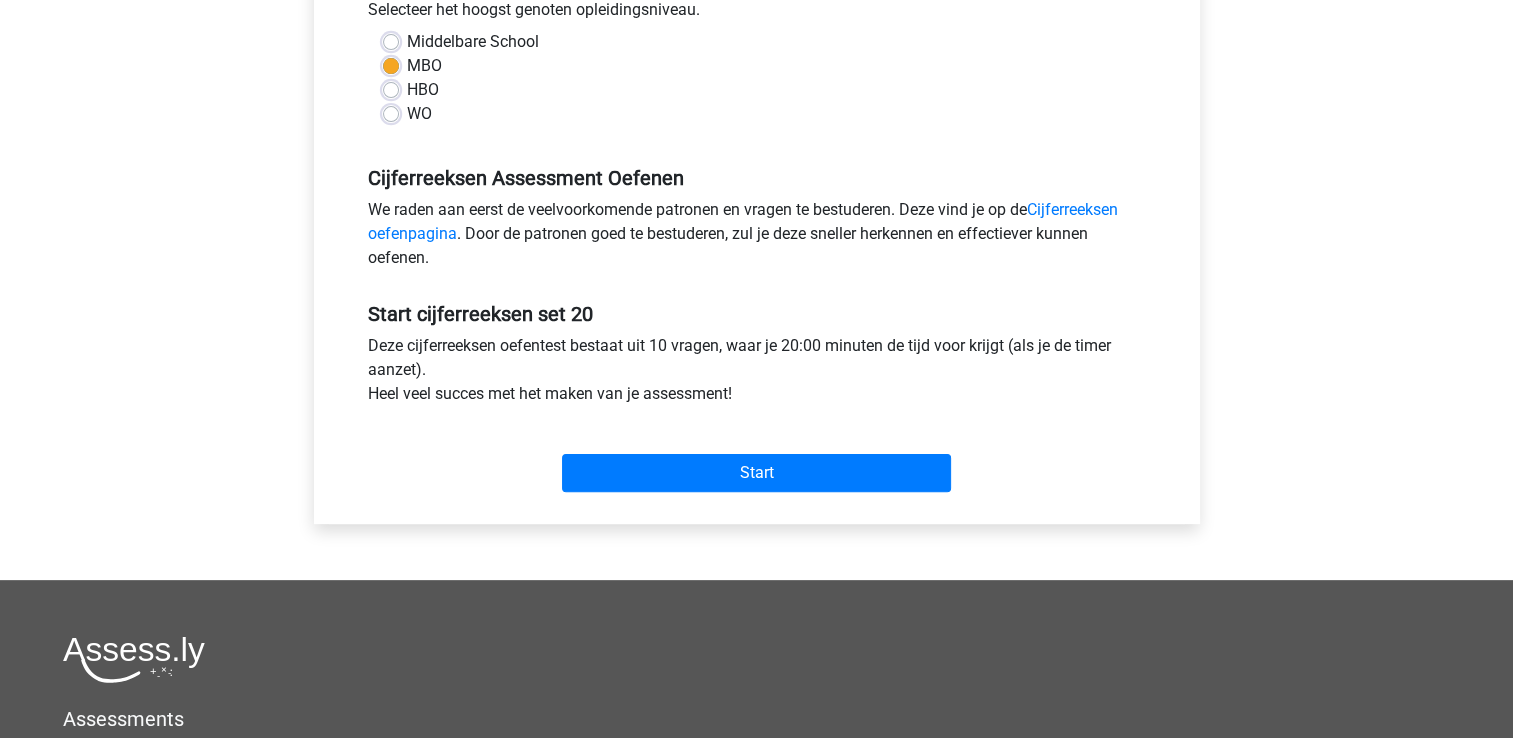 scroll, scrollTop: 500, scrollLeft: 0, axis: vertical 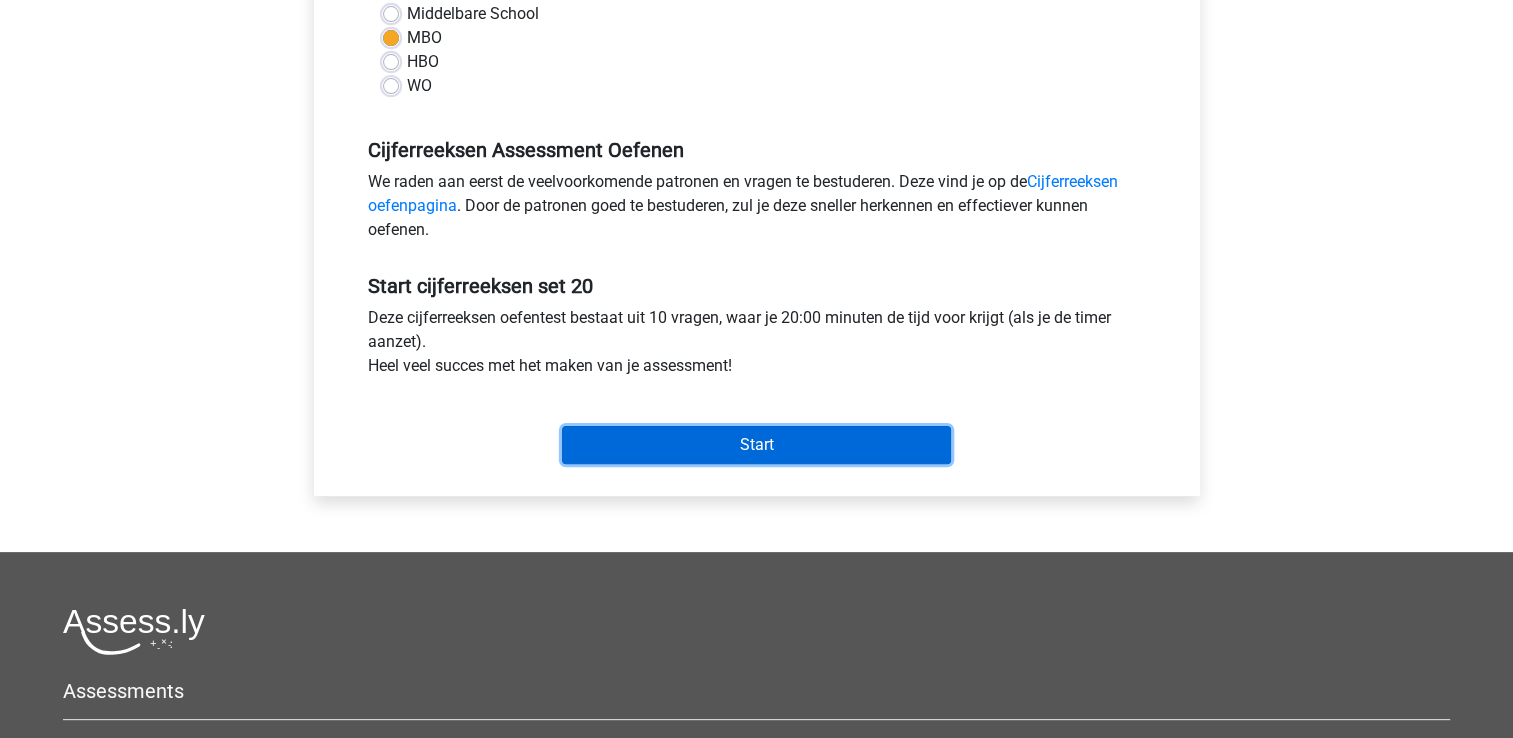 click on "Start" at bounding box center (756, 445) 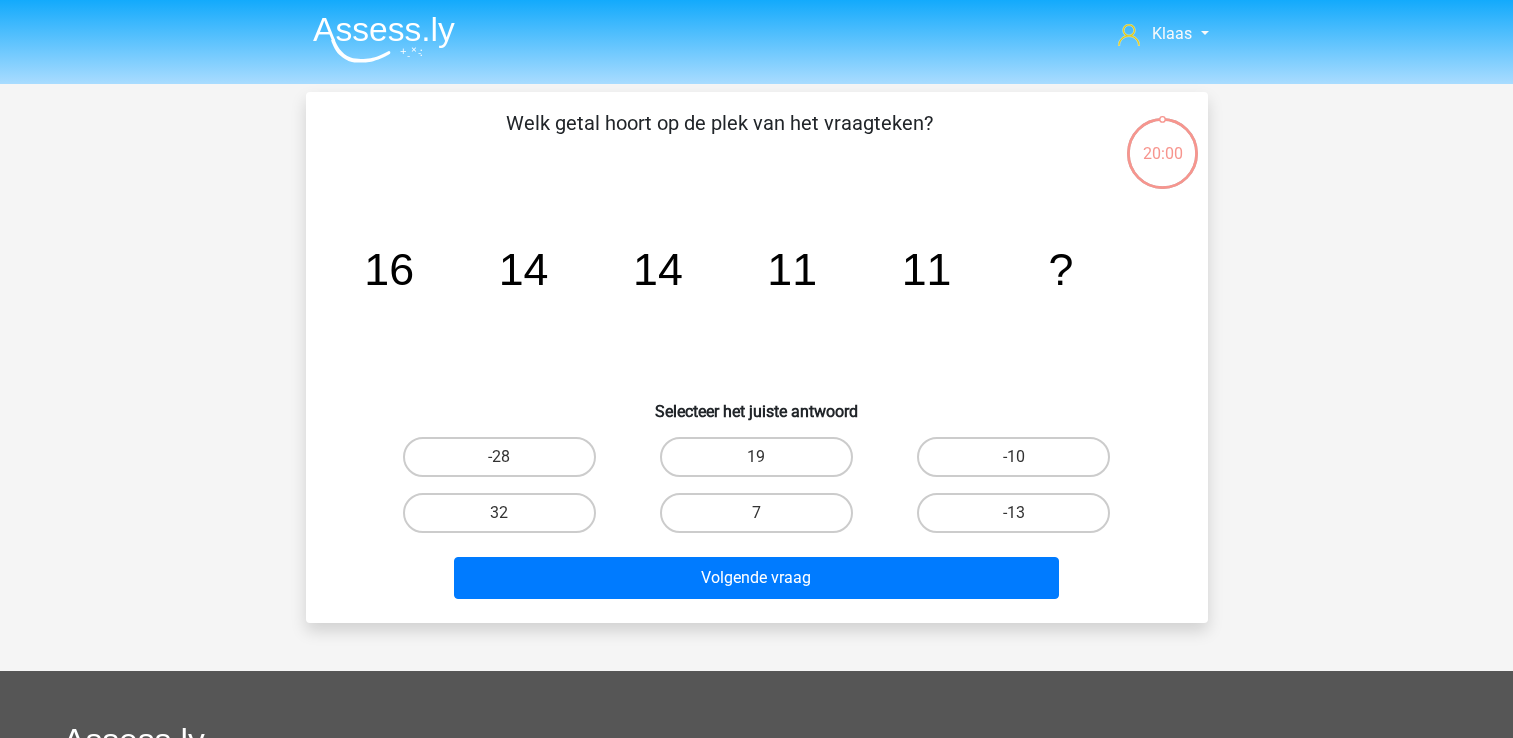 scroll, scrollTop: 0, scrollLeft: 0, axis: both 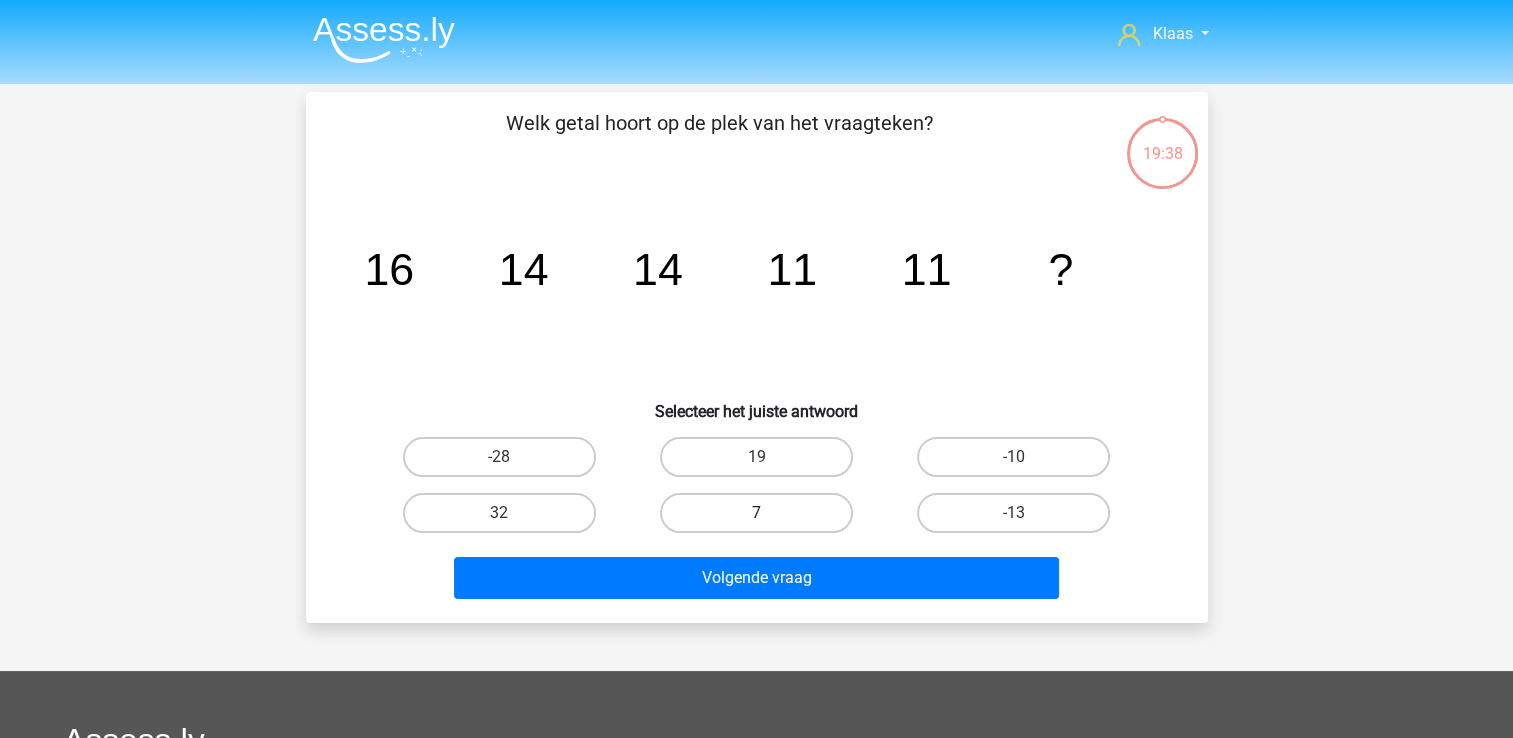 click on "7" at bounding box center (756, 513) 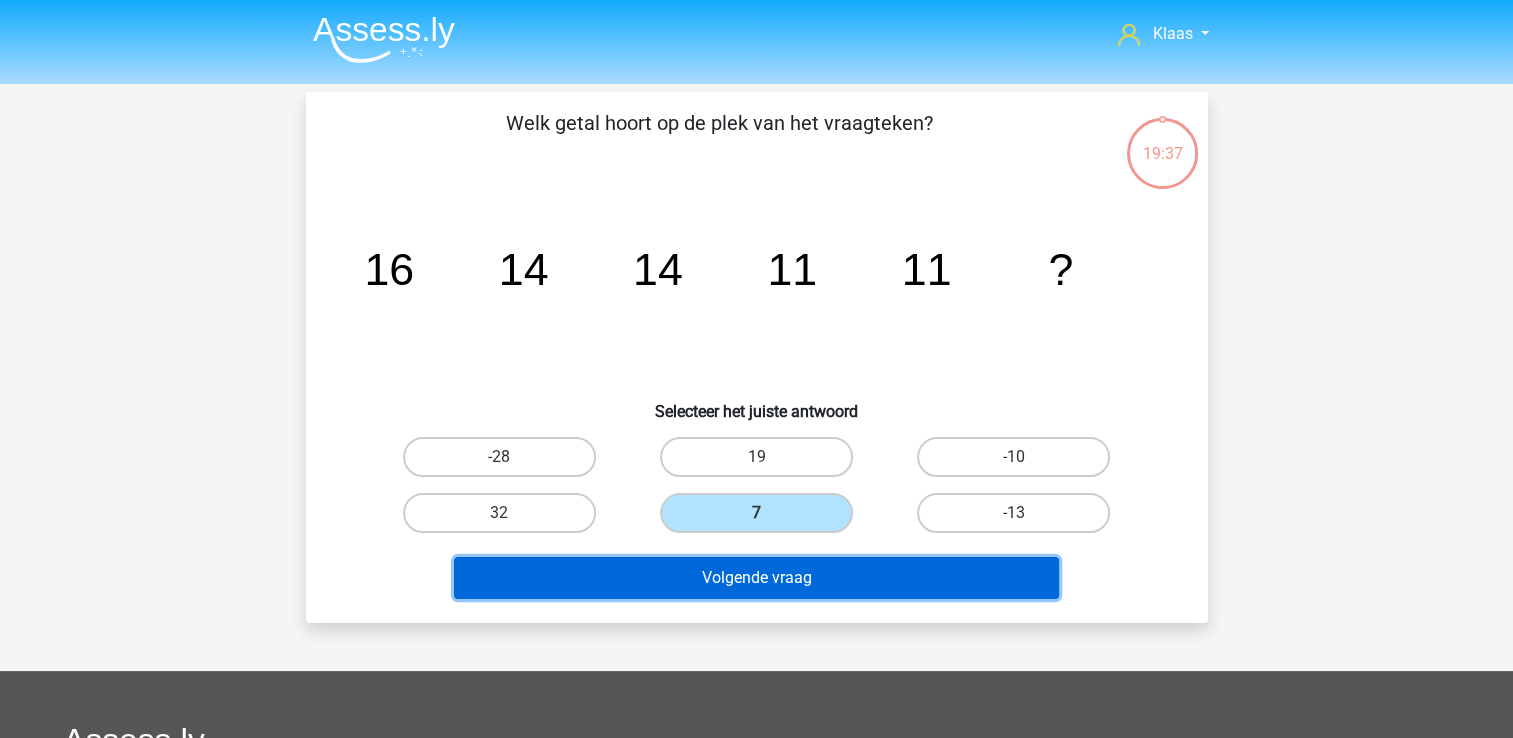 click on "Volgende vraag" at bounding box center (756, 578) 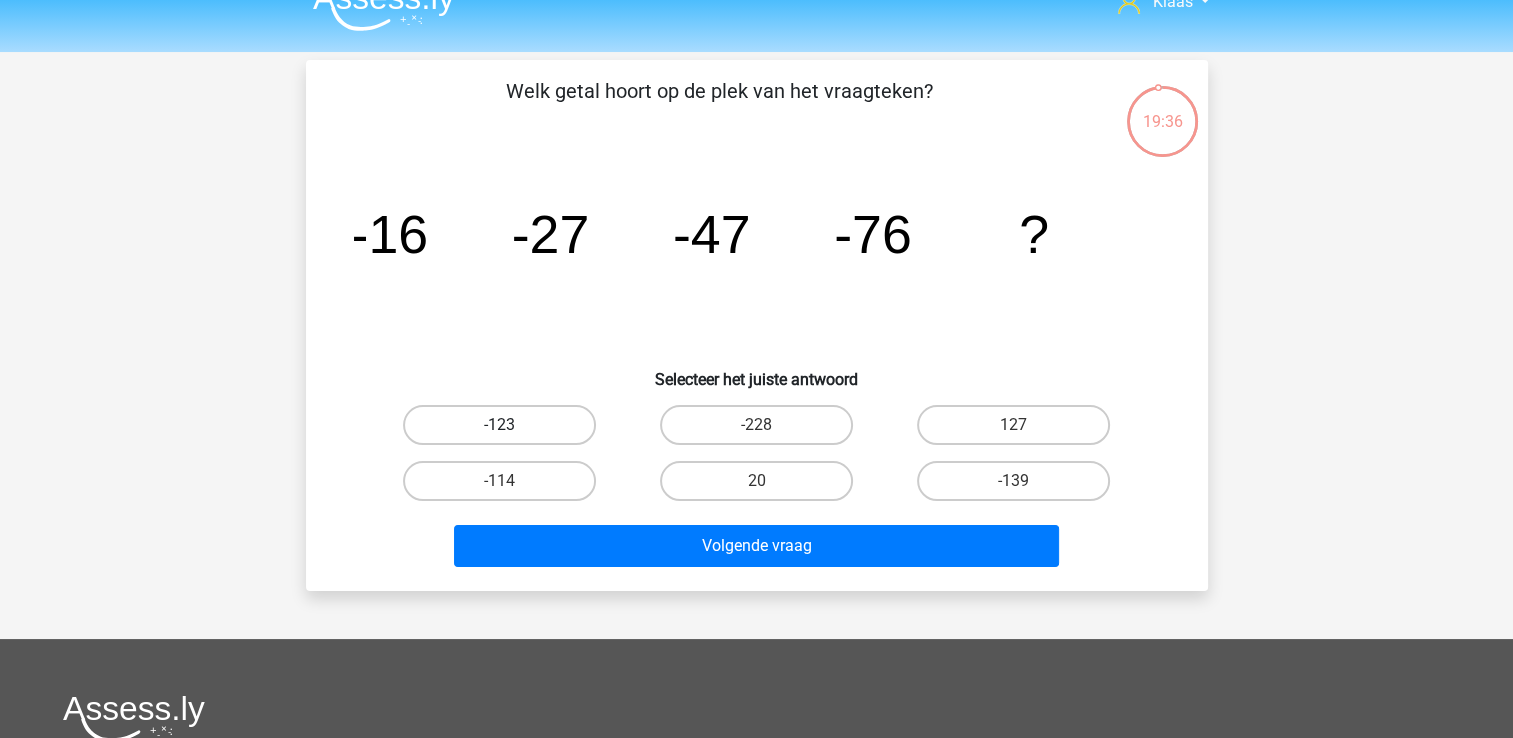 scroll, scrollTop: 0, scrollLeft: 0, axis: both 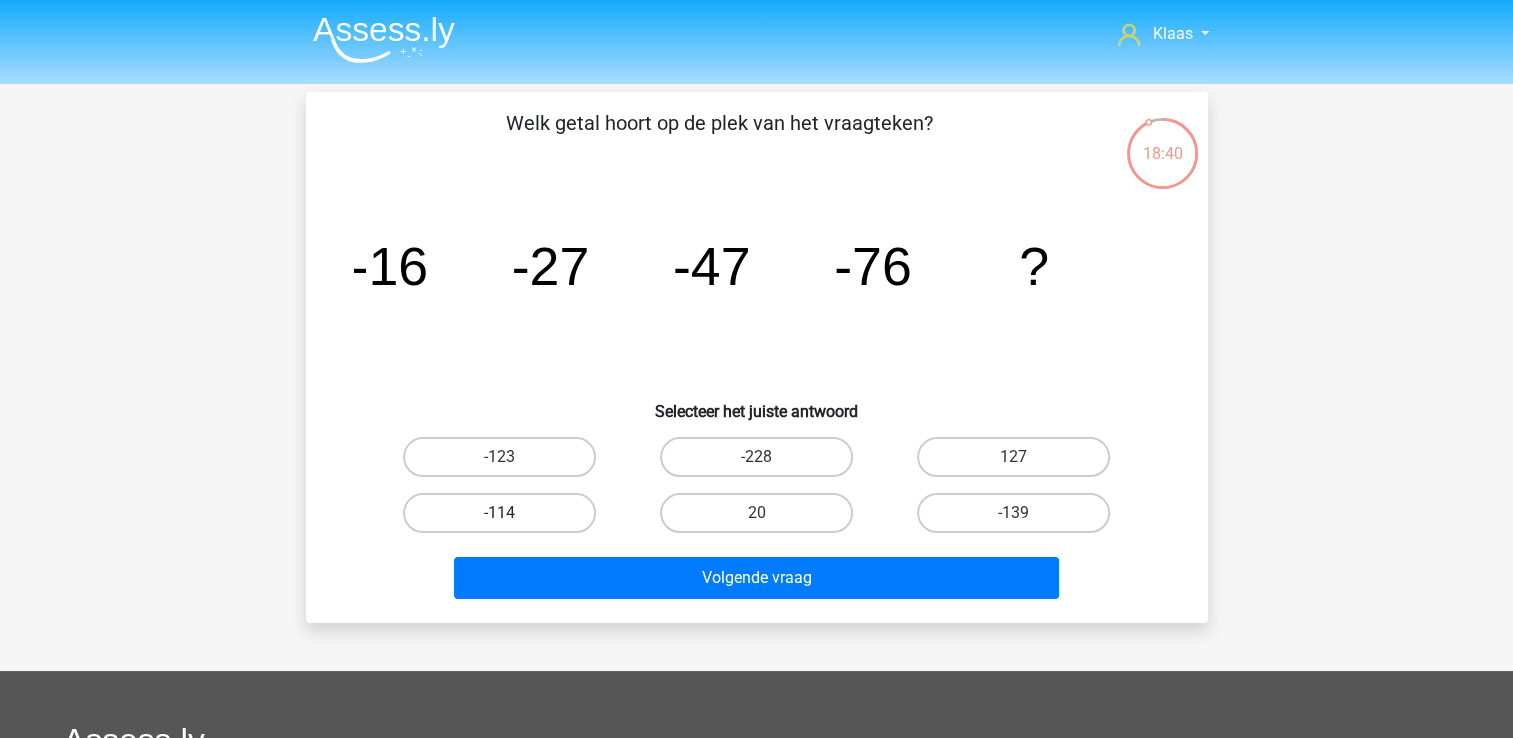 drag, startPoint x: 520, startPoint y: 503, endPoint x: 528, endPoint y: 522, distance: 20.615528 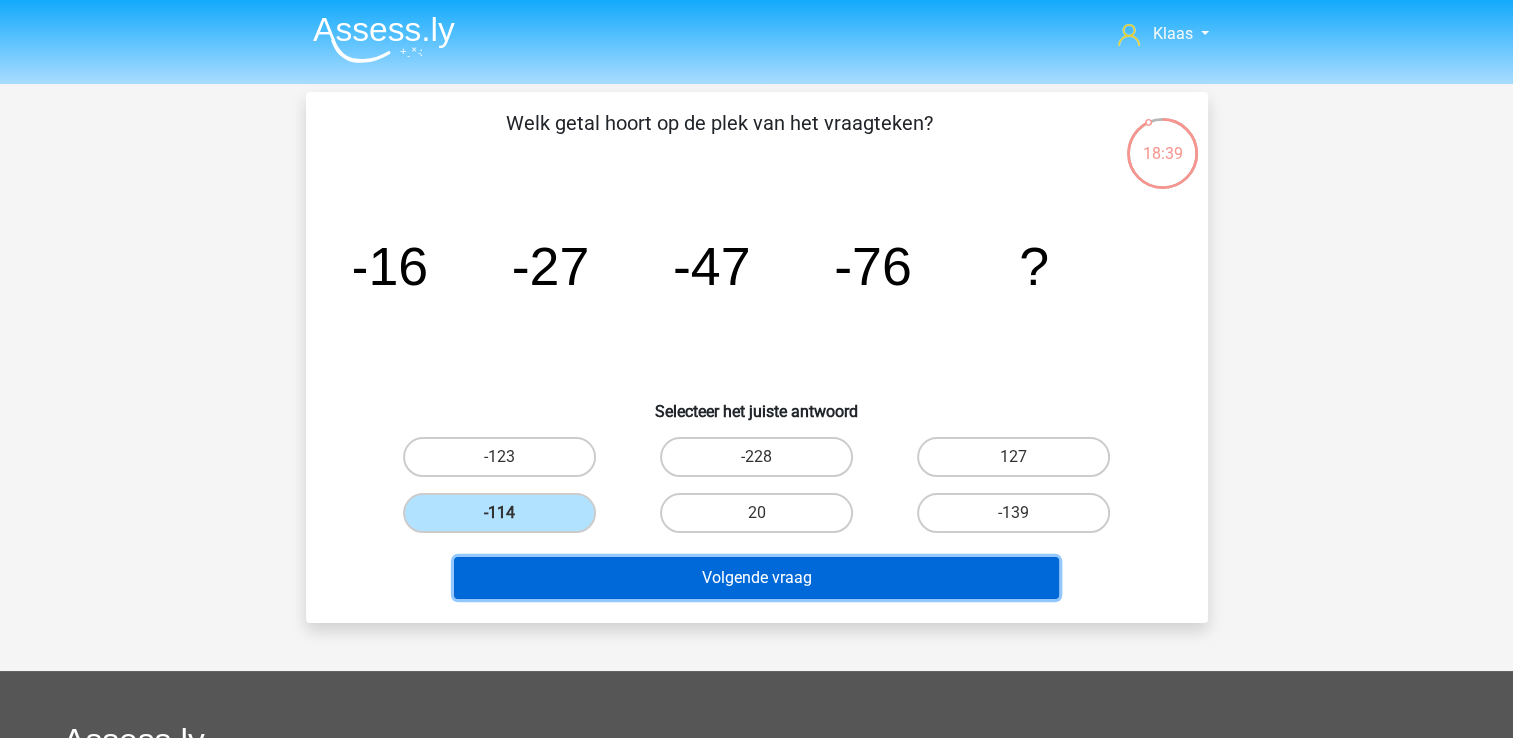 click on "Volgende vraag" at bounding box center (756, 578) 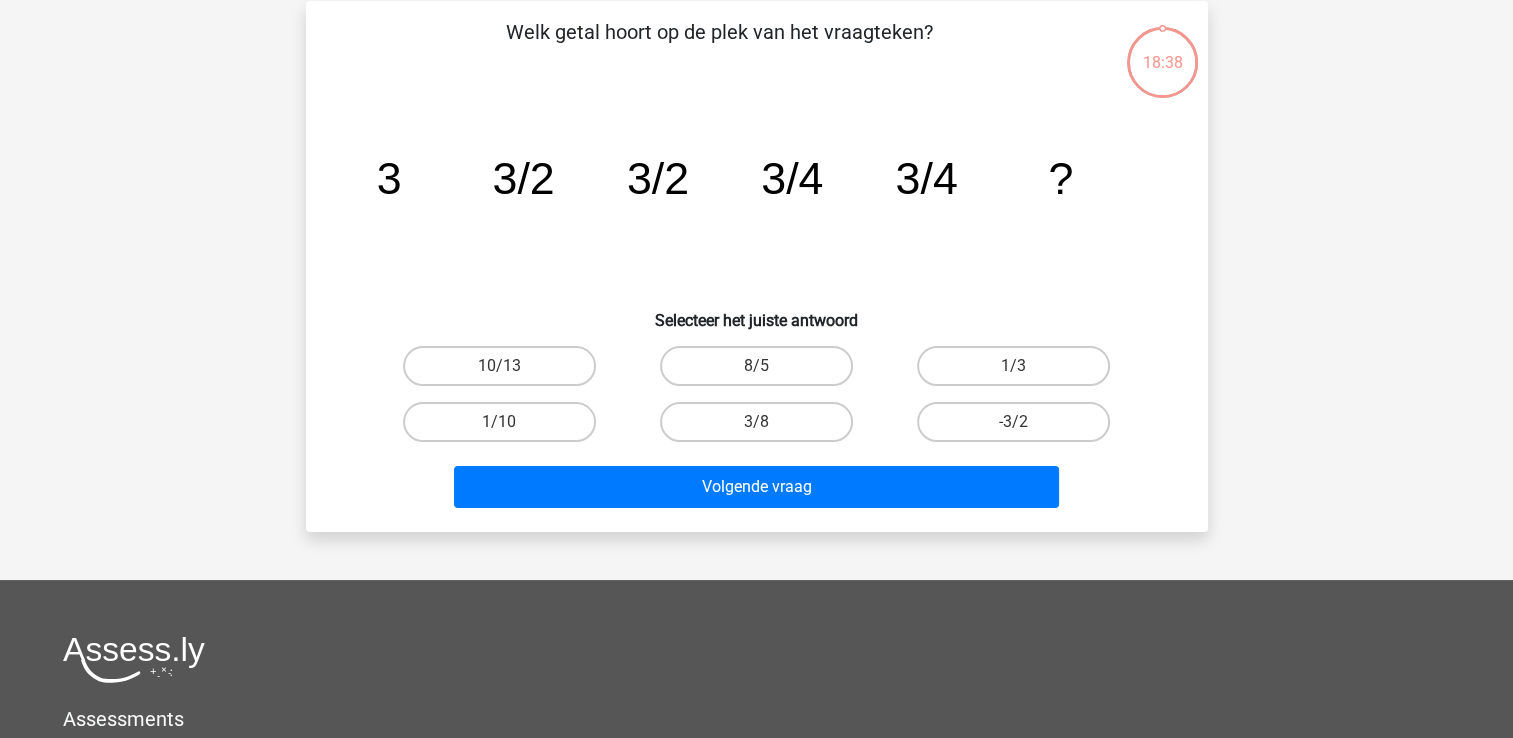 scroll, scrollTop: 92, scrollLeft: 0, axis: vertical 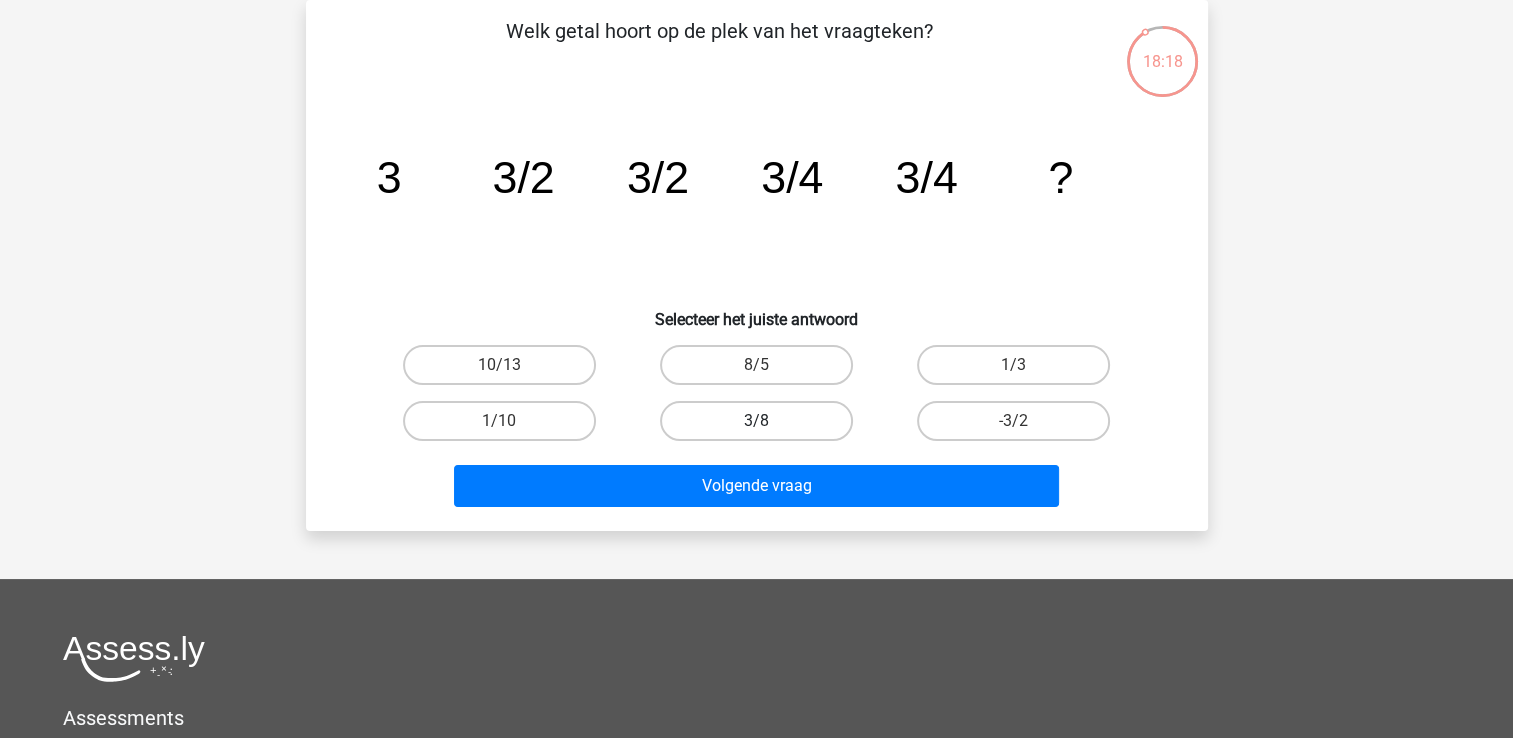 click on "3/8" at bounding box center (756, 421) 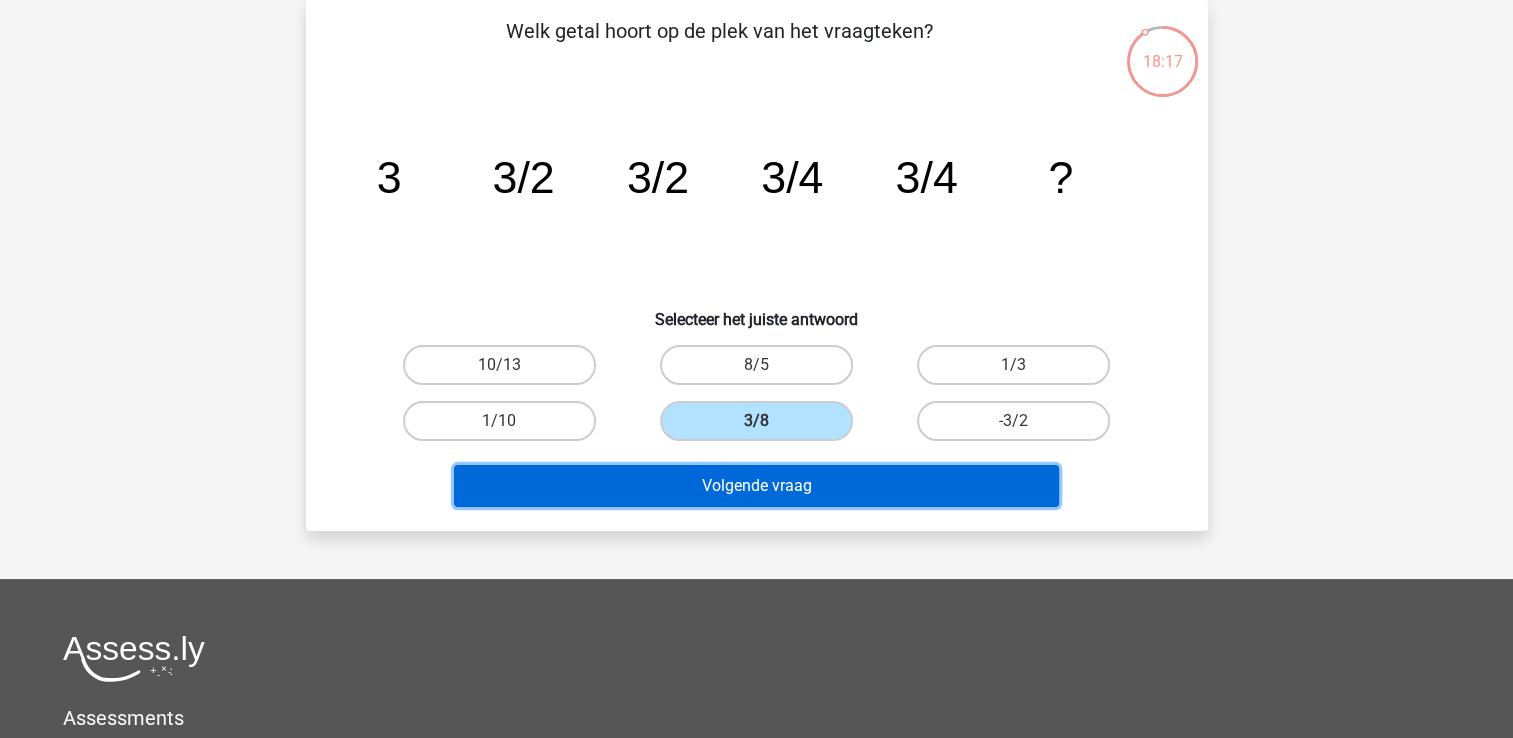 click on "Volgende vraag" at bounding box center [756, 486] 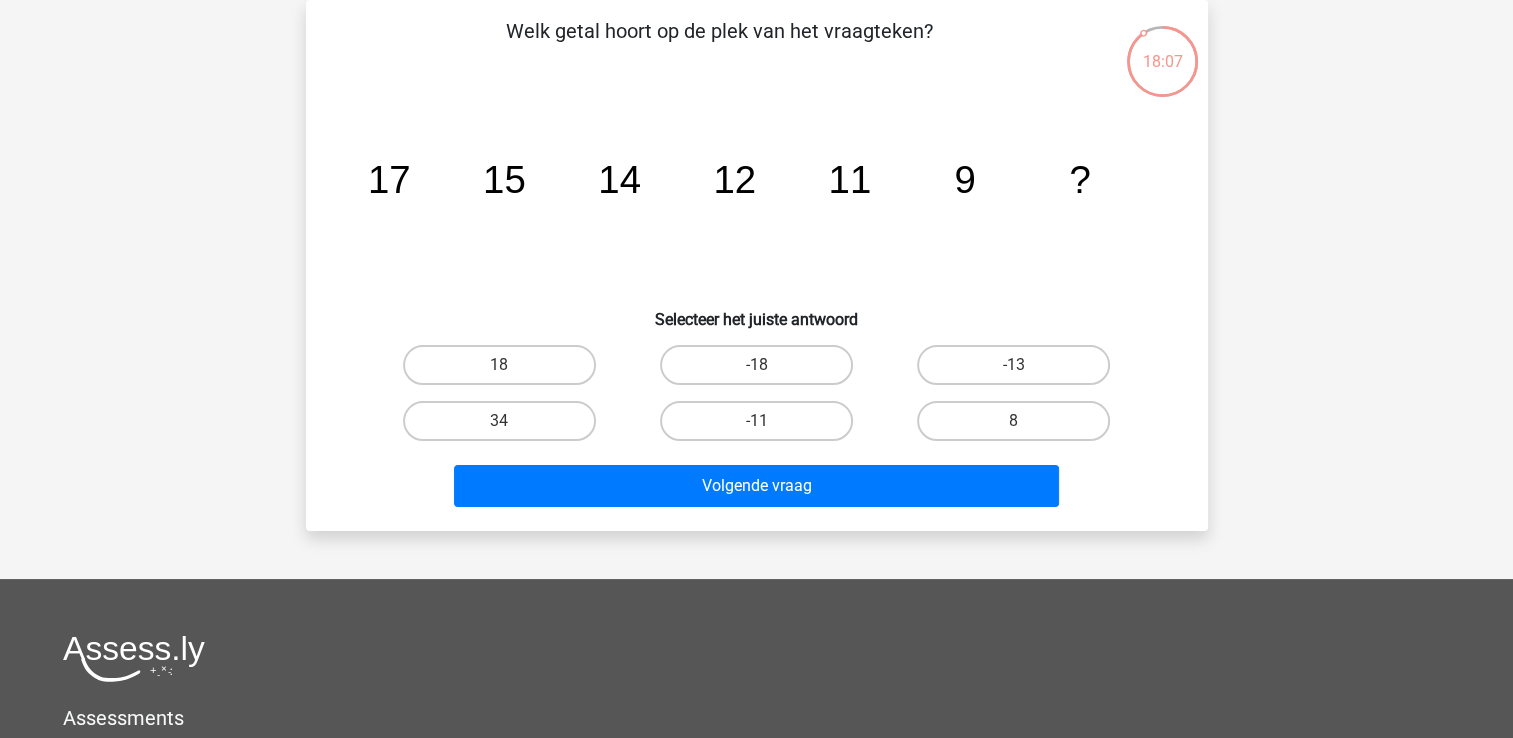 click on "8" at bounding box center [1020, 427] 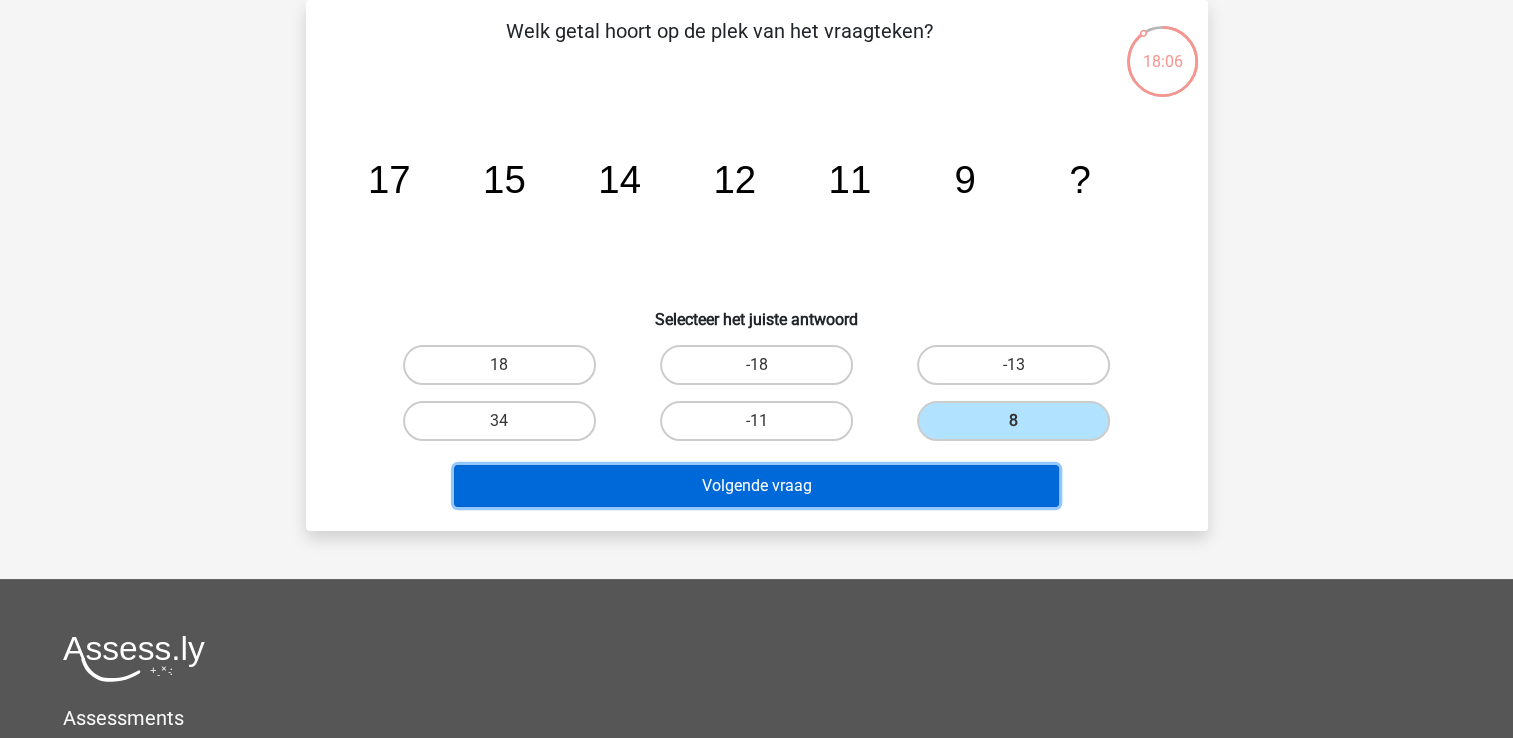click on "Volgende vraag" at bounding box center [756, 486] 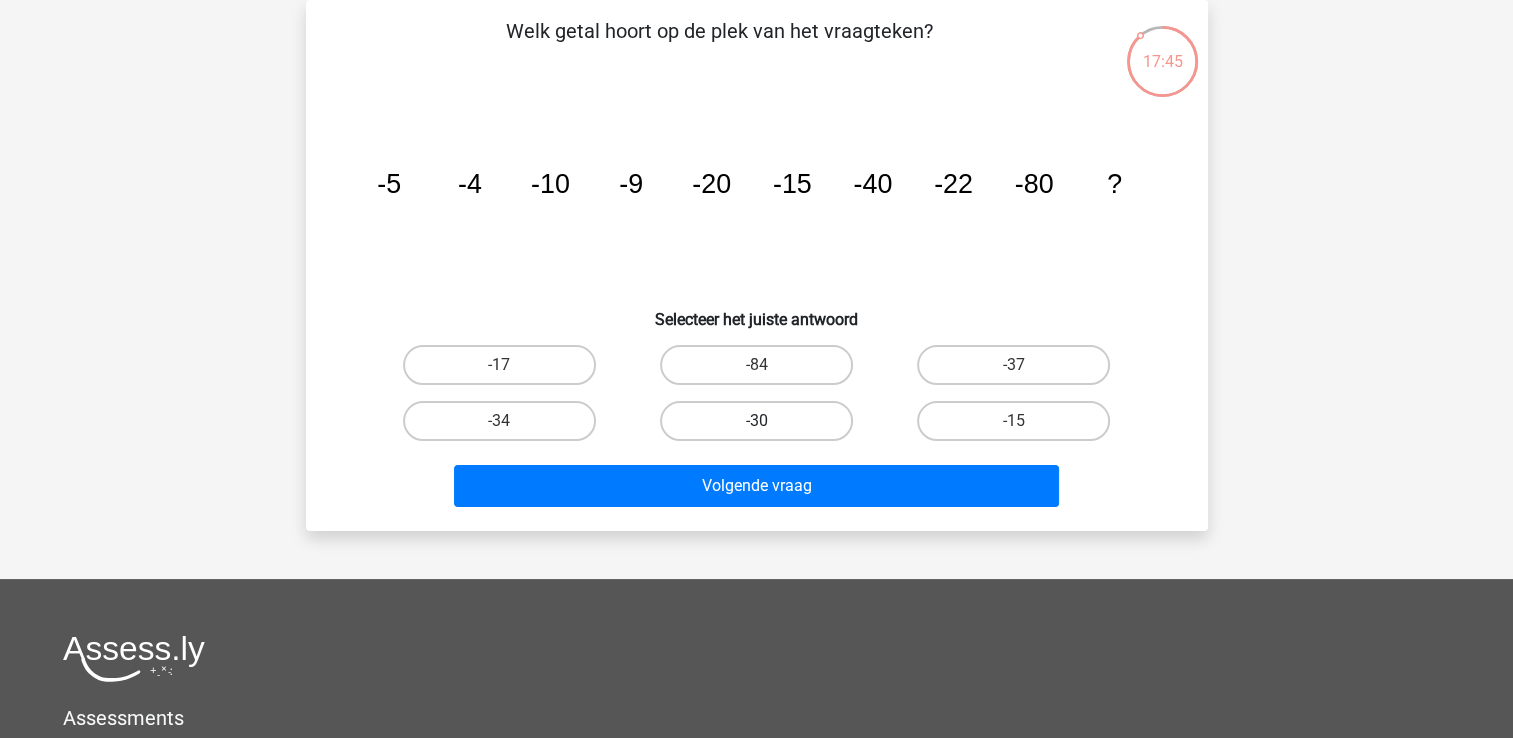click on "-30" at bounding box center [756, 421] 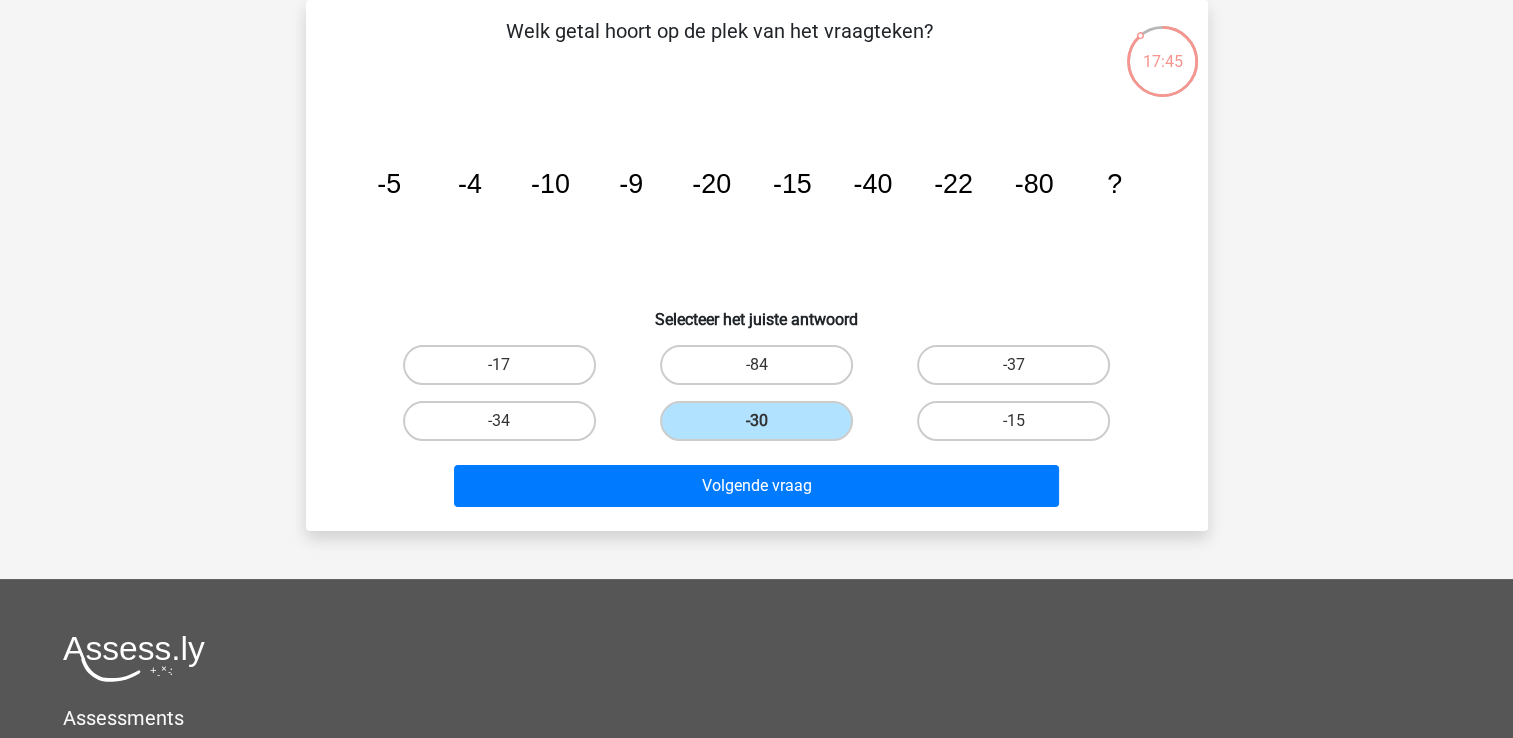 click on "Volgende vraag" at bounding box center (757, 490) 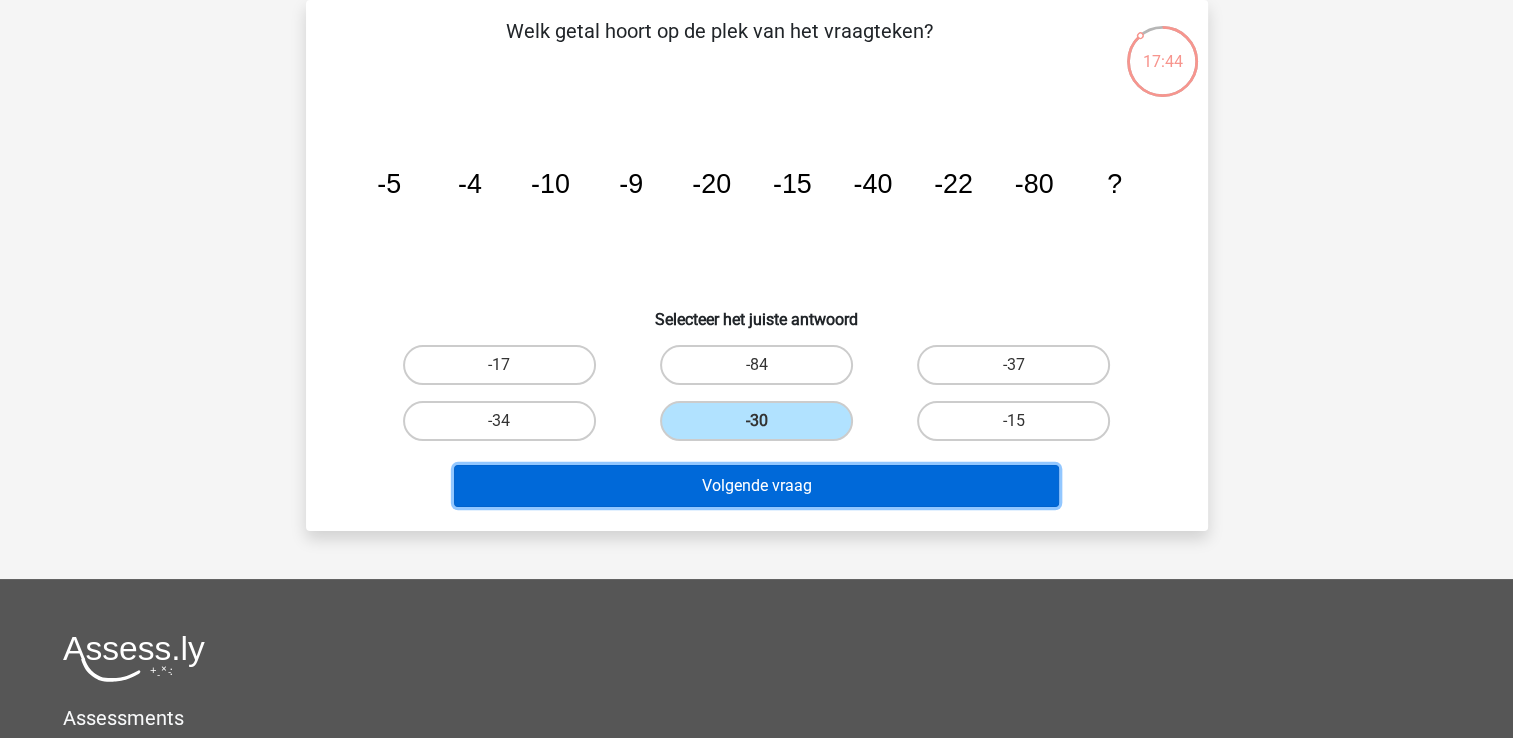 click on "Volgende vraag" at bounding box center [756, 486] 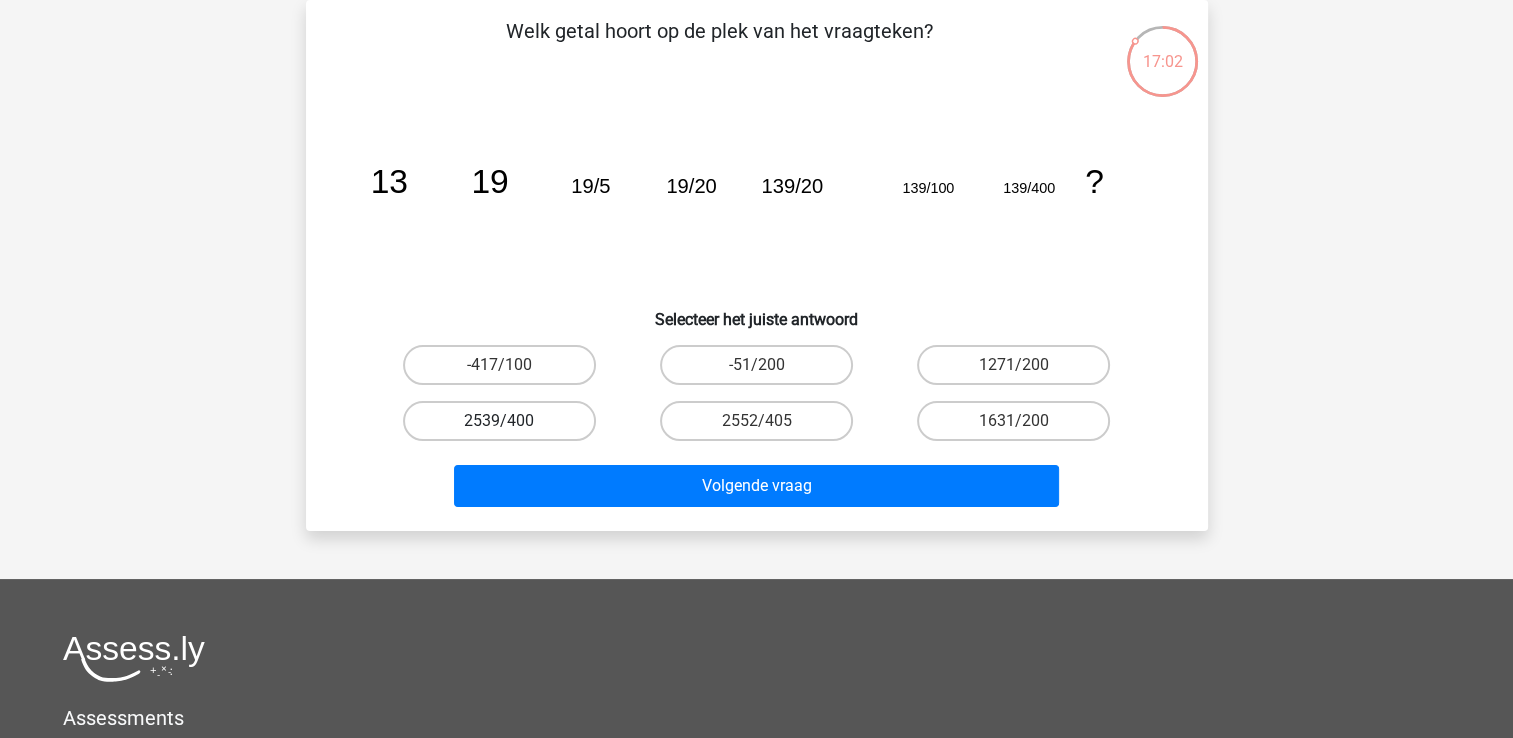 click on "2539/400" at bounding box center [499, 421] 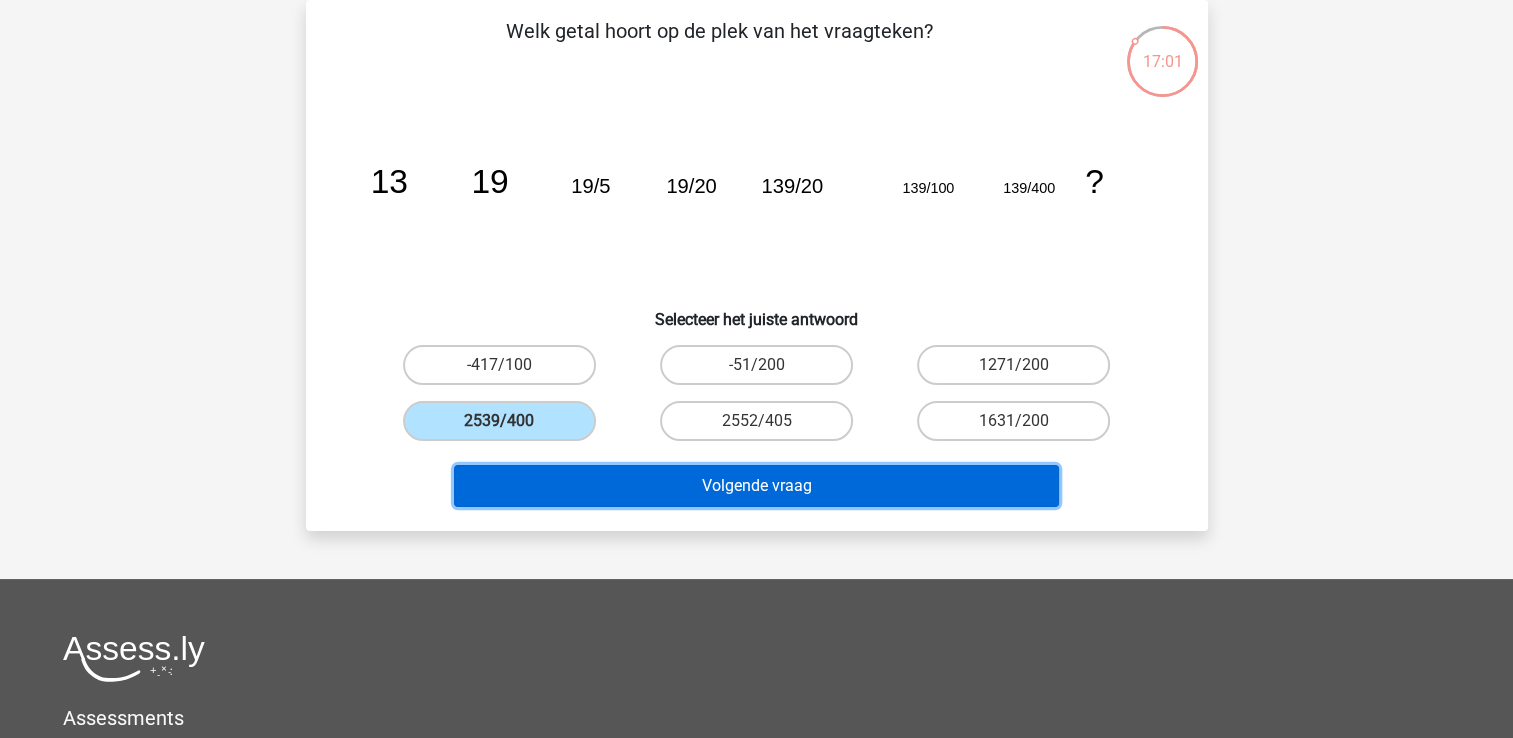 click on "Volgende vraag" at bounding box center (756, 486) 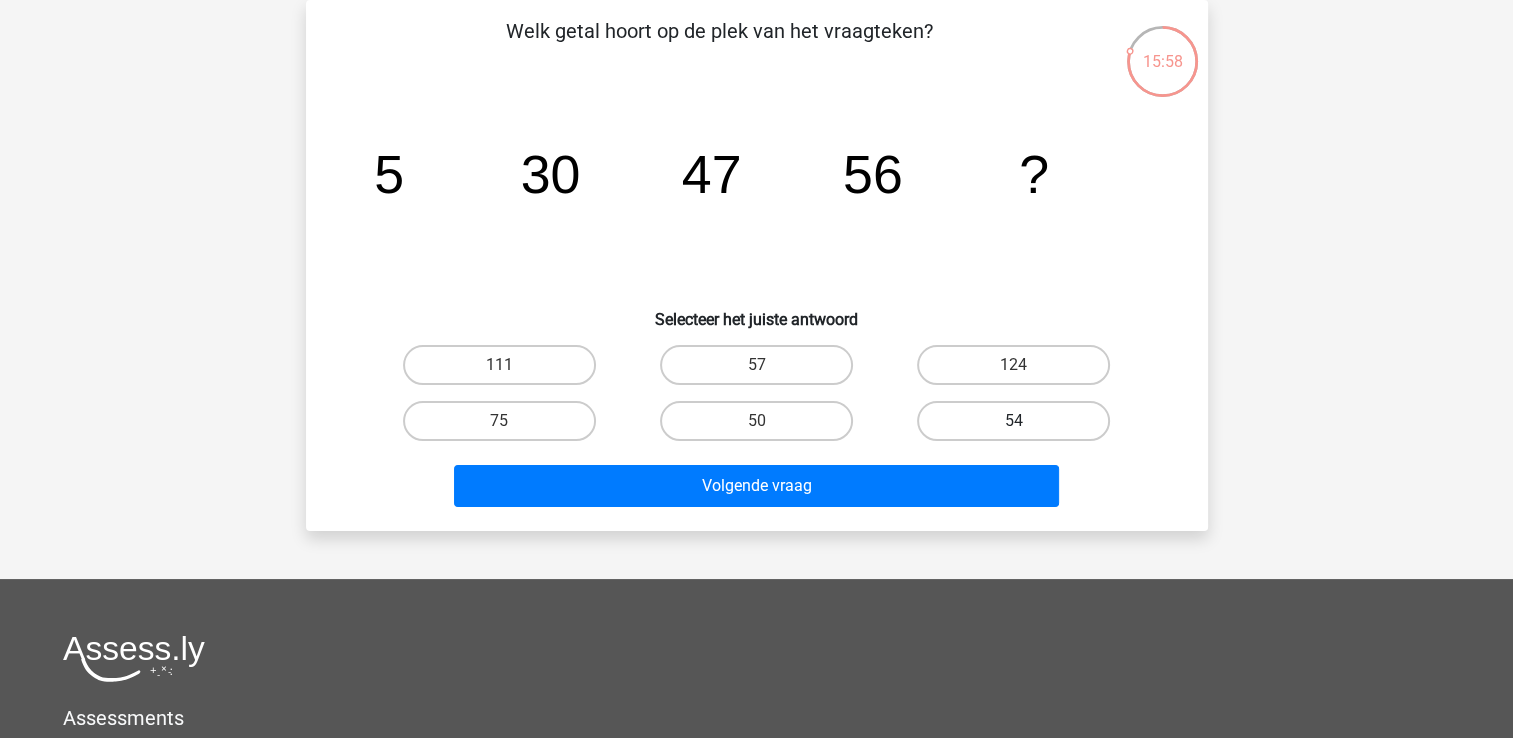 click on "54" at bounding box center (1013, 421) 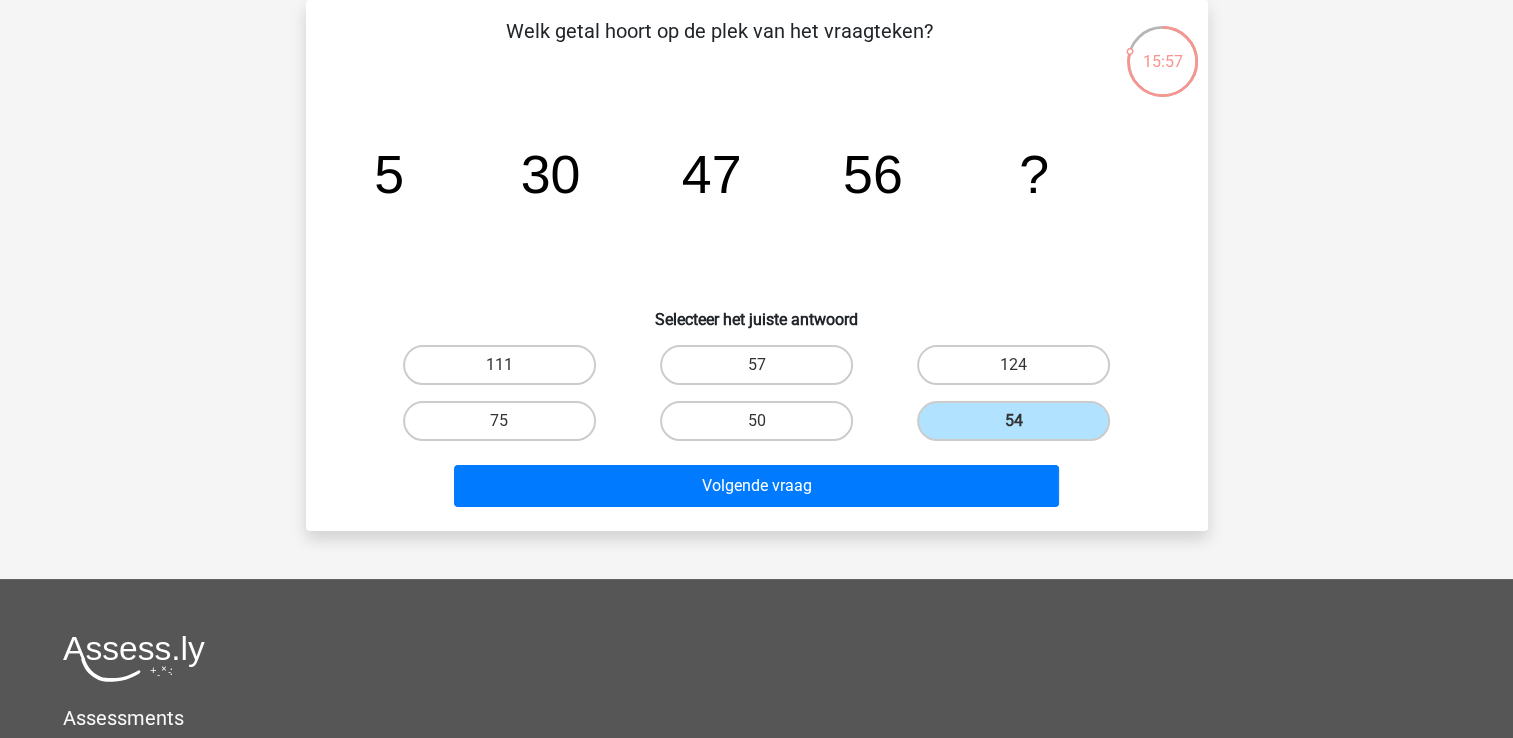 click on "Volgende vraag" at bounding box center (757, 490) 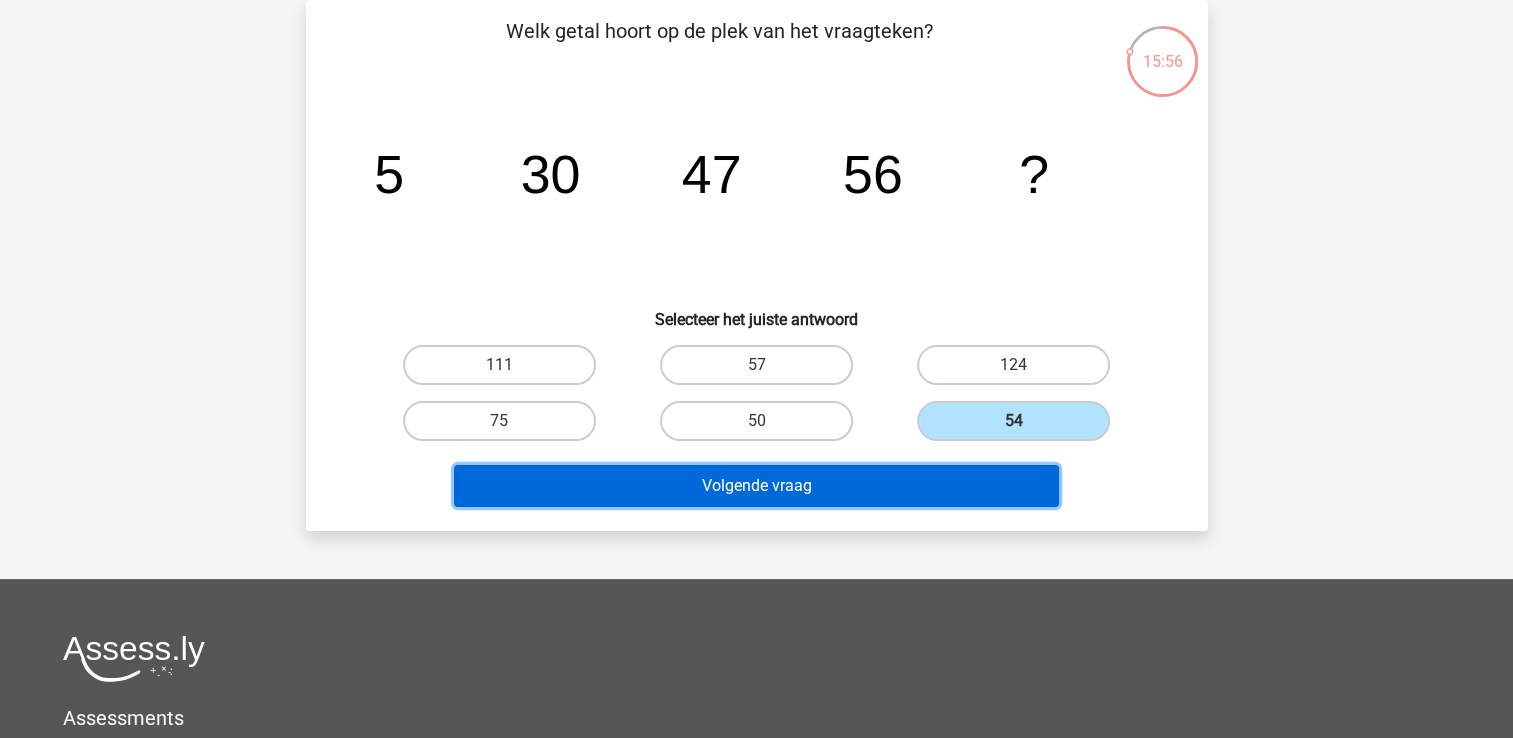 click on "Volgende vraag" at bounding box center [756, 486] 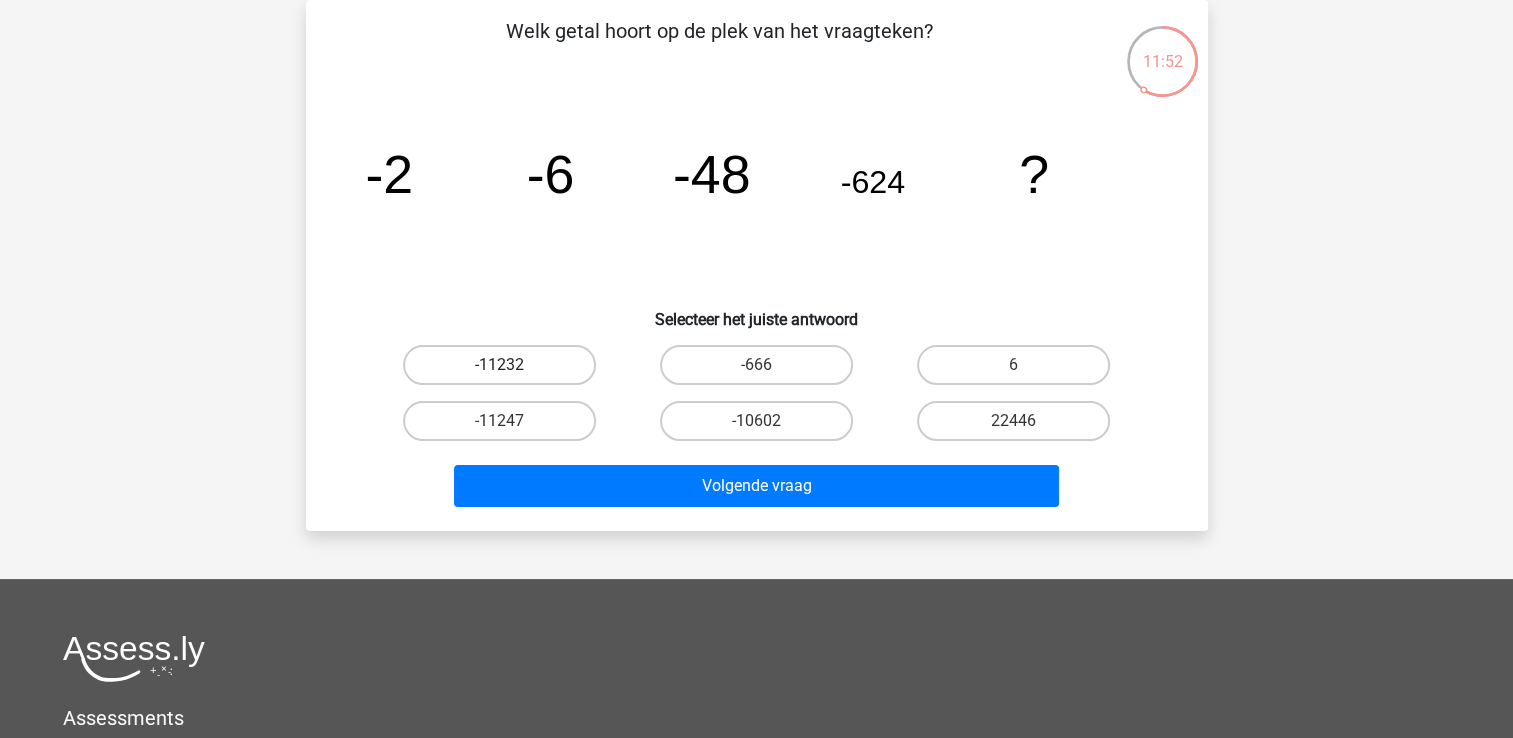 click on "-11232" at bounding box center (499, 365) 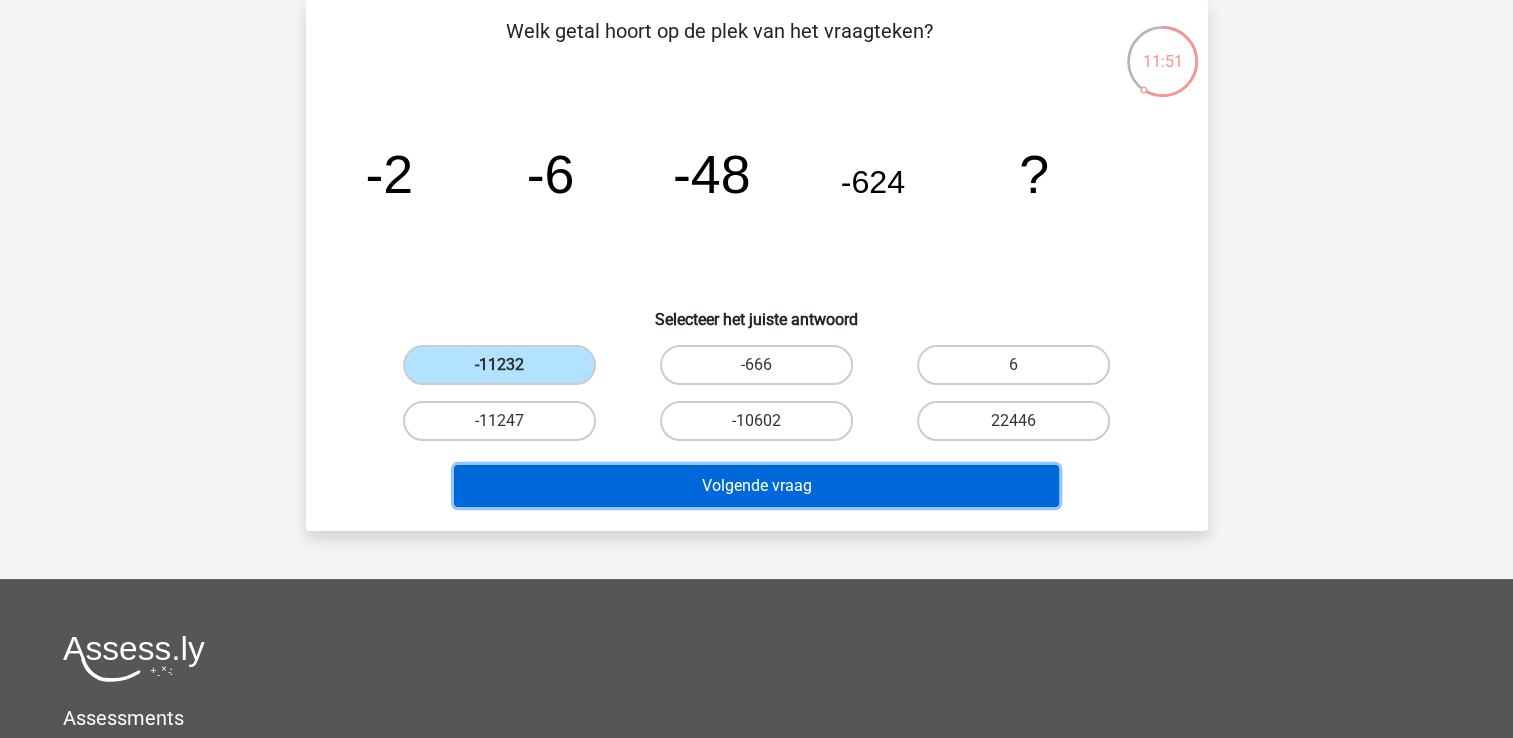 click on "Volgende vraag" at bounding box center [756, 486] 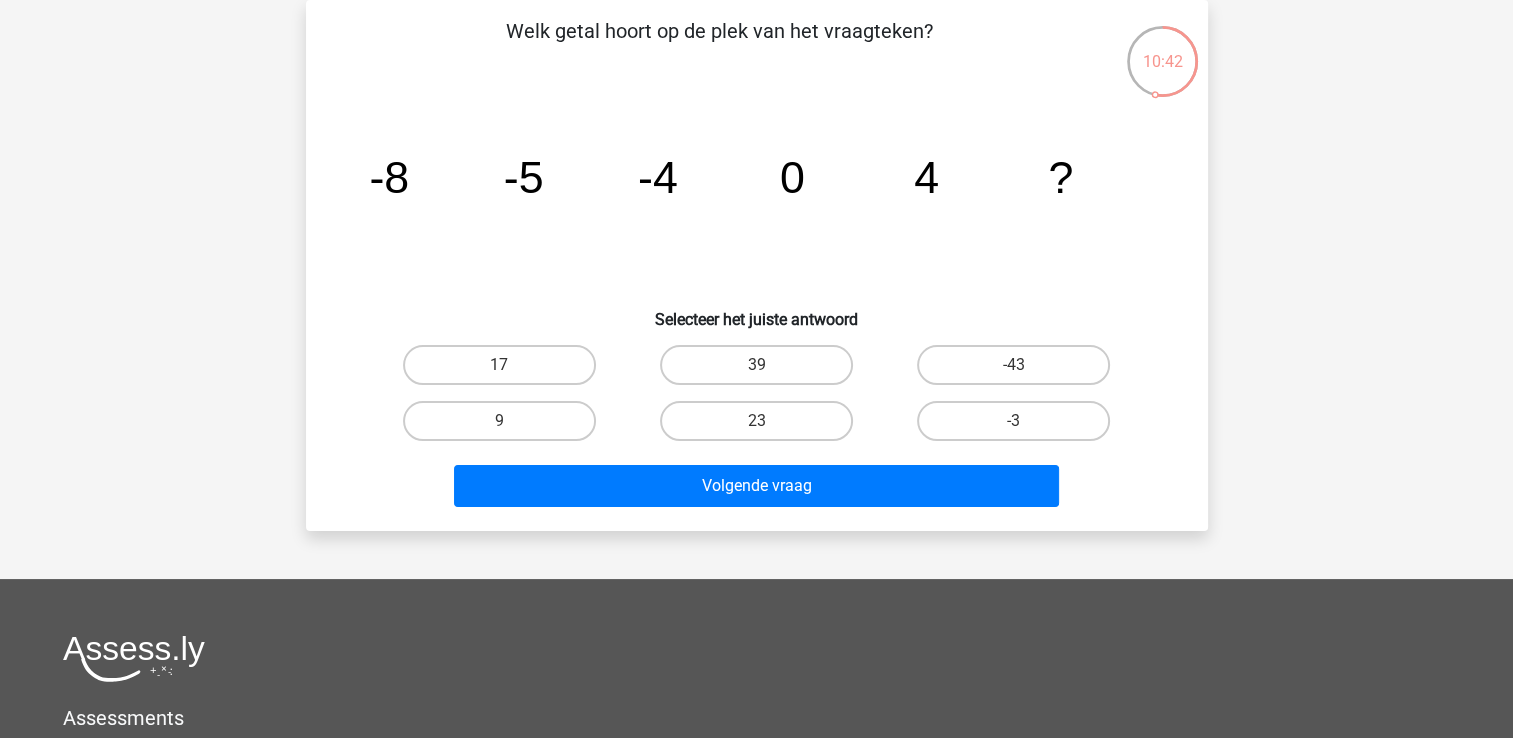 click on "9" at bounding box center [499, 421] 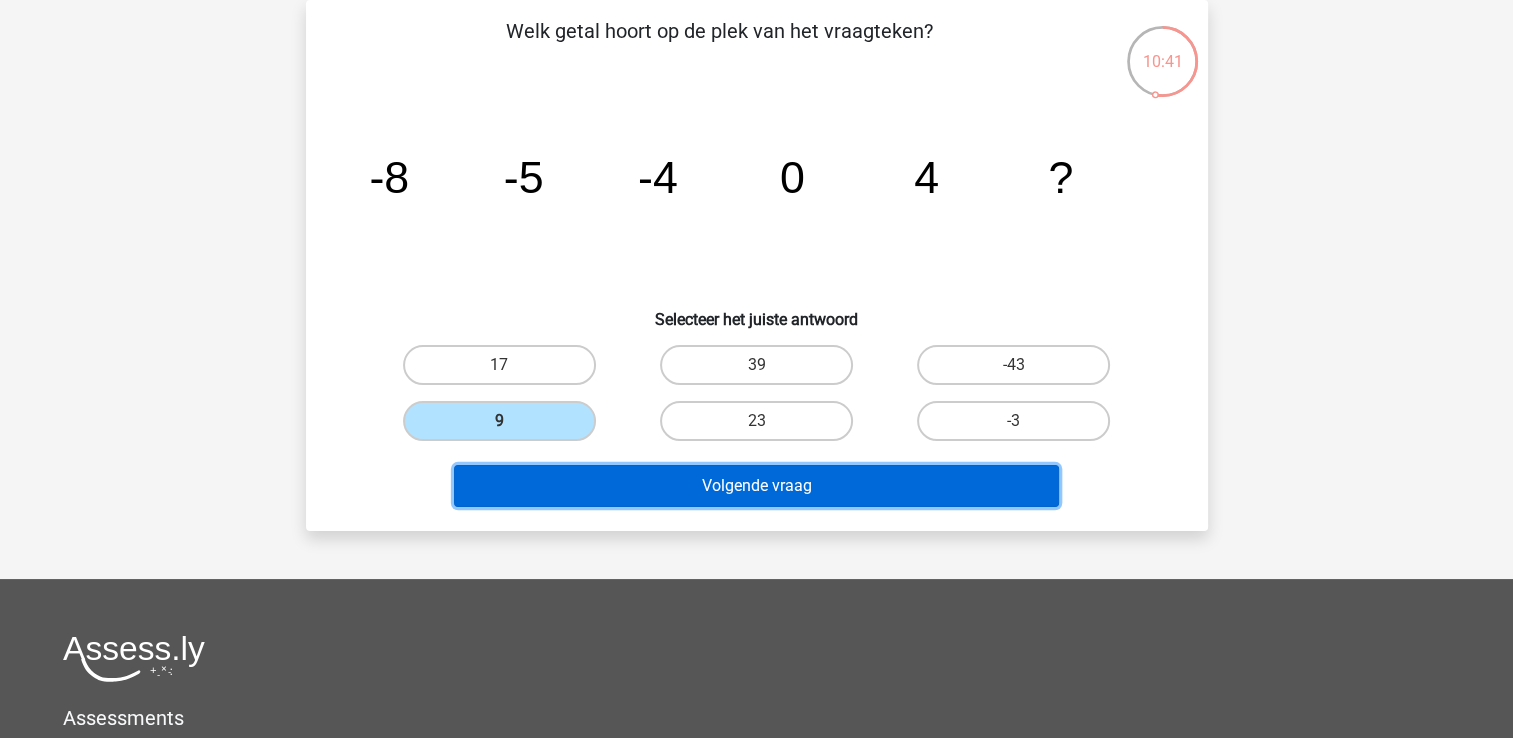 click on "Volgende vraag" at bounding box center (756, 486) 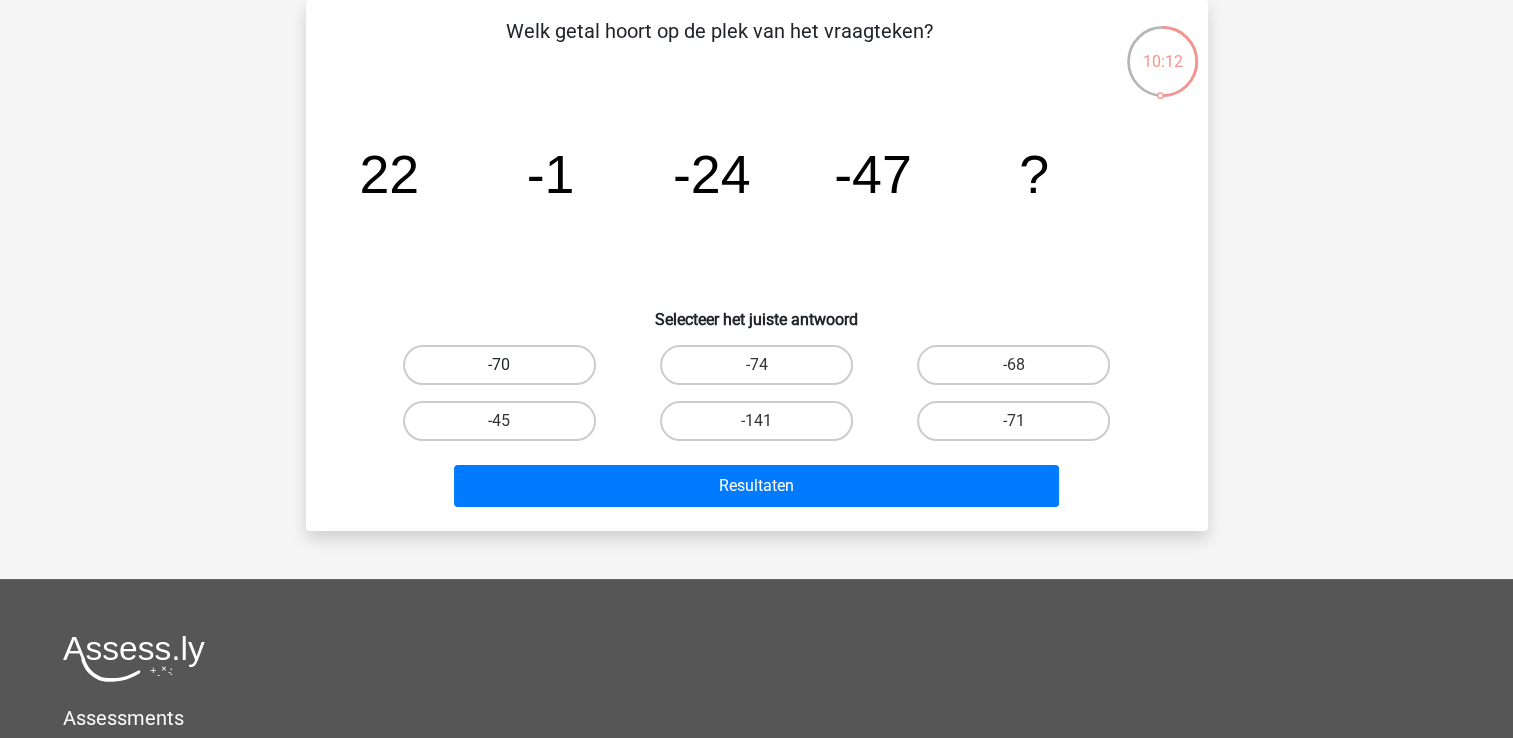 click on "-70" at bounding box center [499, 365] 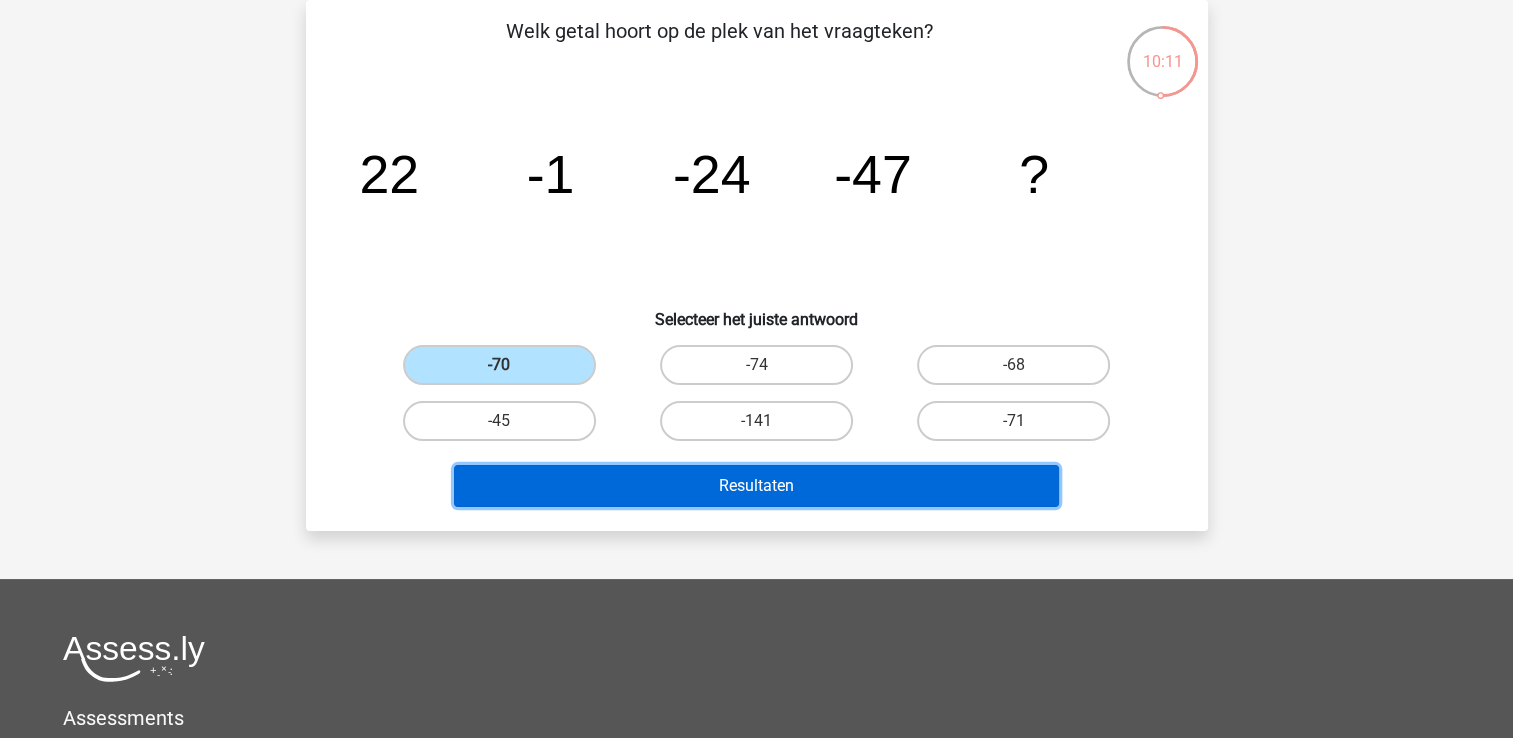 click on "Resultaten" at bounding box center (756, 486) 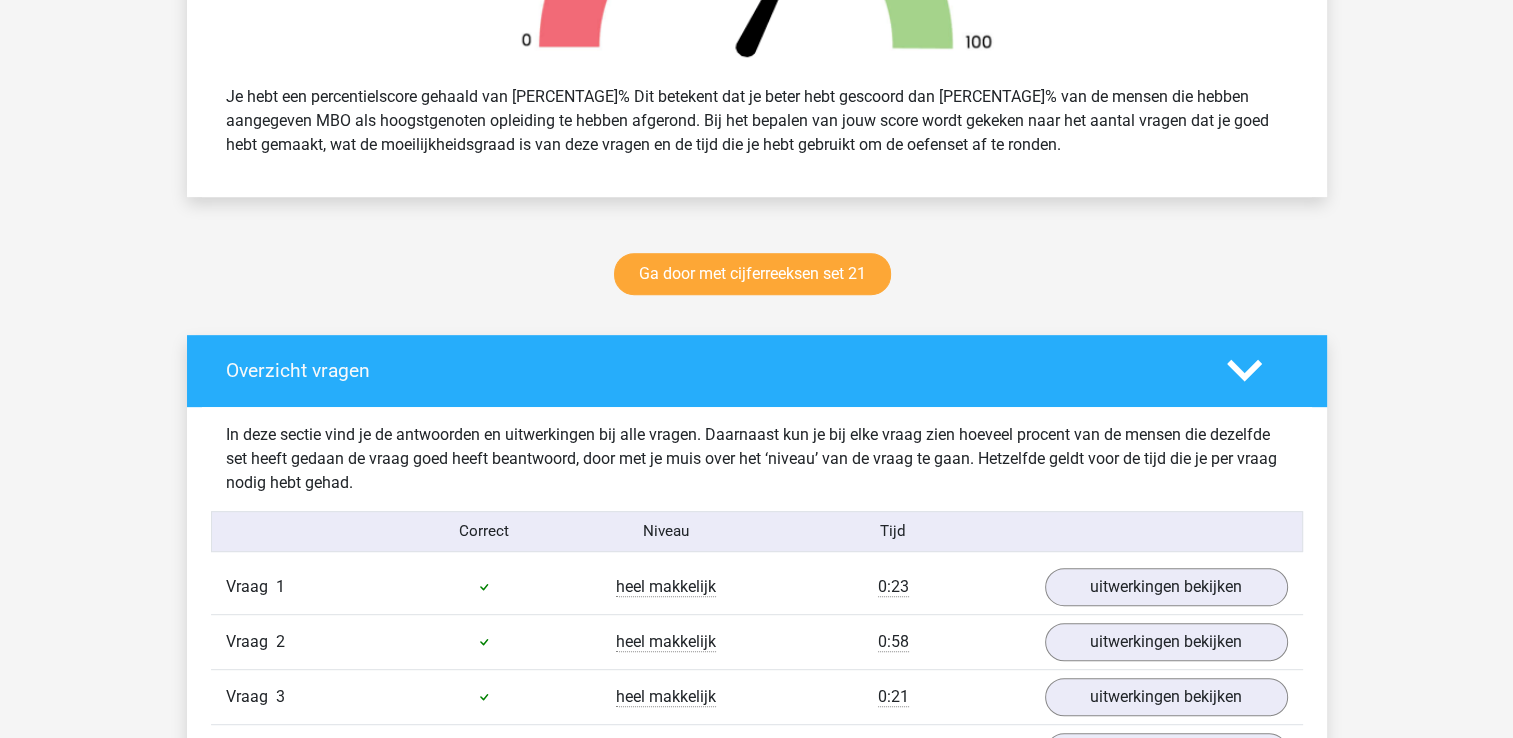 scroll, scrollTop: 900, scrollLeft: 0, axis: vertical 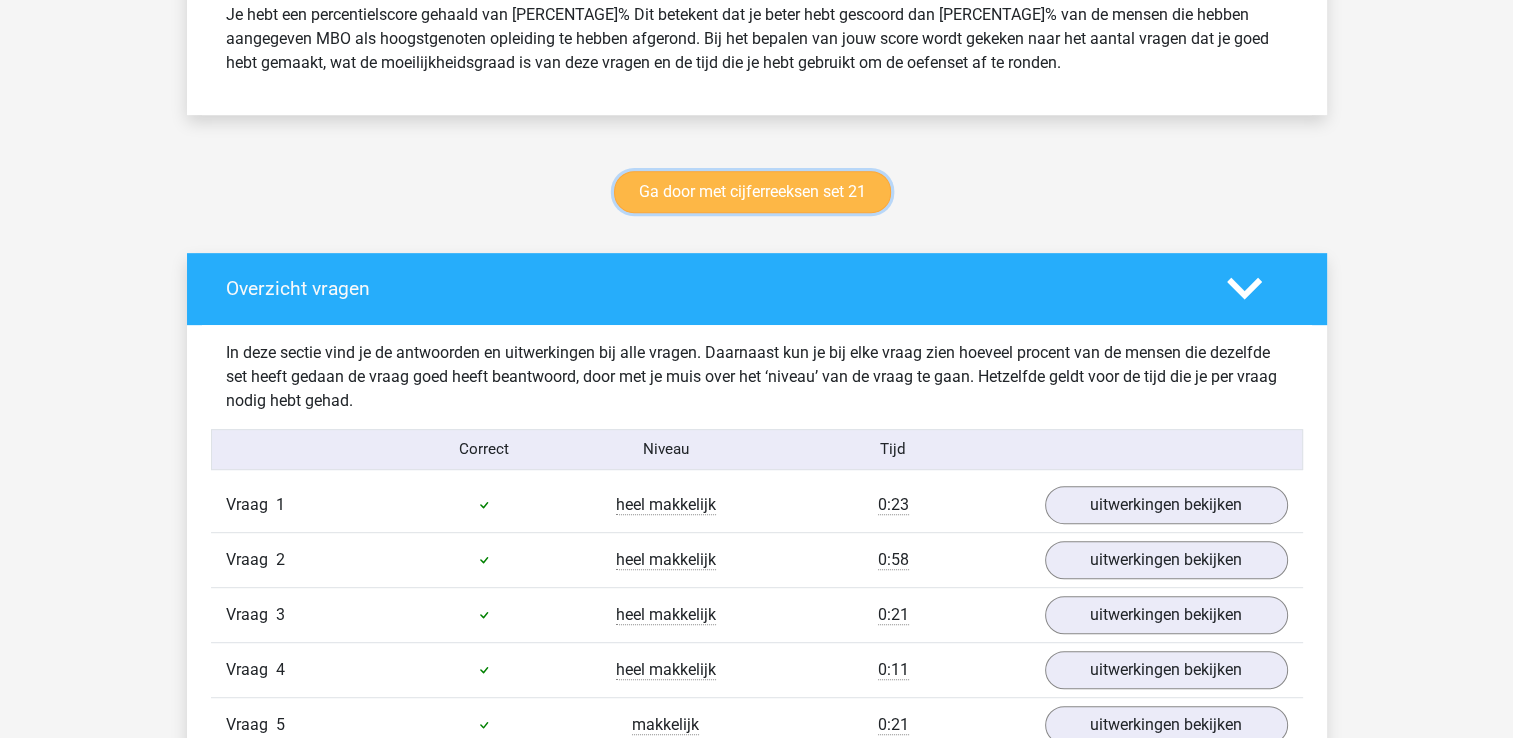 click on "Ga door met cijferreeksen set 21" at bounding box center (752, 192) 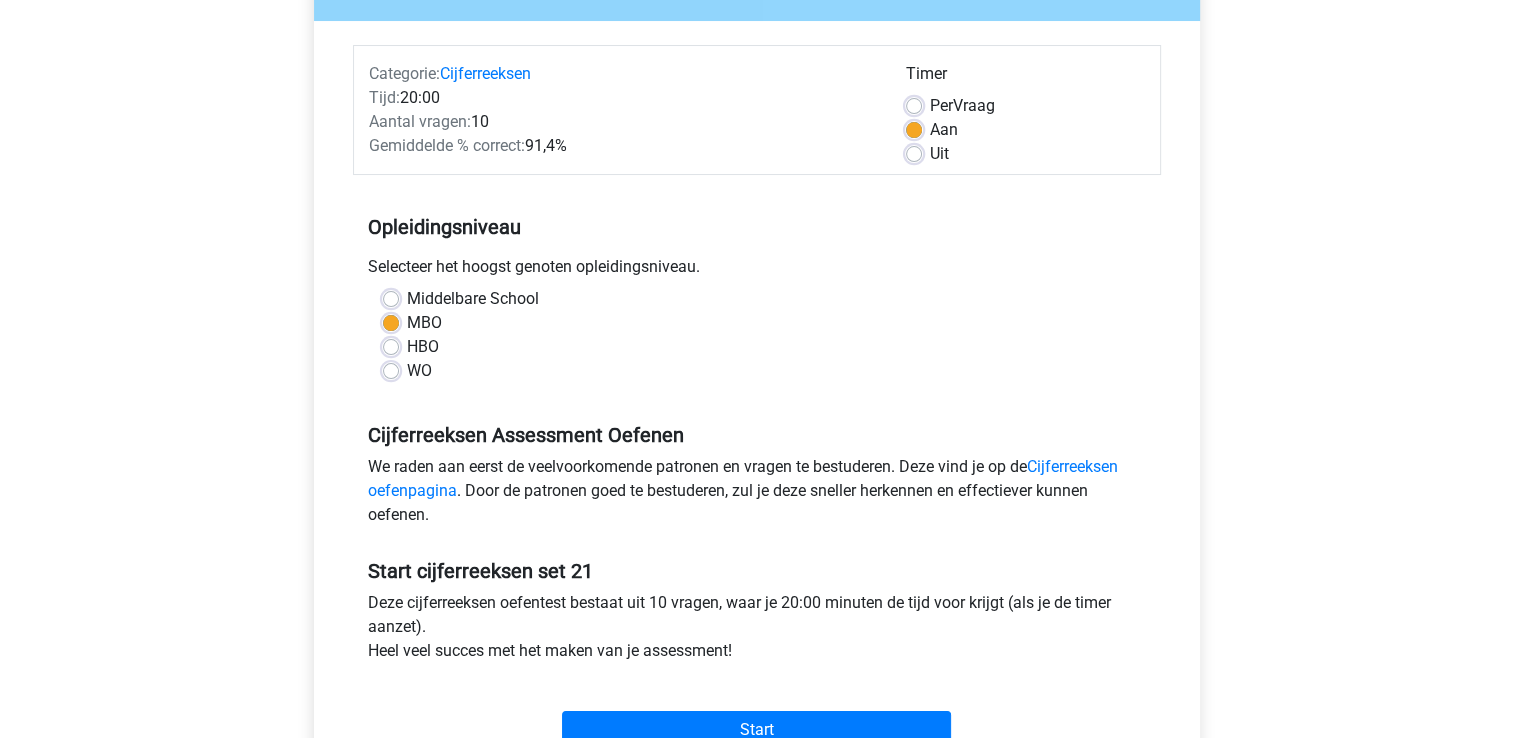 scroll, scrollTop: 600, scrollLeft: 0, axis: vertical 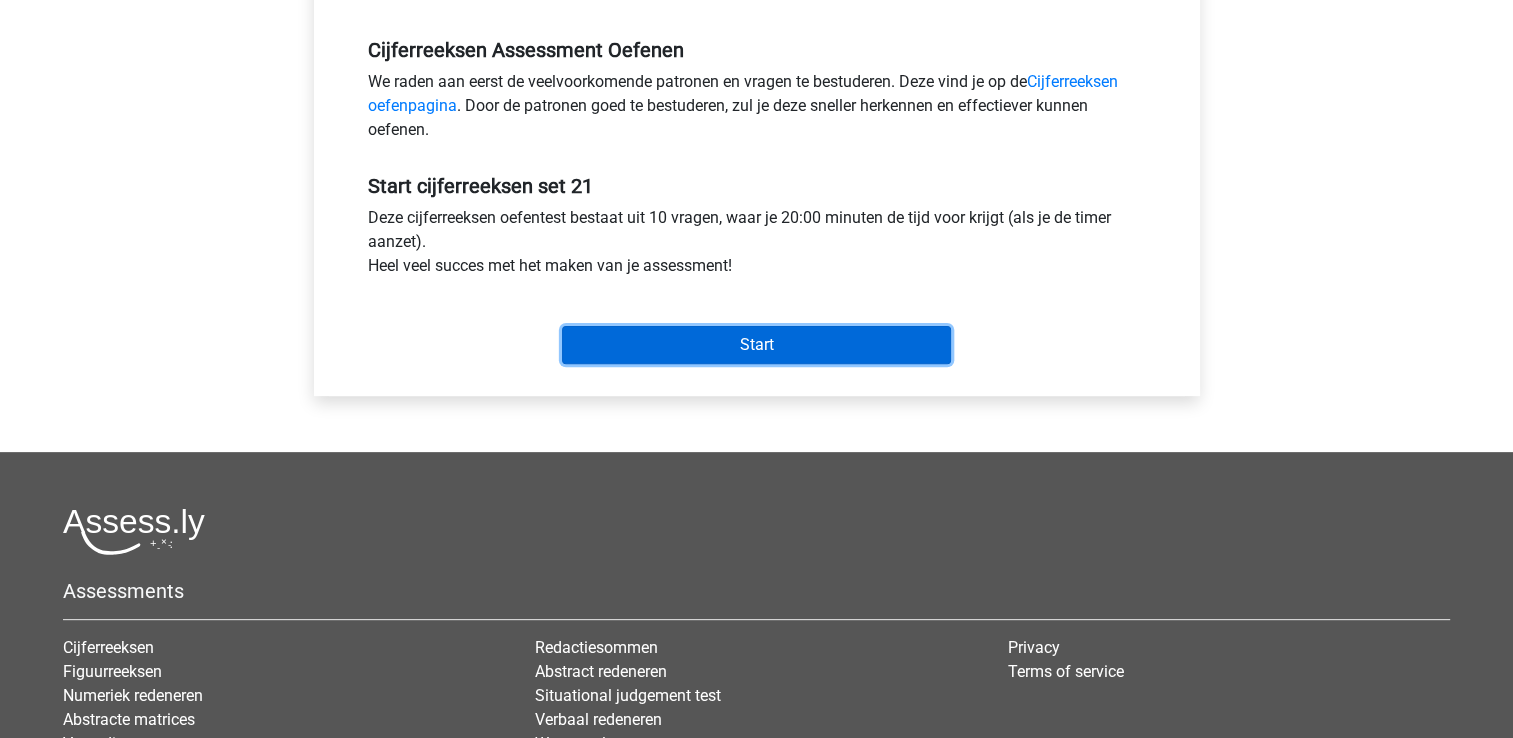 click on "Start" at bounding box center [756, 345] 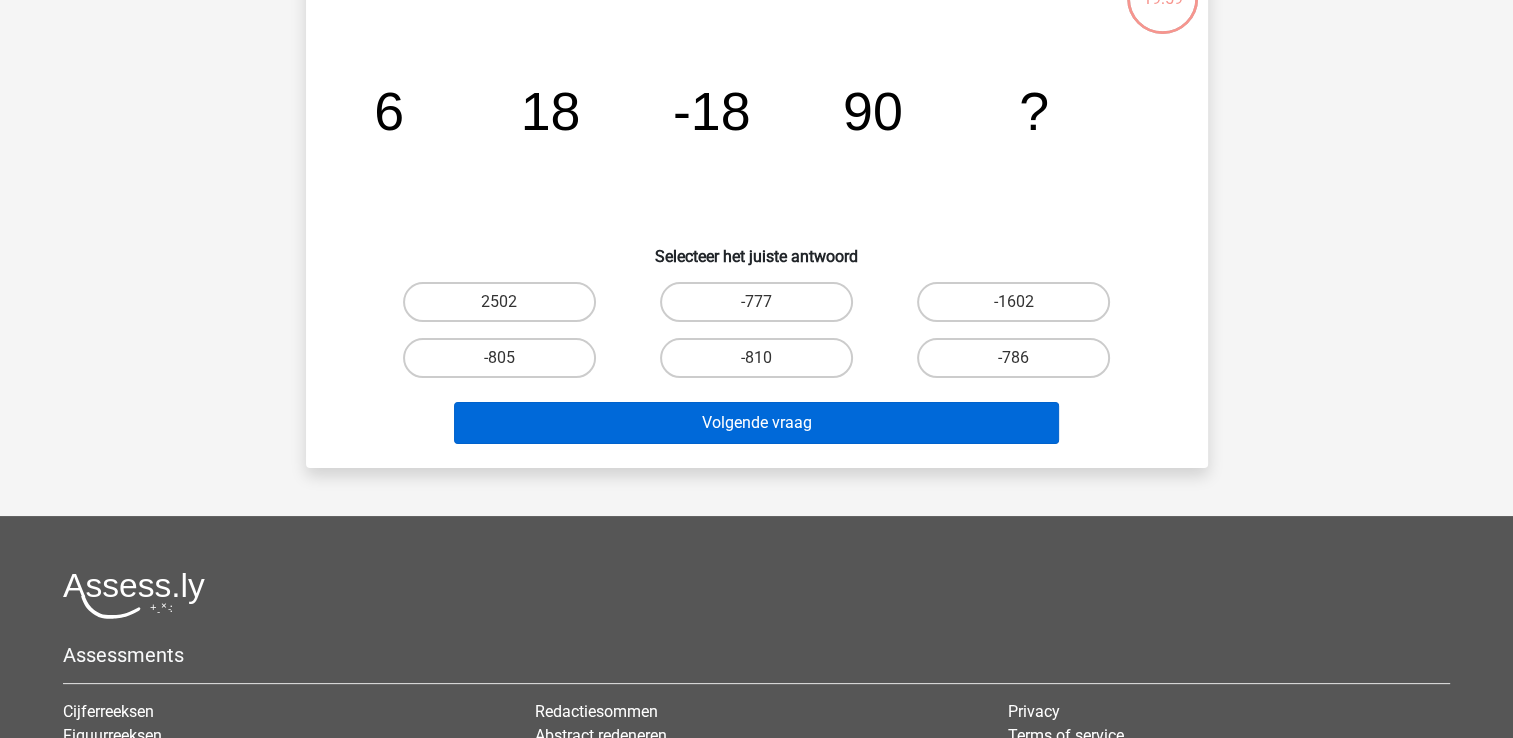 scroll, scrollTop: 100, scrollLeft: 0, axis: vertical 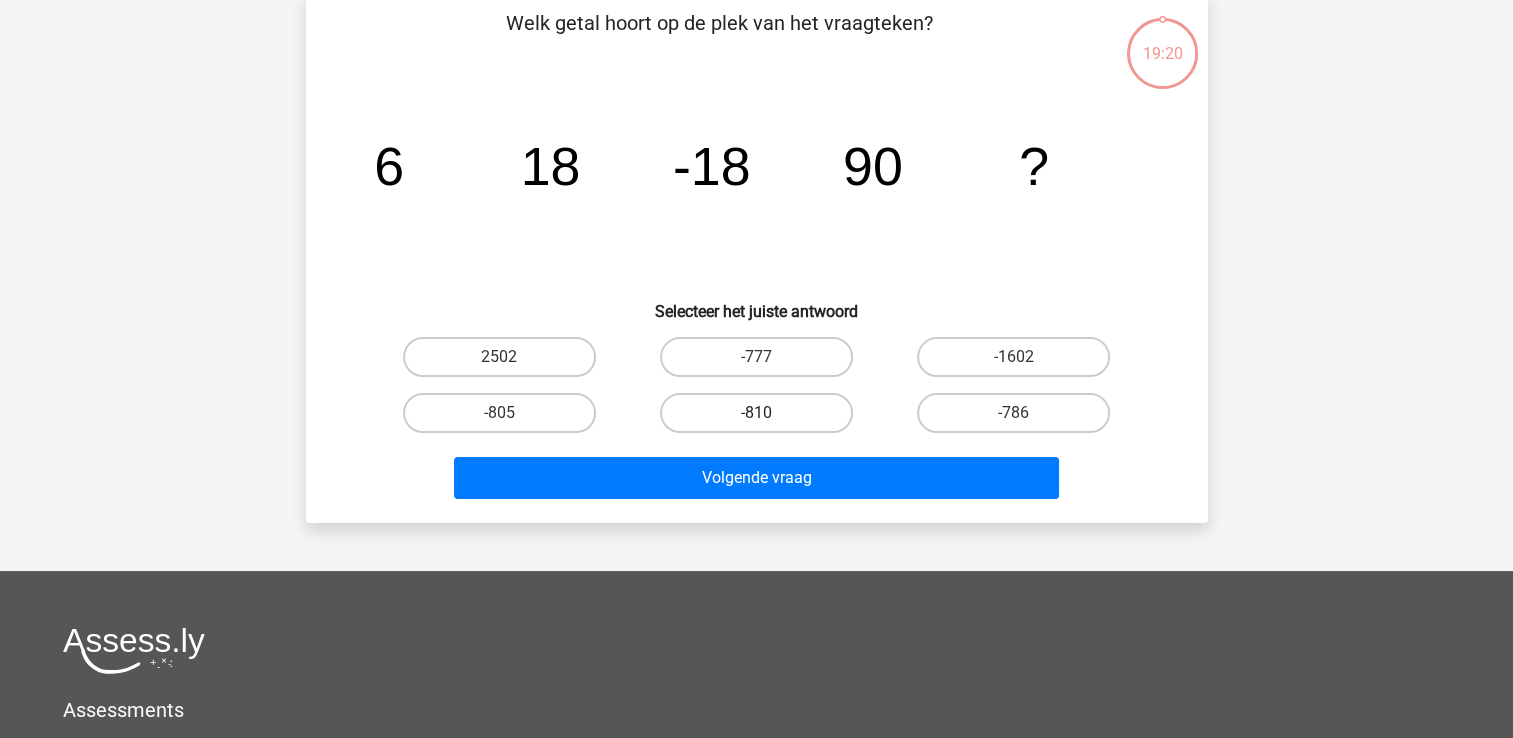 click on "-810" at bounding box center (756, 413) 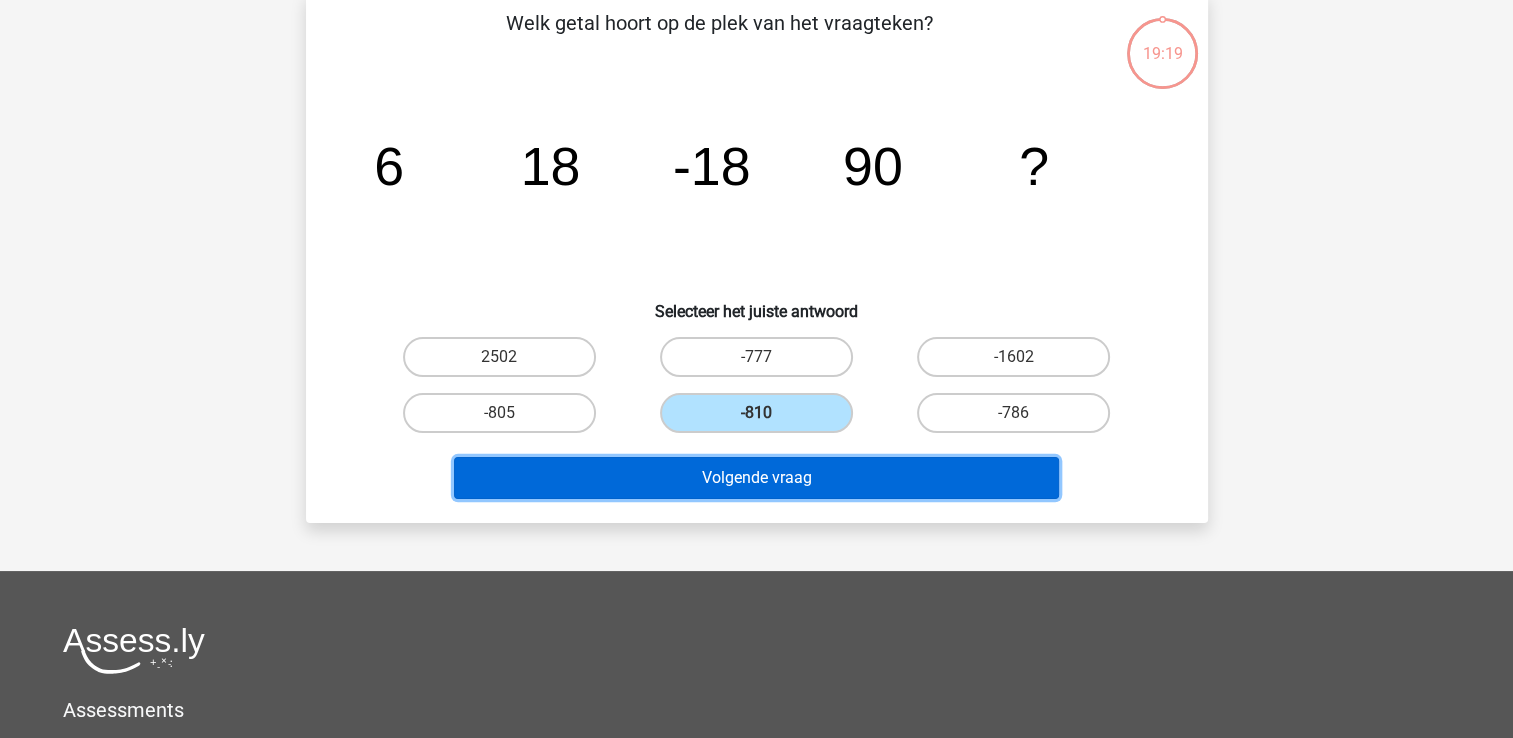 click on "Volgende vraag" at bounding box center [756, 478] 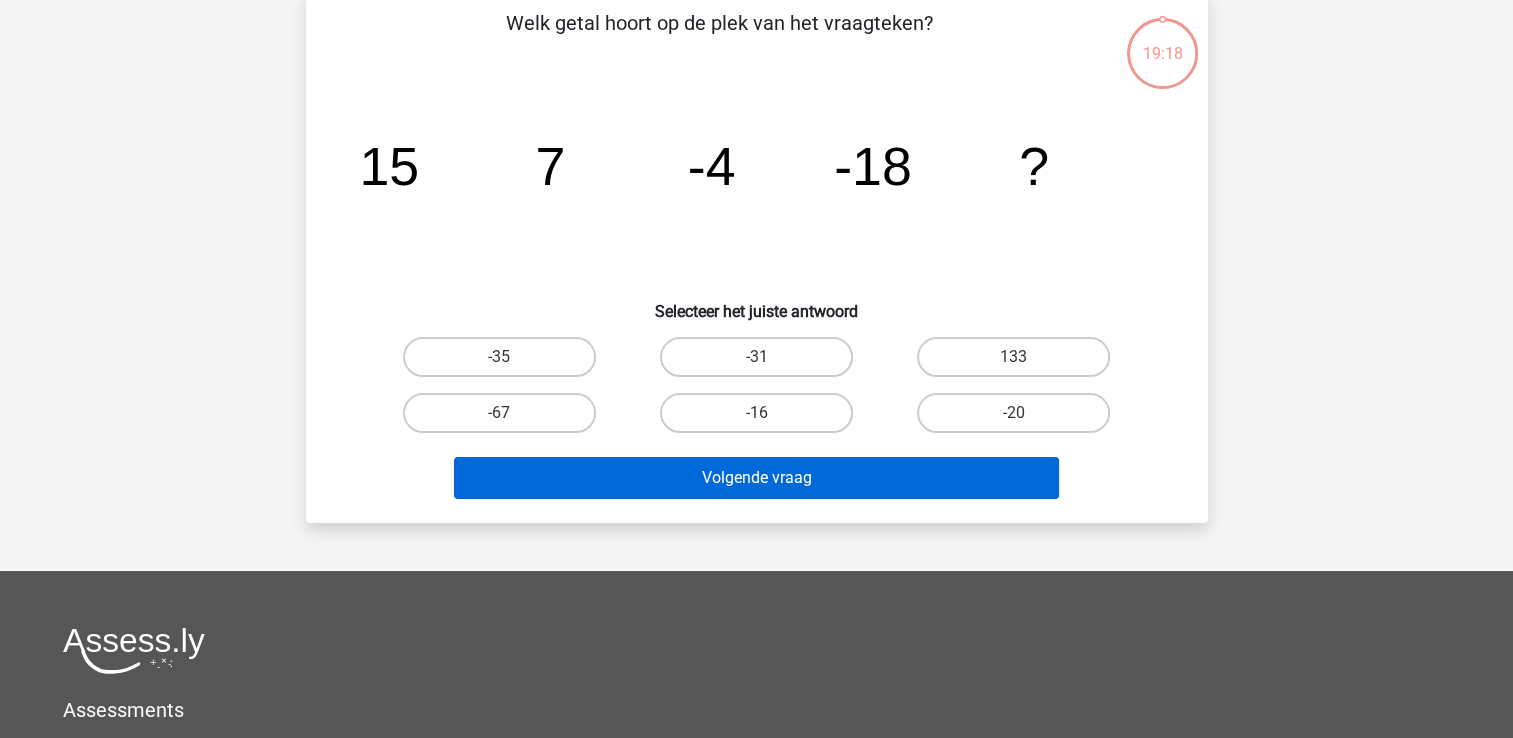 scroll, scrollTop: 92, scrollLeft: 0, axis: vertical 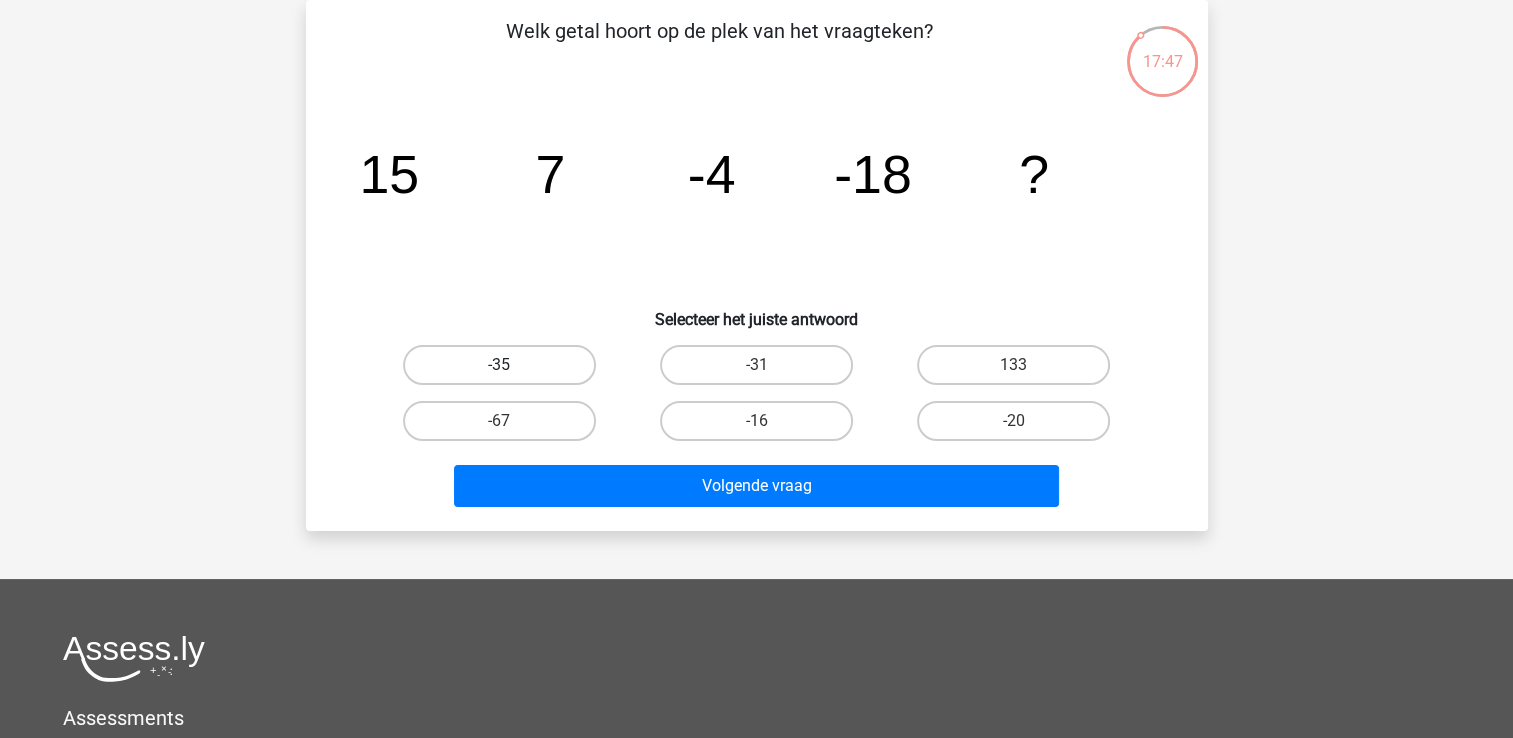 click on "-35" at bounding box center (499, 365) 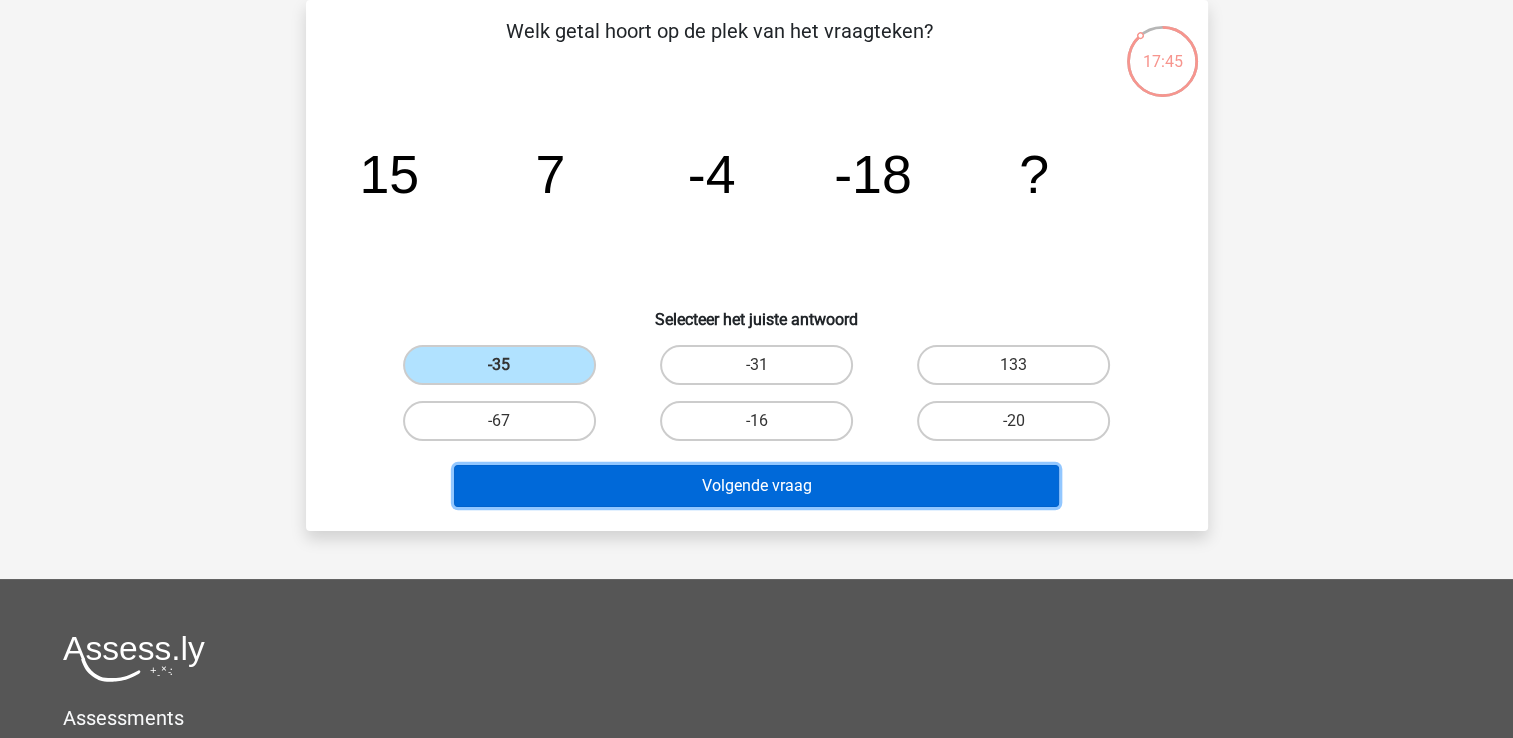 click on "Volgende vraag" at bounding box center [756, 486] 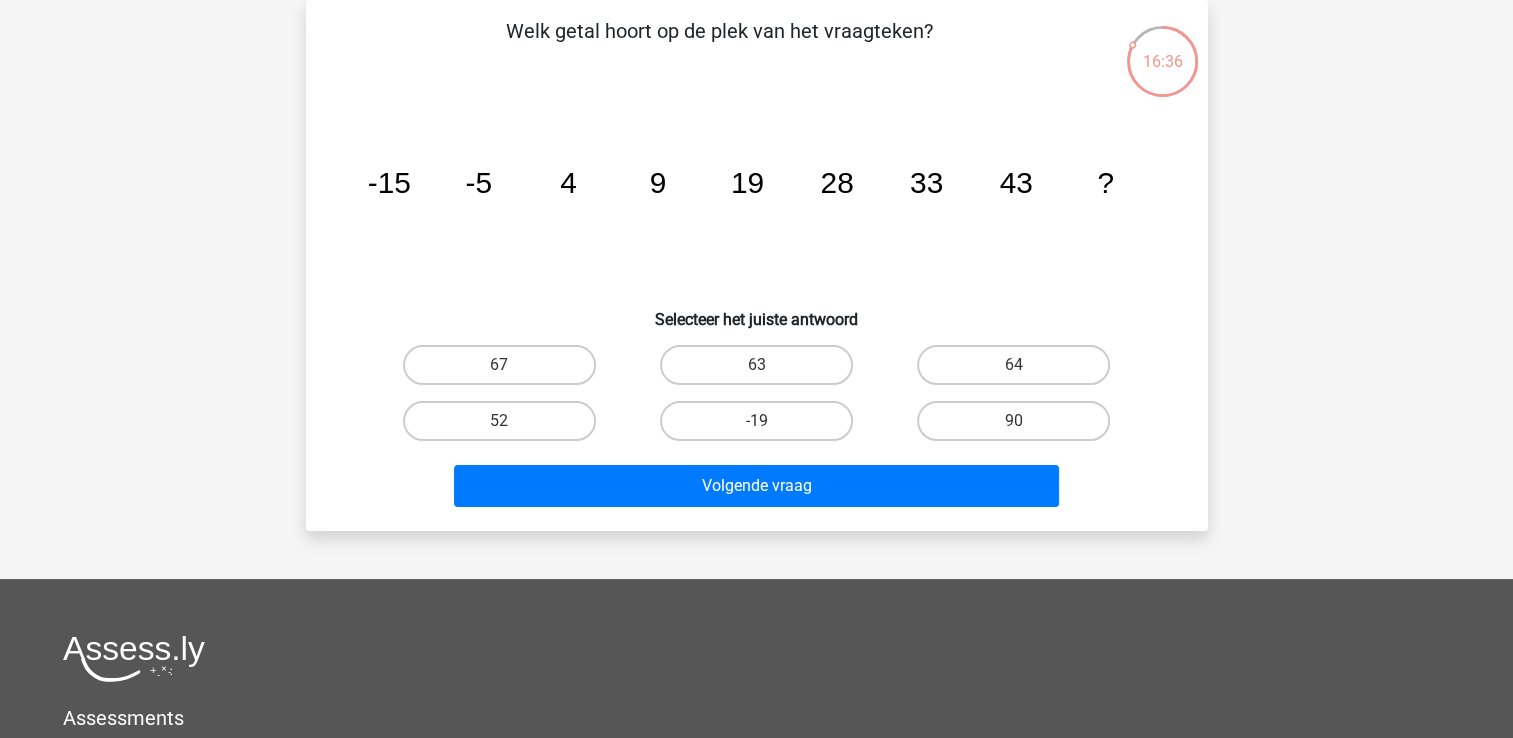 click on "52" at bounding box center (499, 421) 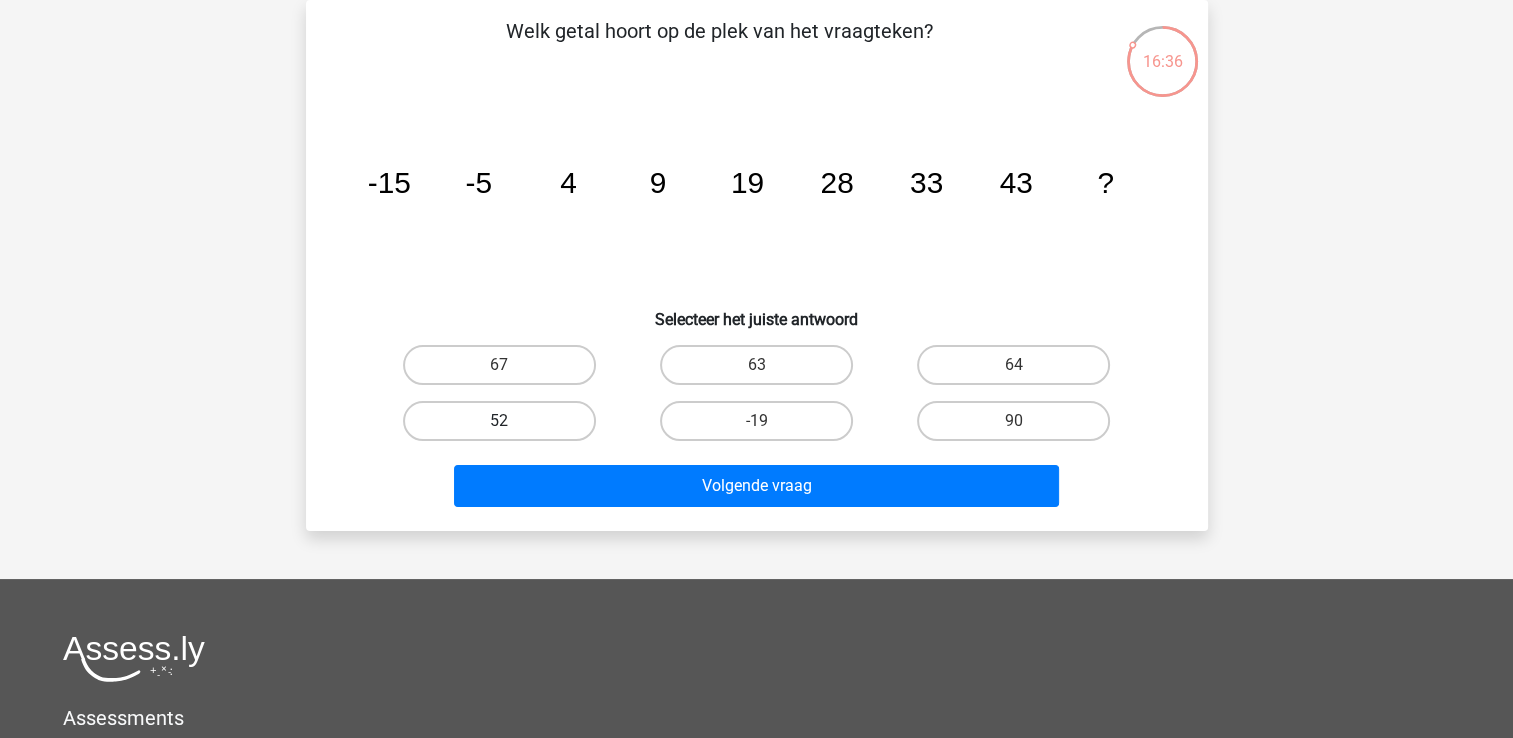 click on "52" at bounding box center (499, 421) 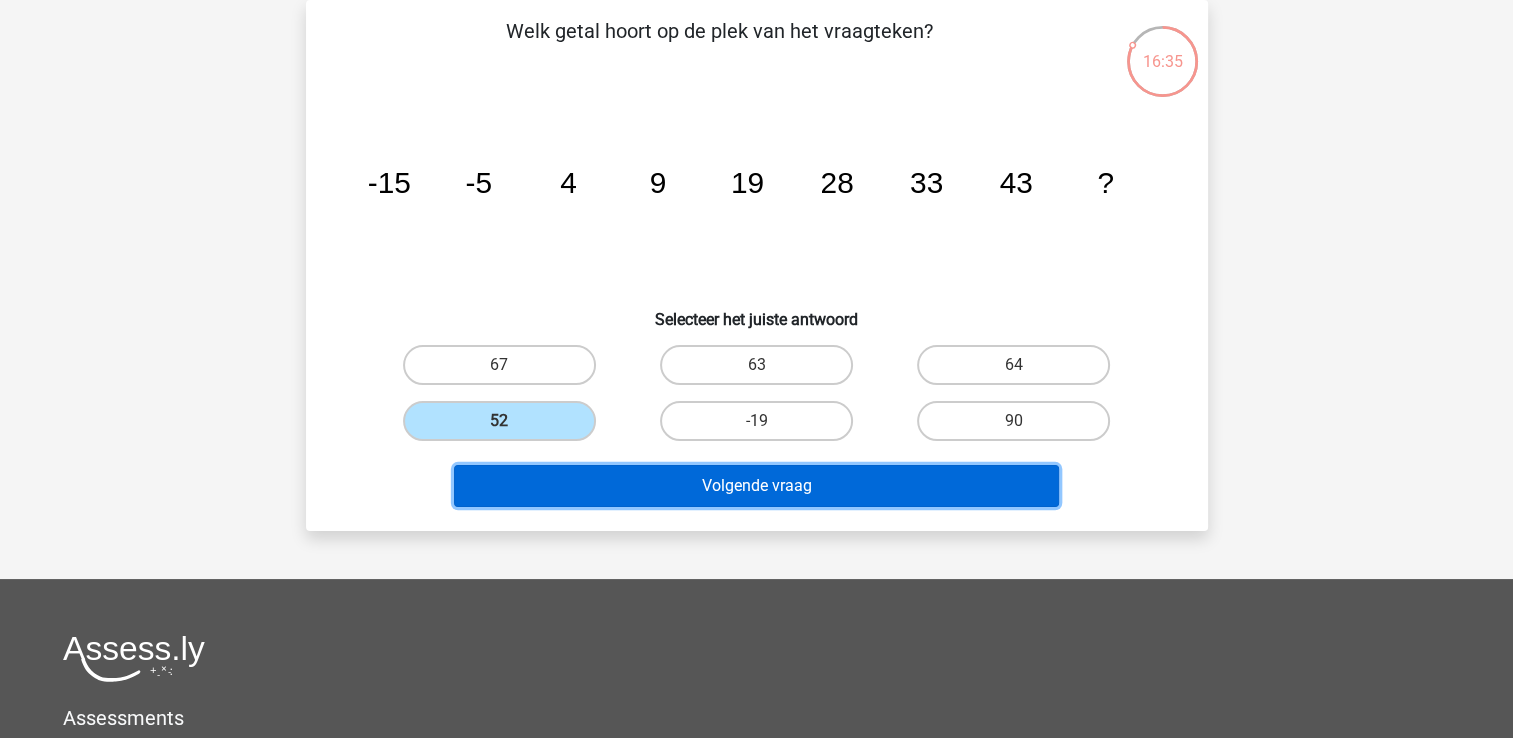 click on "Volgende vraag" at bounding box center [756, 486] 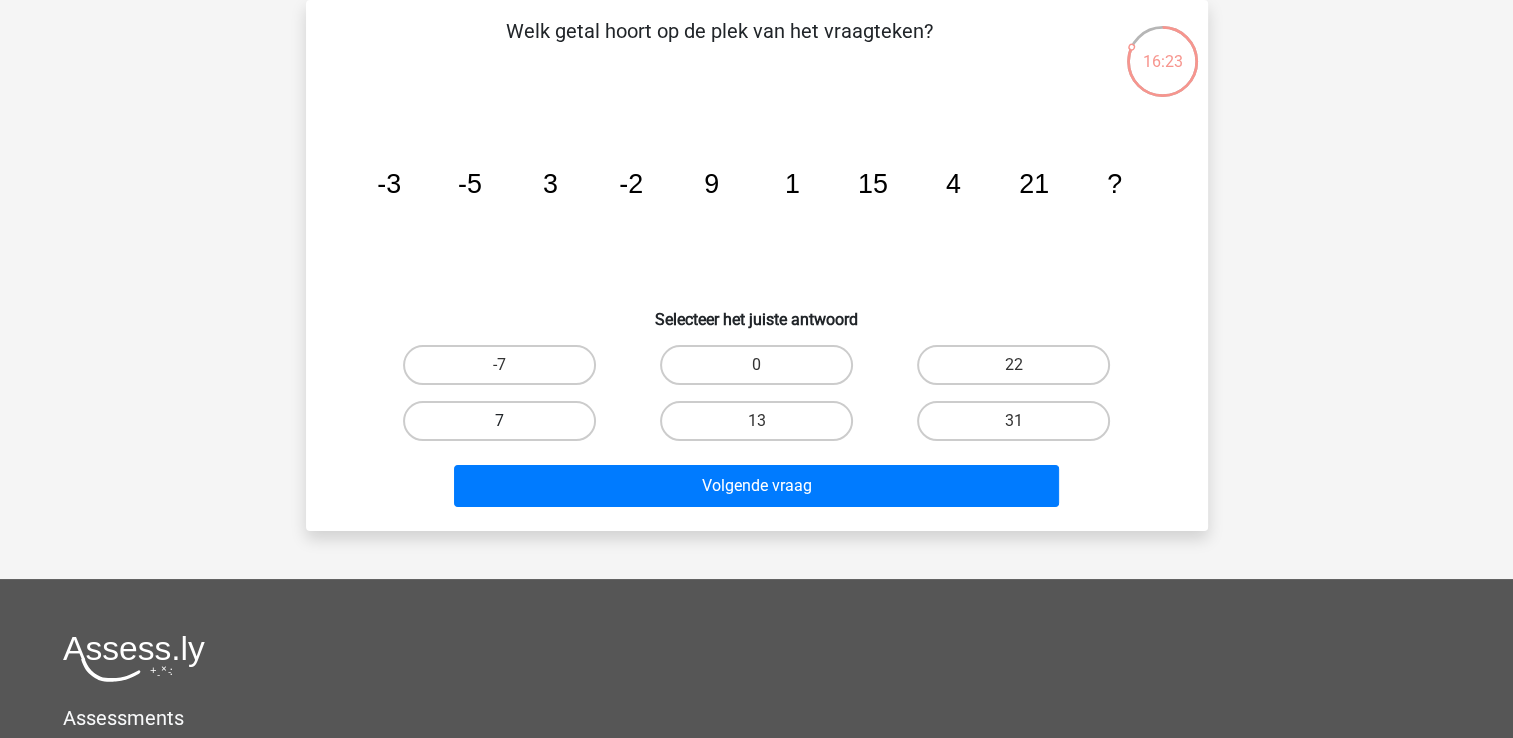 click on "7" at bounding box center (499, 421) 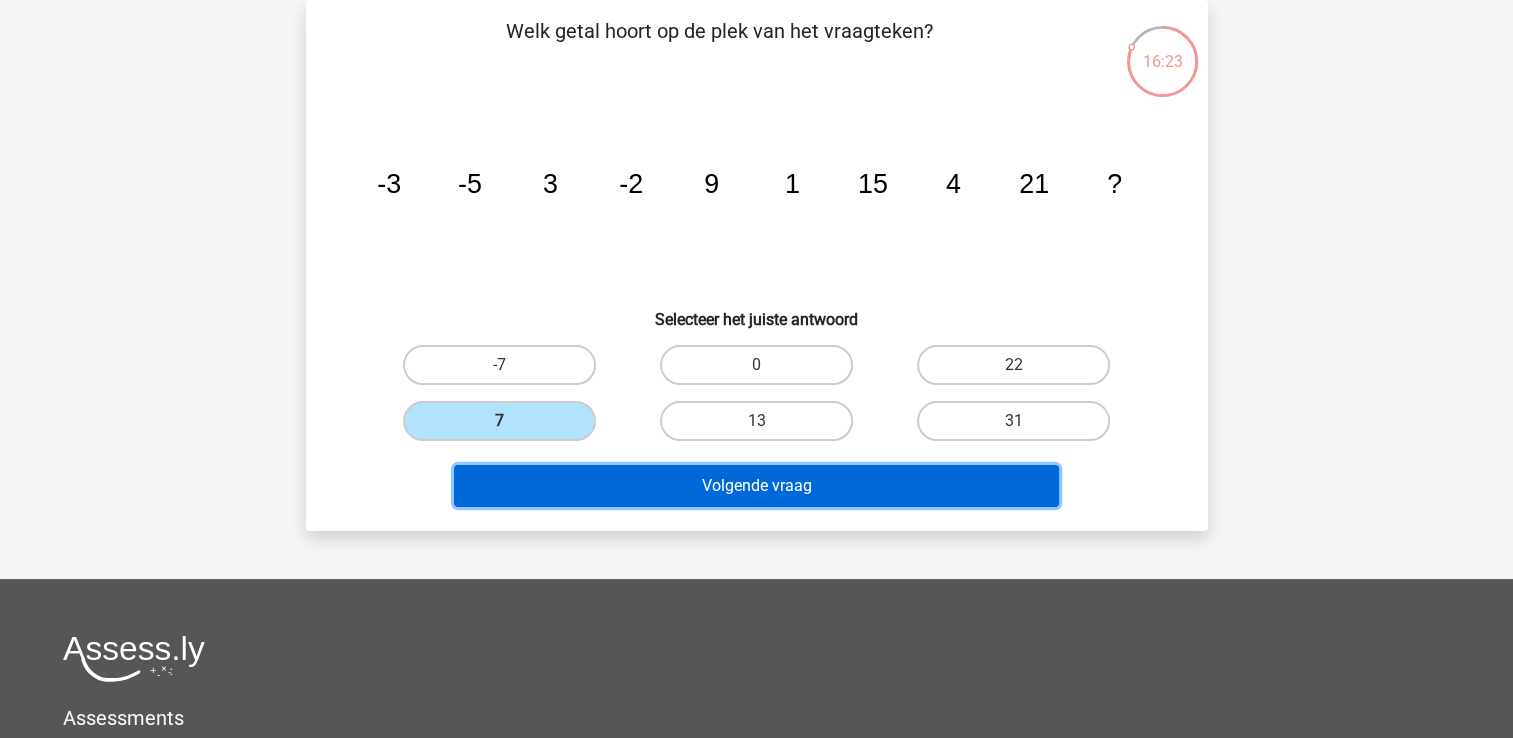 click on "Volgende vraag" at bounding box center (756, 486) 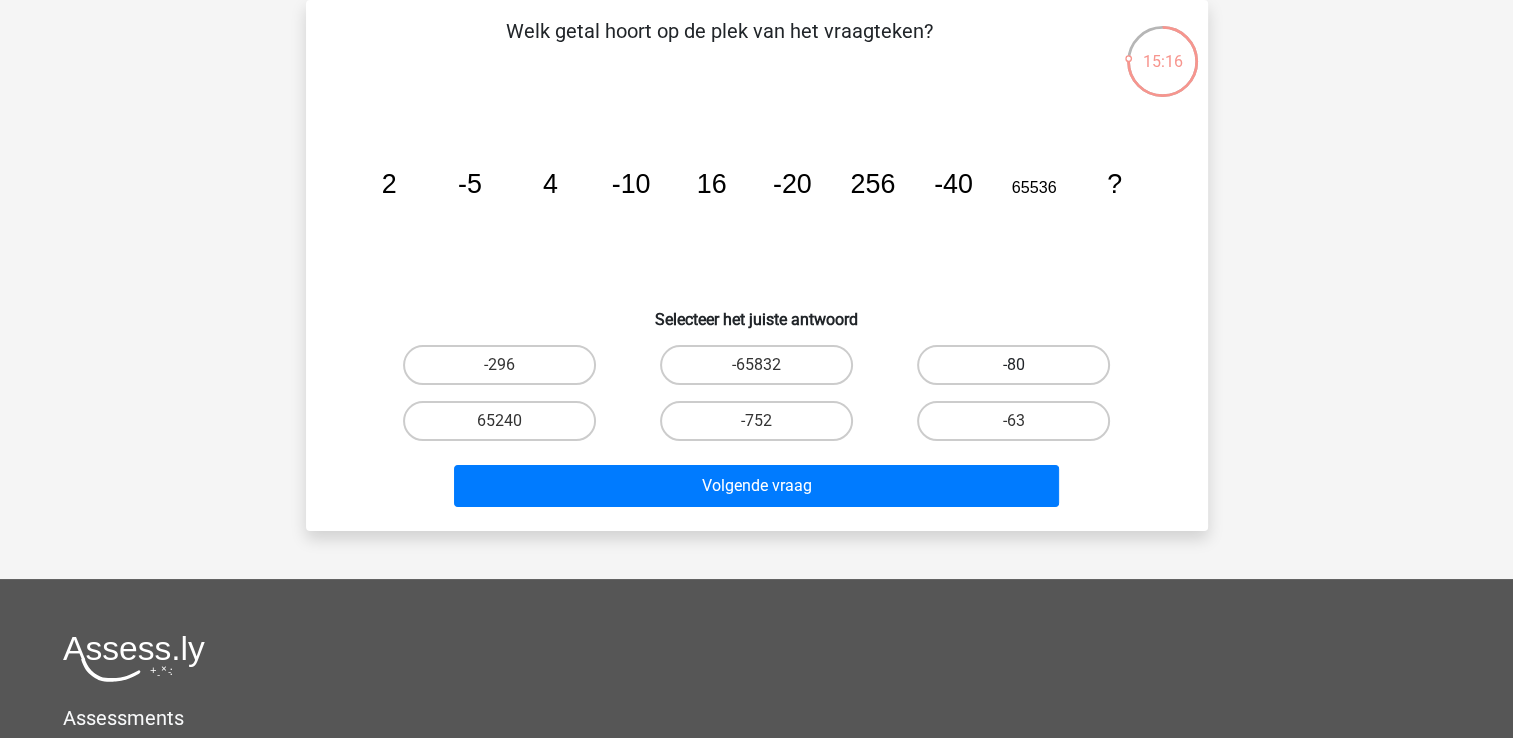 click on "-80" at bounding box center [1013, 365] 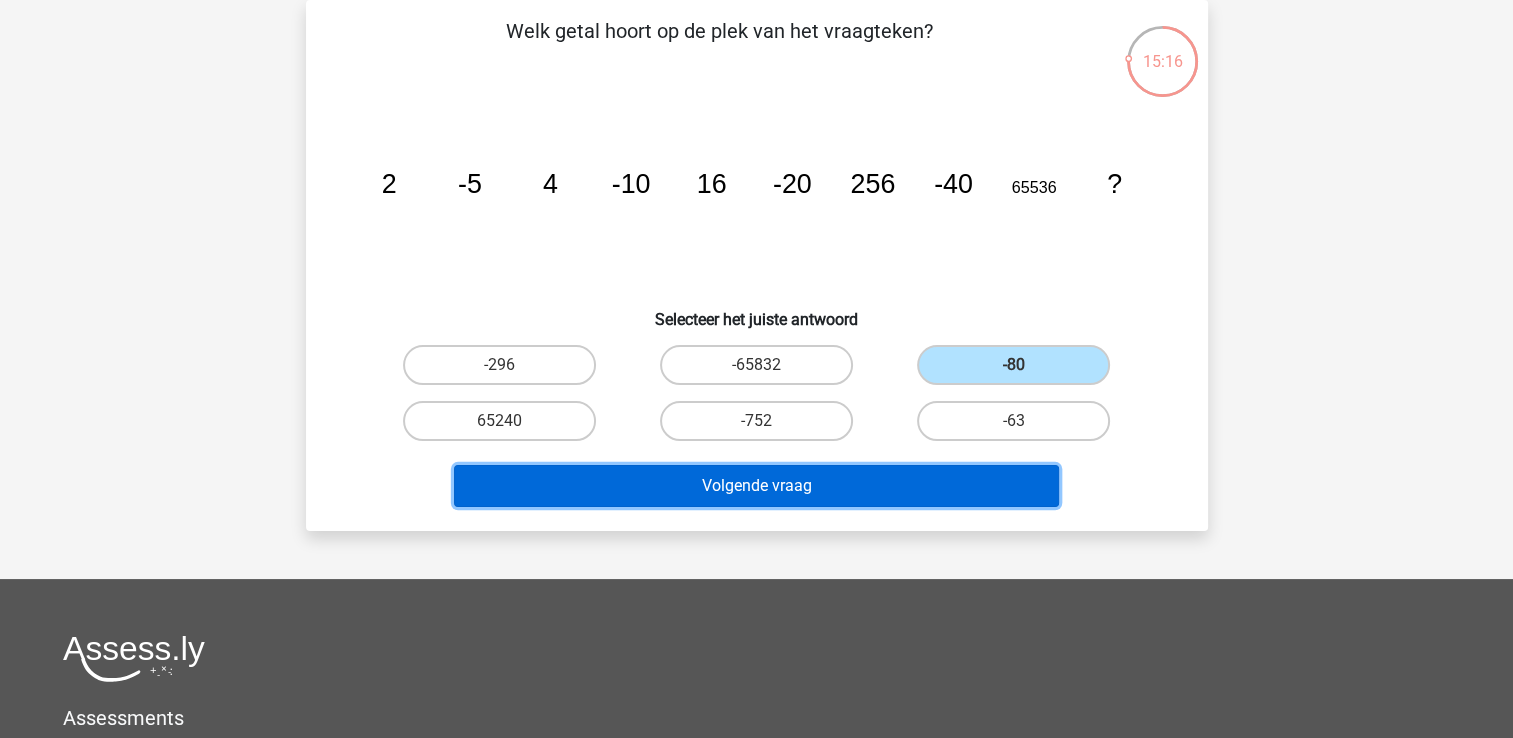 click on "Volgende vraag" at bounding box center (756, 486) 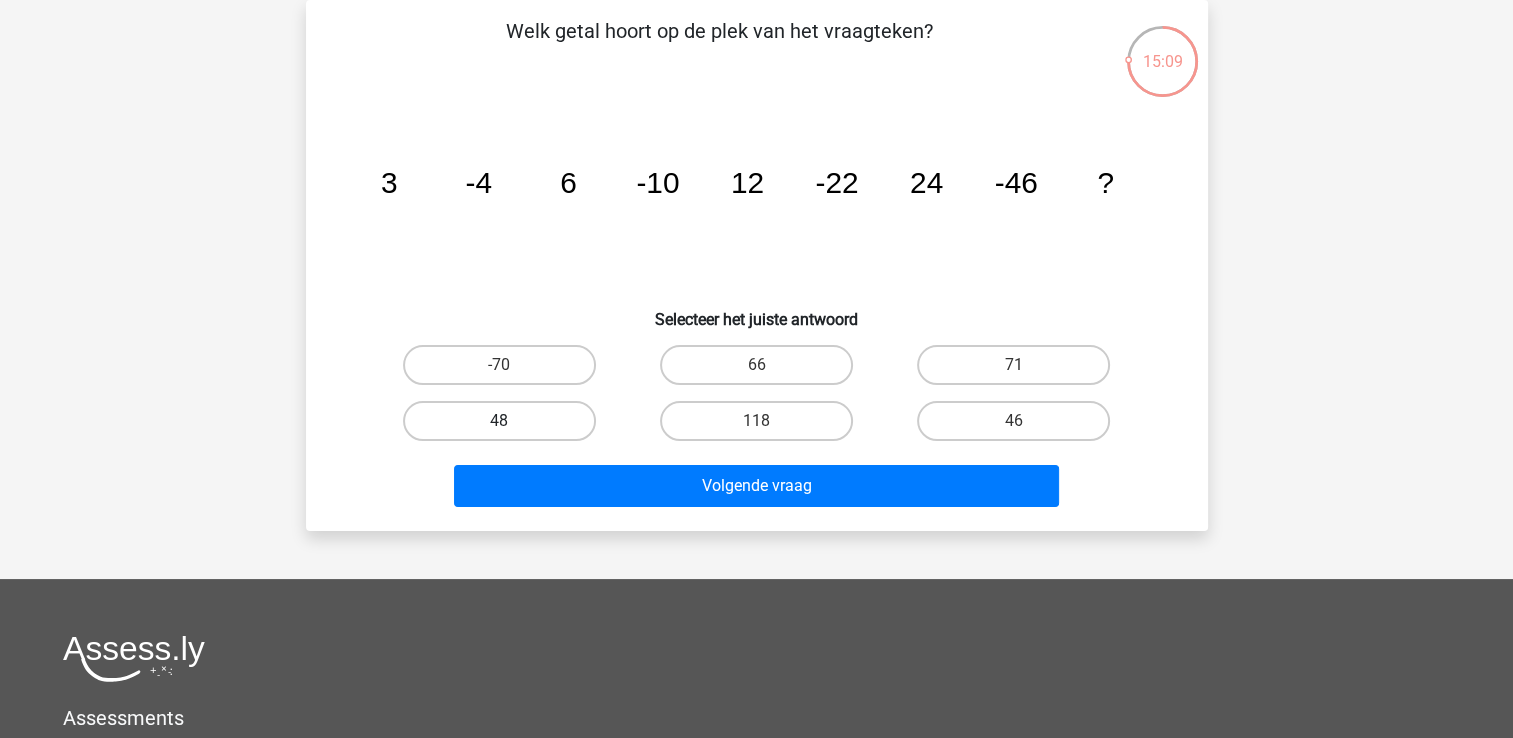 click on "48" at bounding box center (499, 421) 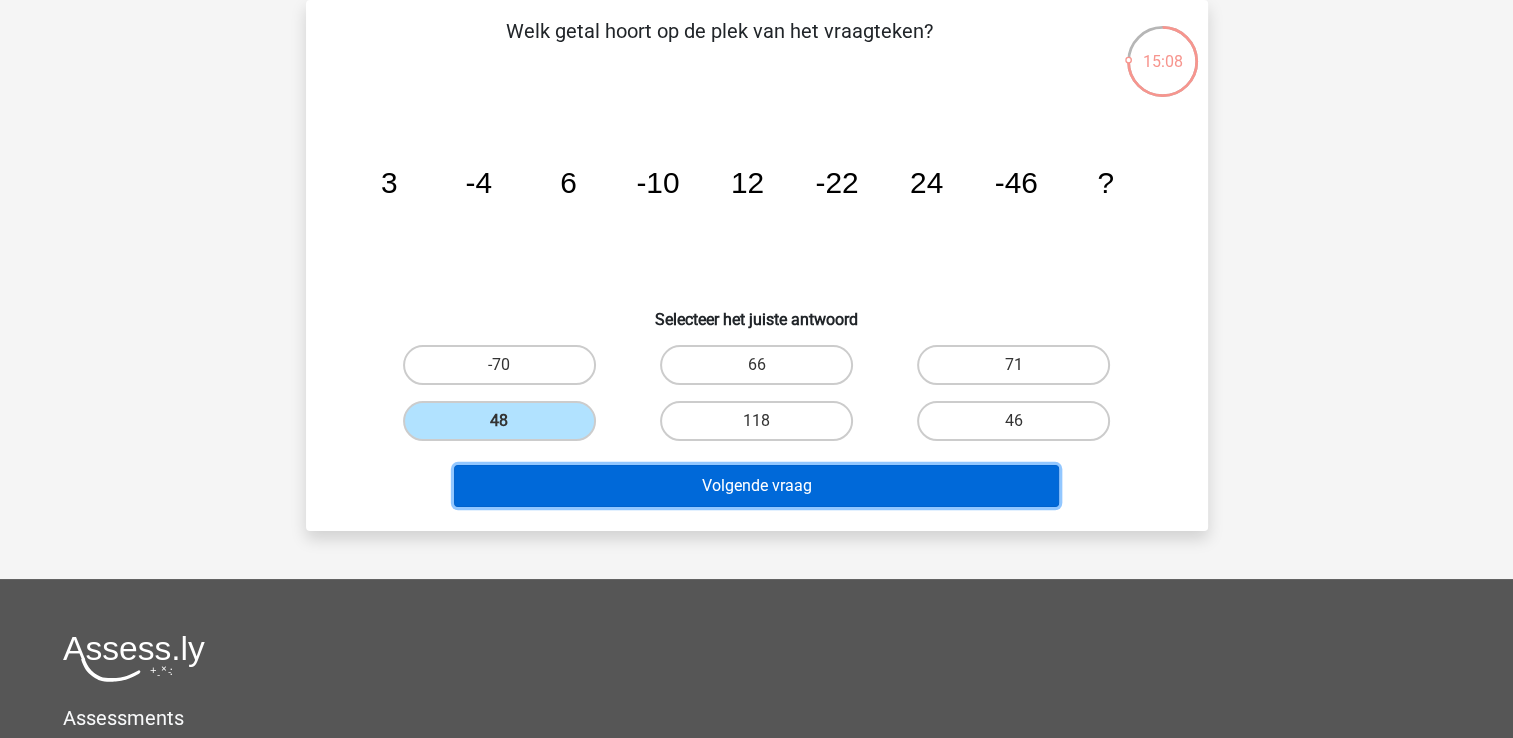 click on "Volgende vraag" at bounding box center [756, 486] 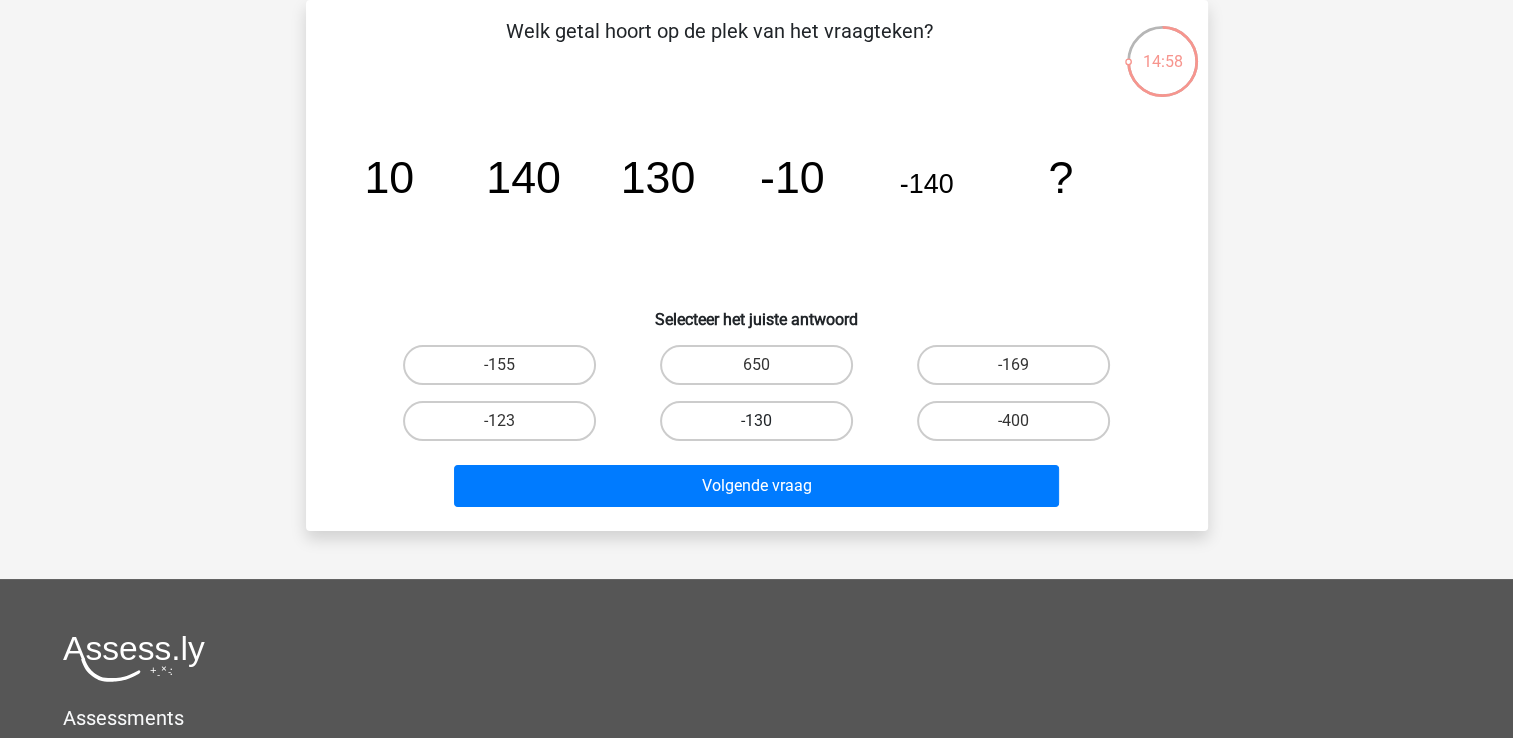 click on "-130" at bounding box center (756, 421) 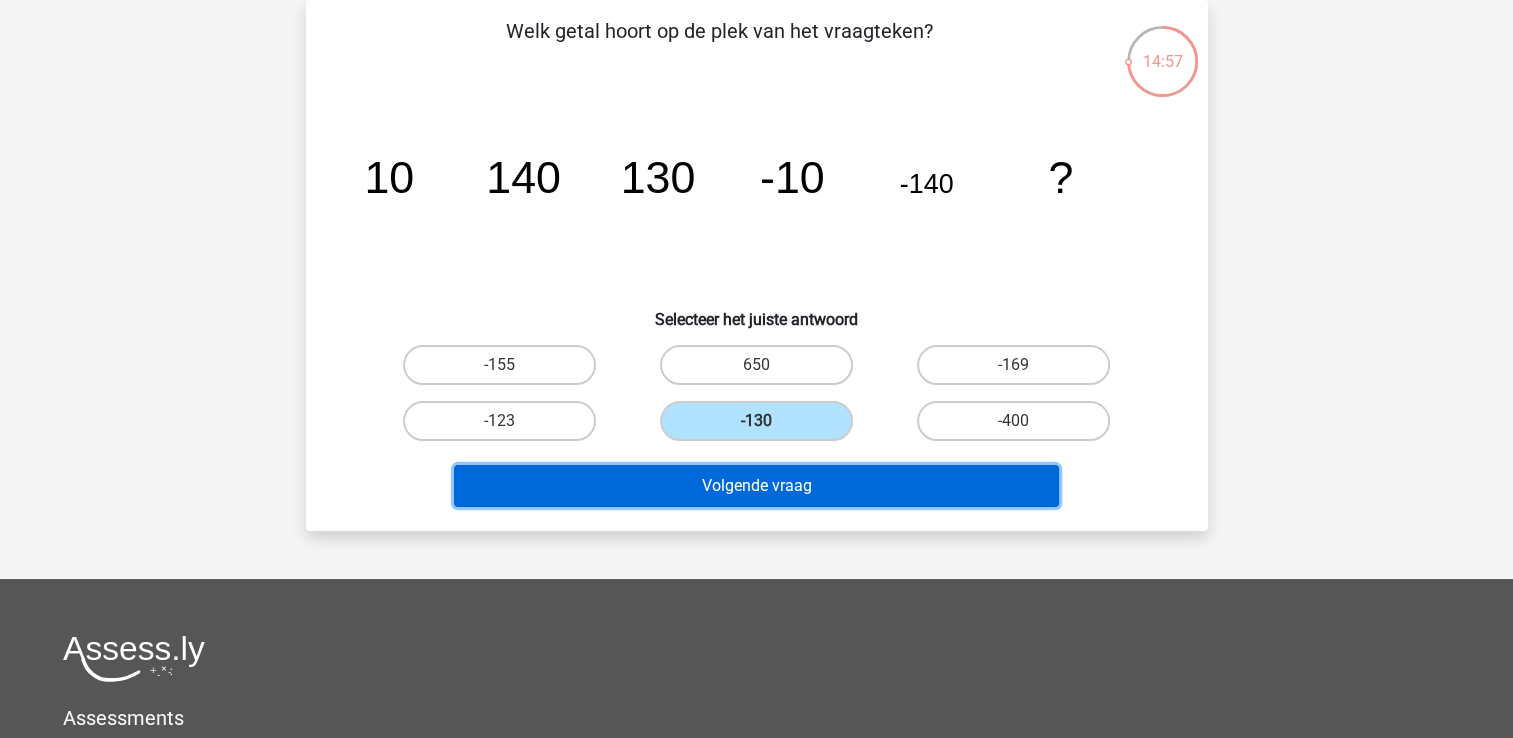 click on "Volgende vraag" at bounding box center [756, 486] 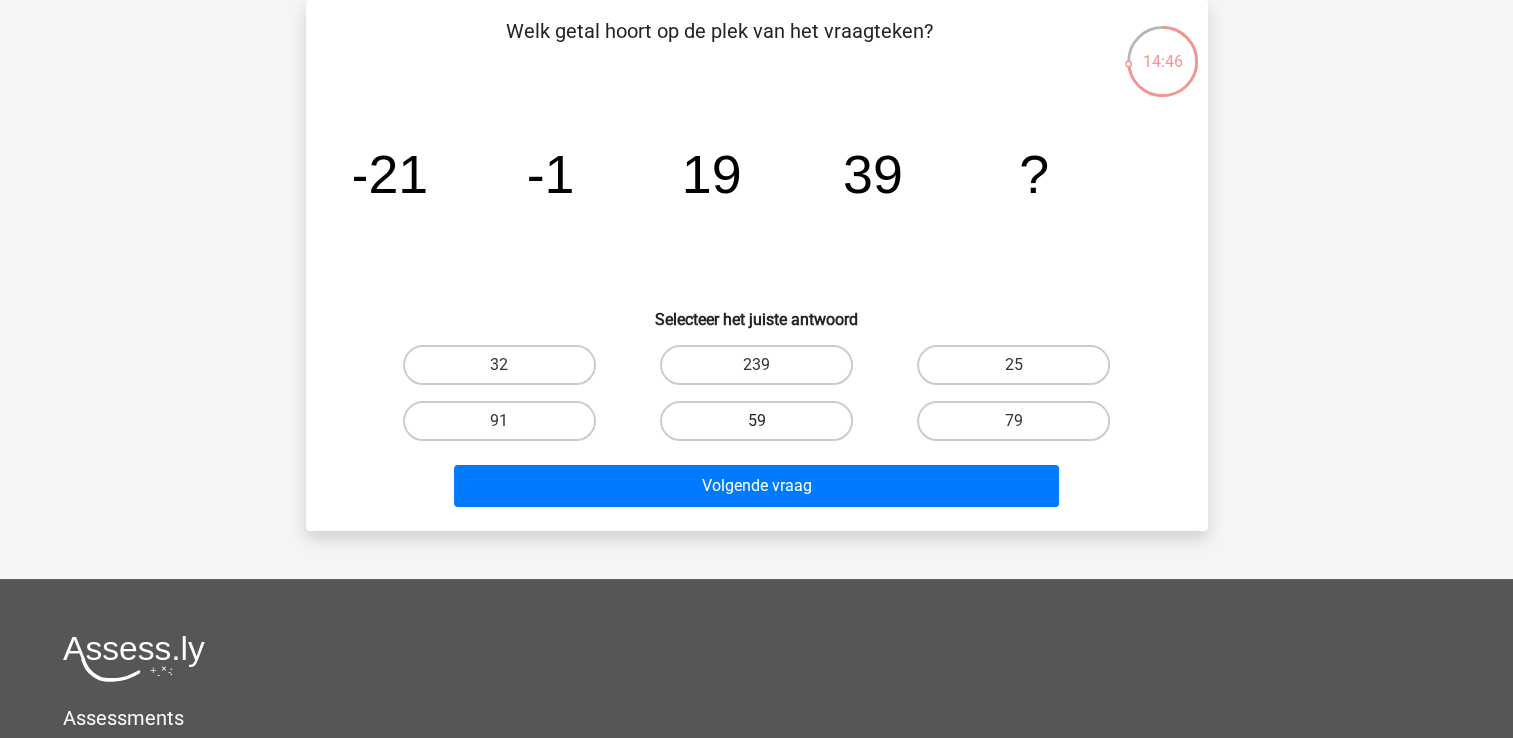 click on "59" at bounding box center (756, 421) 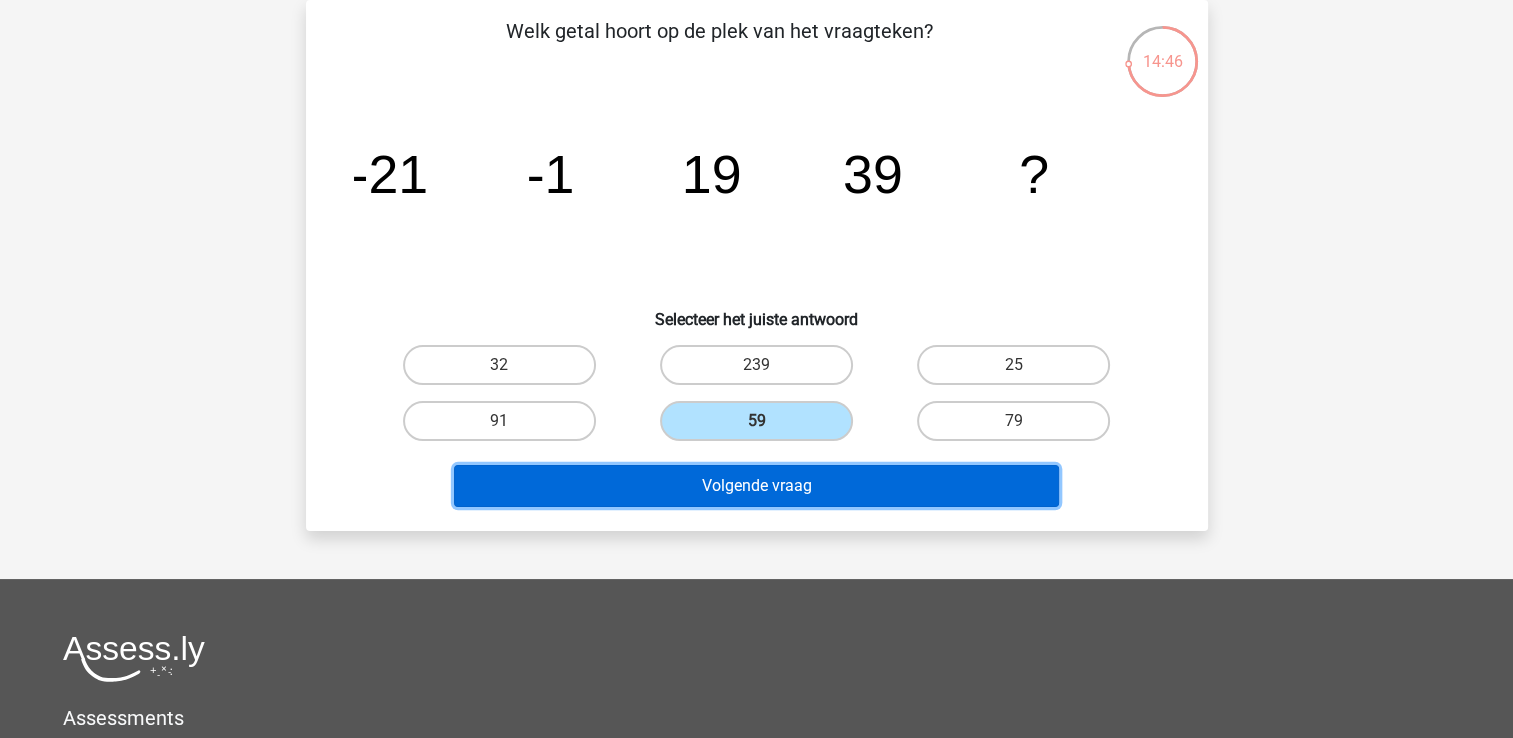 click on "Volgende vraag" at bounding box center (756, 486) 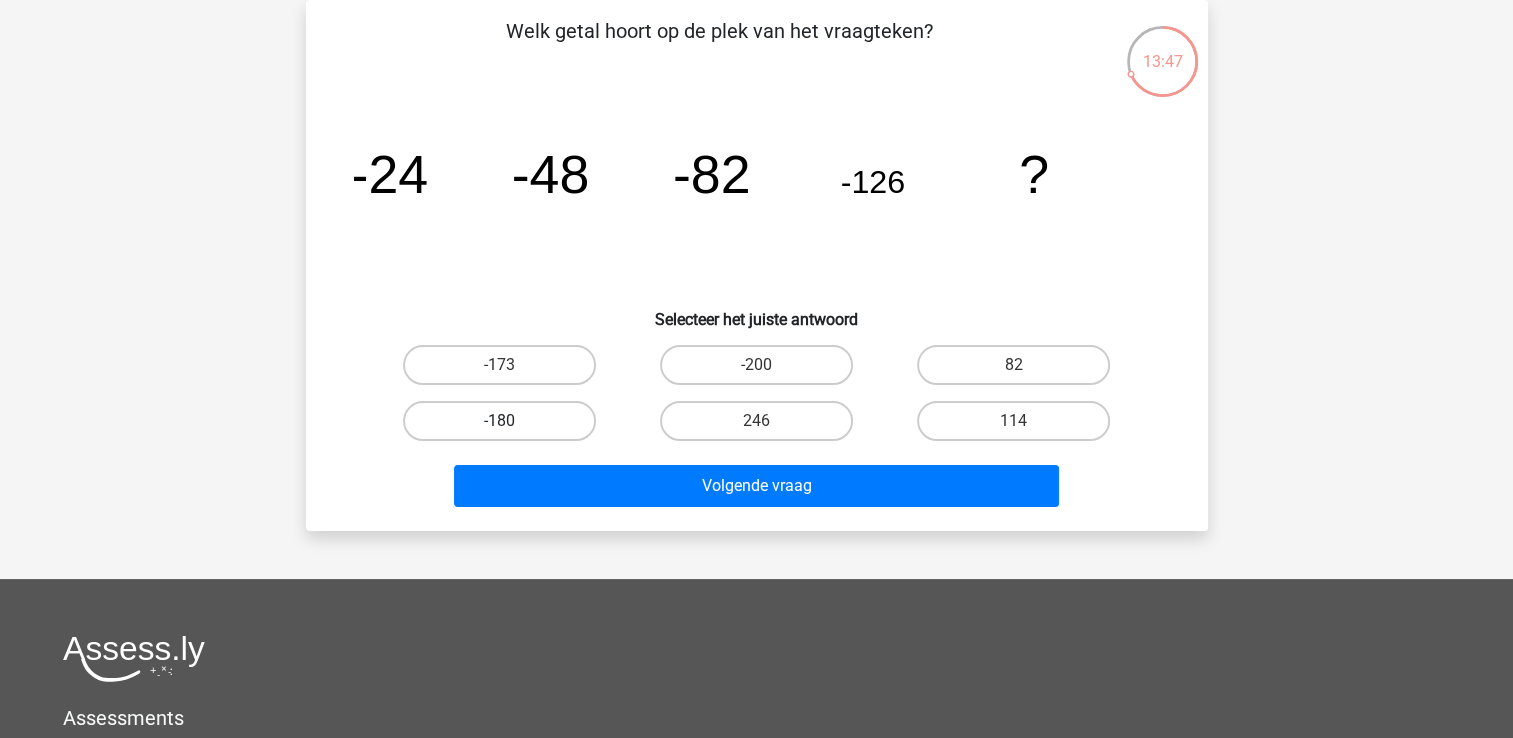 click on "-180" at bounding box center [499, 421] 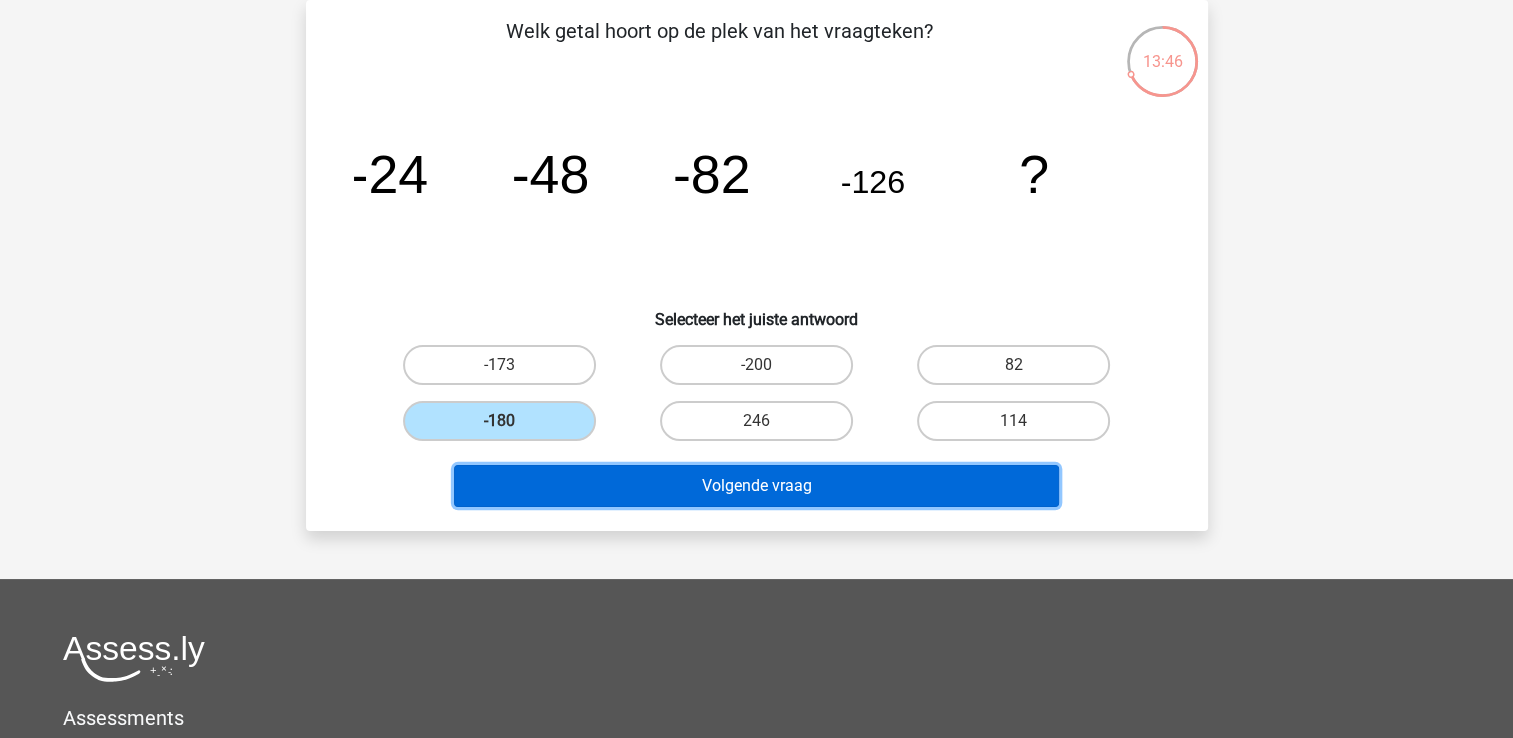 click on "Volgende vraag" at bounding box center (756, 486) 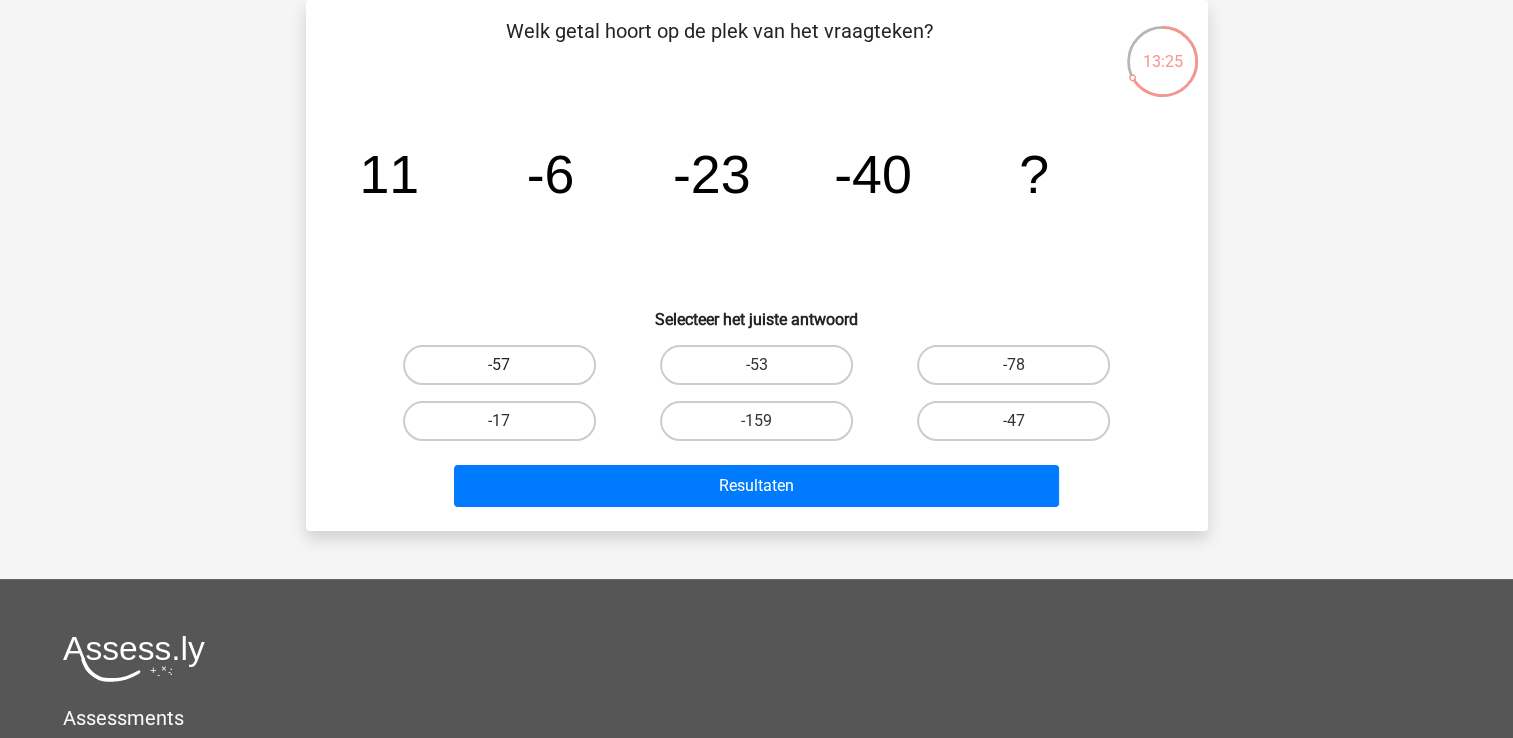 click on "-57" at bounding box center [499, 365] 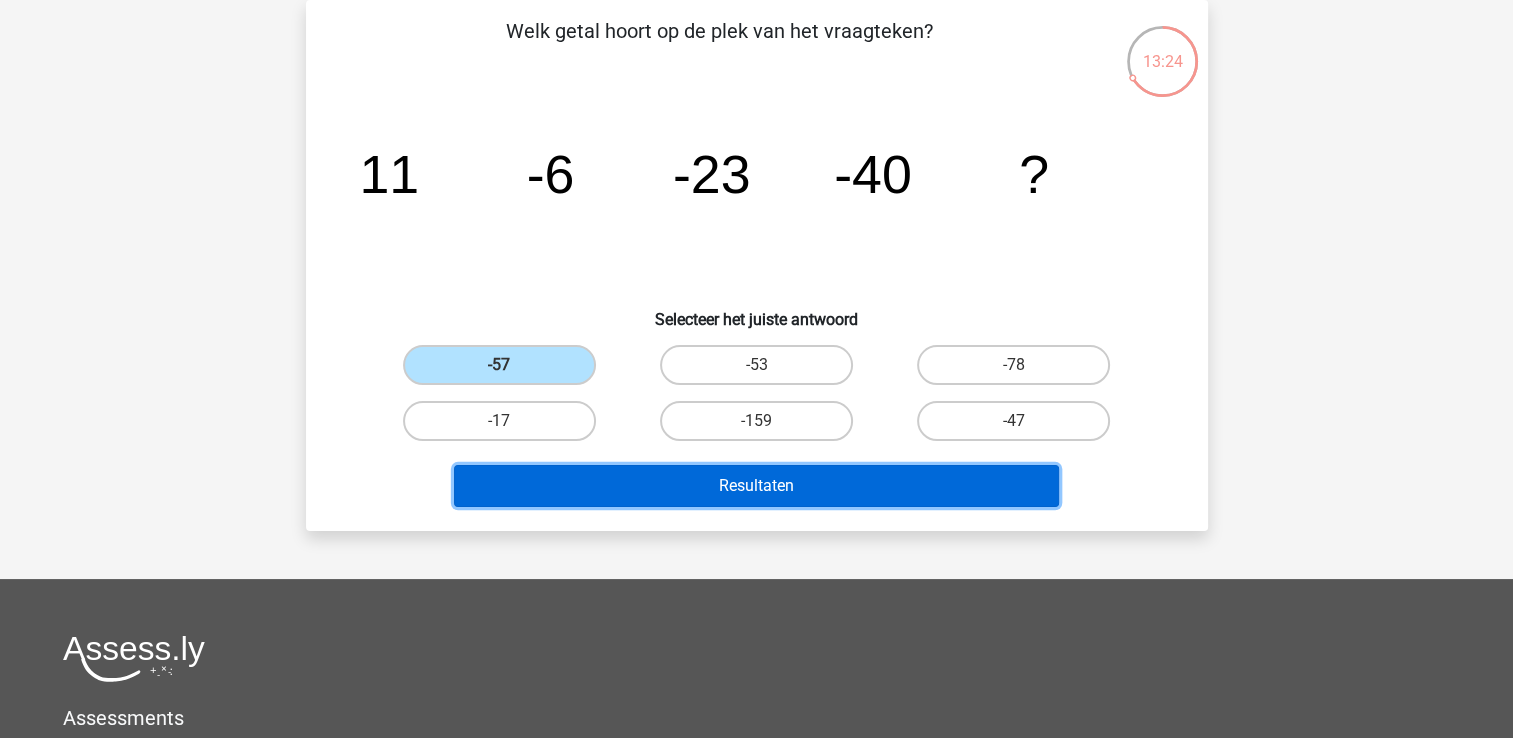 click on "Resultaten" at bounding box center (756, 486) 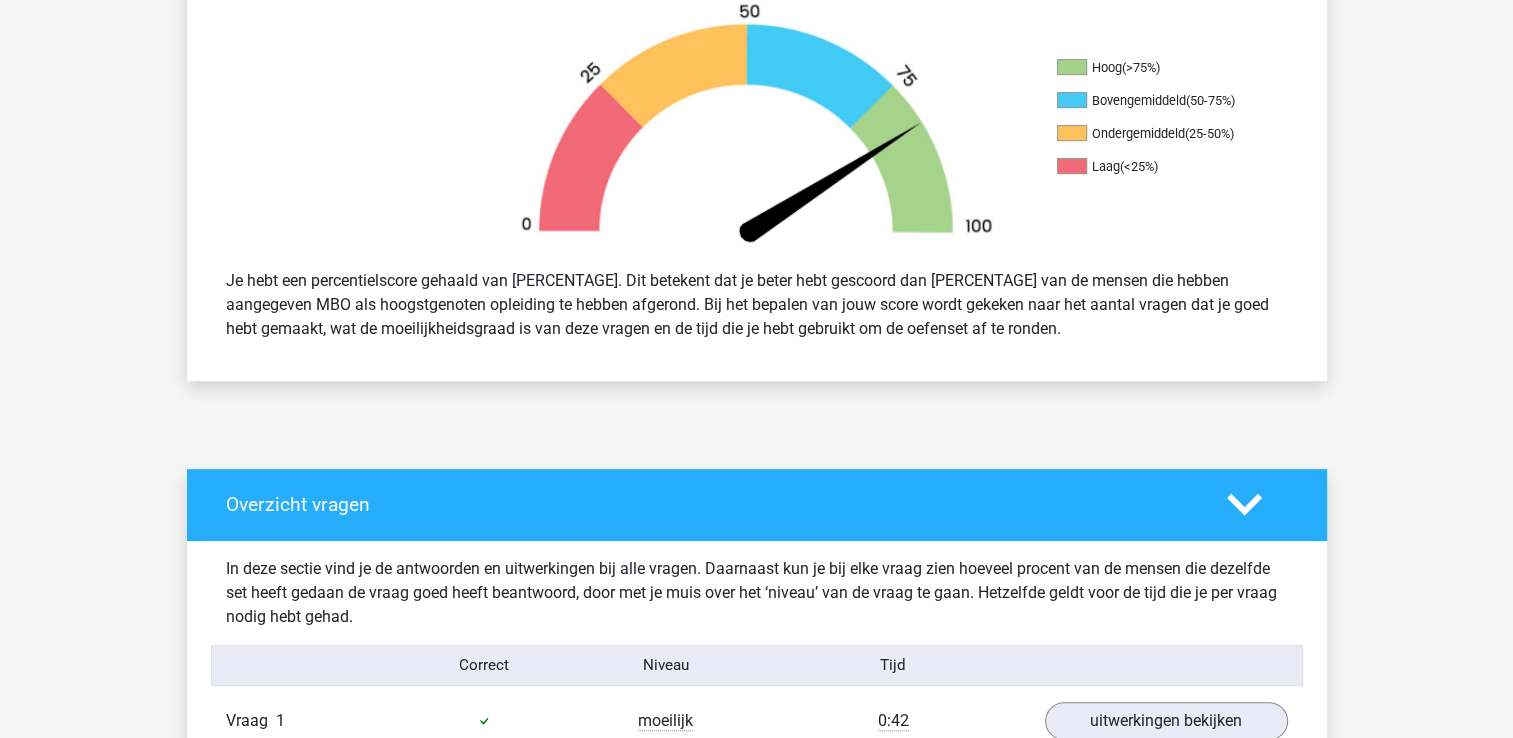 scroll, scrollTop: 700, scrollLeft: 0, axis: vertical 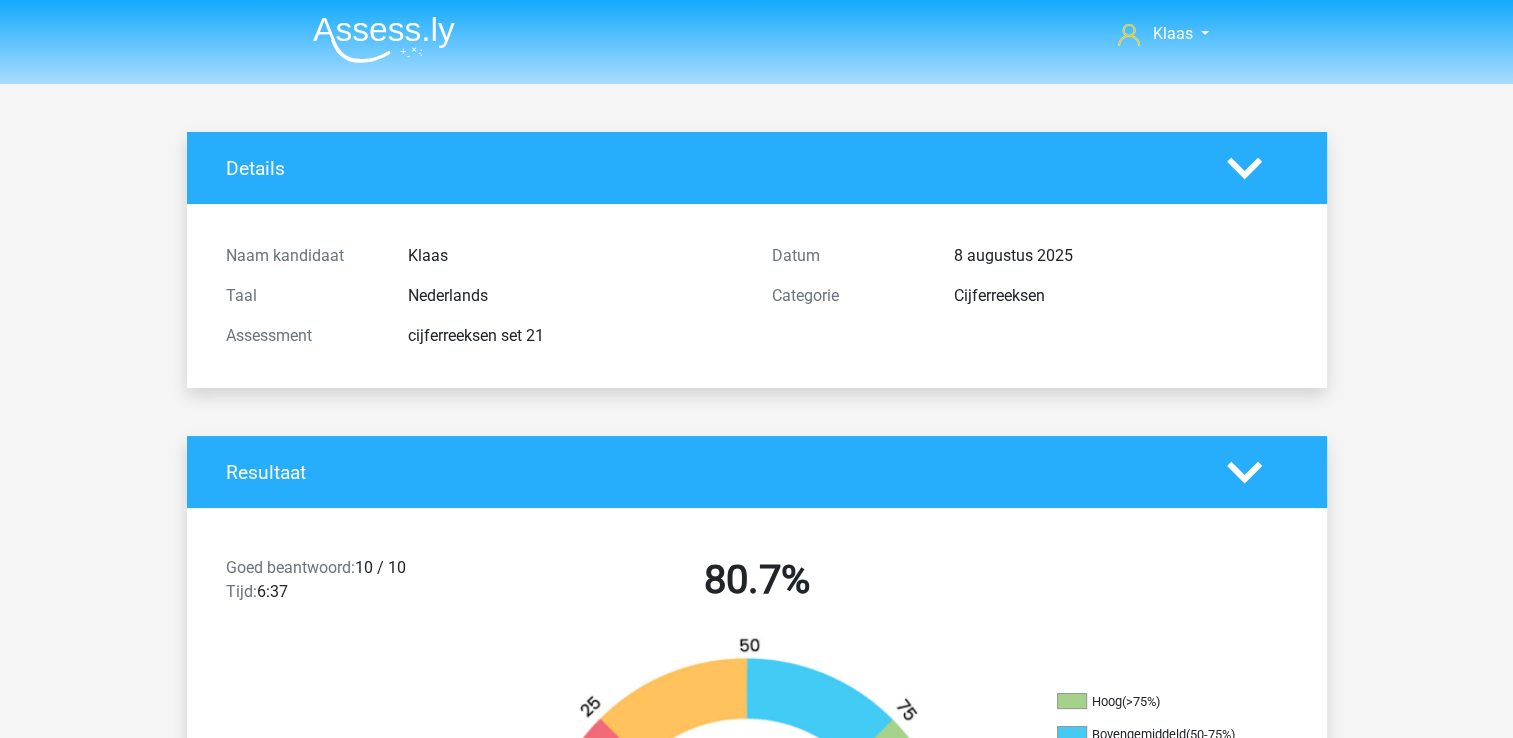 click on "Klaas
klaasenmargje@hotmail.com" at bounding box center (756, 1845) 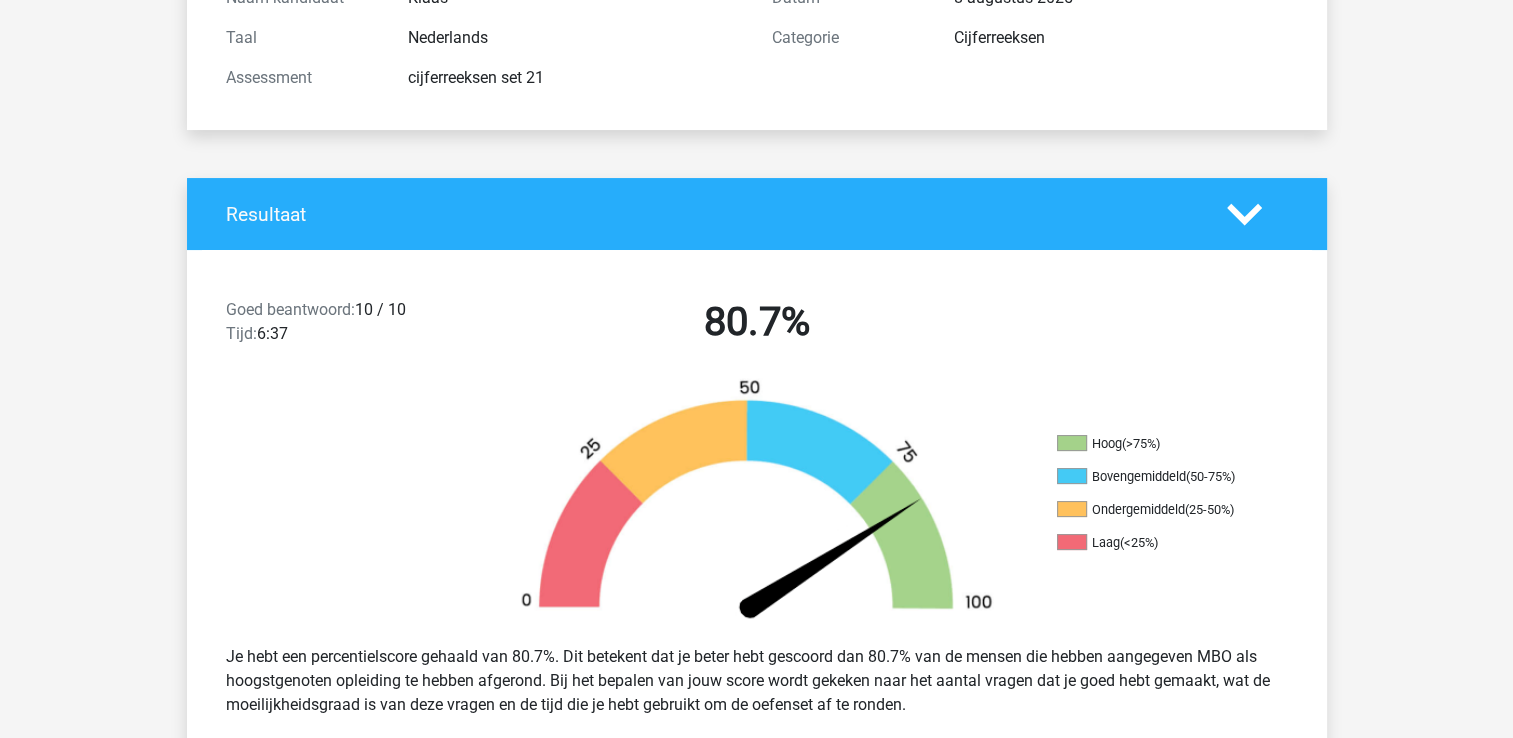 scroll, scrollTop: 400, scrollLeft: 0, axis: vertical 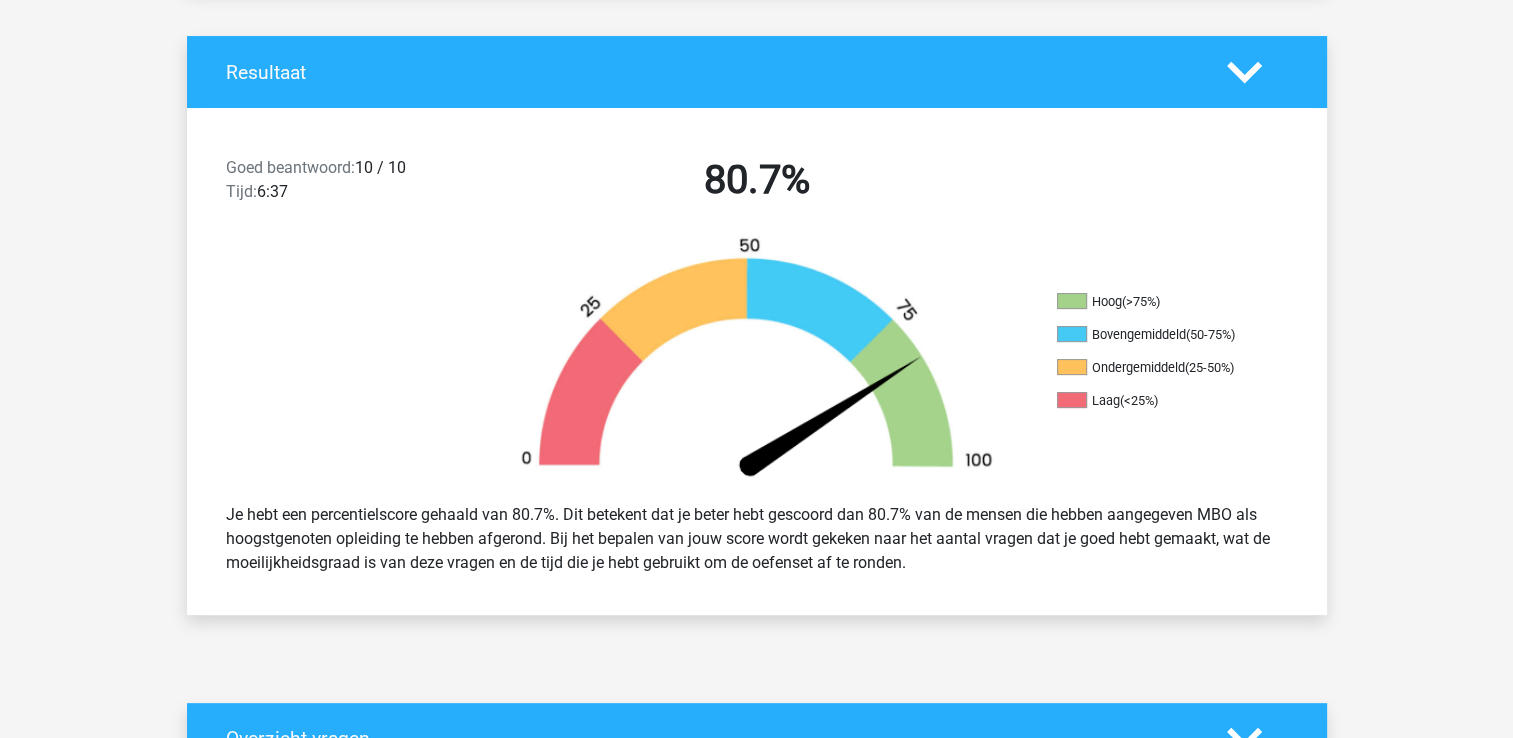click 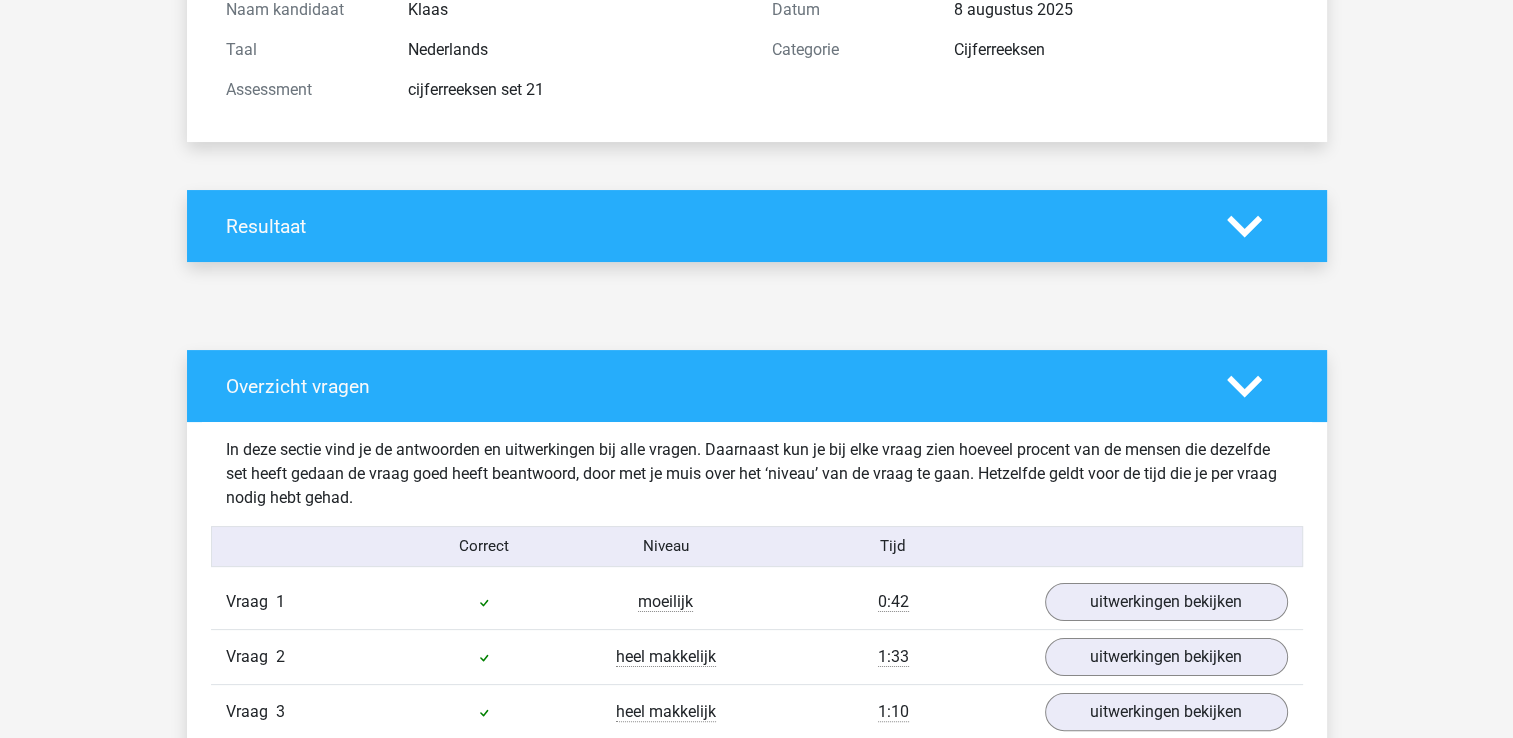 scroll, scrollTop: 0, scrollLeft: 0, axis: both 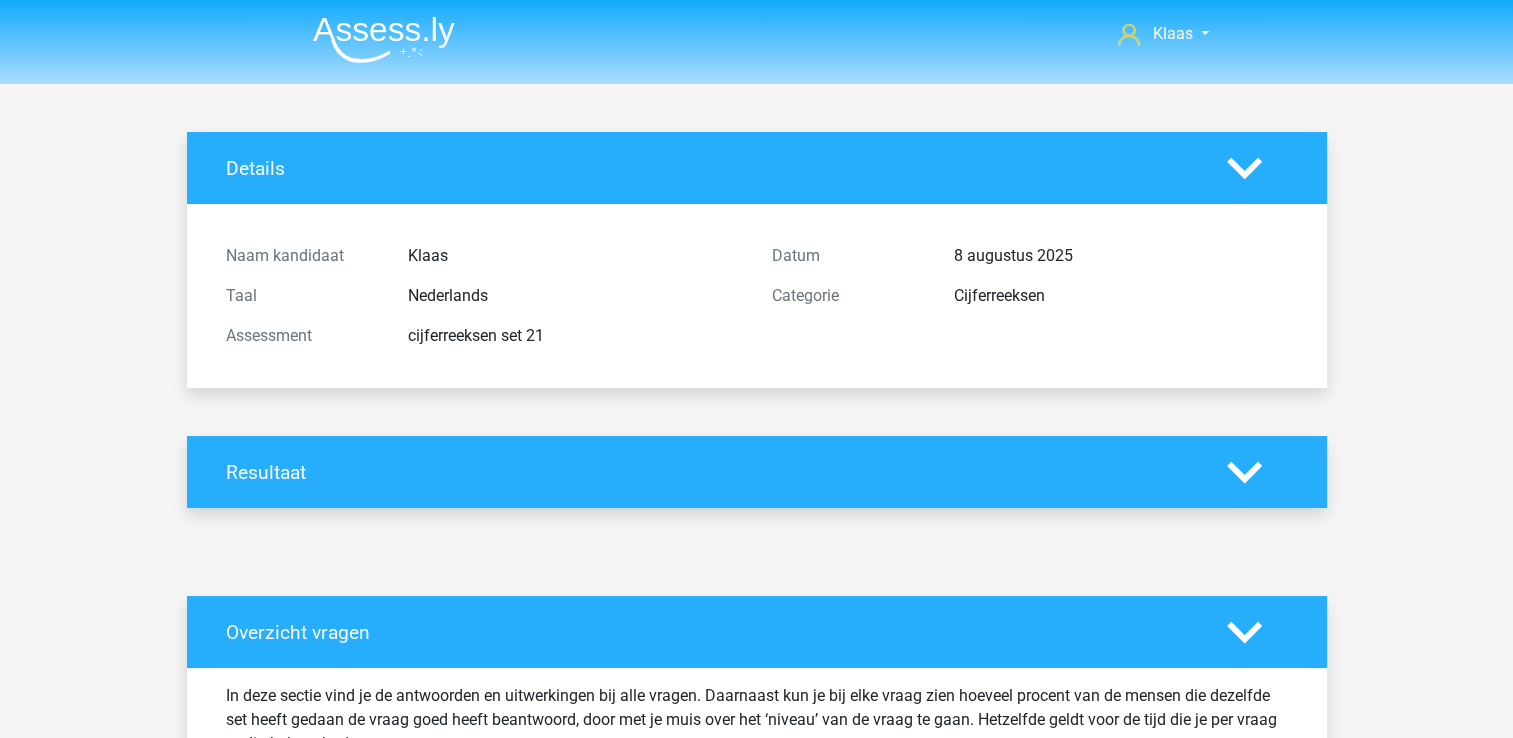 click at bounding box center [384, 39] 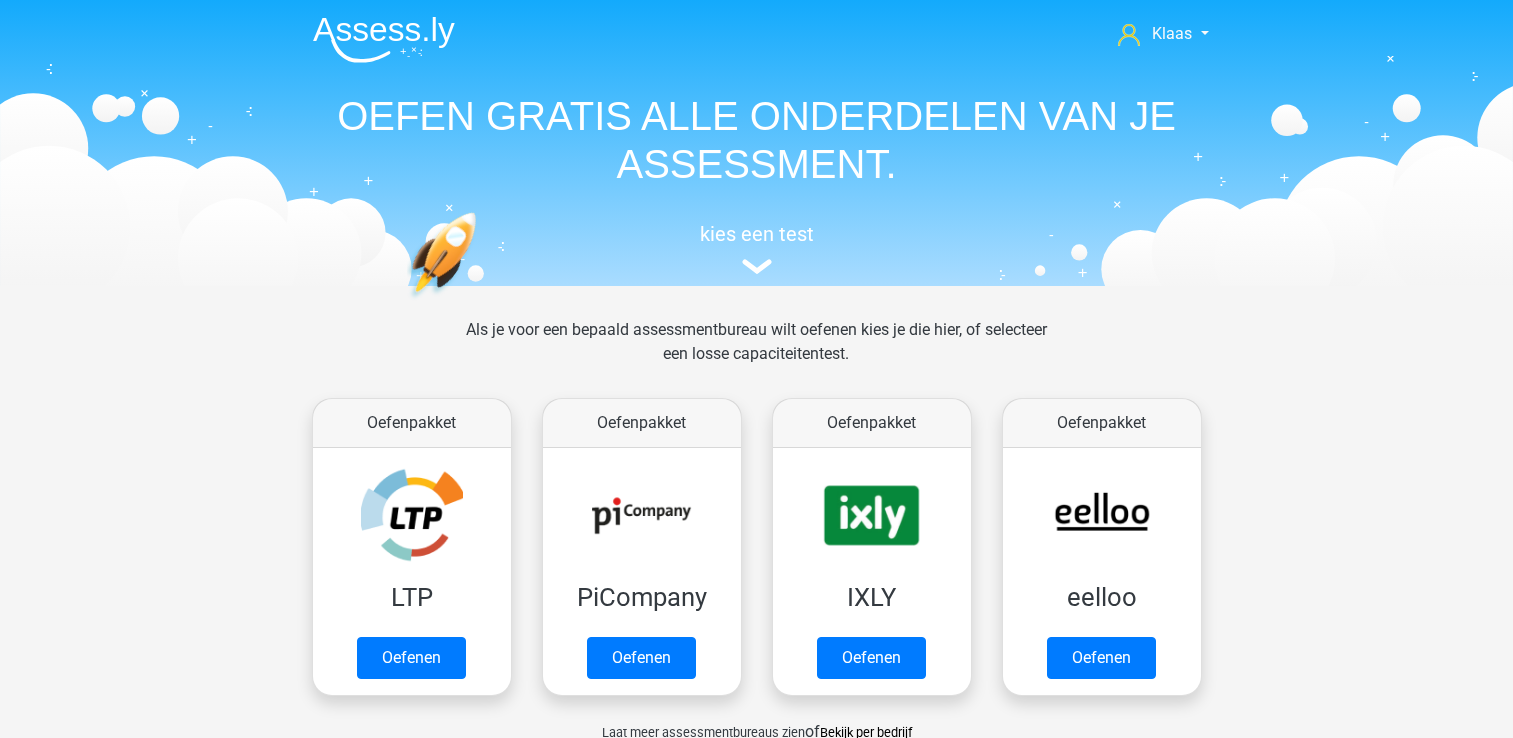 scroll, scrollTop: 0, scrollLeft: 0, axis: both 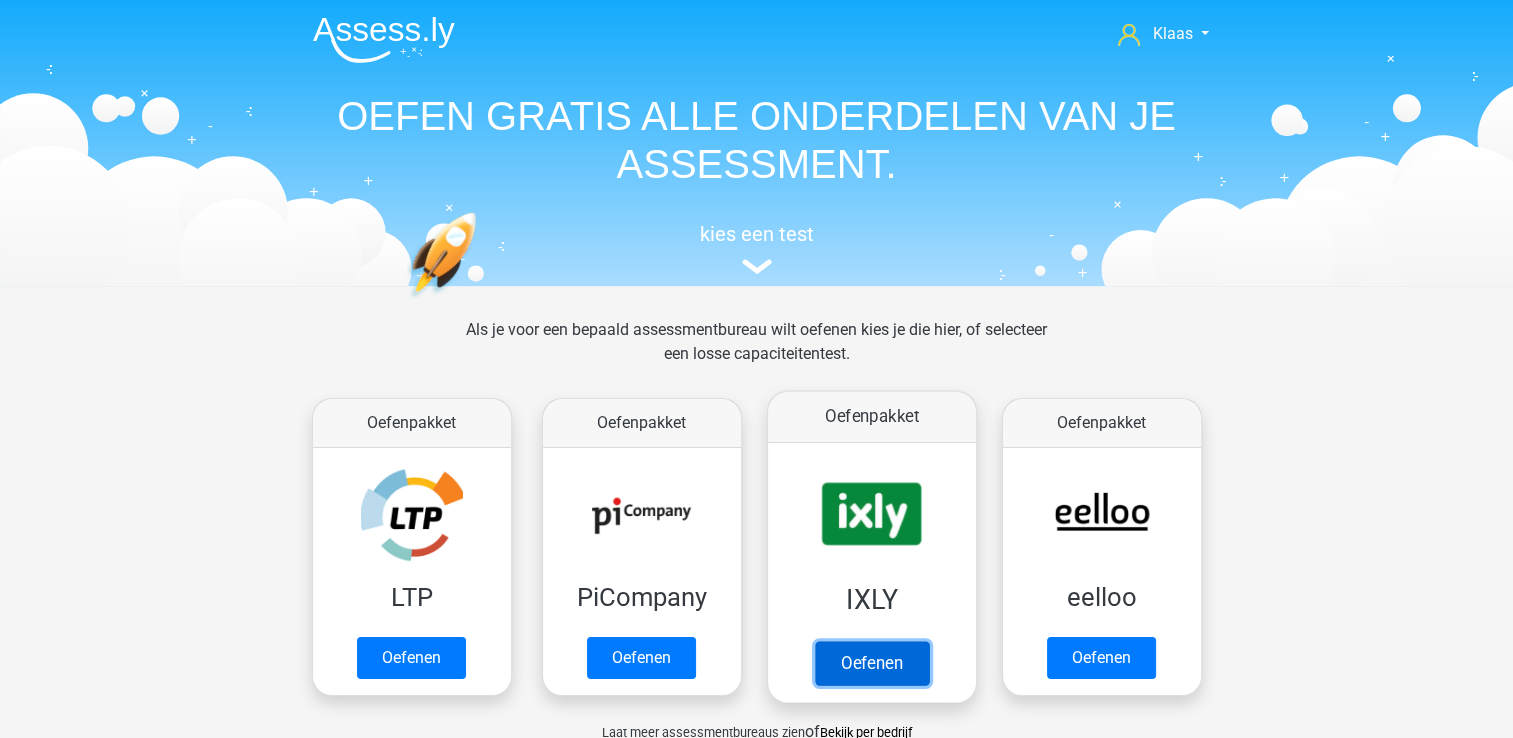 click on "Oefenen" at bounding box center (871, 663) 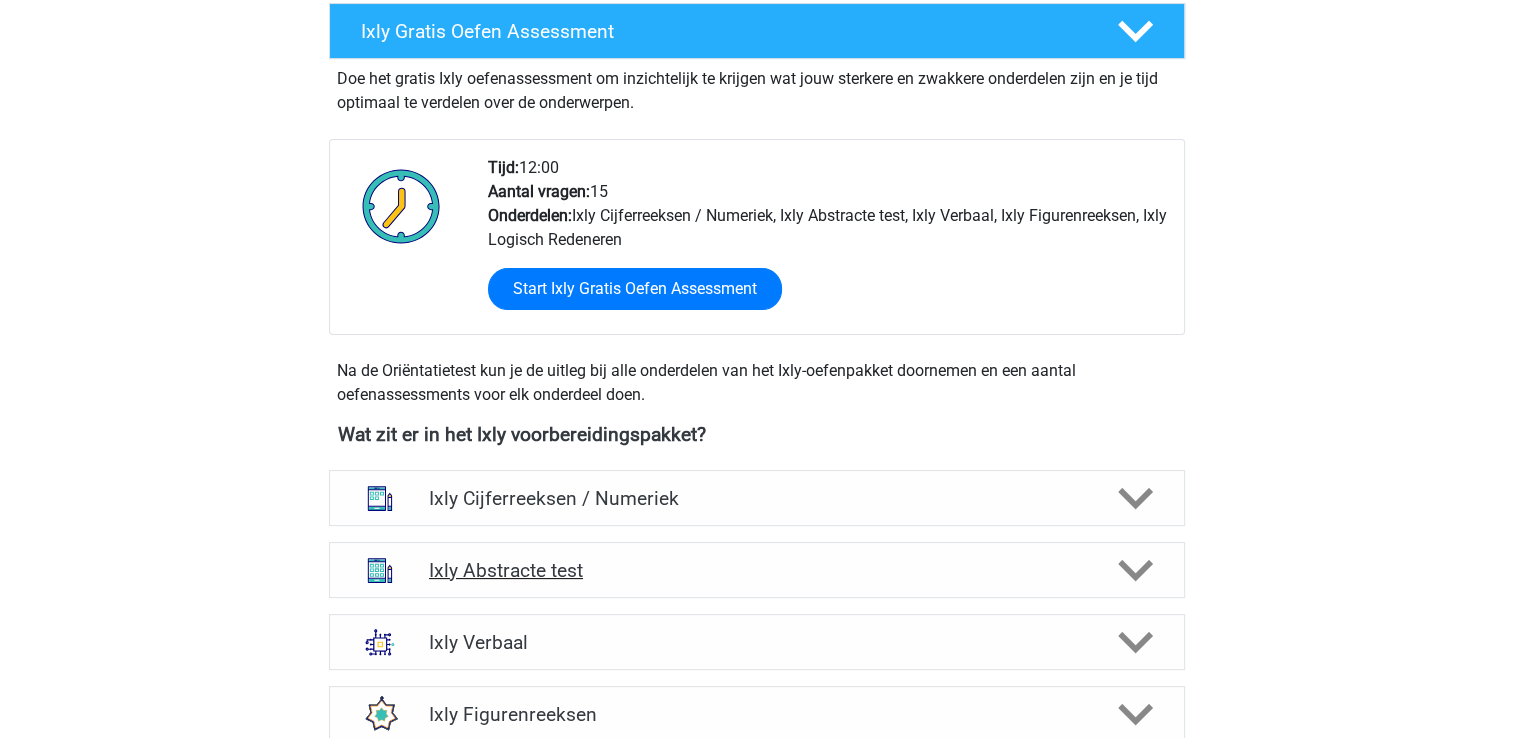 scroll, scrollTop: 400, scrollLeft: 0, axis: vertical 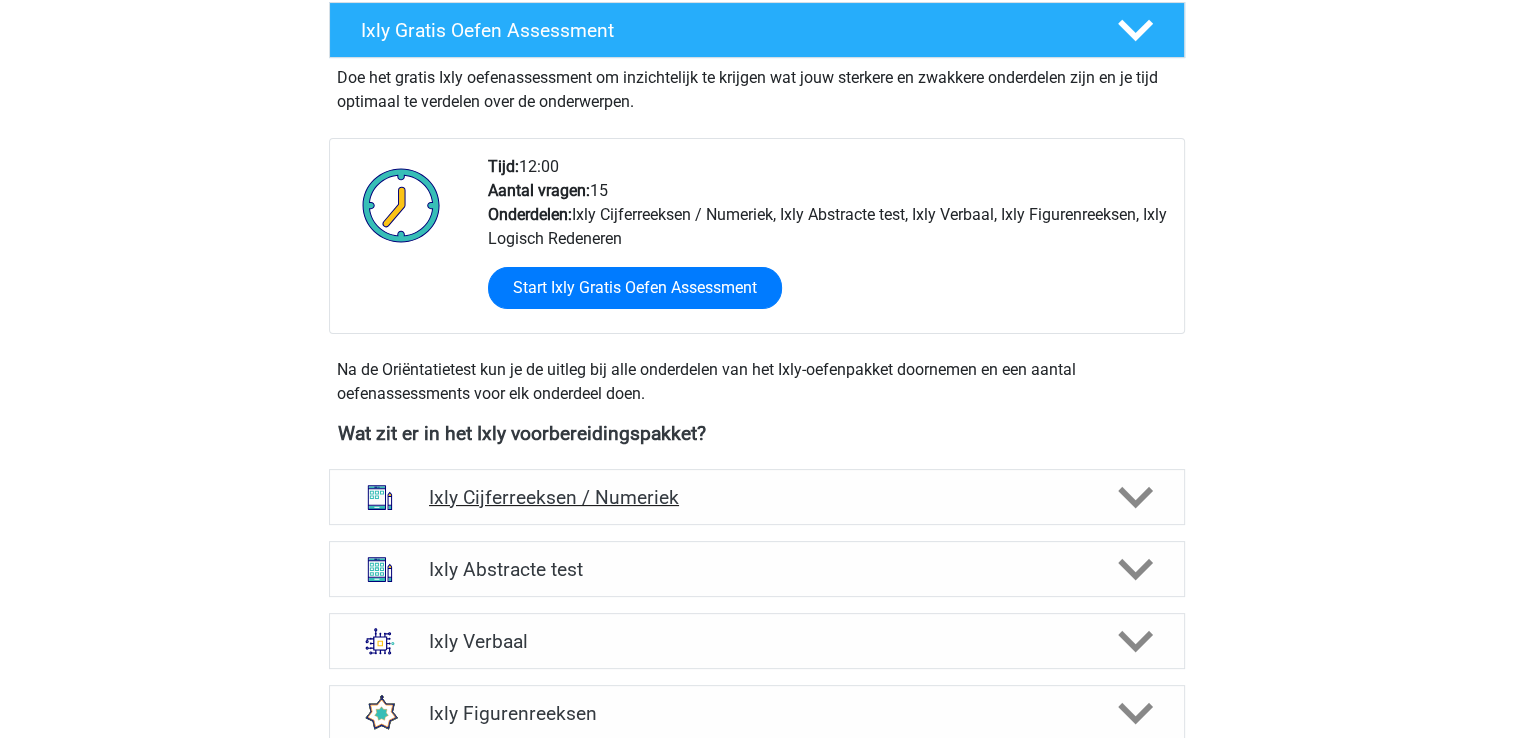click on "Ixly Cijferreeksen / Numeriek" at bounding box center [756, 497] 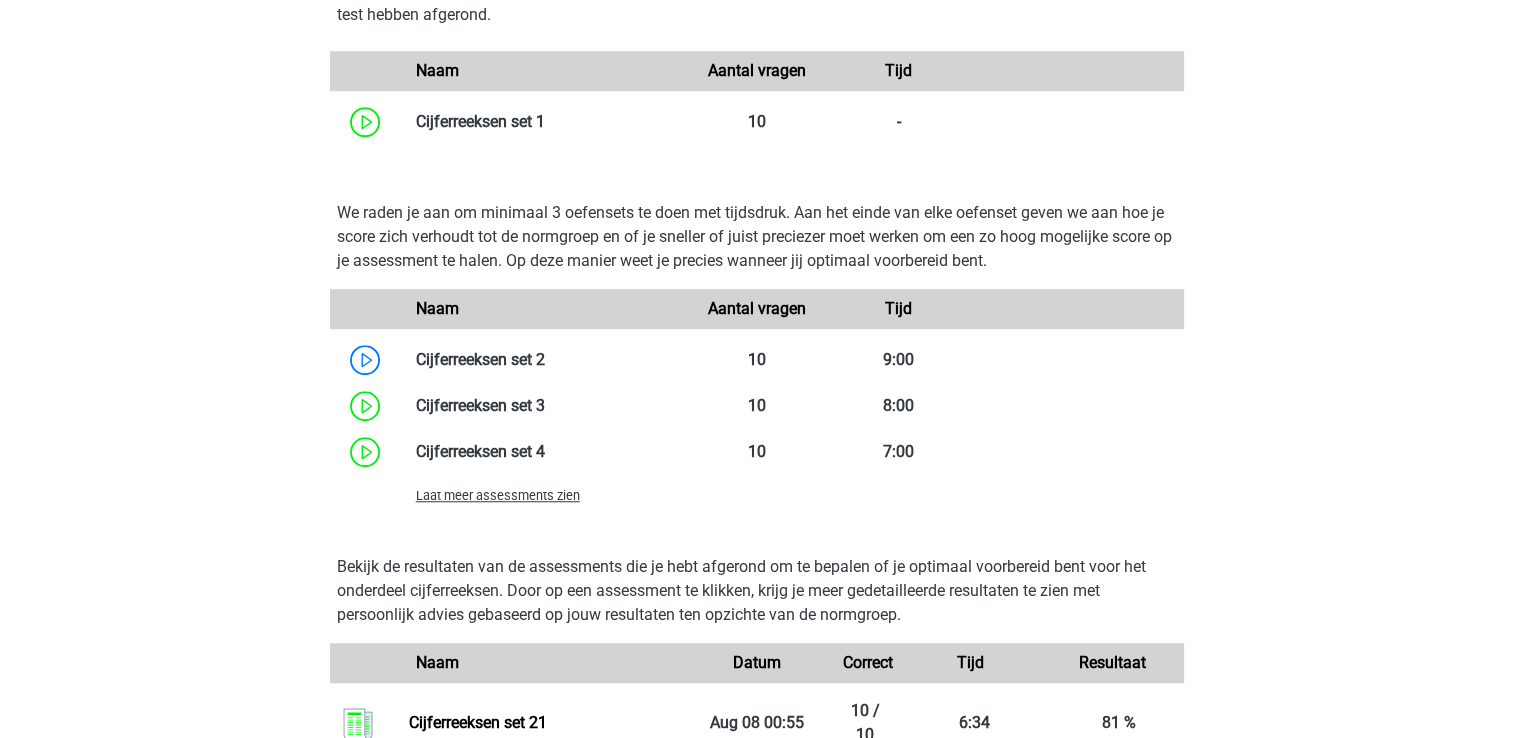 scroll, scrollTop: 1400, scrollLeft: 0, axis: vertical 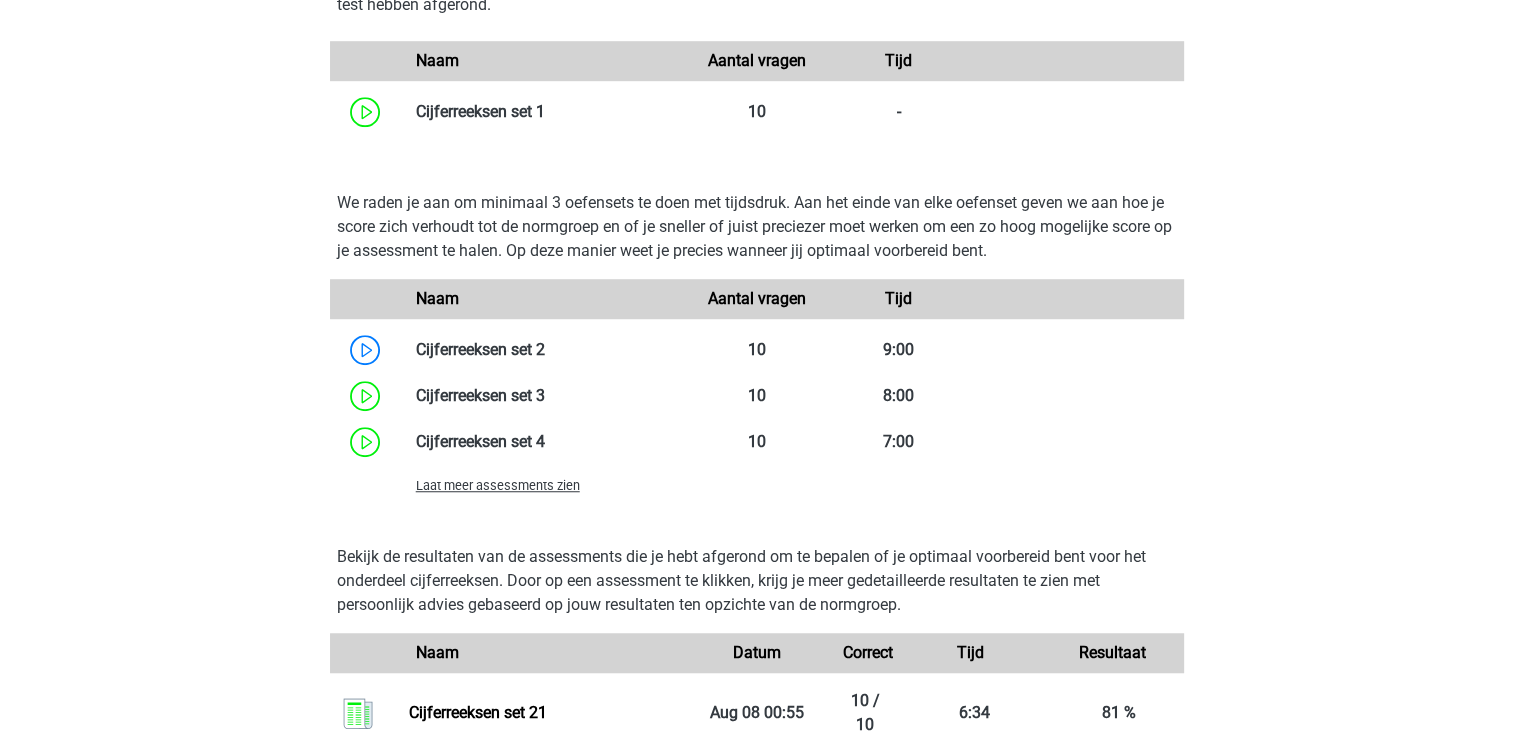 click on "Laat meer assessments zien" at bounding box center (498, 485) 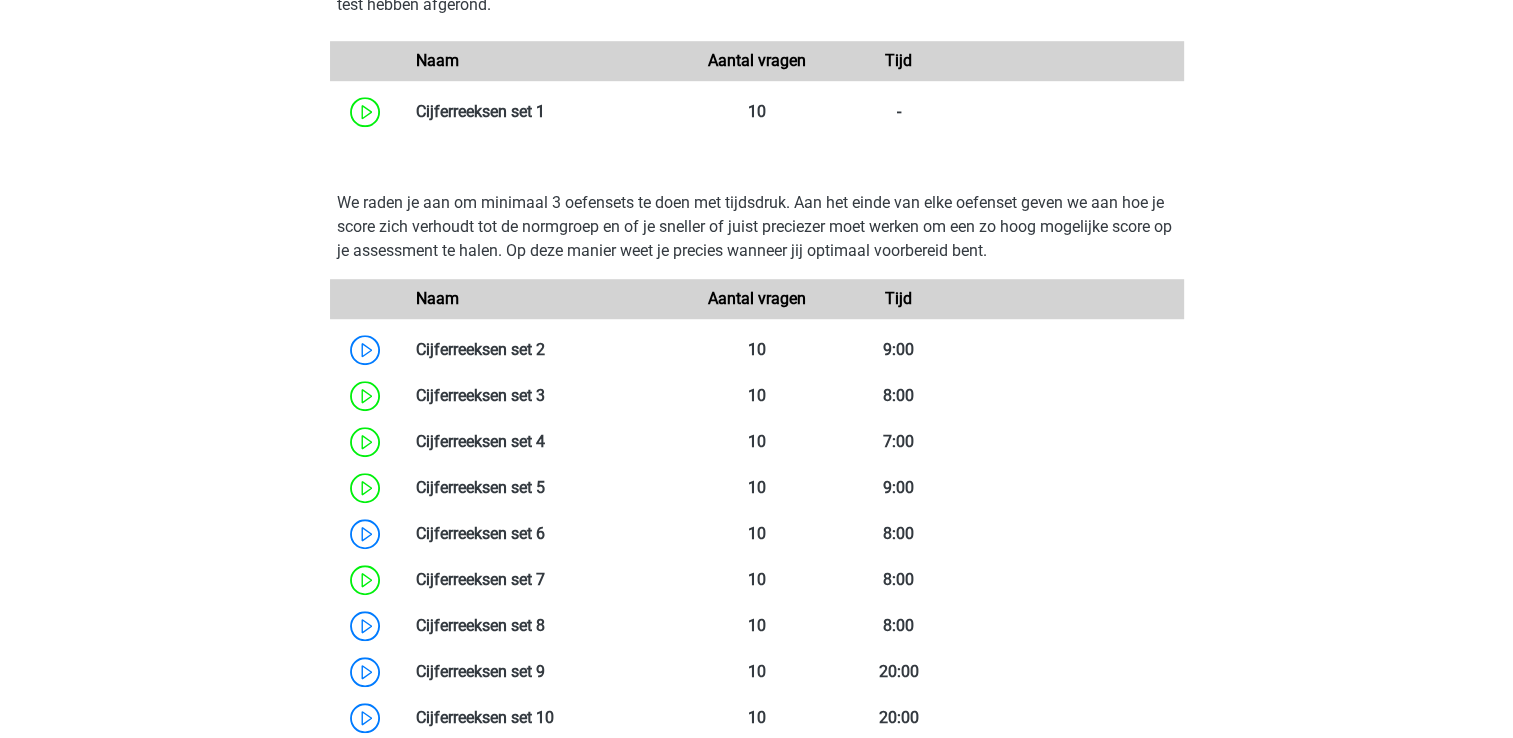 scroll, scrollTop: 2100, scrollLeft: 0, axis: vertical 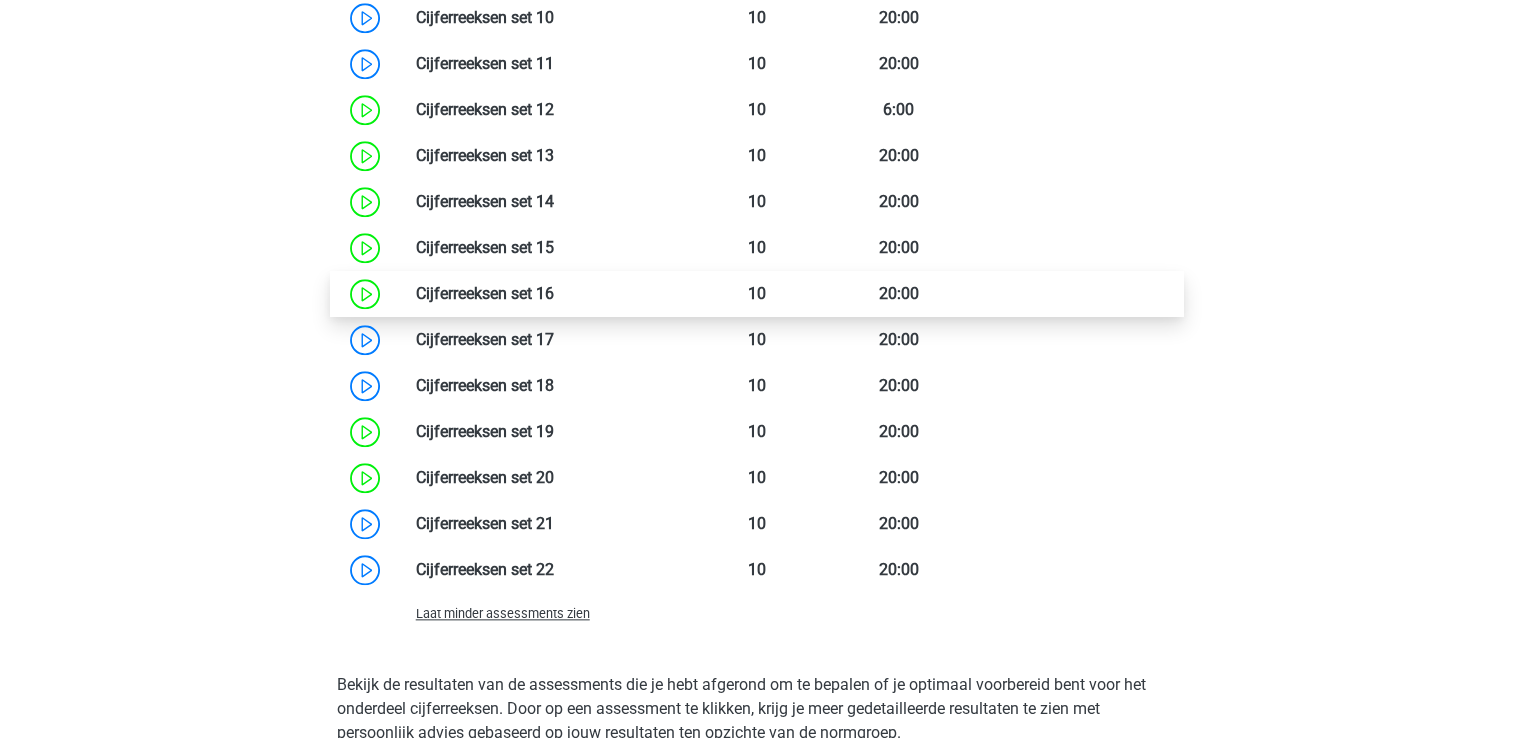 click at bounding box center [554, 293] 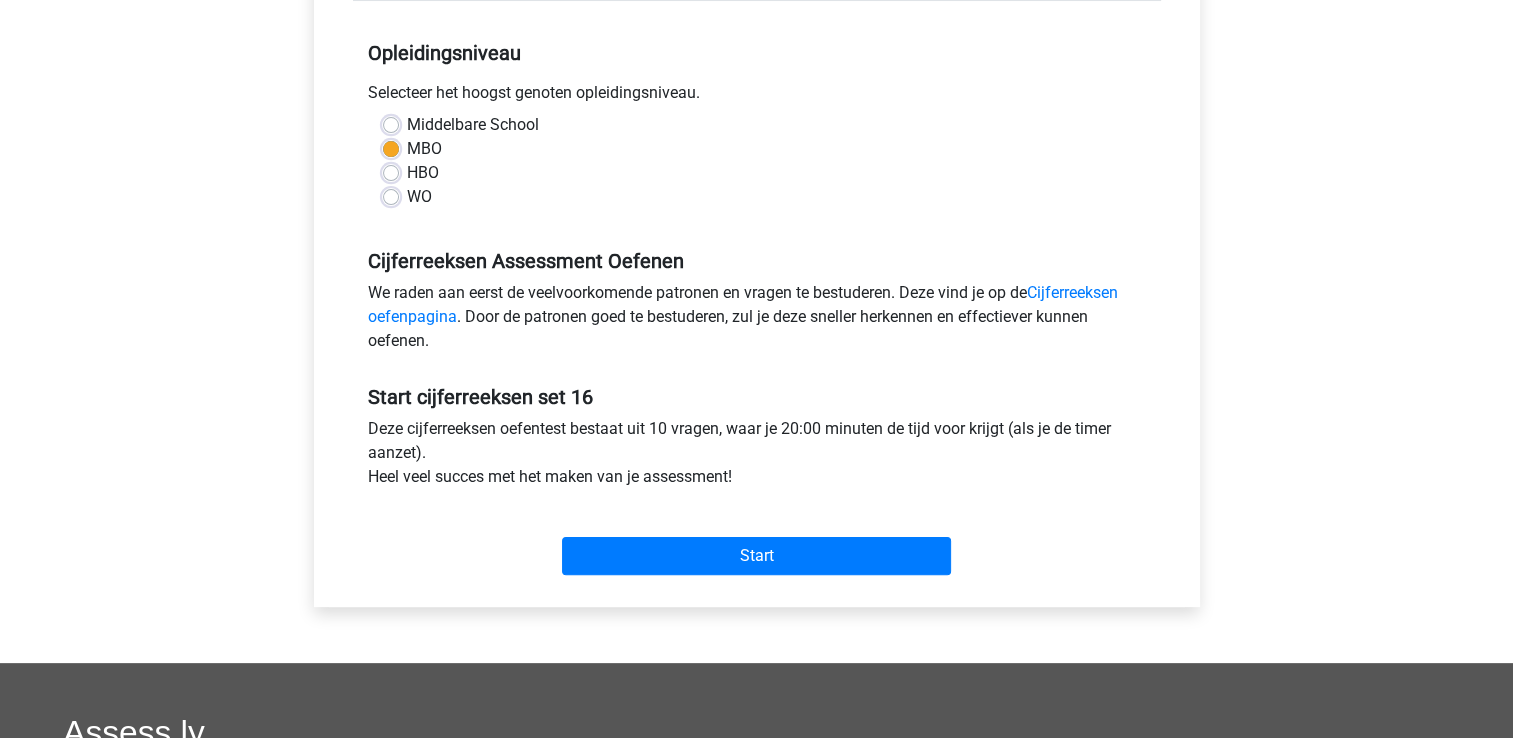 scroll, scrollTop: 400, scrollLeft: 0, axis: vertical 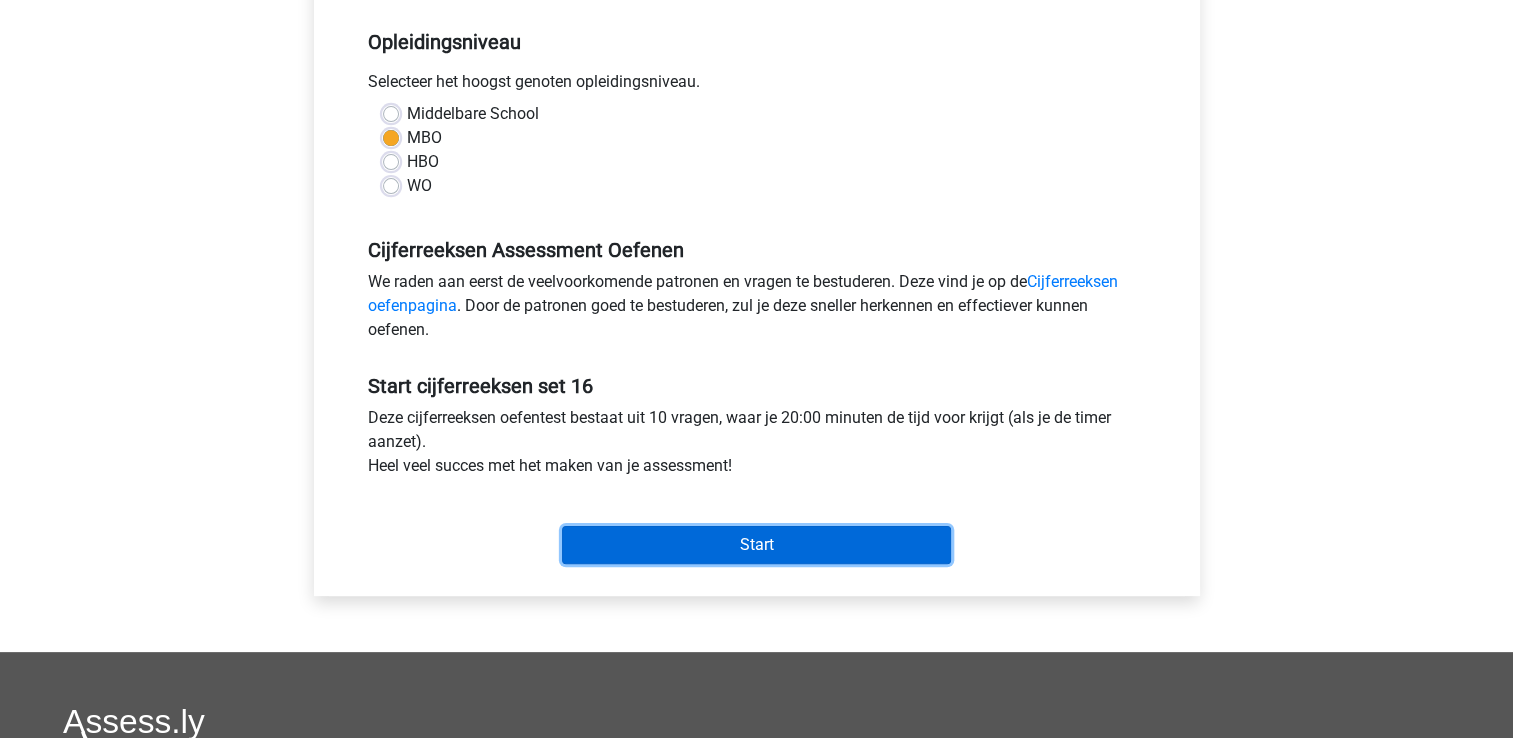 click on "Start" at bounding box center (756, 545) 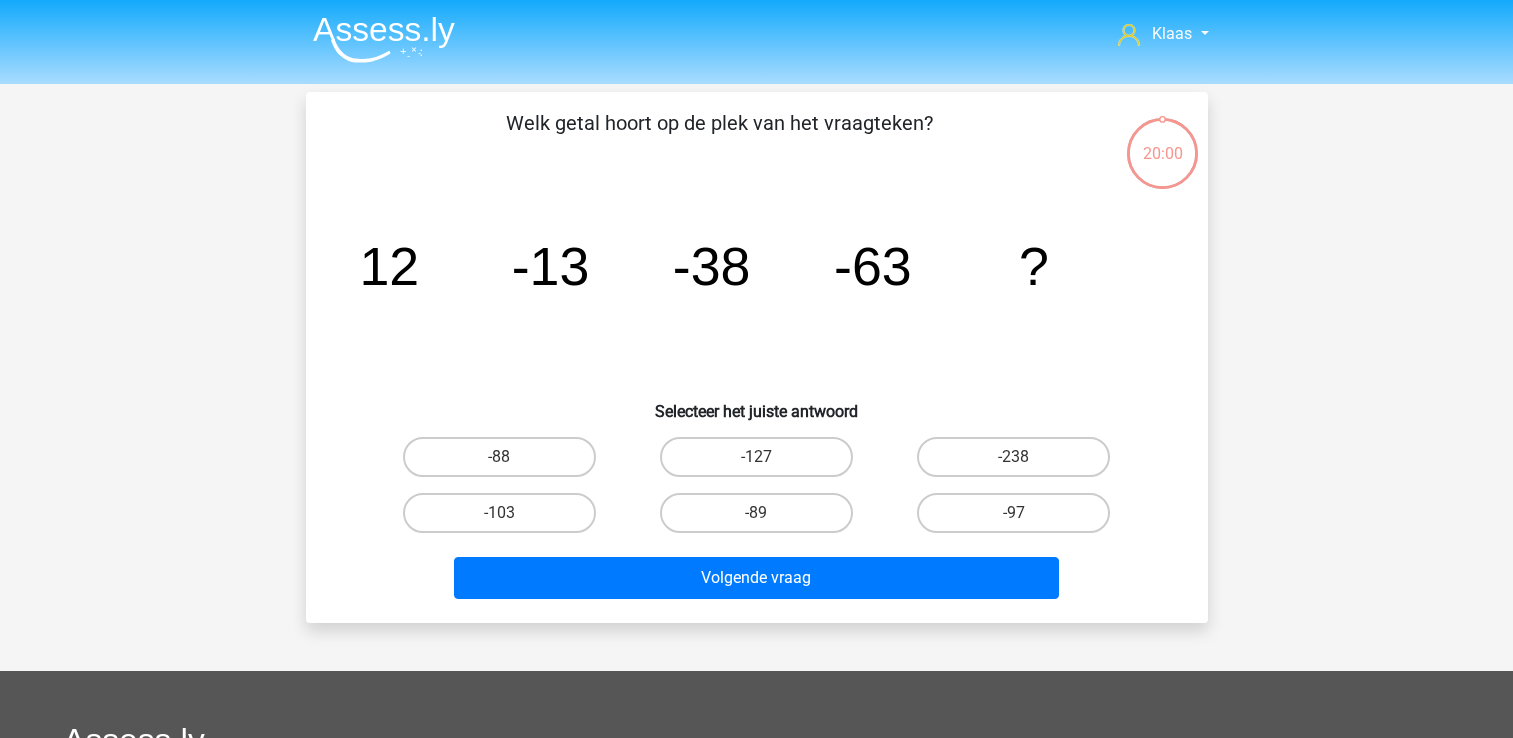 scroll, scrollTop: 0, scrollLeft: 0, axis: both 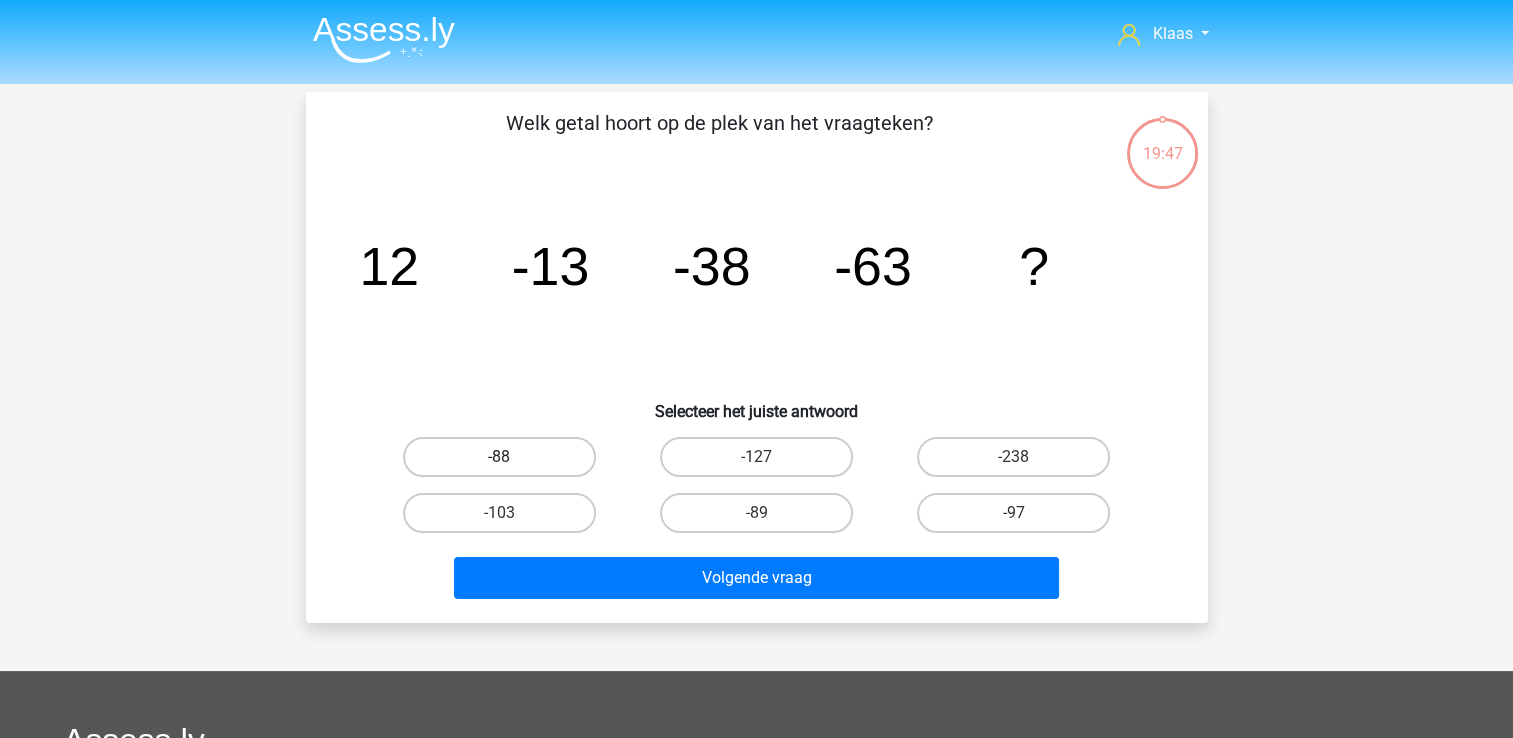 click on "-88" at bounding box center (499, 457) 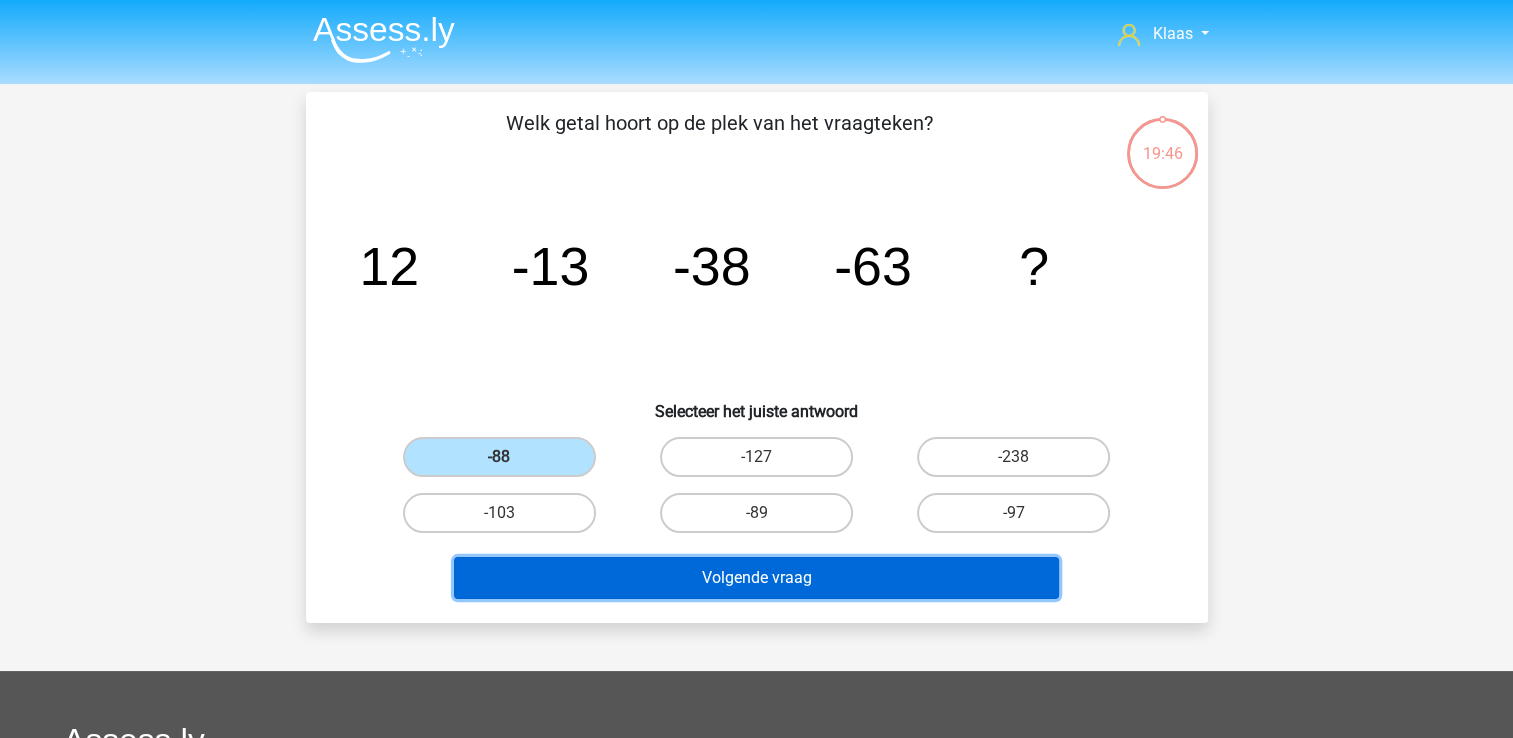 click on "Volgende vraag" at bounding box center (756, 578) 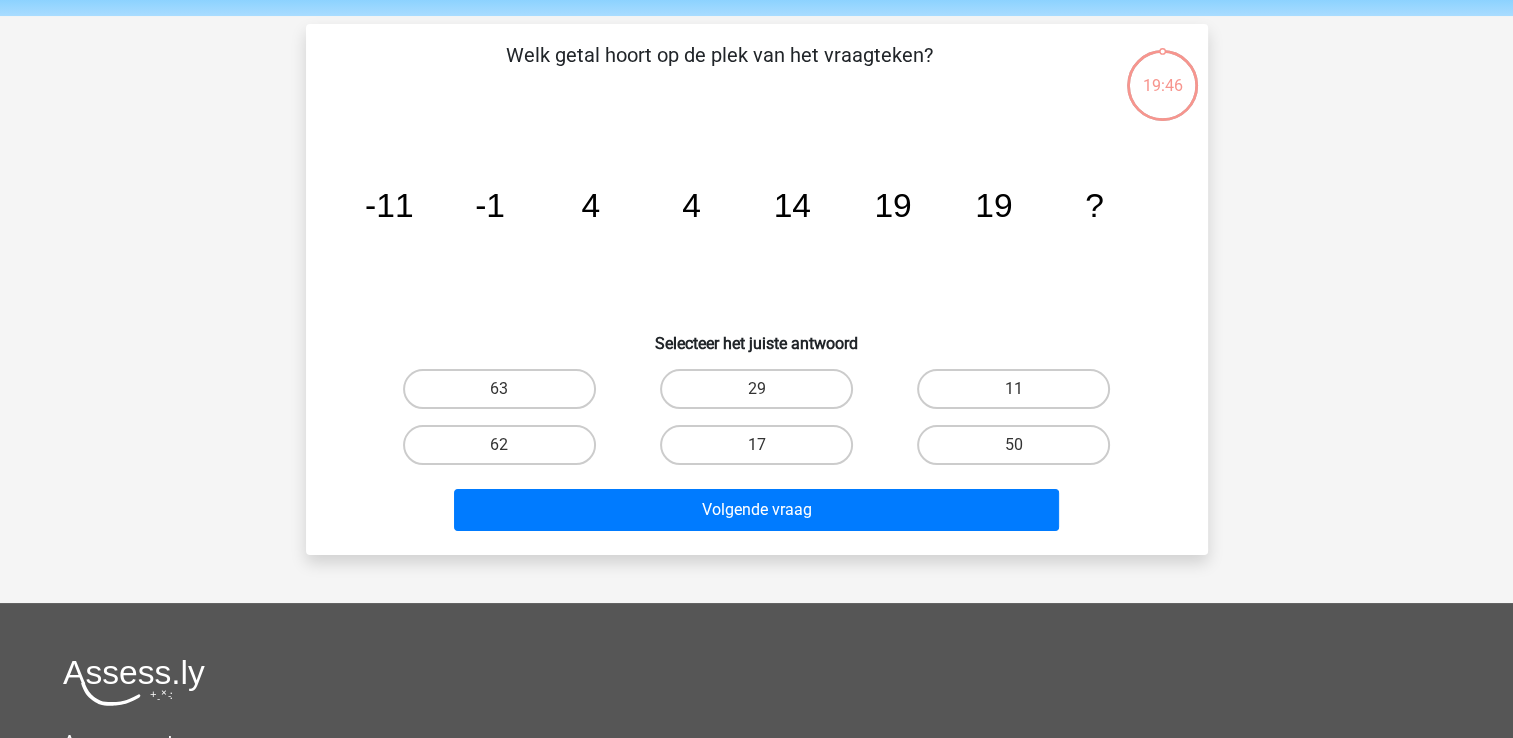 scroll, scrollTop: 92, scrollLeft: 0, axis: vertical 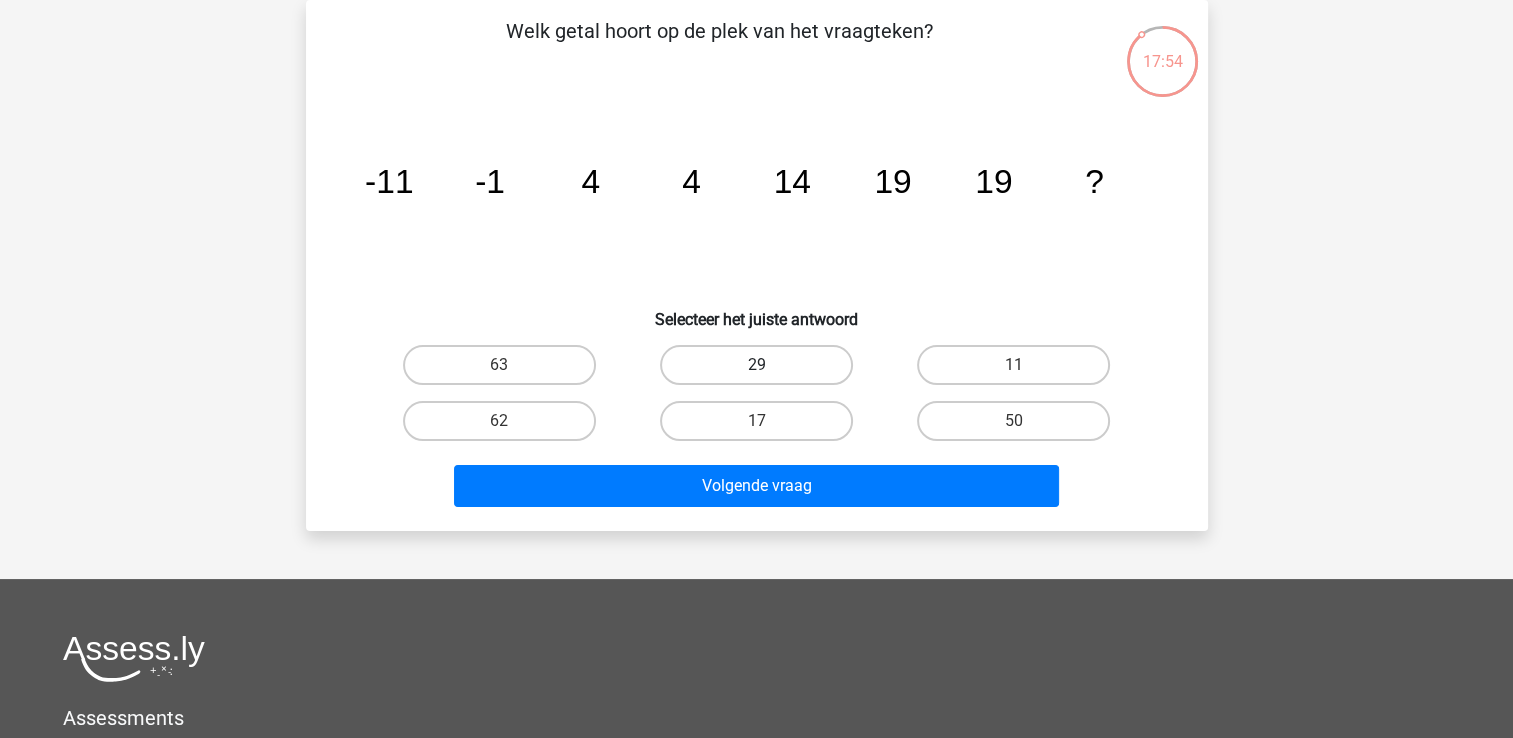 click on "29" at bounding box center [756, 365] 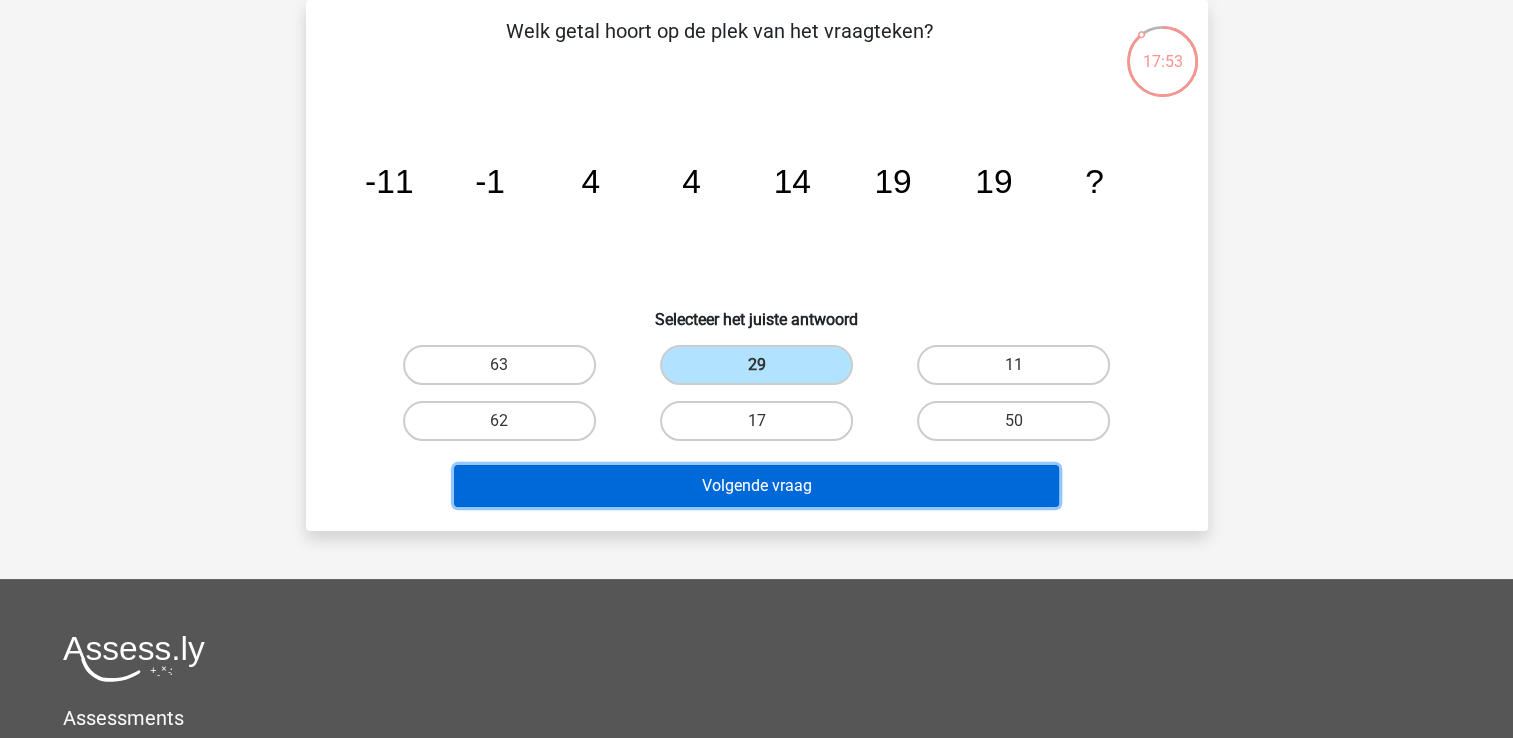 click on "Volgende vraag" at bounding box center (756, 486) 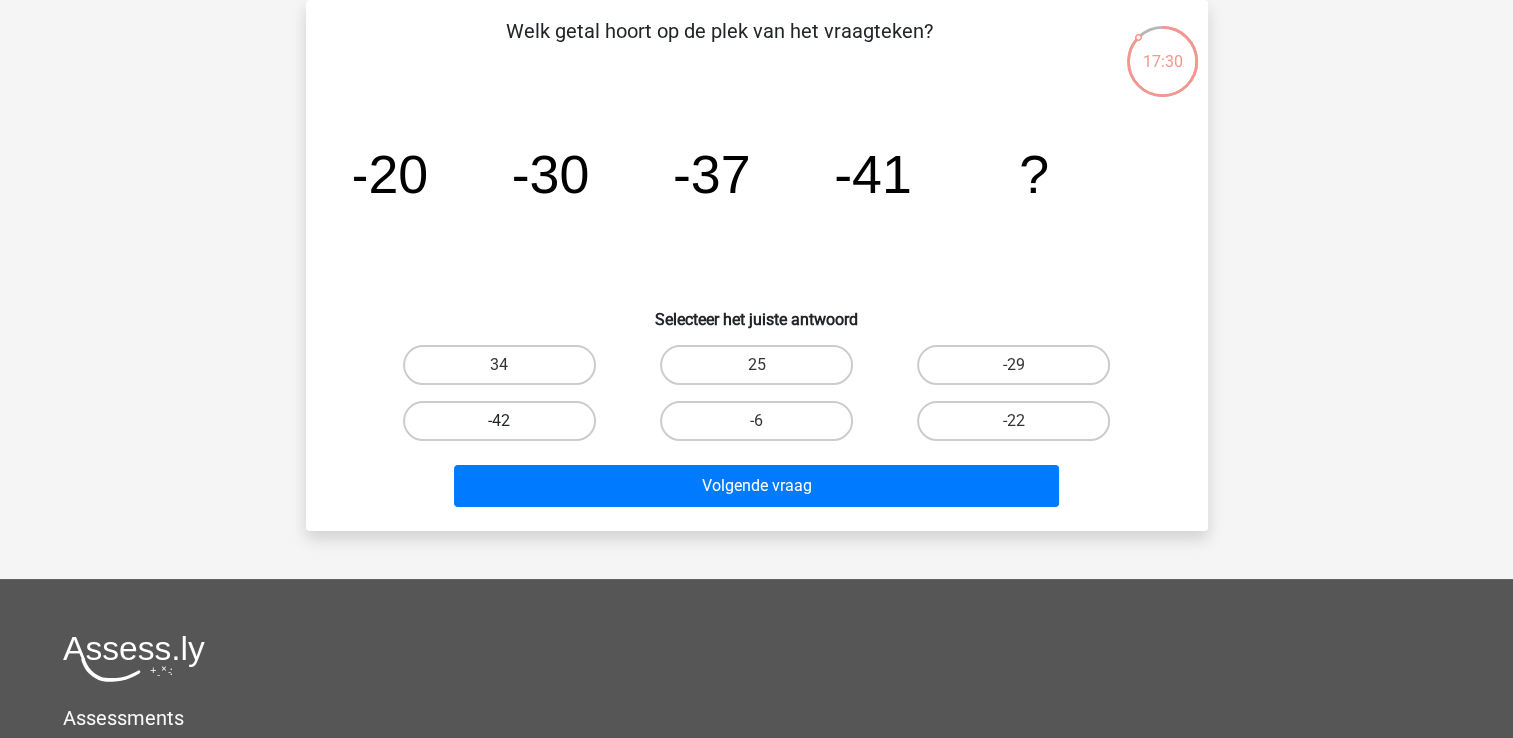 click on "-42" at bounding box center [499, 421] 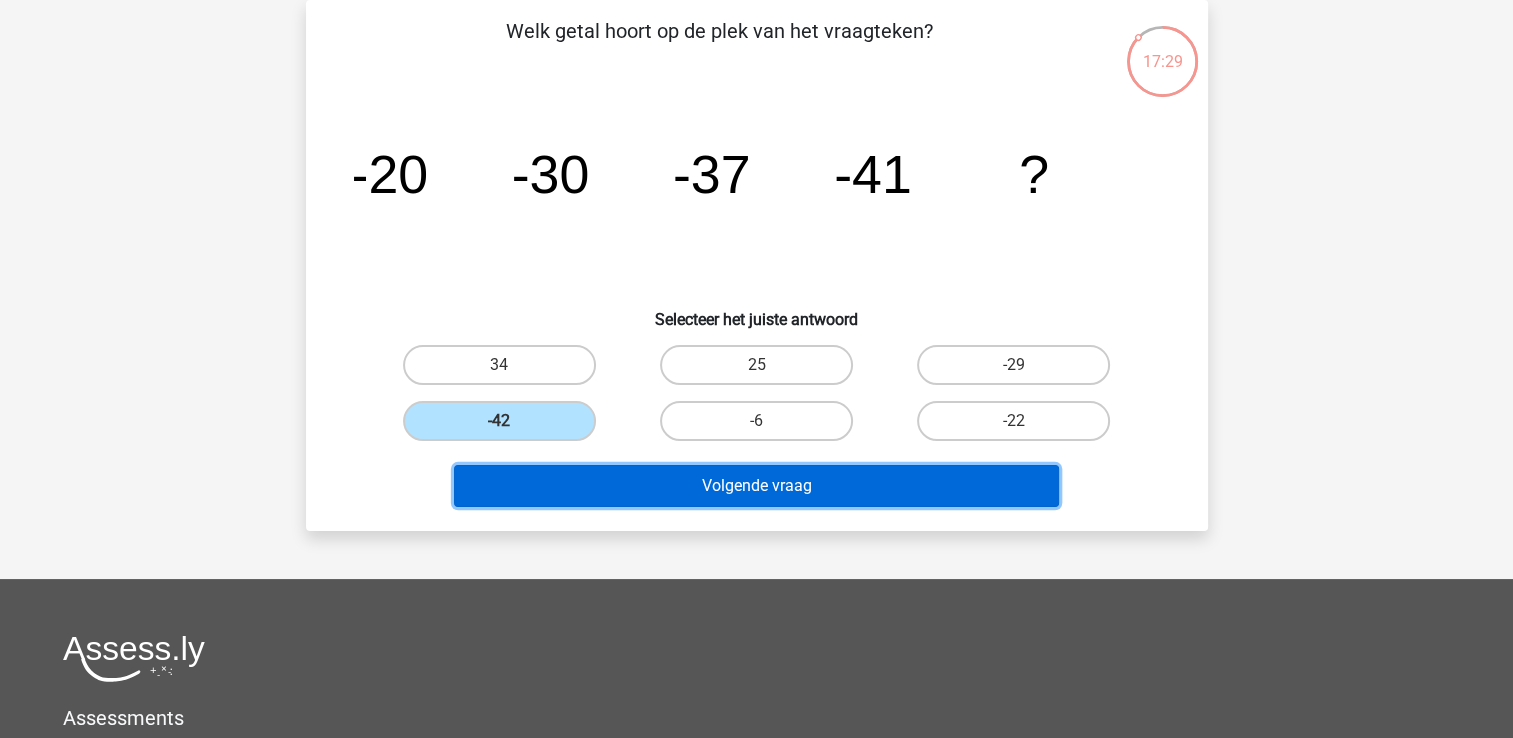 click on "Volgende vraag" at bounding box center [756, 486] 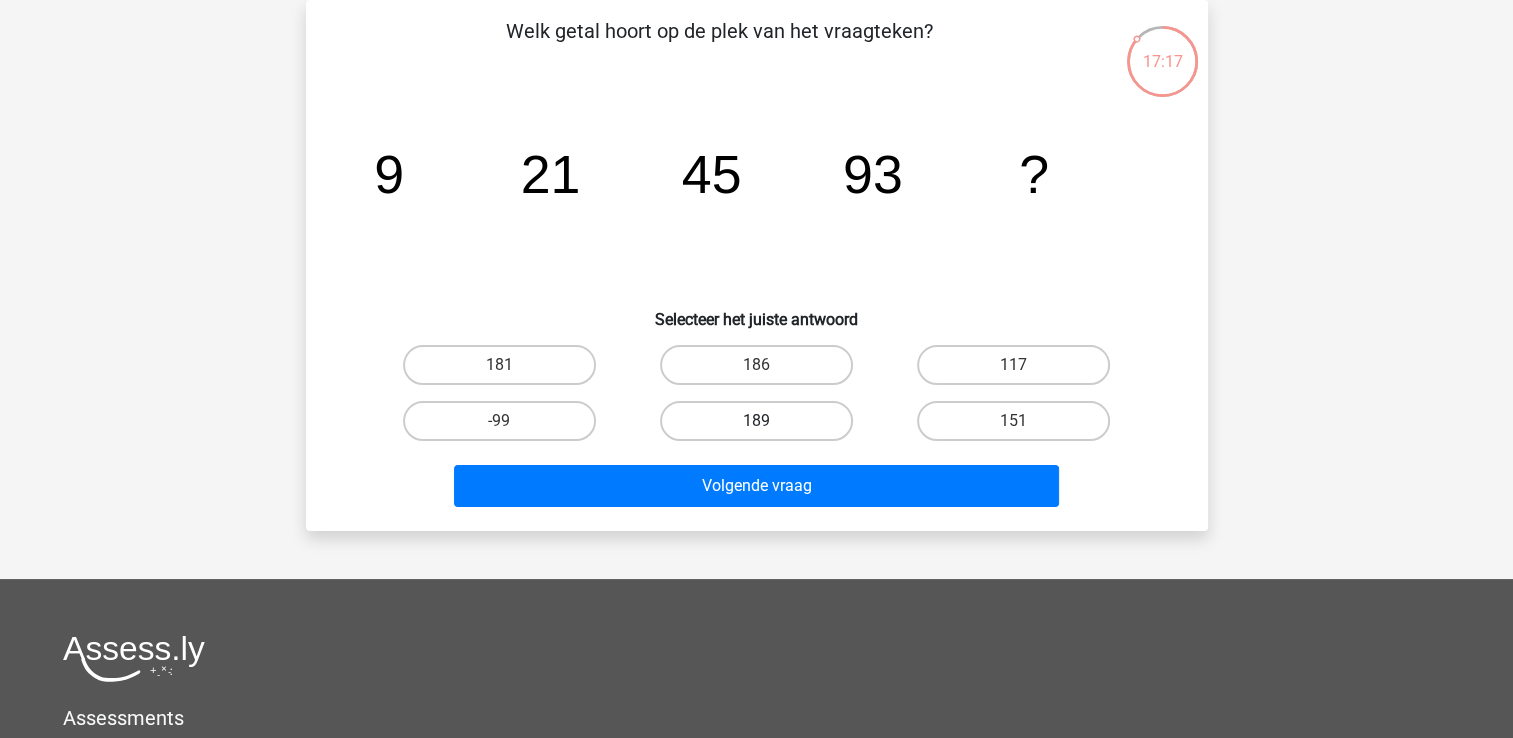 click on "189" at bounding box center [756, 421] 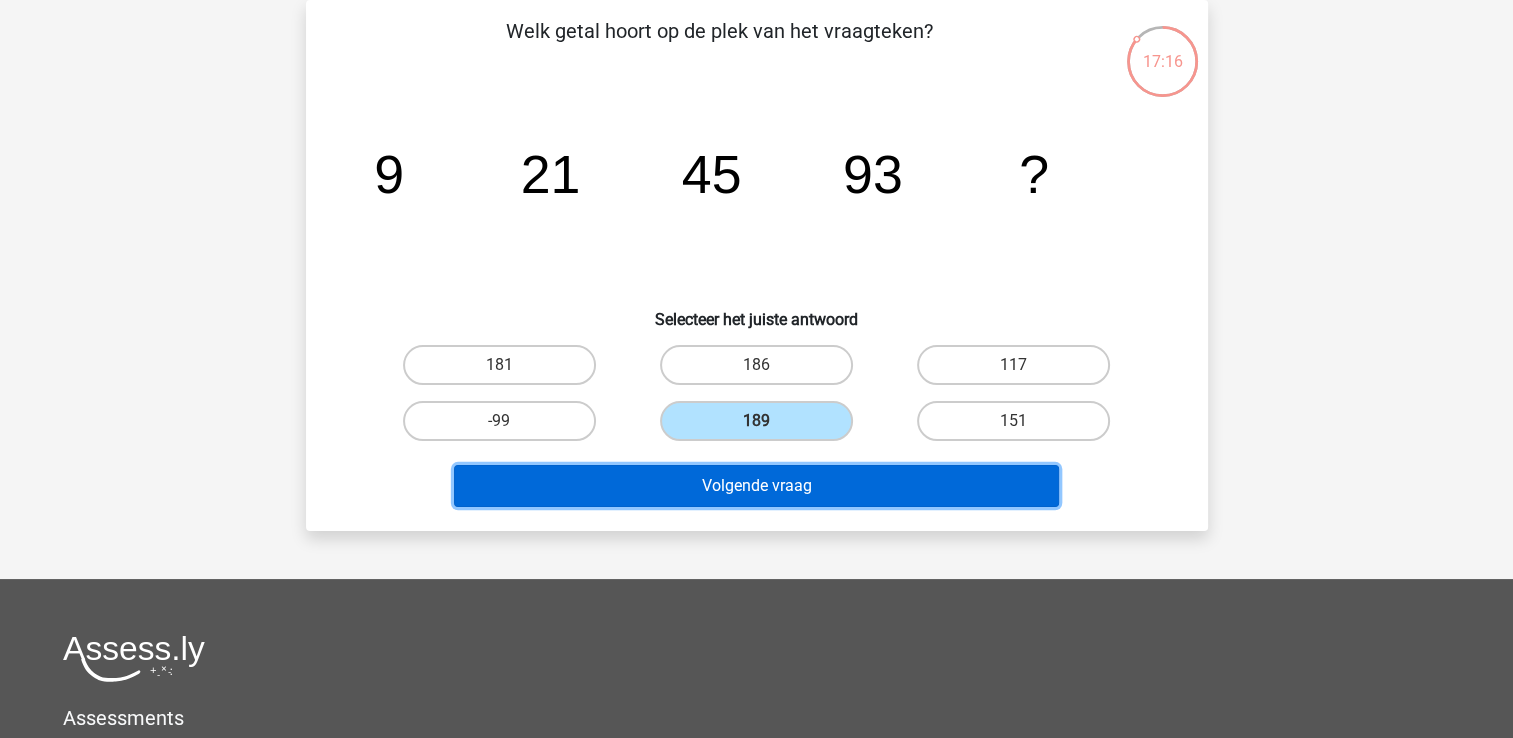 click on "Volgende vraag" at bounding box center (756, 486) 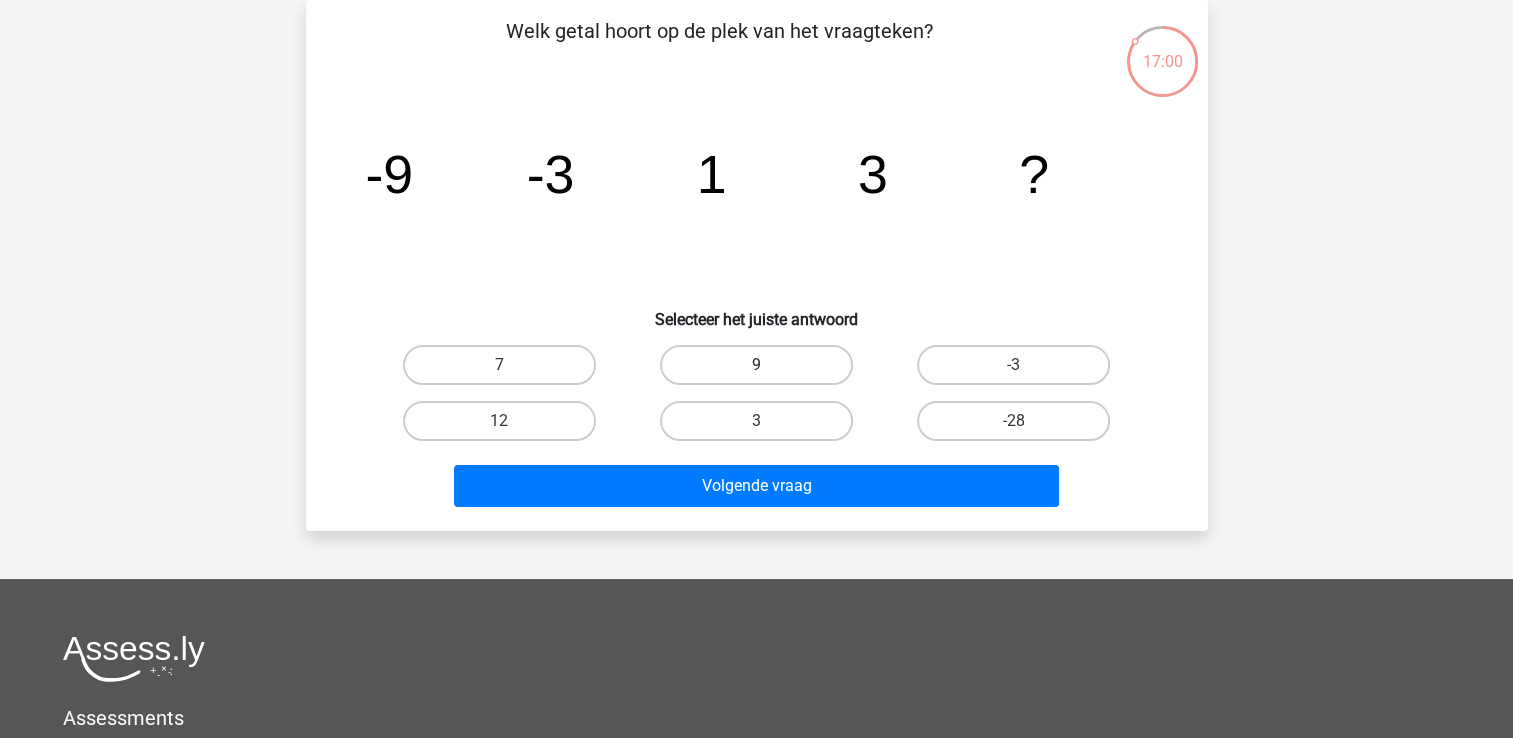 click on "9" at bounding box center (756, 365) 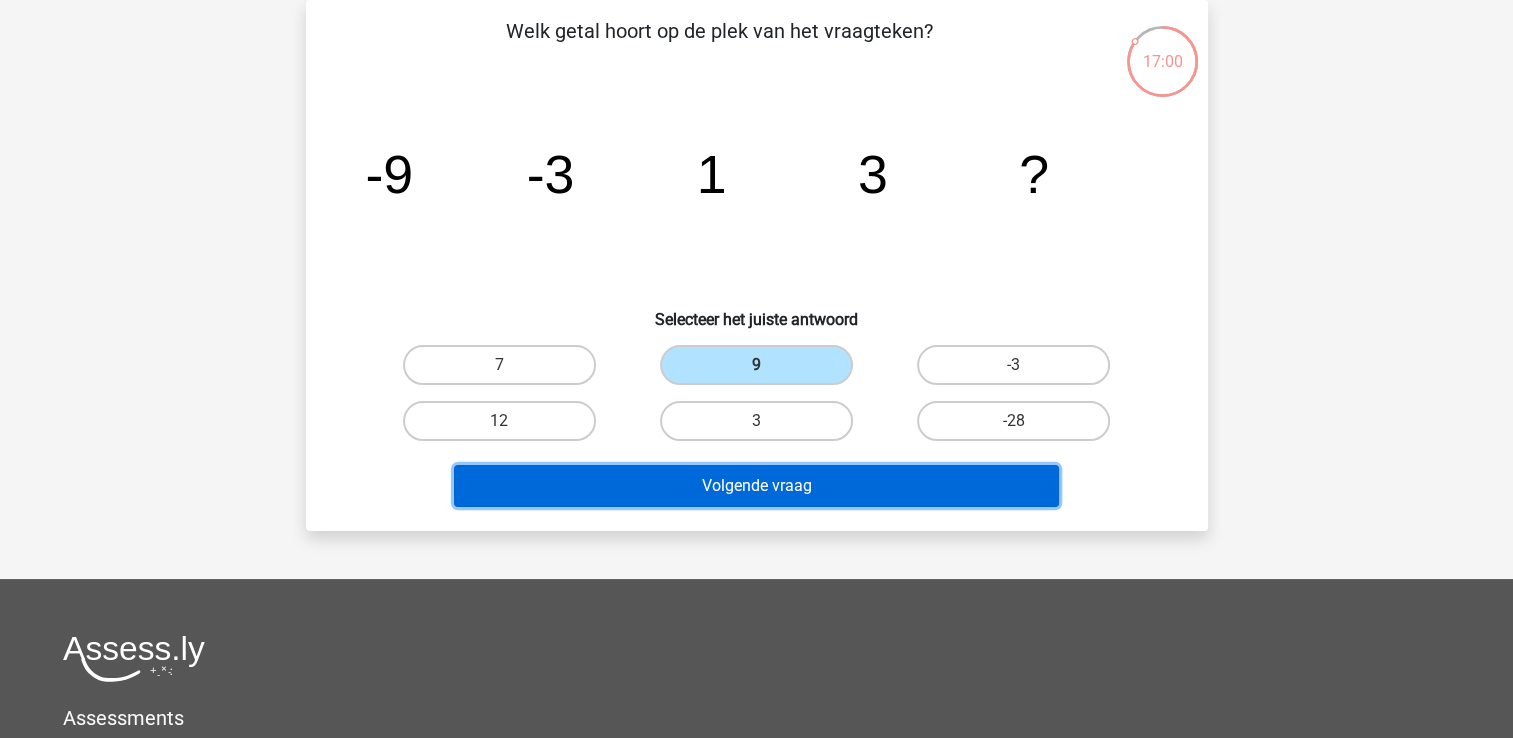 click on "Volgende vraag" at bounding box center (756, 486) 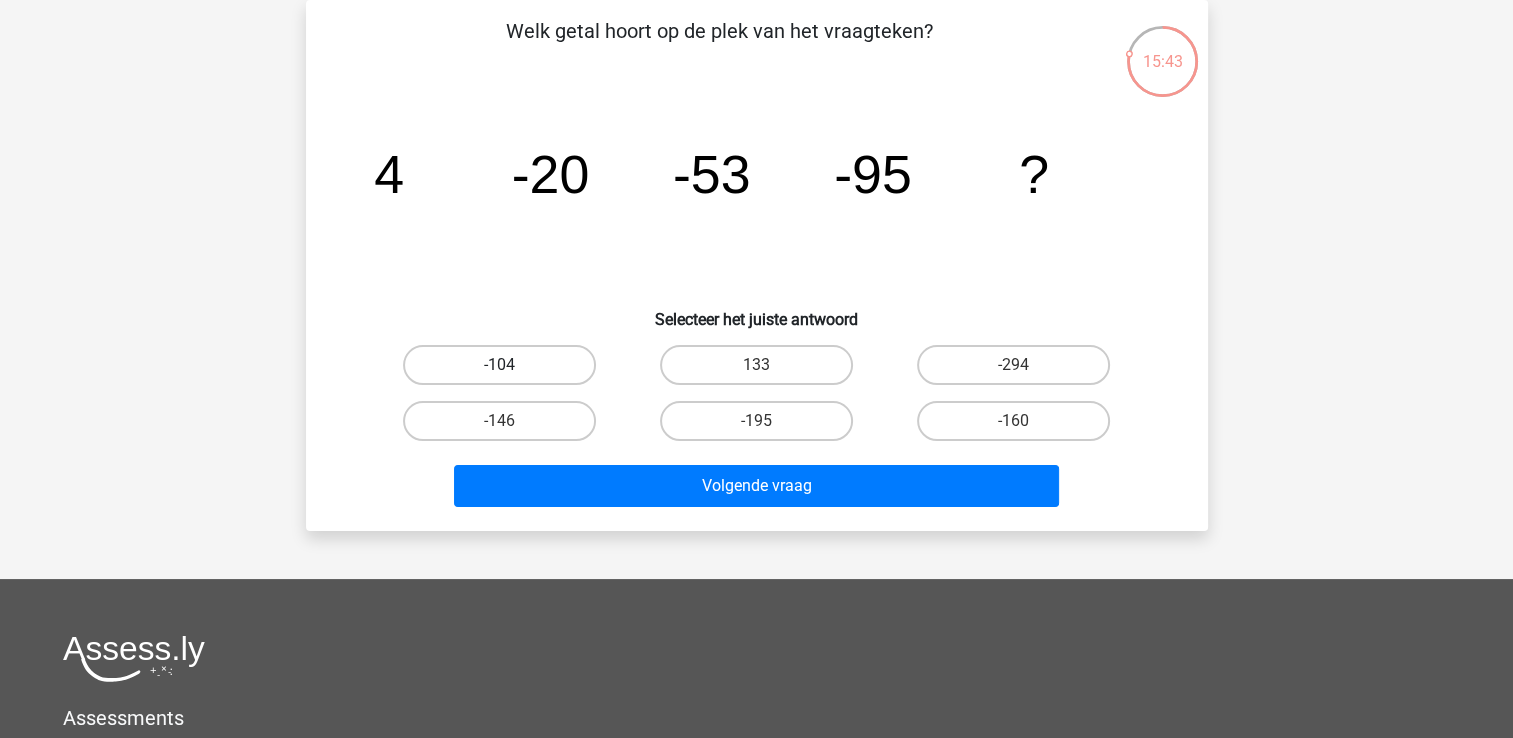click on "-104" at bounding box center (499, 365) 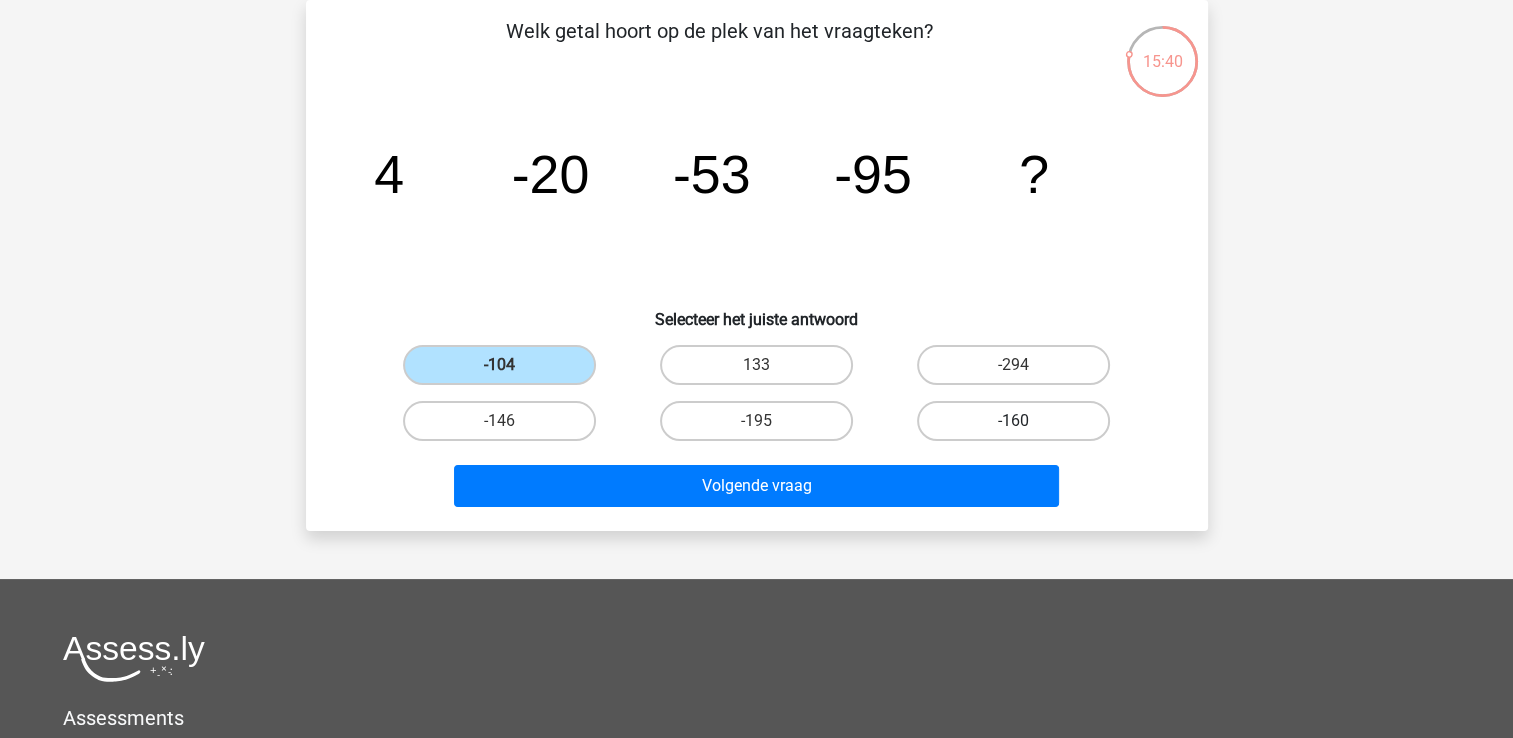 click on "-160" at bounding box center [1013, 421] 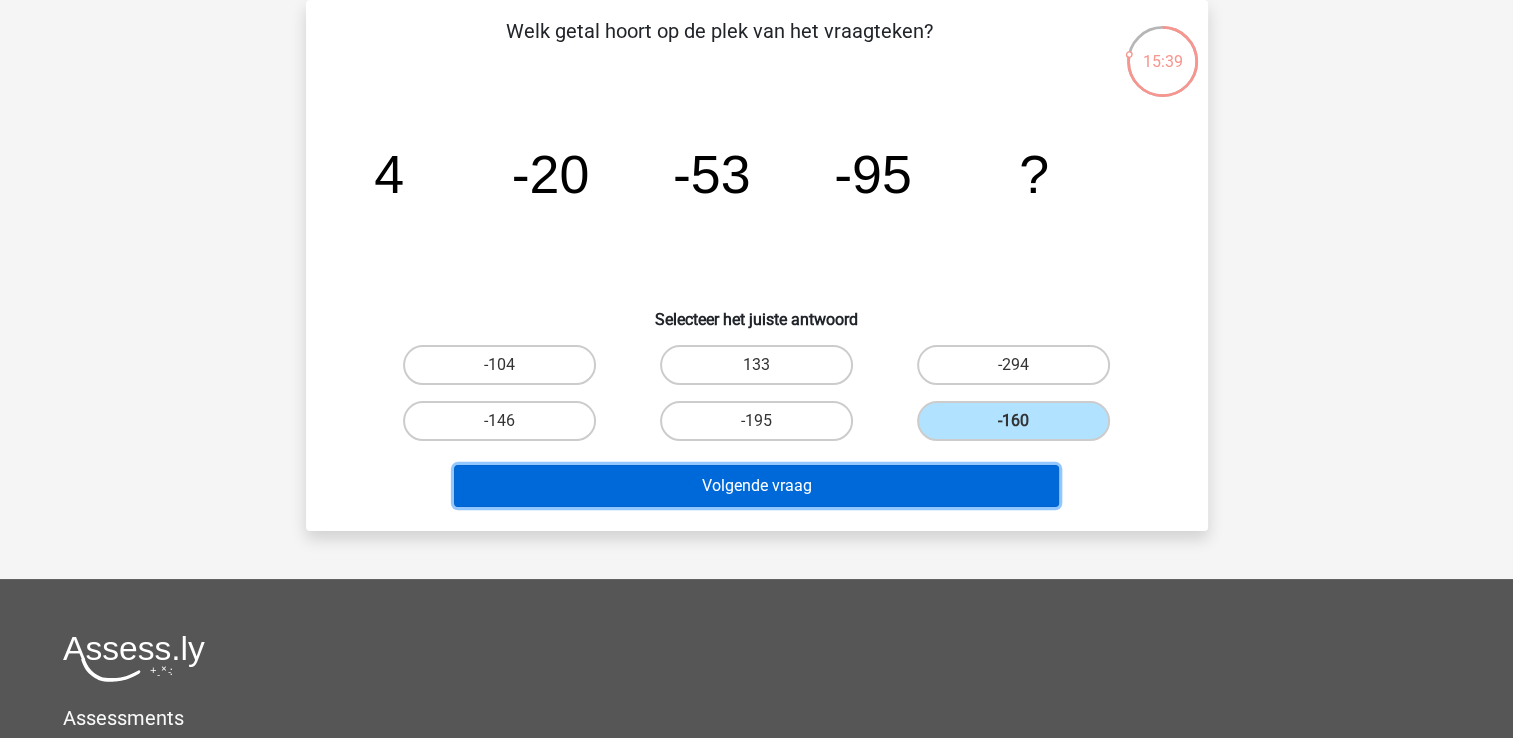 click on "Volgende vraag" at bounding box center (756, 486) 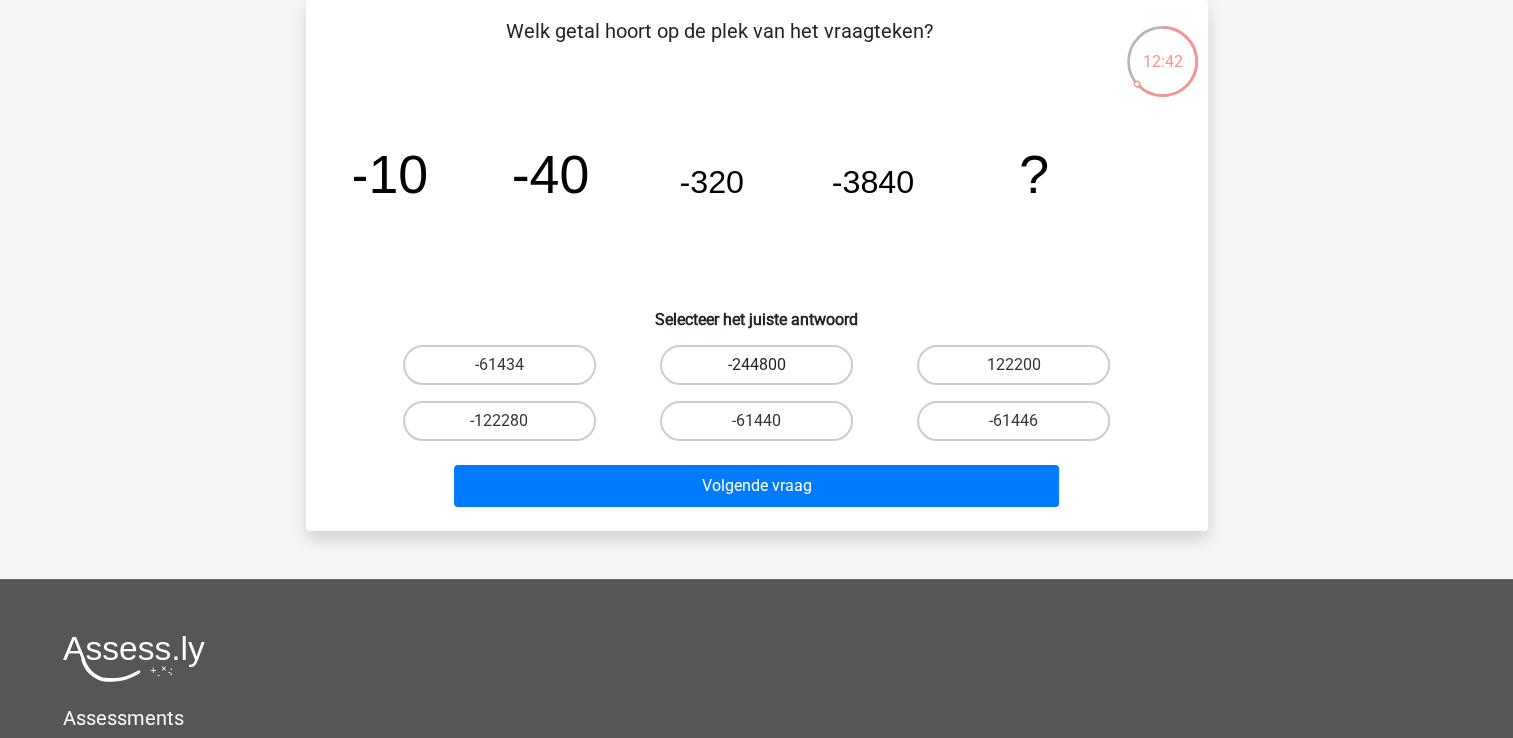 click on "-244800" at bounding box center [756, 365] 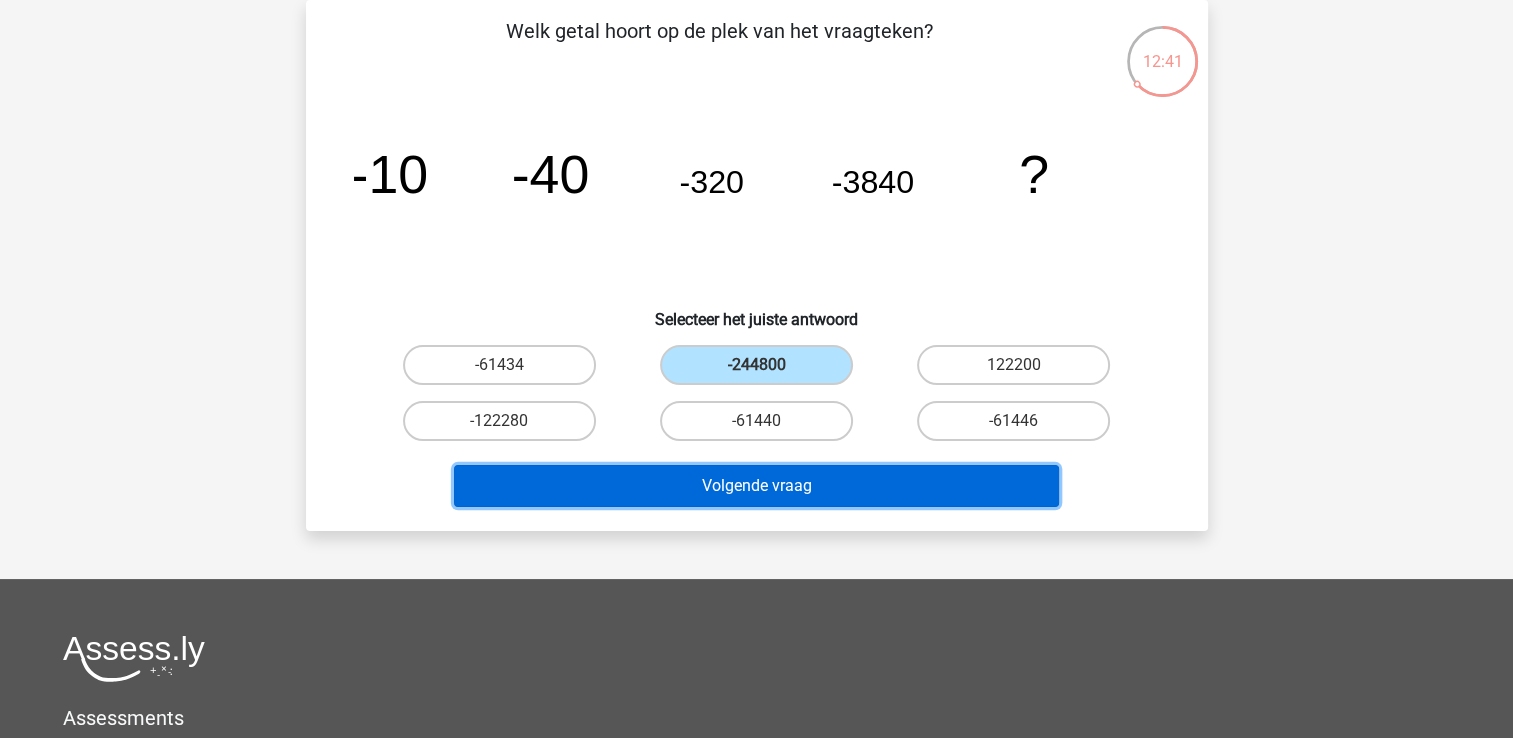 click on "Volgende vraag" at bounding box center [756, 486] 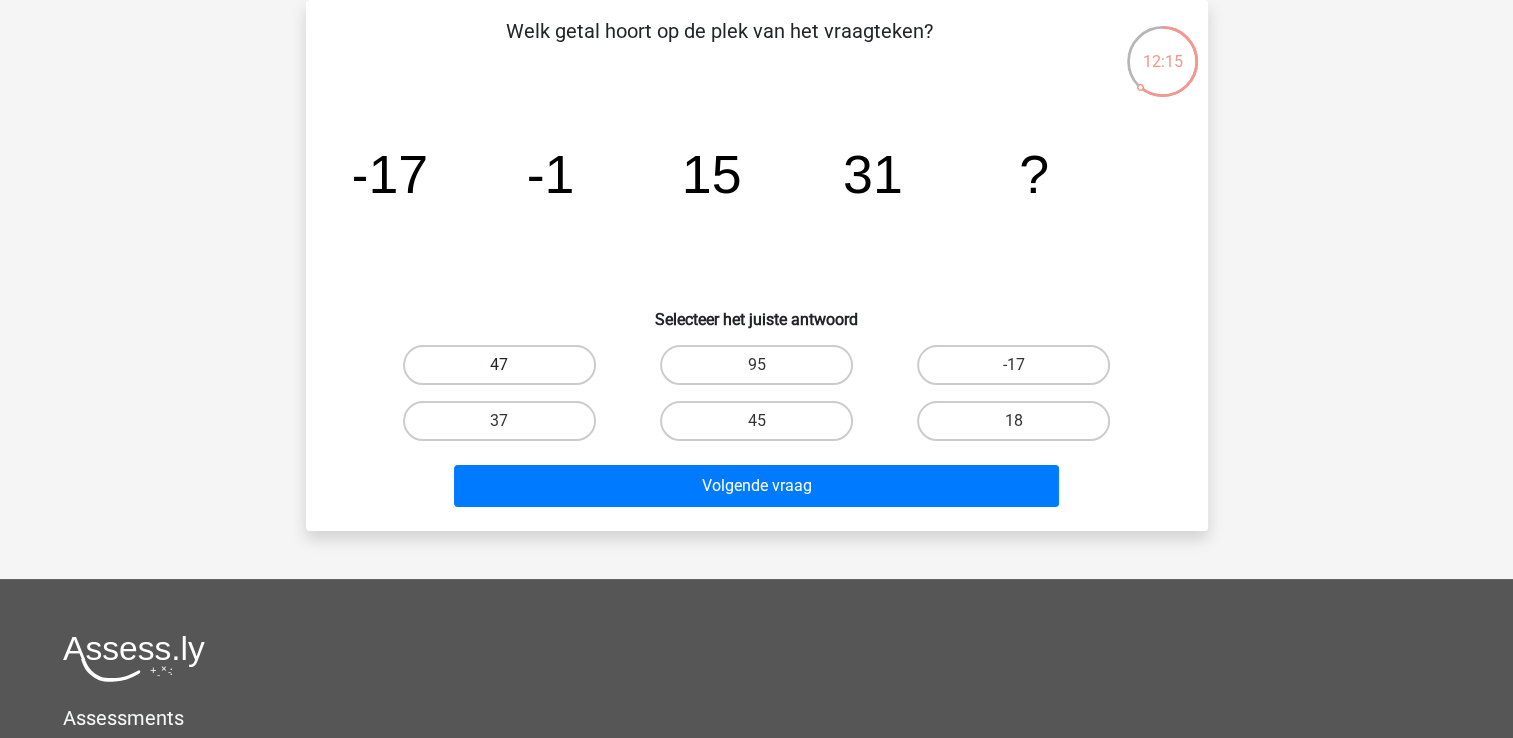 click on "47" at bounding box center (499, 365) 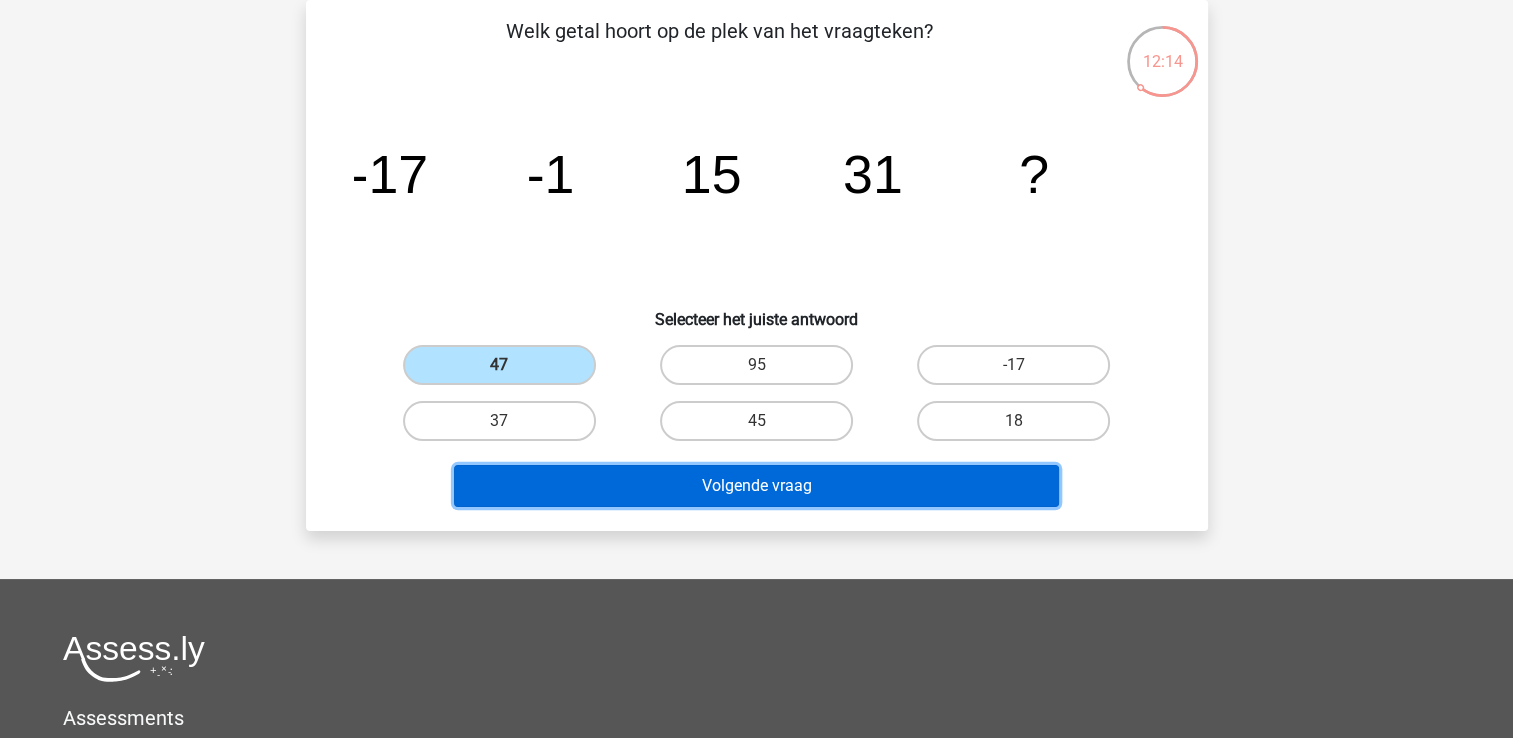 click on "Volgende vraag" at bounding box center (756, 486) 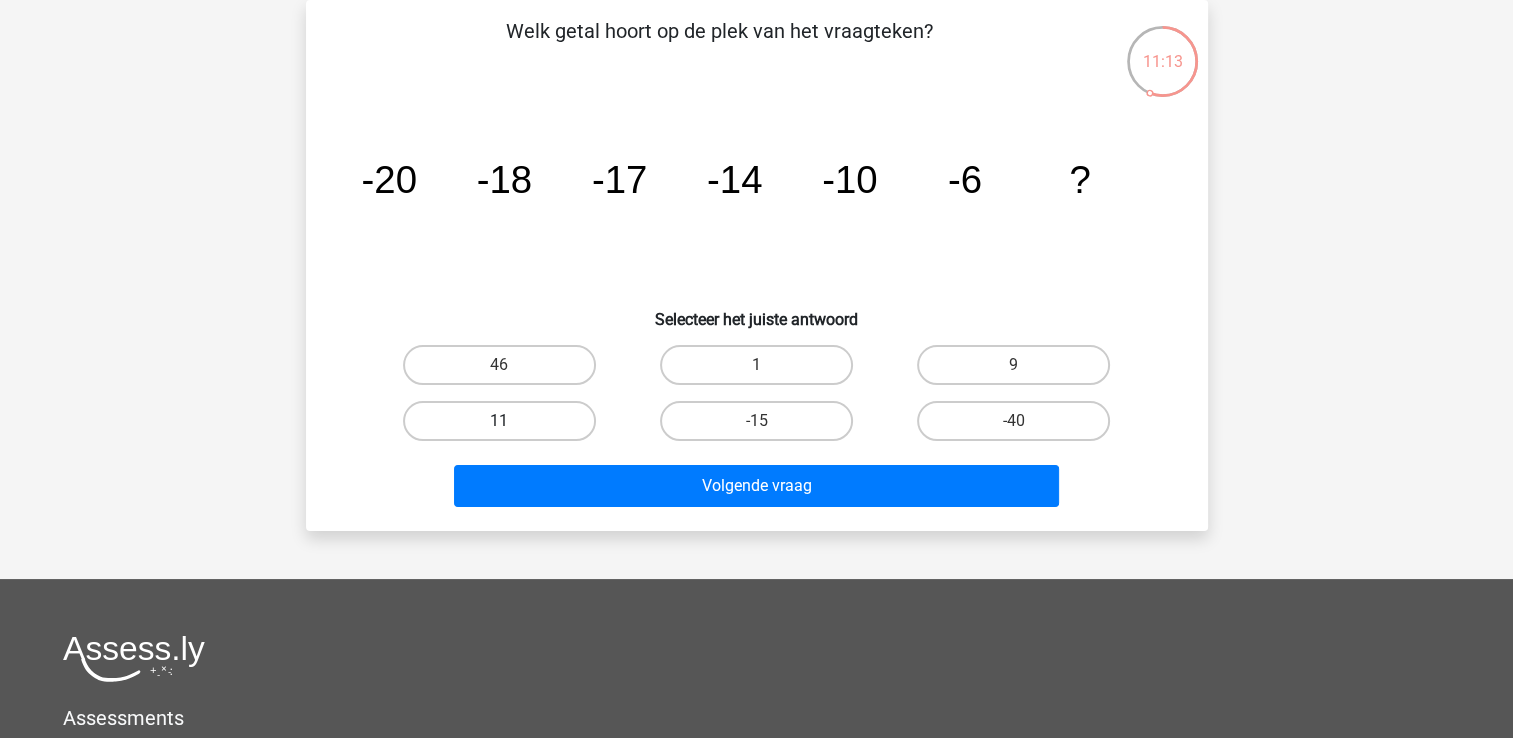 click on "11" at bounding box center (499, 421) 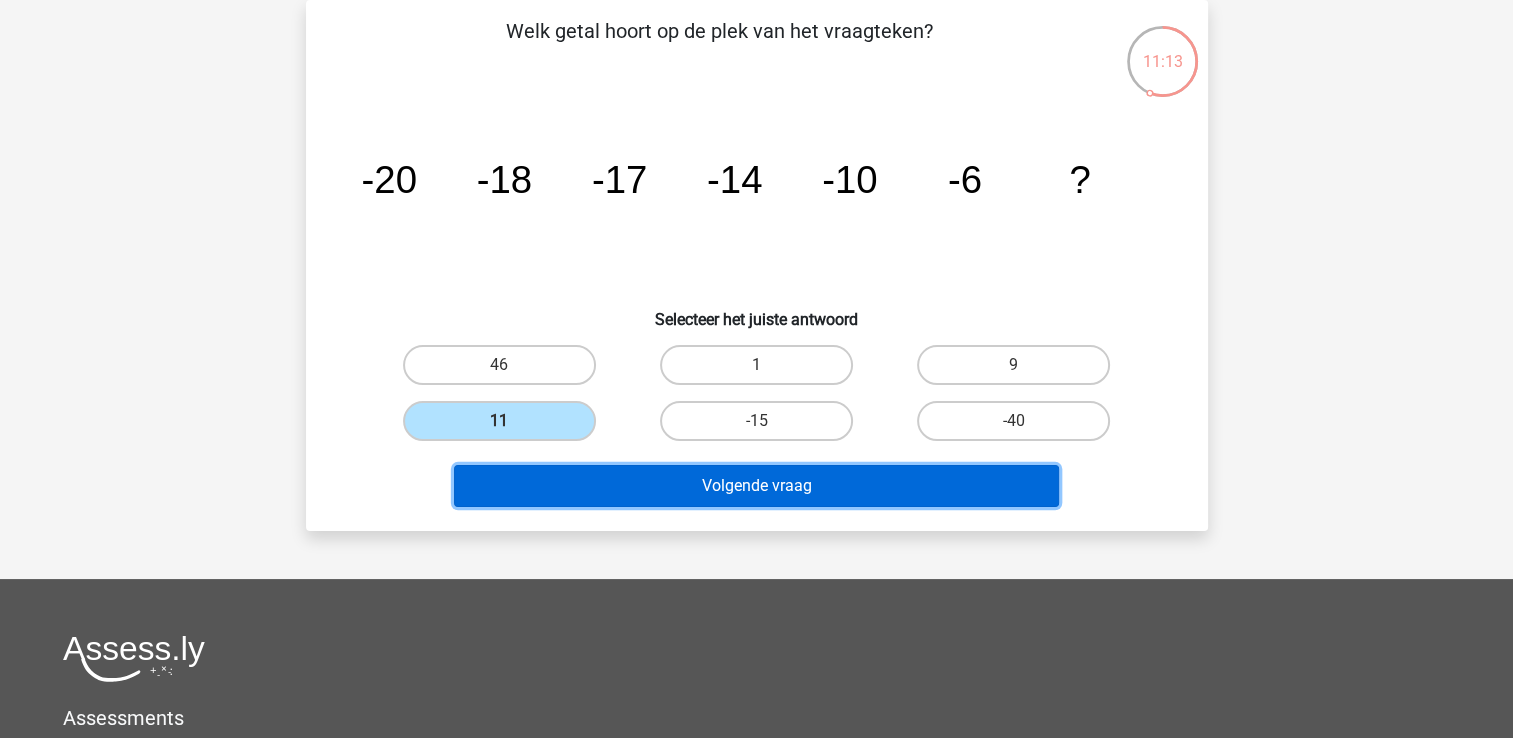 click on "Volgende vraag" at bounding box center [756, 486] 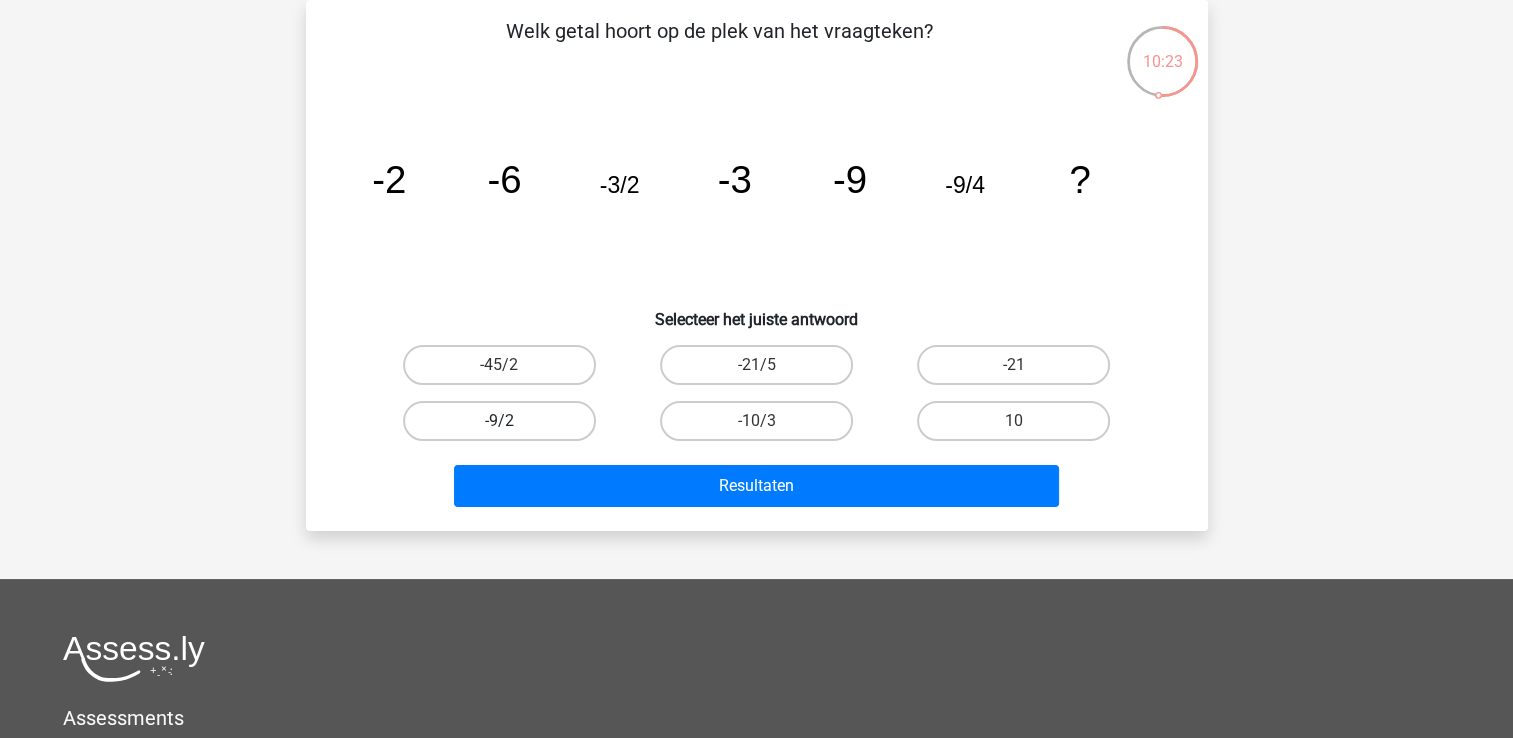 click on "-9/2" at bounding box center [499, 421] 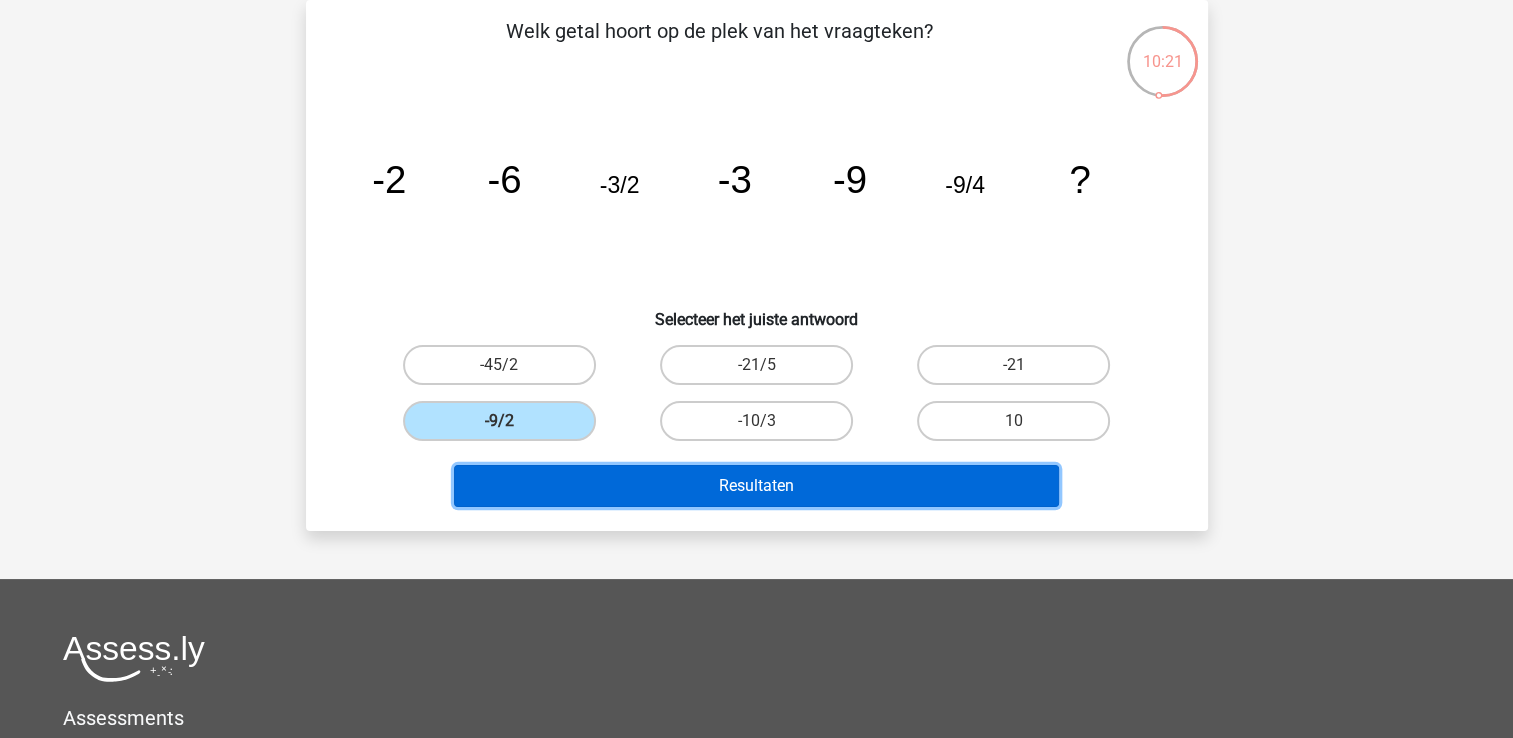 click on "Resultaten" at bounding box center (756, 486) 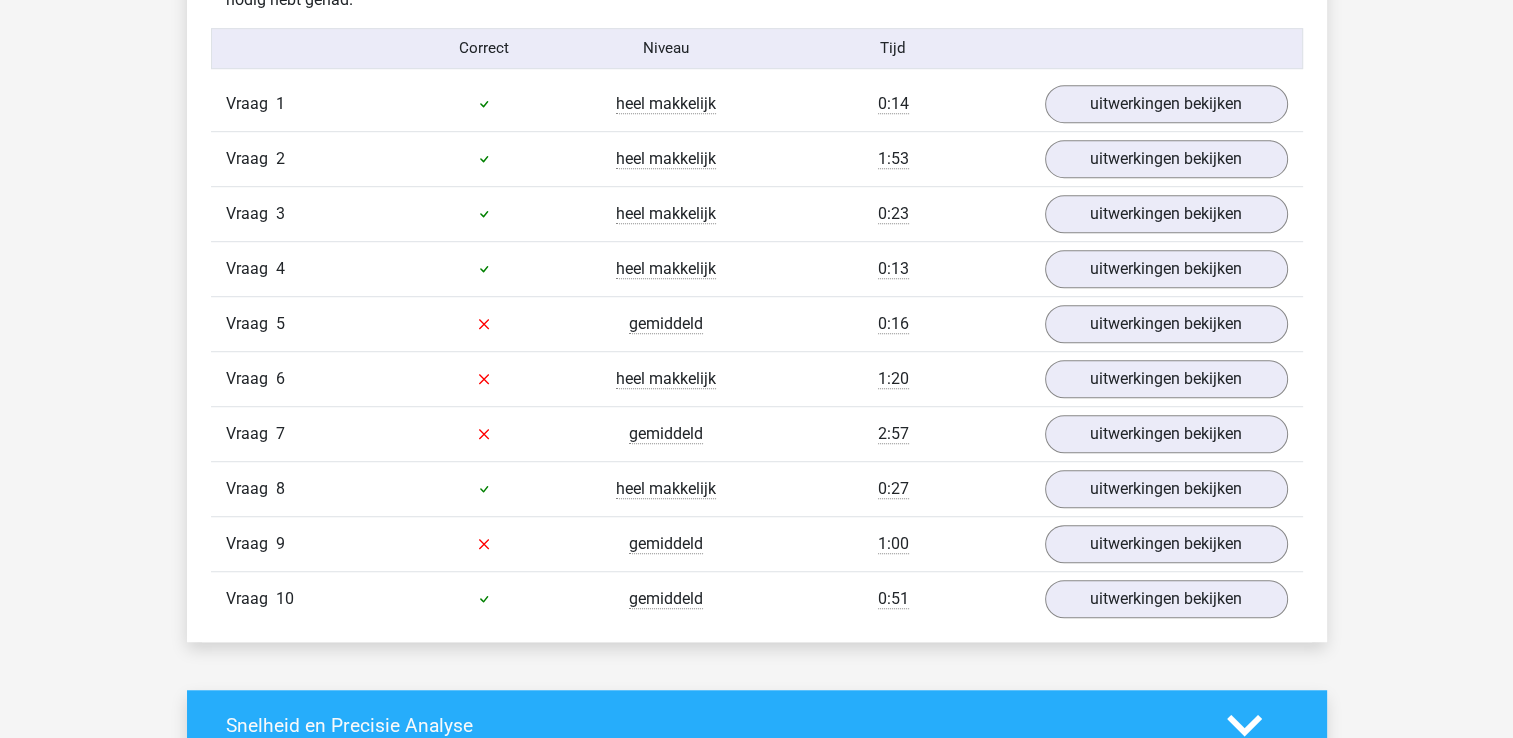 scroll, scrollTop: 1300, scrollLeft: 0, axis: vertical 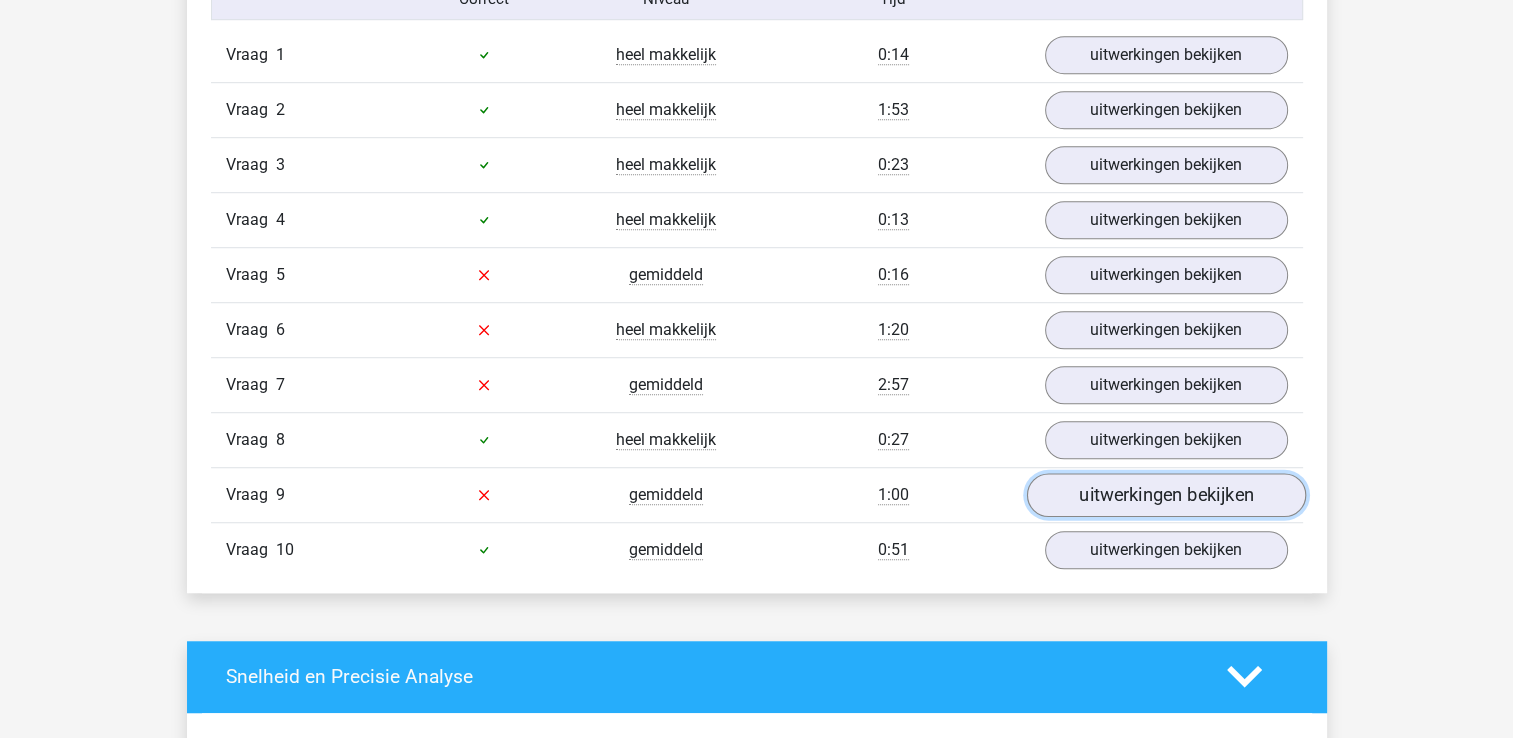 click on "uitwerkingen bekijken" at bounding box center [1165, 495] 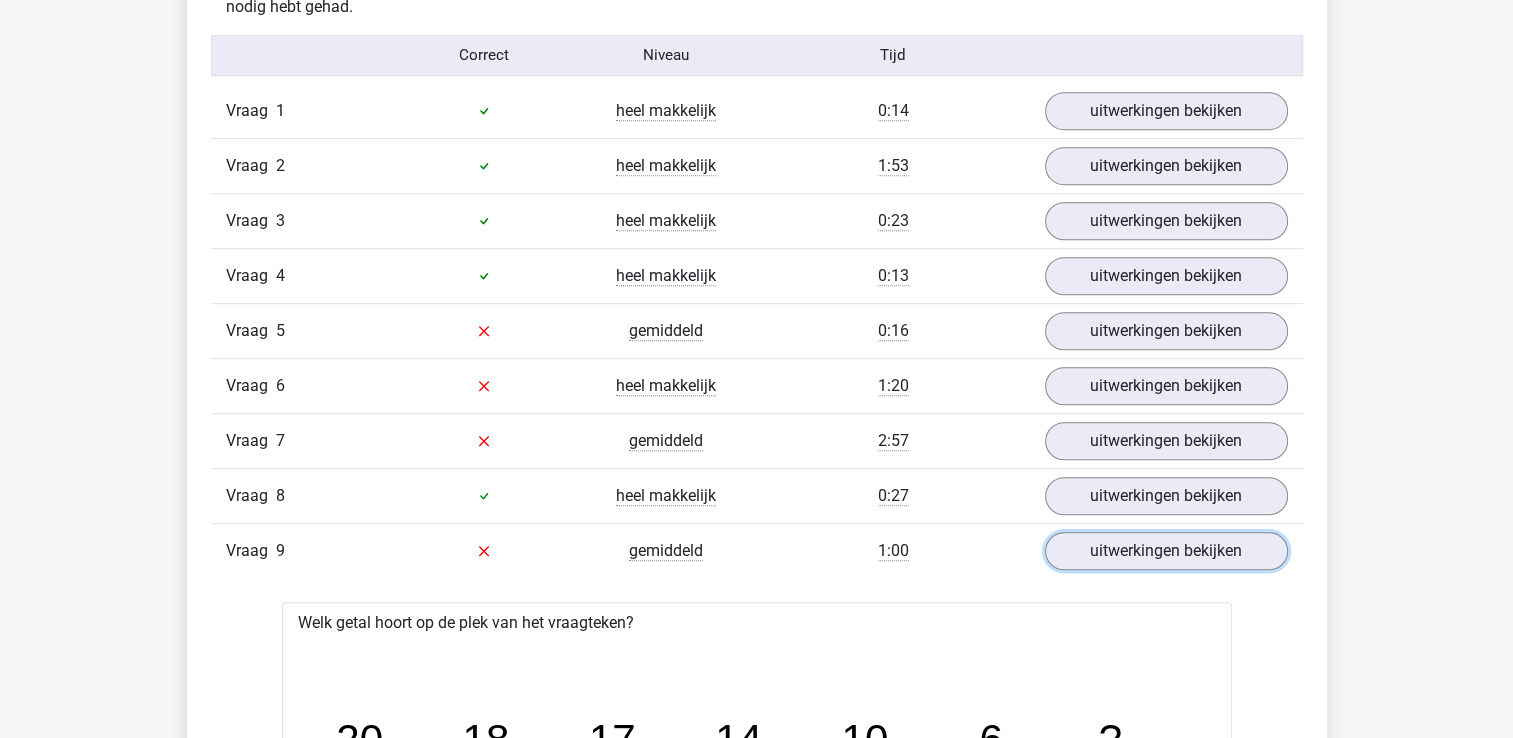 scroll, scrollTop: 1300, scrollLeft: 0, axis: vertical 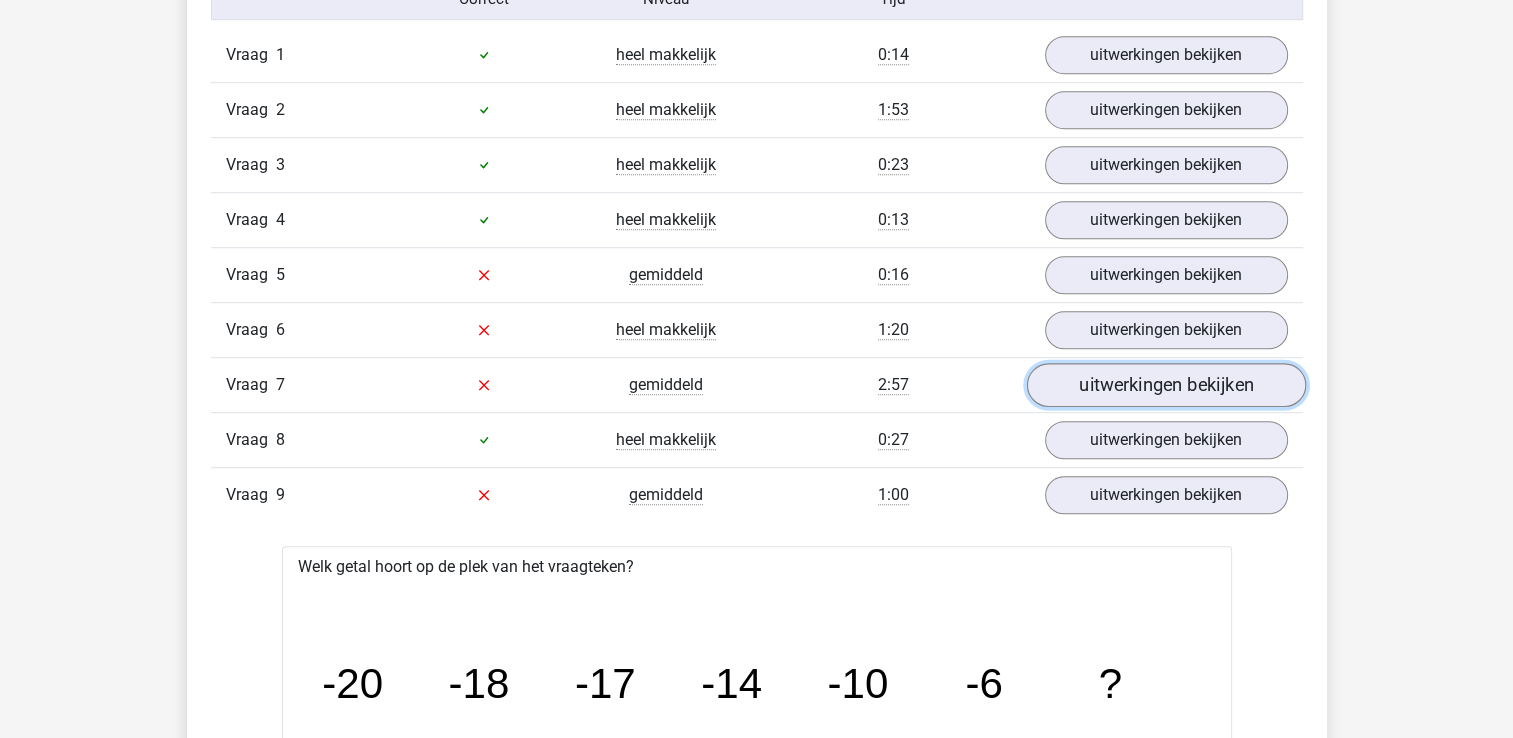 click on "uitwerkingen bekijken" at bounding box center (1165, 385) 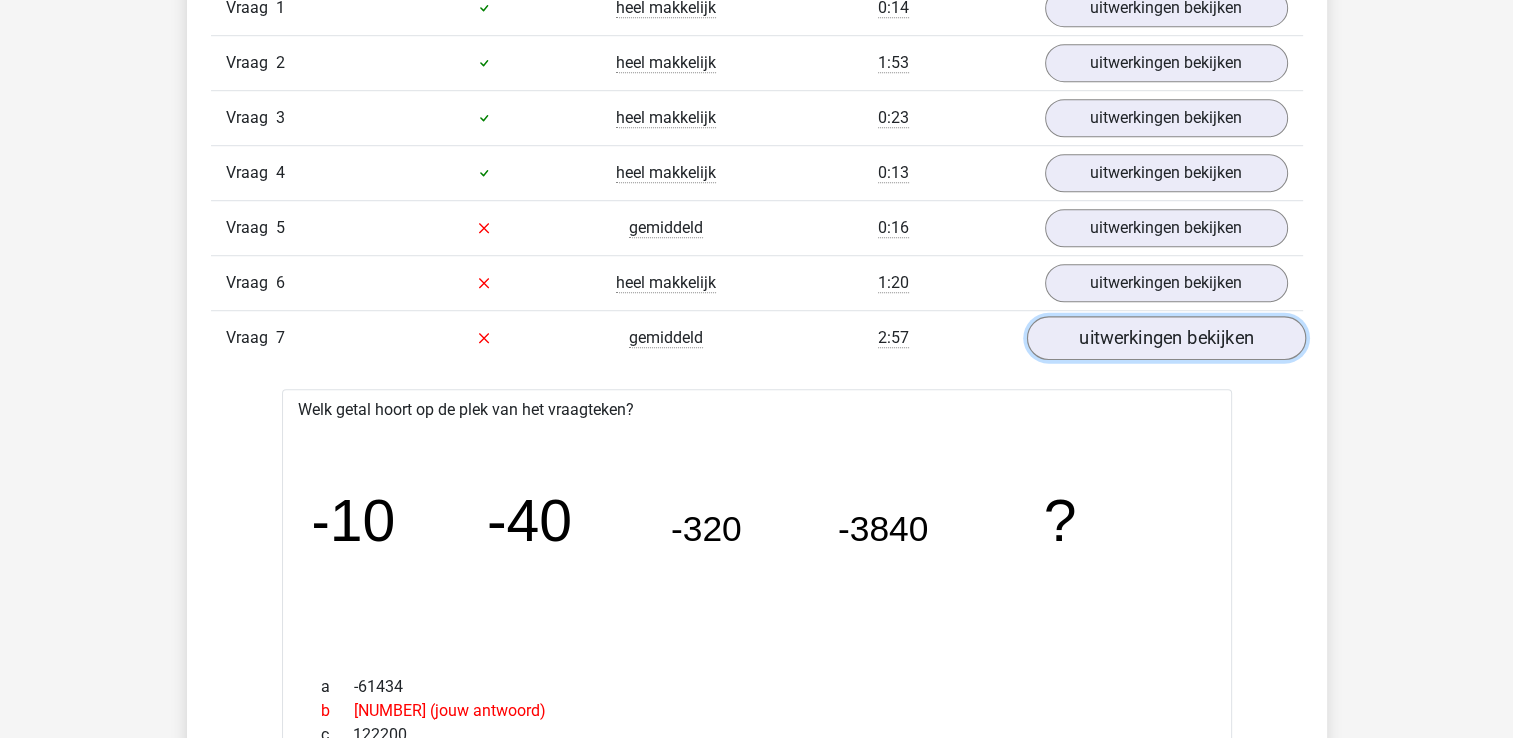 scroll, scrollTop: 1300, scrollLeft: 0, axis: vertical 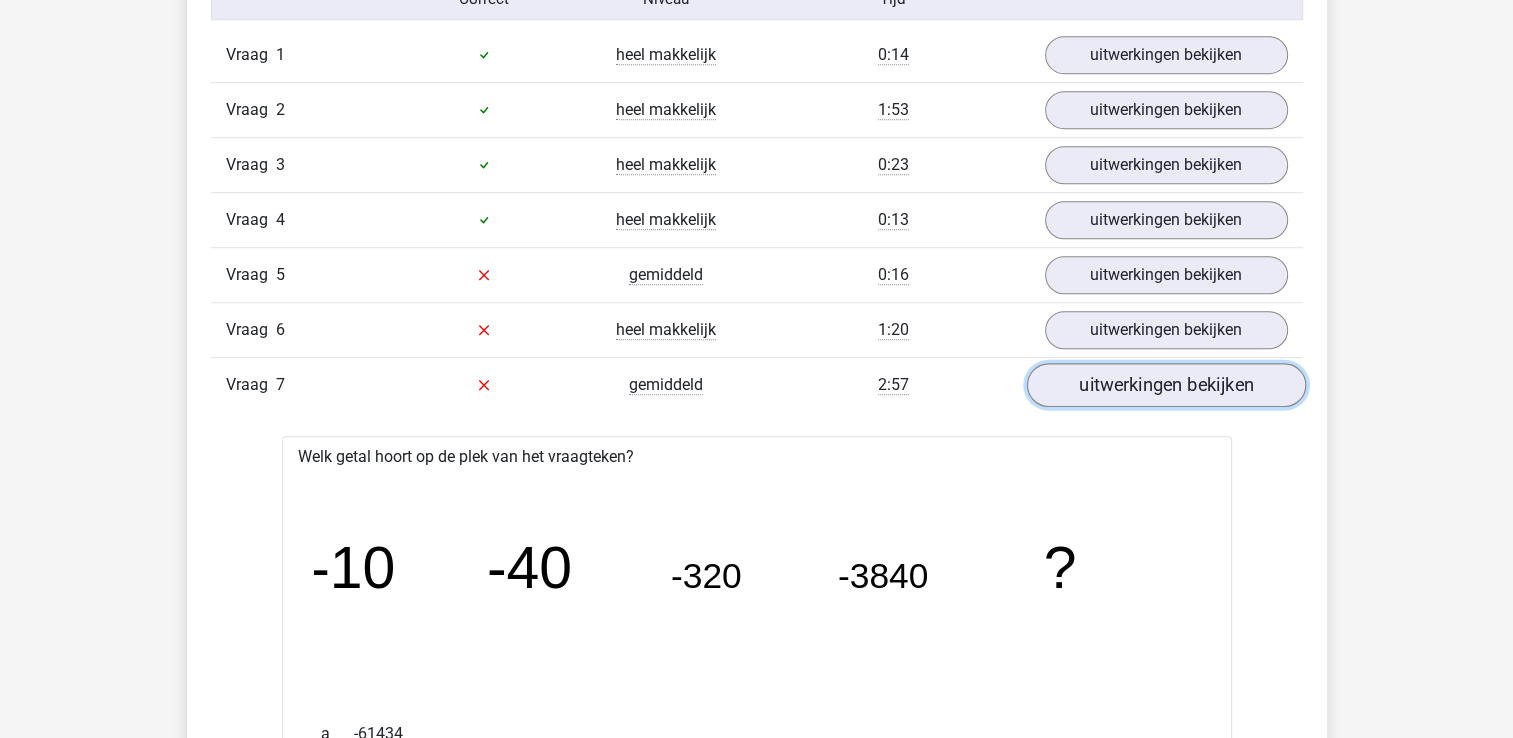 click on "uitwerkingen bekijken" at bounding box center (1165, 385) 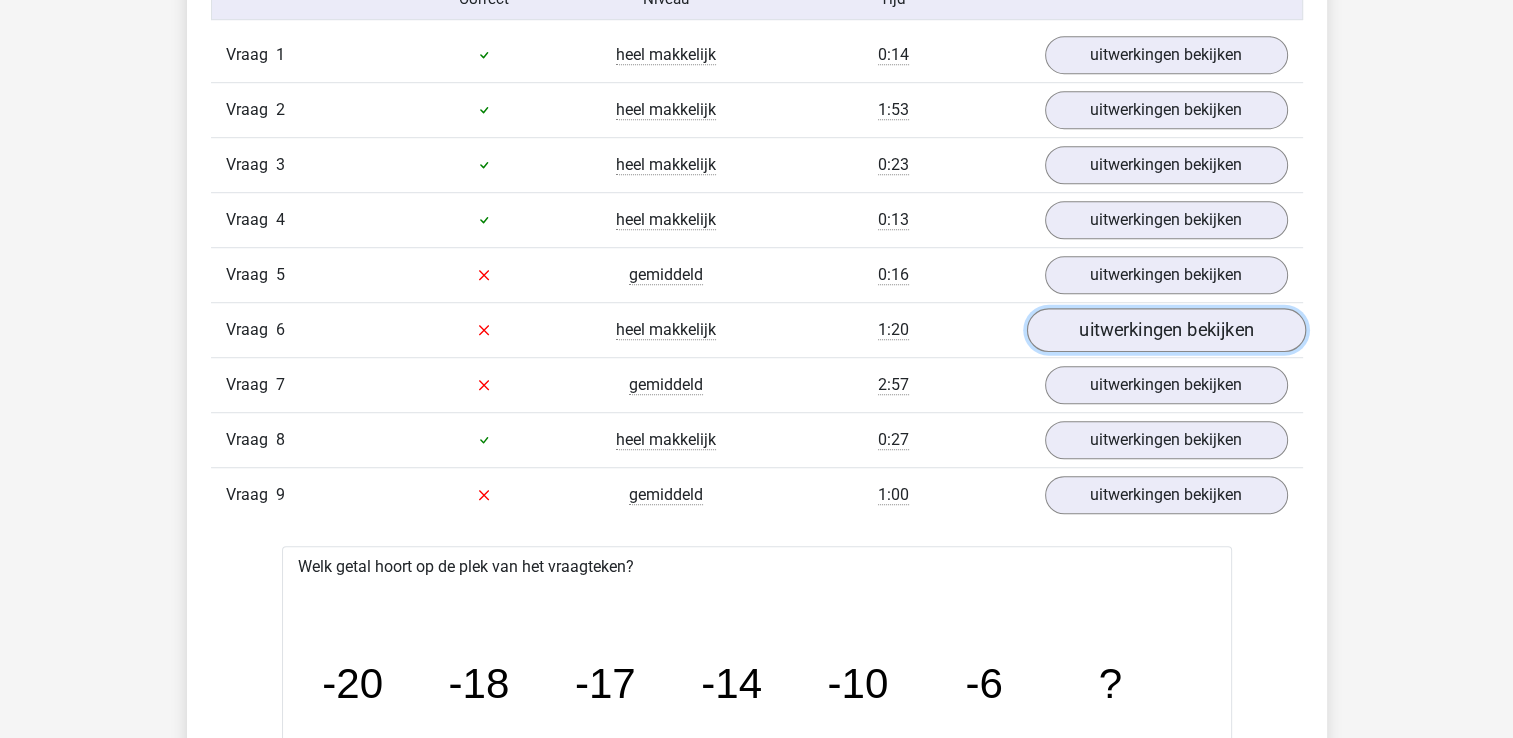 click on "uitwerkingen bekijken" at bounding box center (1165, 330) 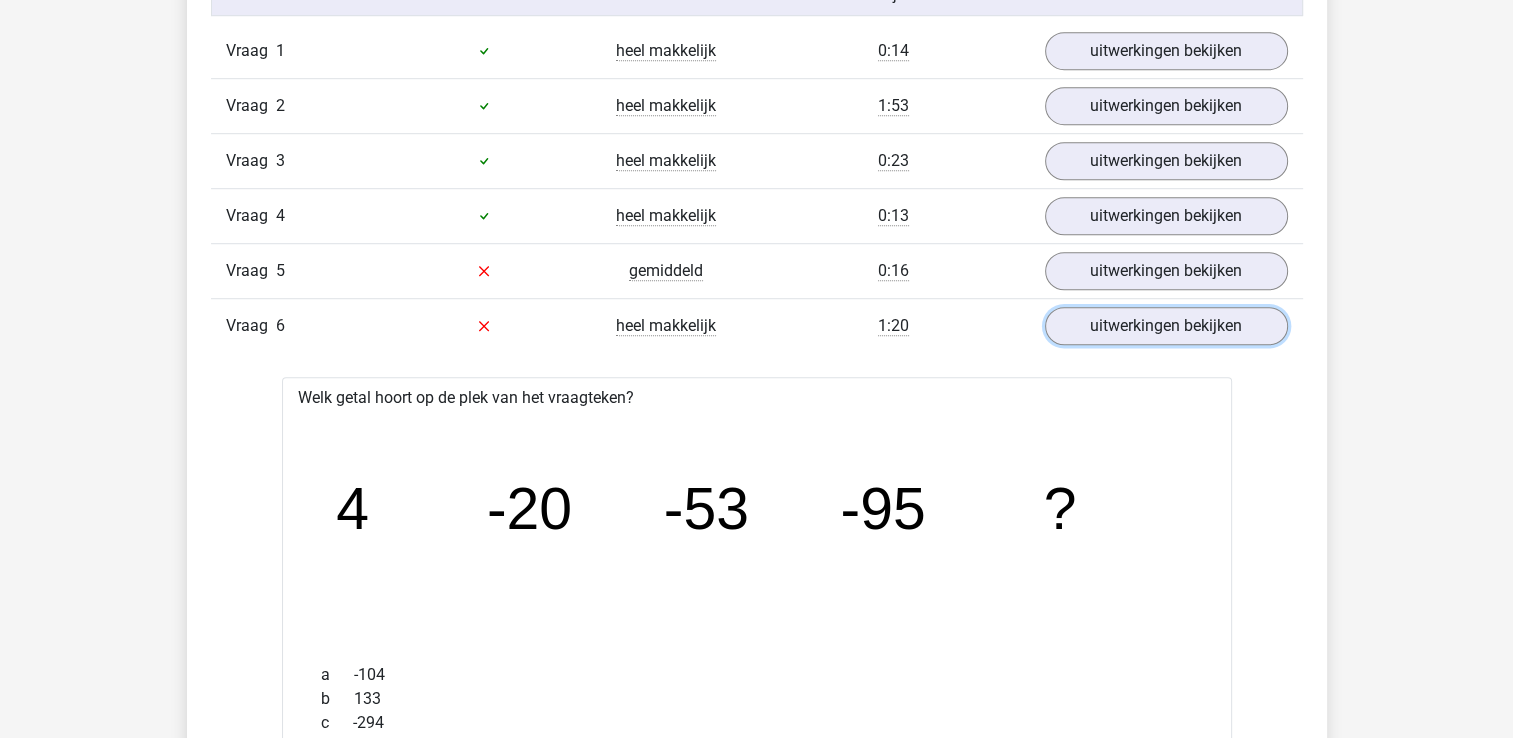 scroll, scrollTop: 1300, scrollLeft: 0, axis: vertical 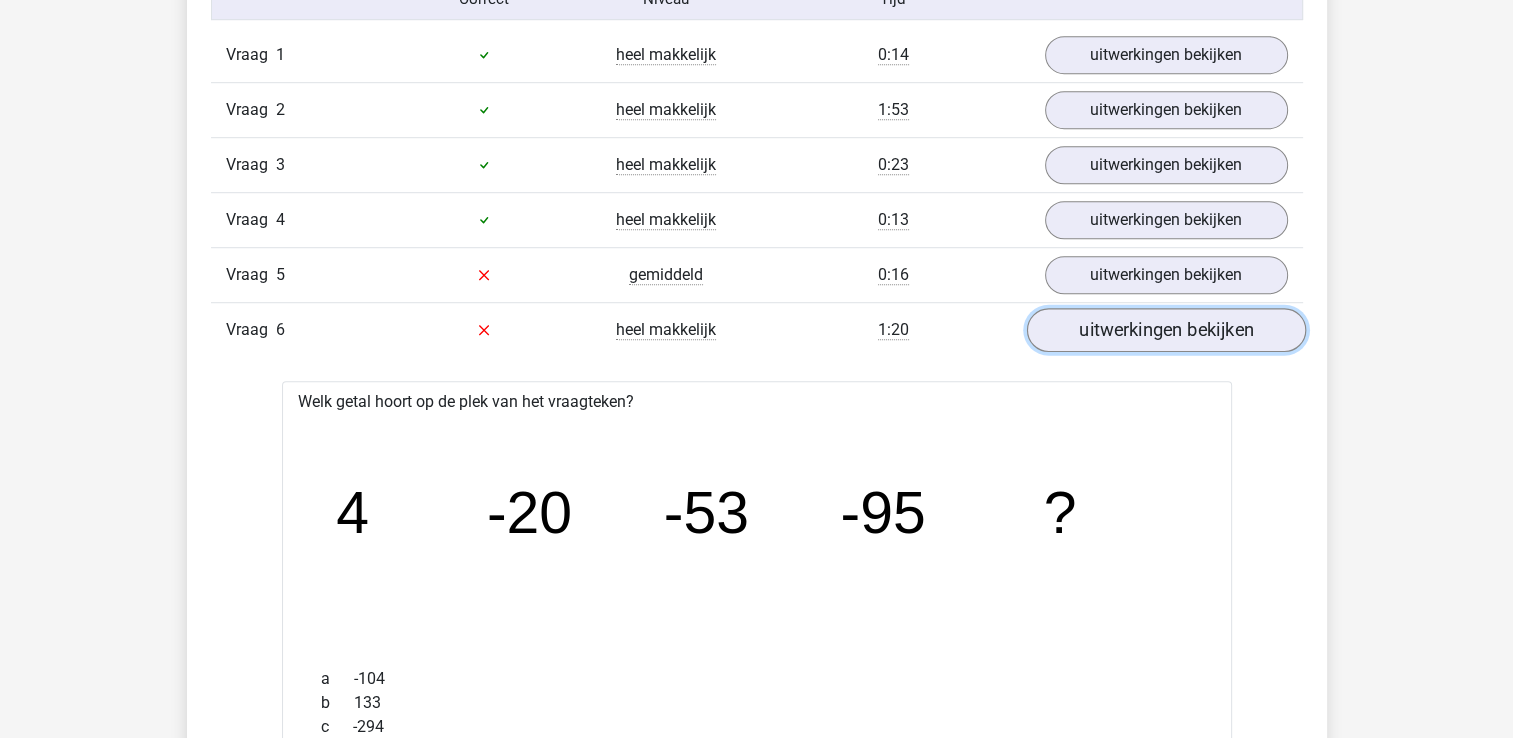 click on "uitwerkingen bekijken" at bounding box center (1165, 330) 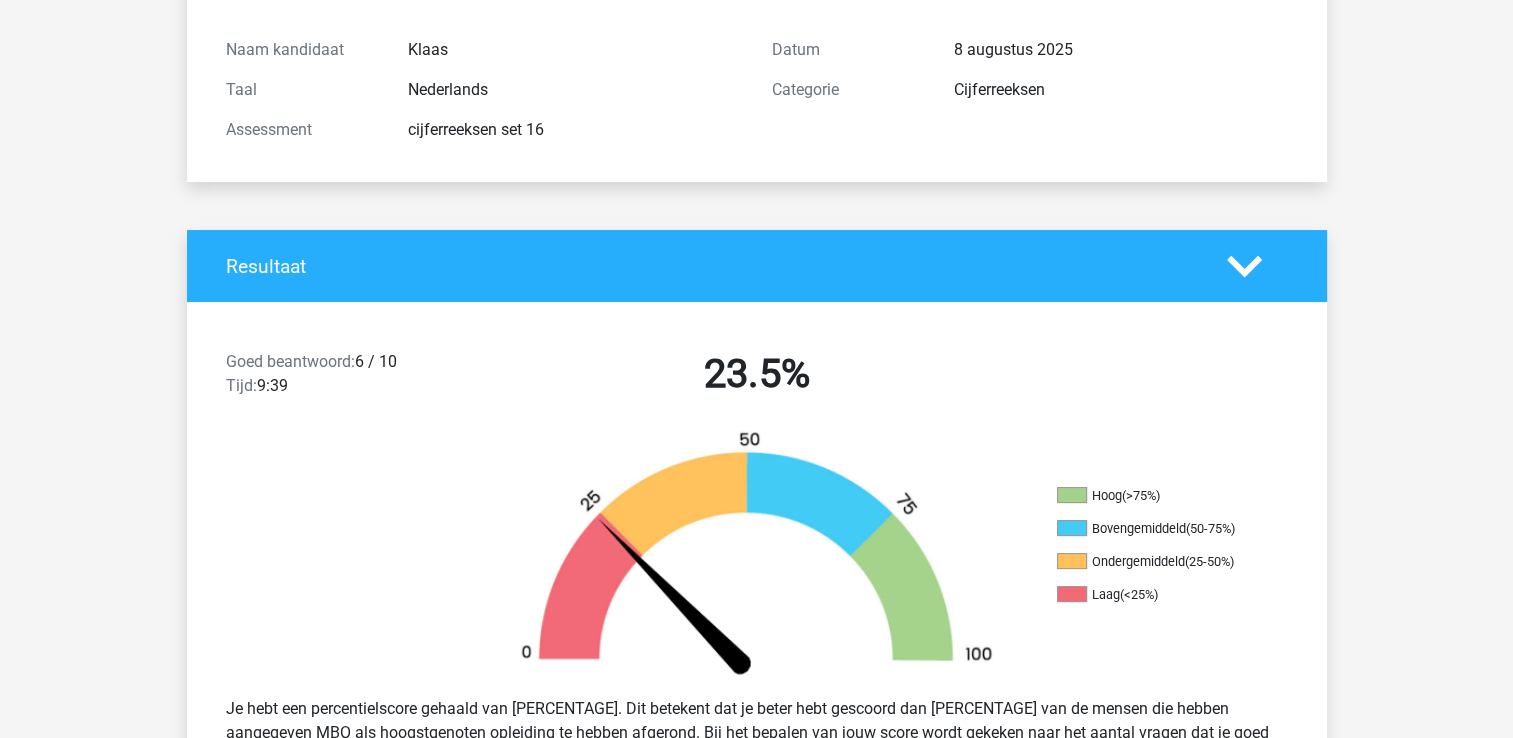scroll, scrollTop: 200, scrollLeft: 0, axis: vertical 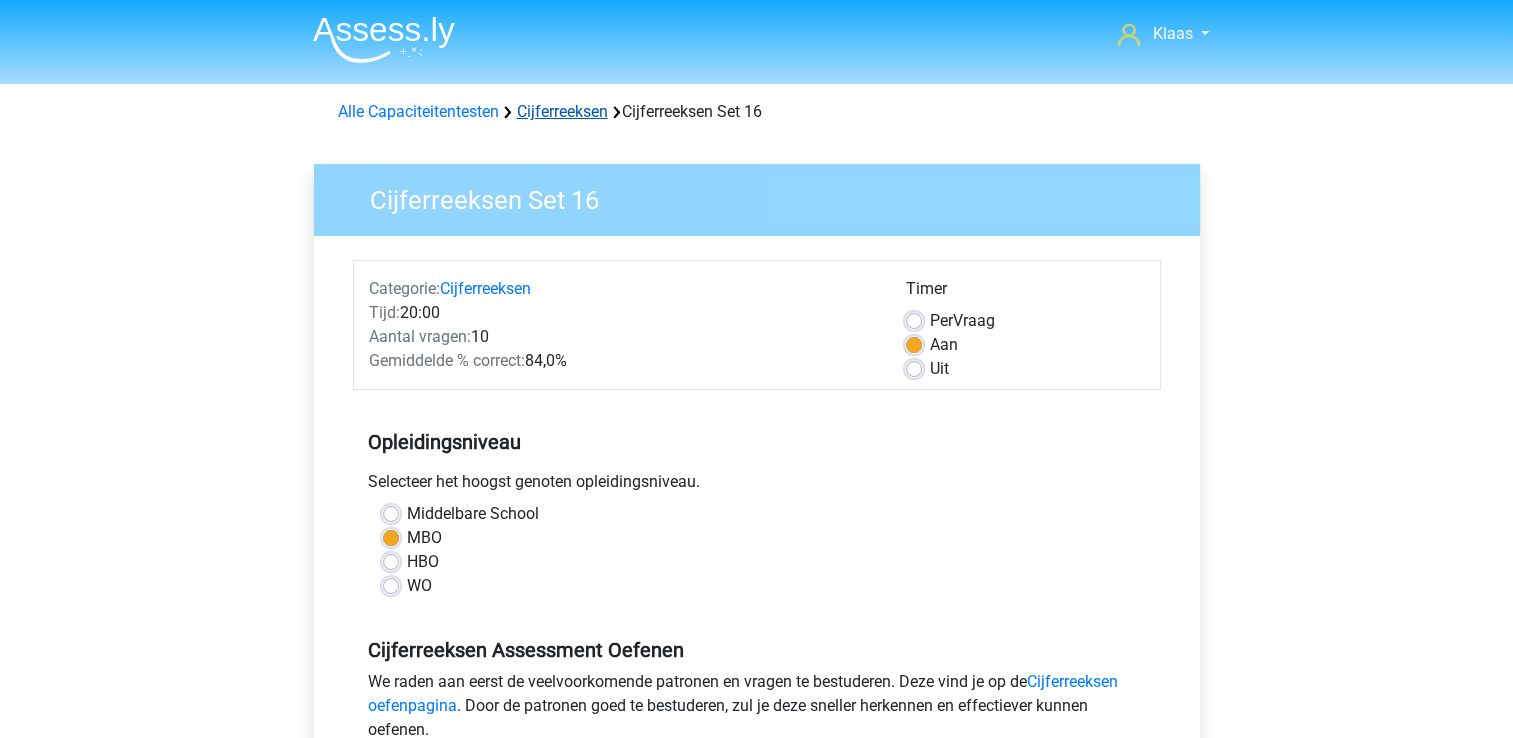 click on "Cijferreeksen" at bounding box center (562, 111) 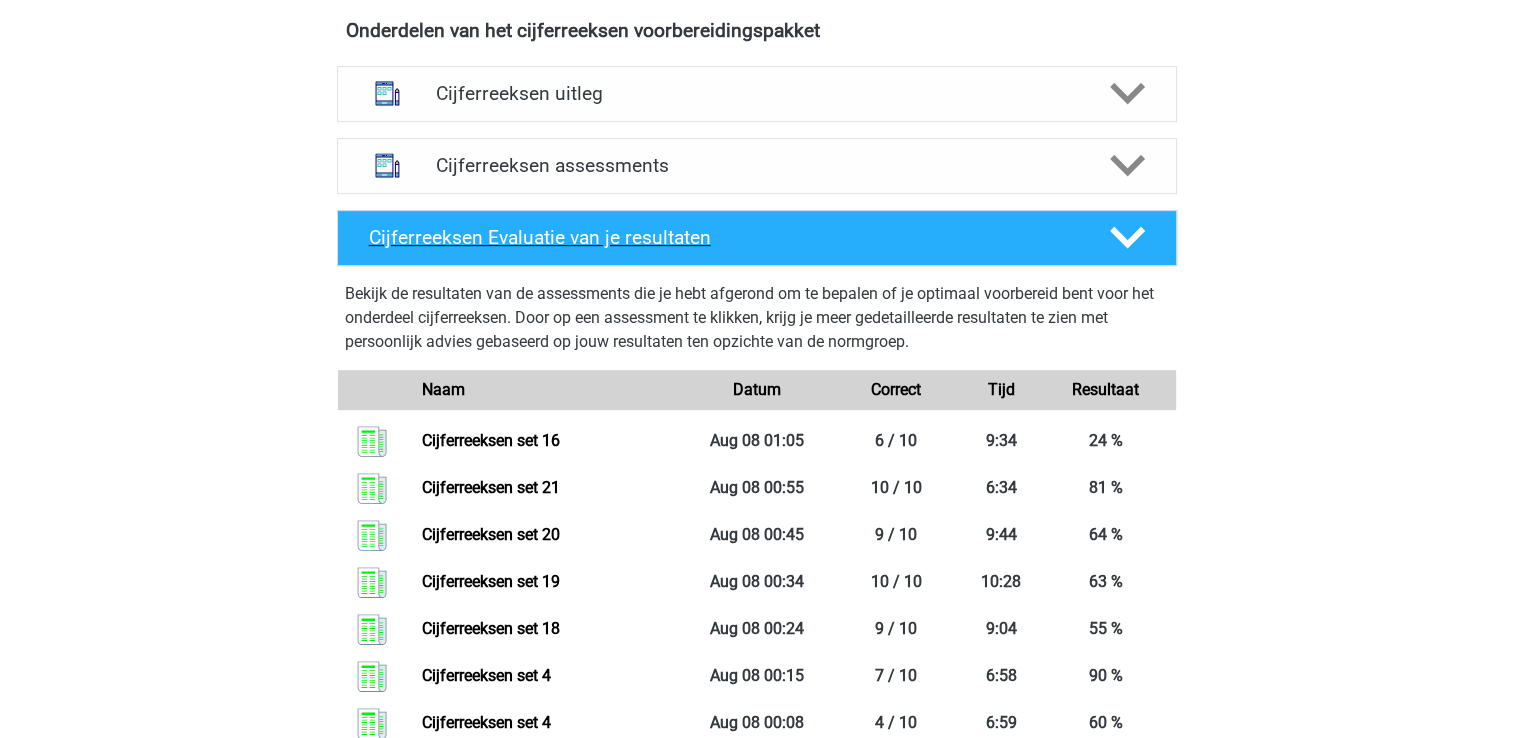 scroll, scrollTop: 700, scrollLeft: 0, axis: vertical 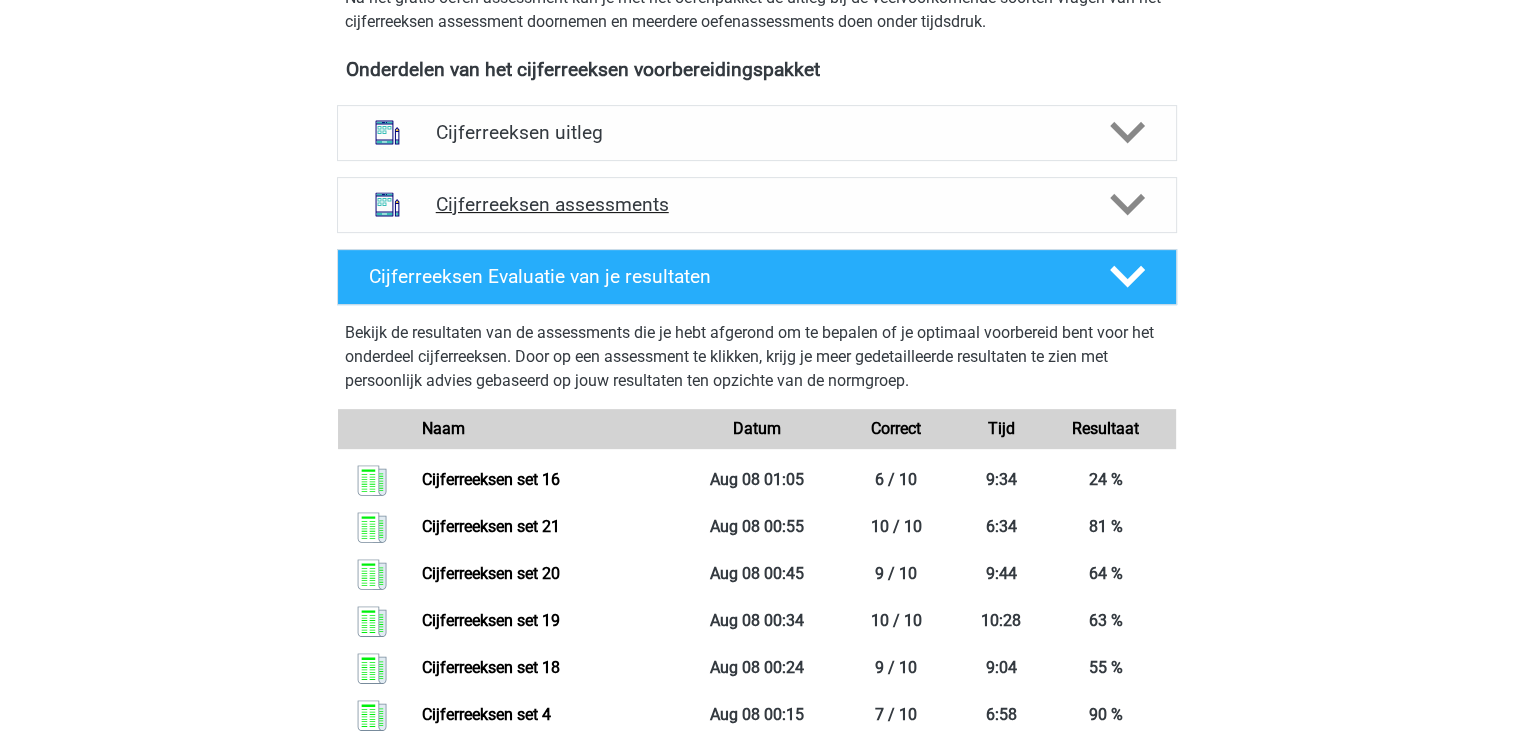 click on "Cijferreeksen assessments" at bounding box center [757, 204] 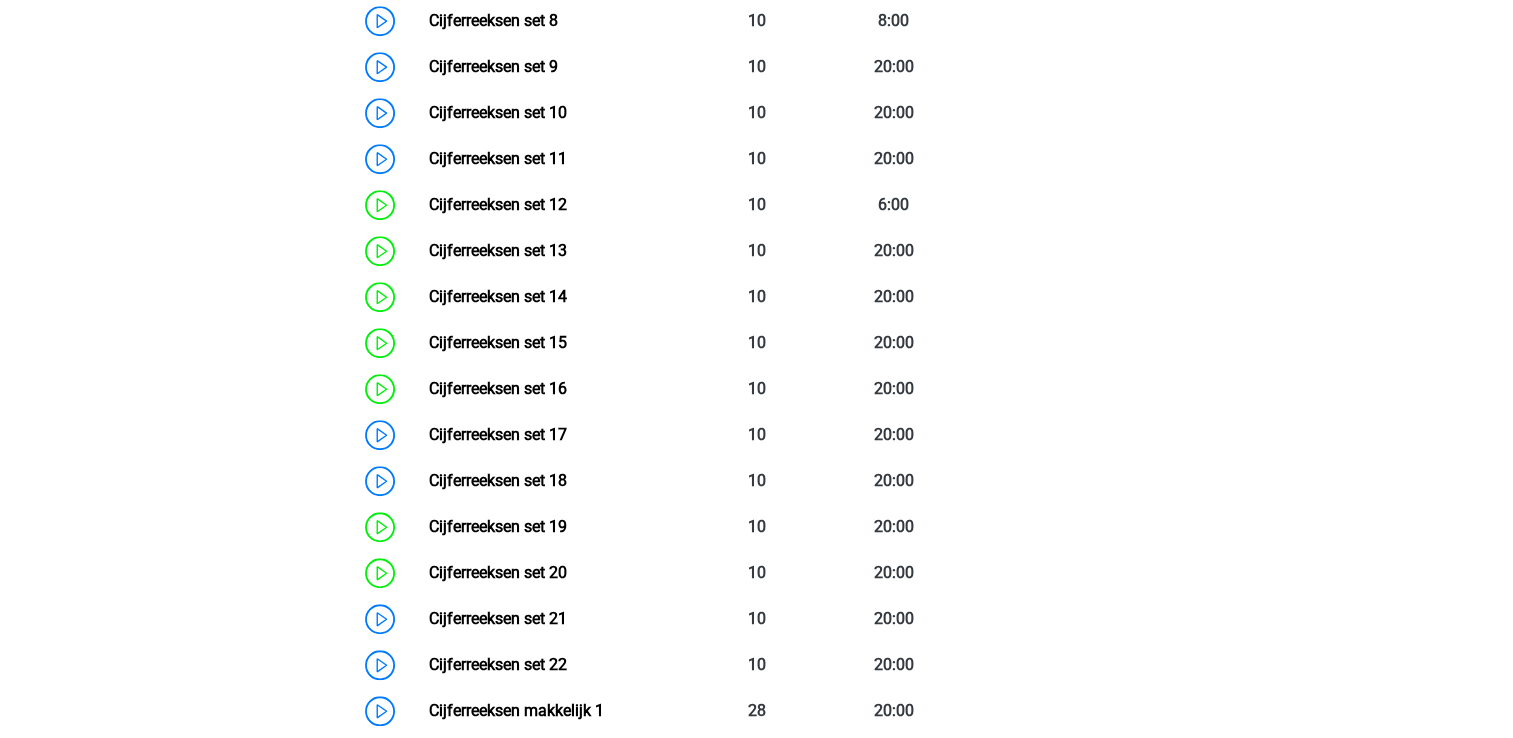 scroll, scrollTop: 1400, scrollLeft: 0, axis: vertical 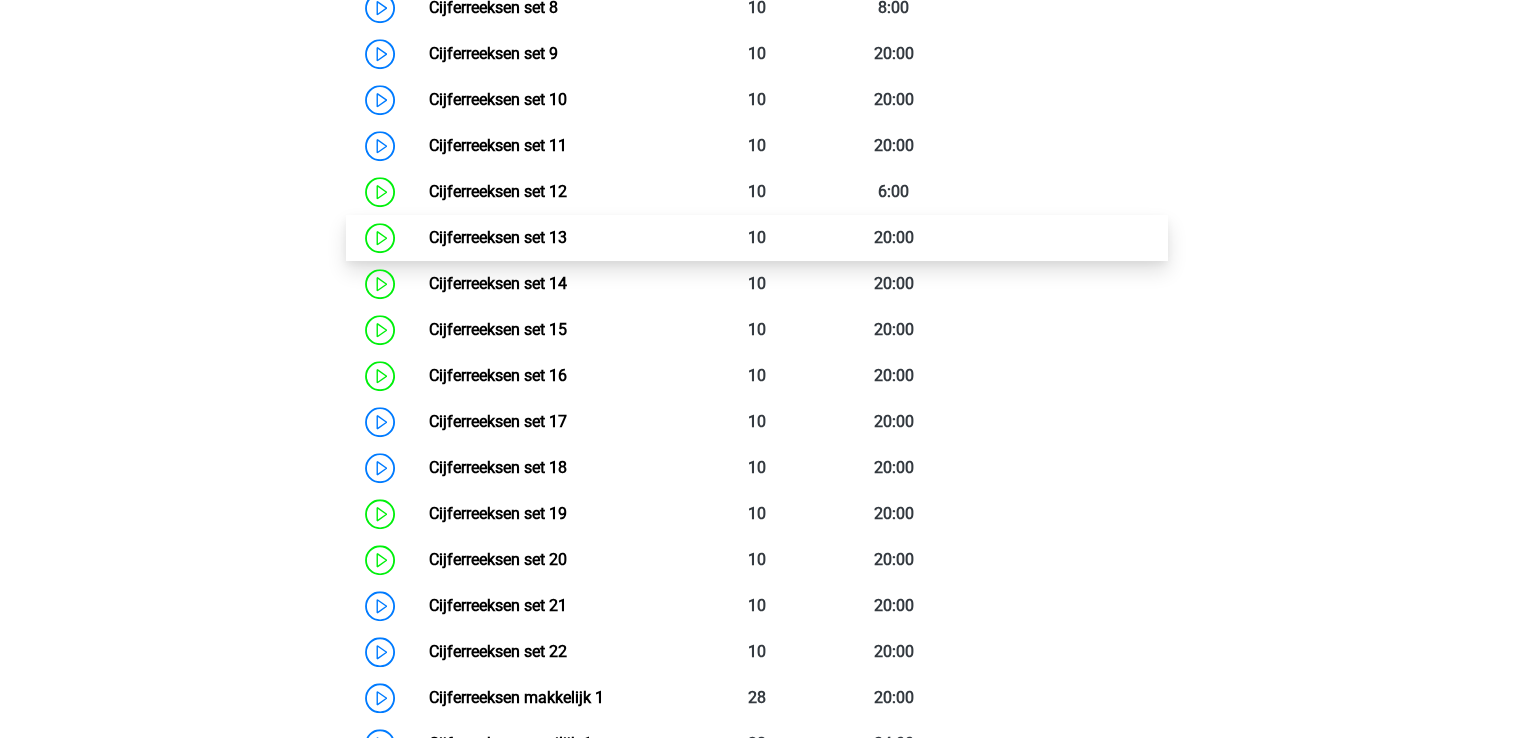 click on "Cijferreeksen
set 13" at bounding box center (498, 237) 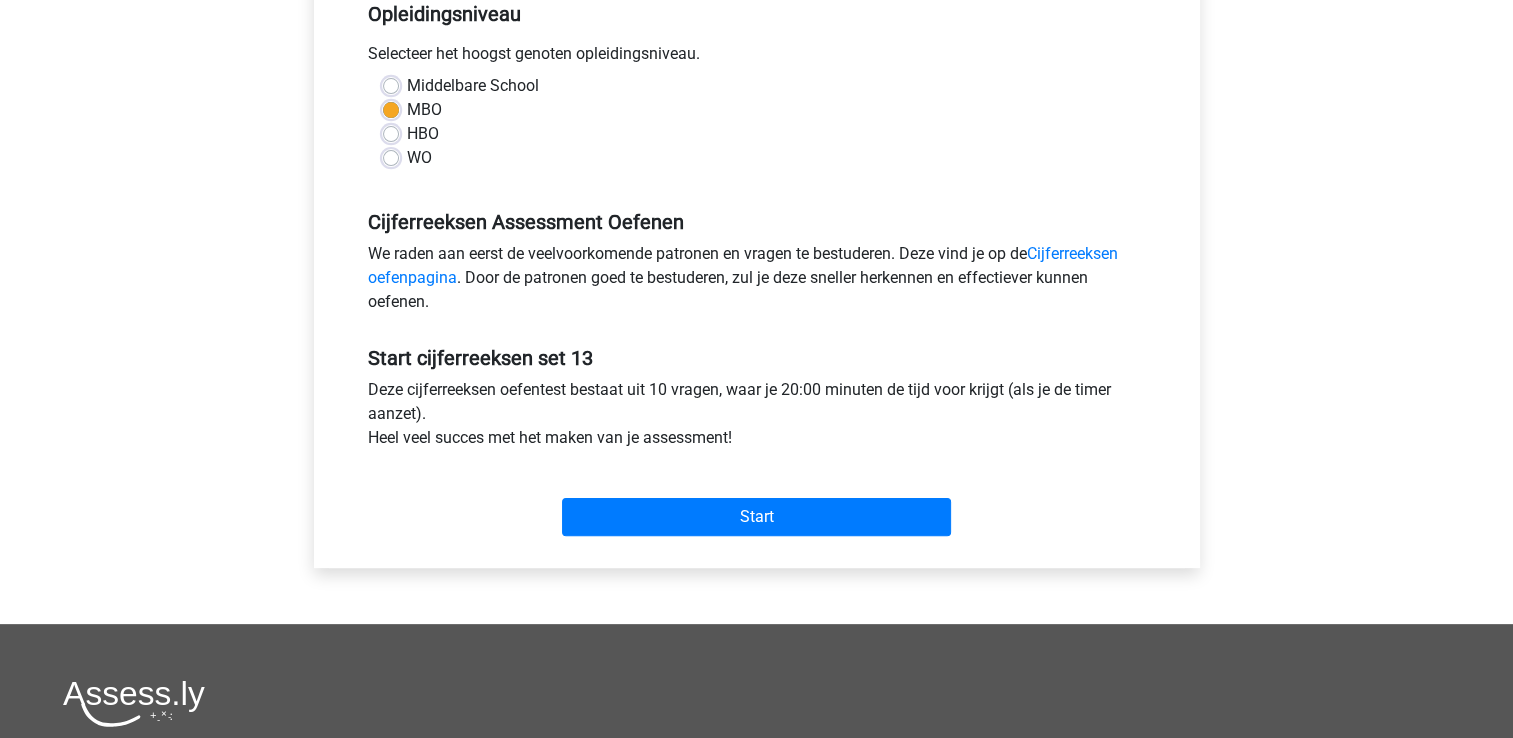 scroll, scrollTop: 500, scrollLeft: 0, axis: vertical 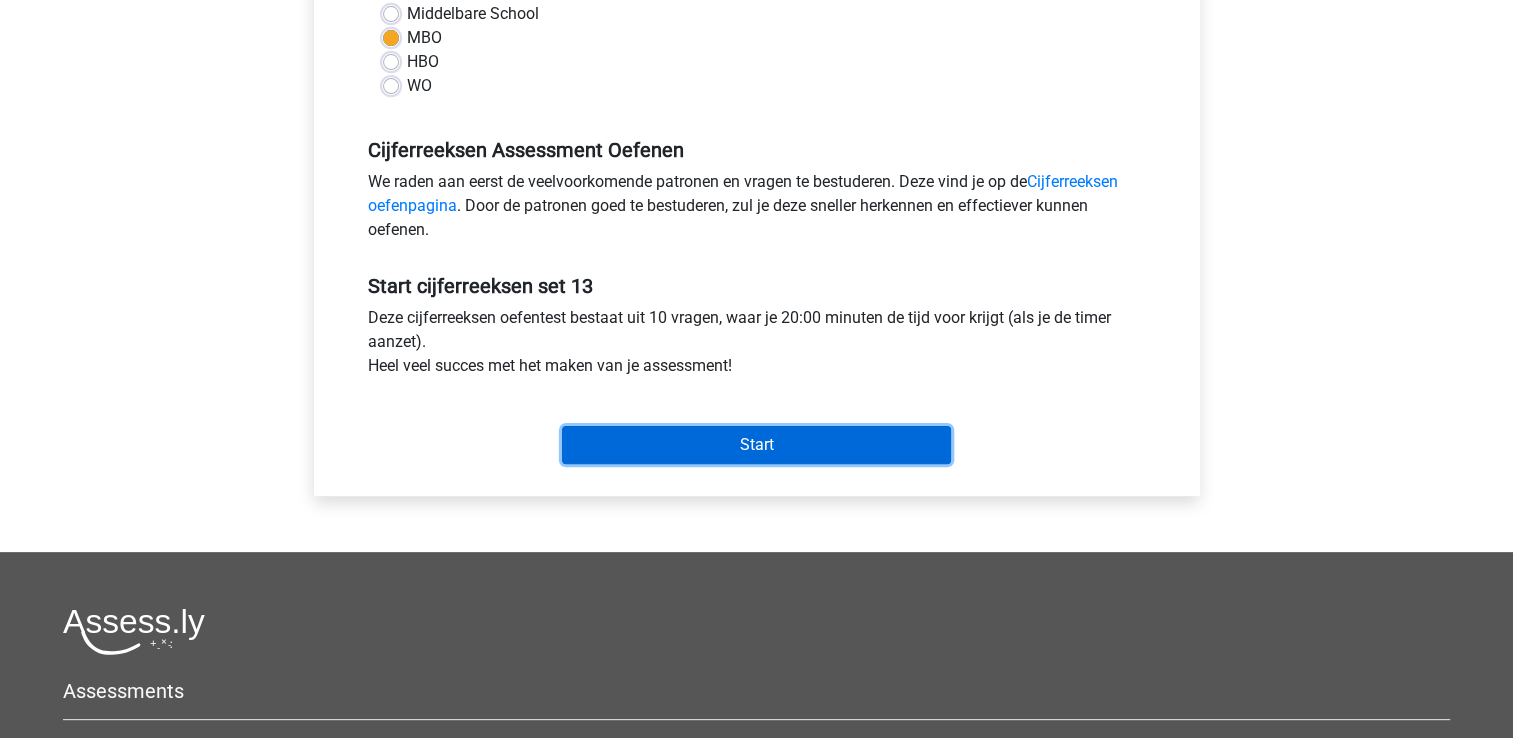 click on "Start" at bounding box center [756, 445] 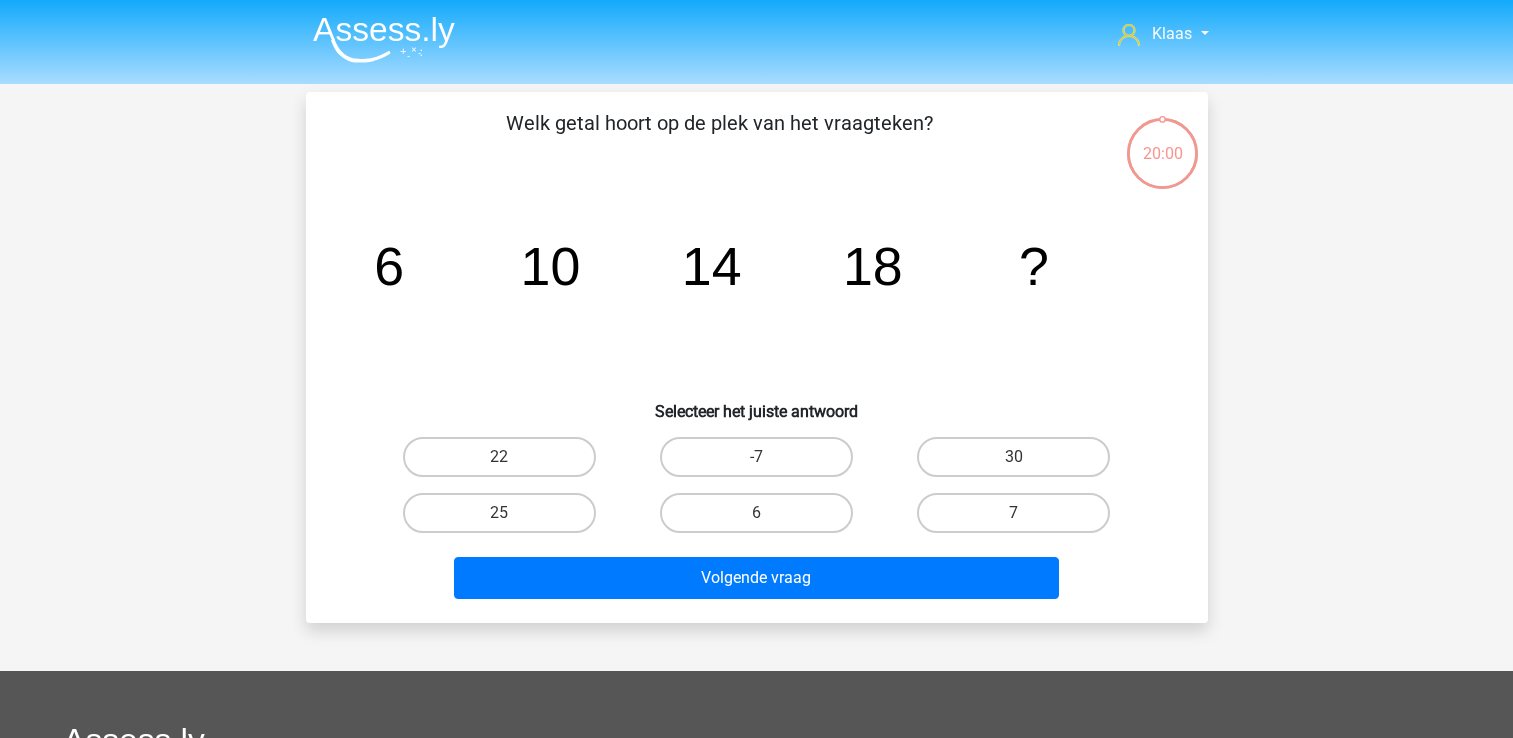 scroll, scrollTop: 0, scrollLeft: 0, axis: both 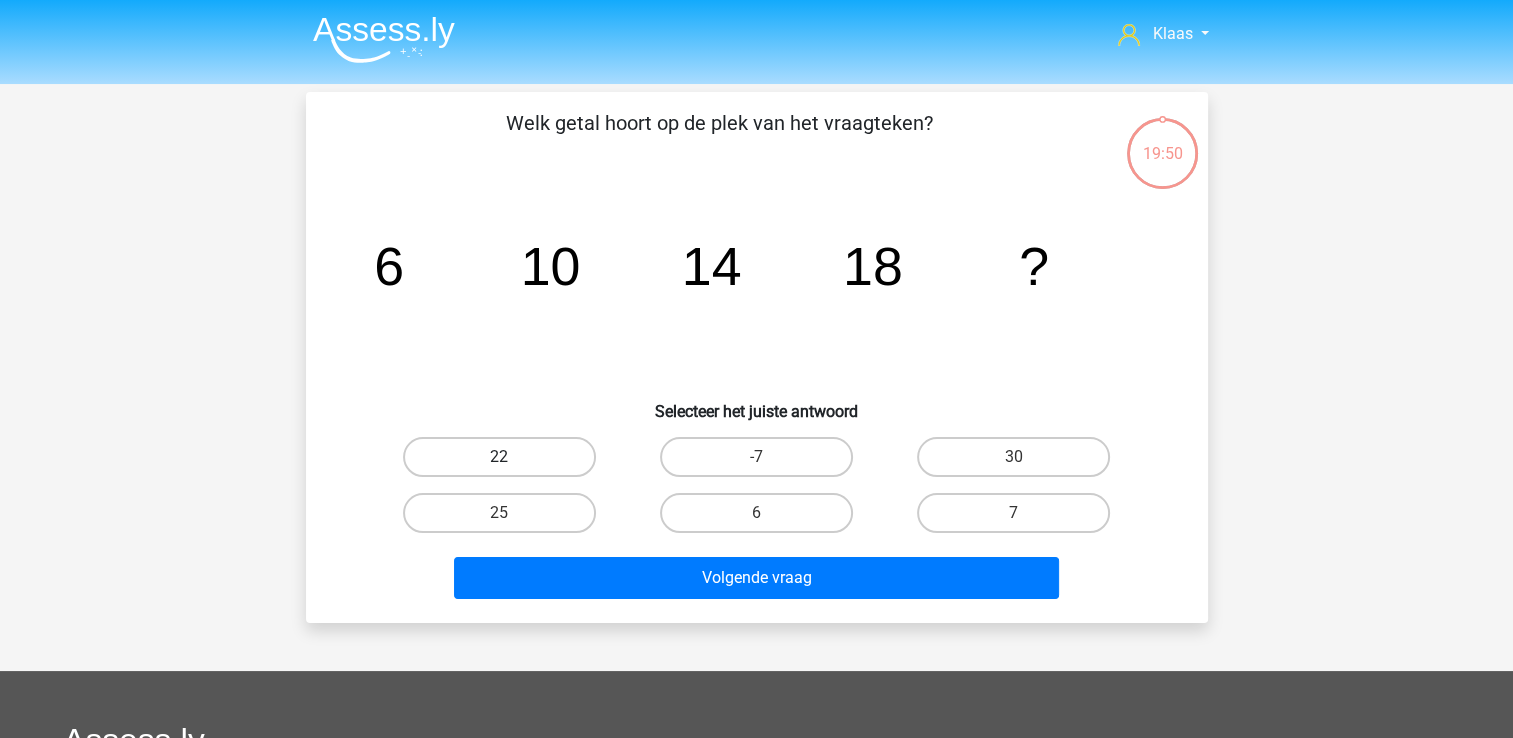 click on "22" at bounding box center [499, 457] 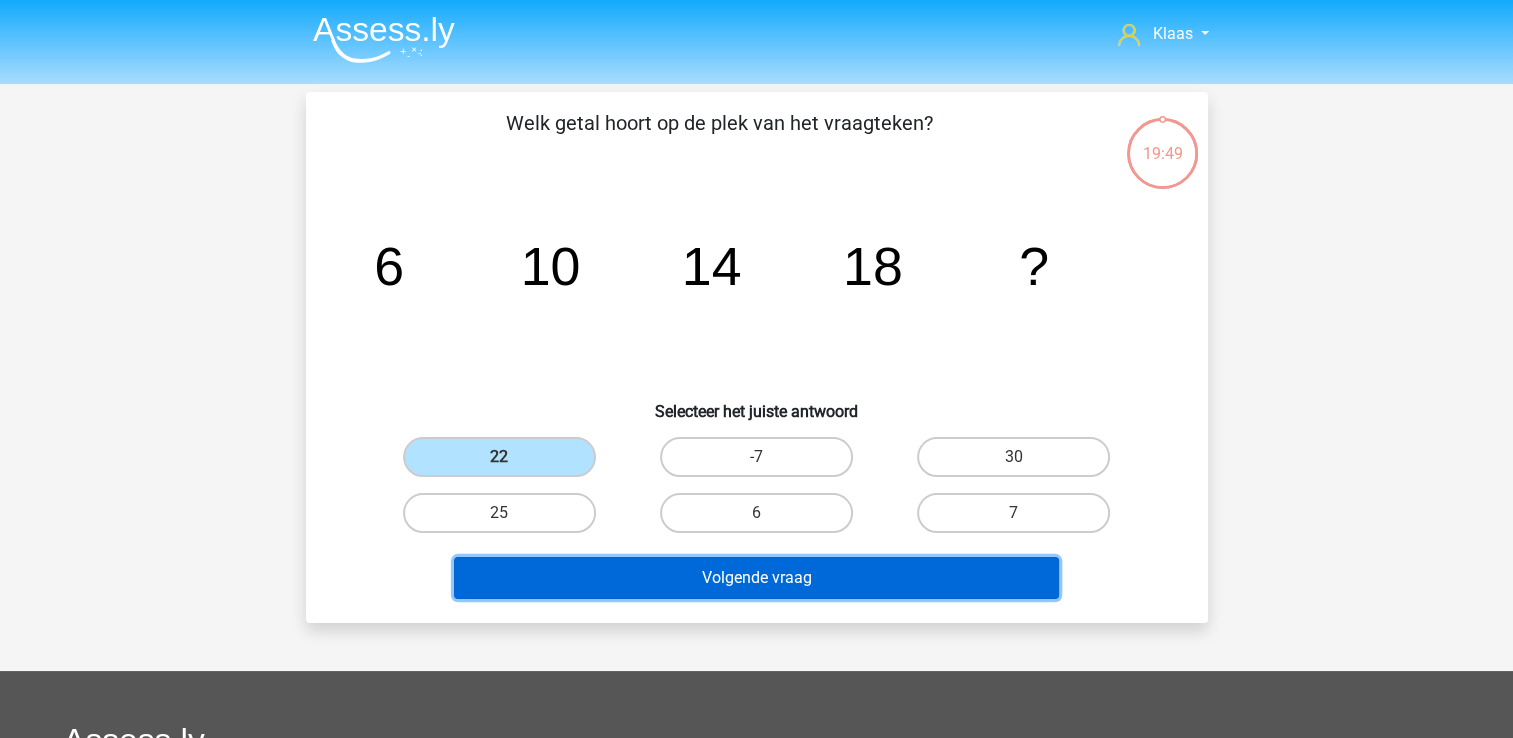 click on "Volgende vraag" at bounding box center [756, 578] 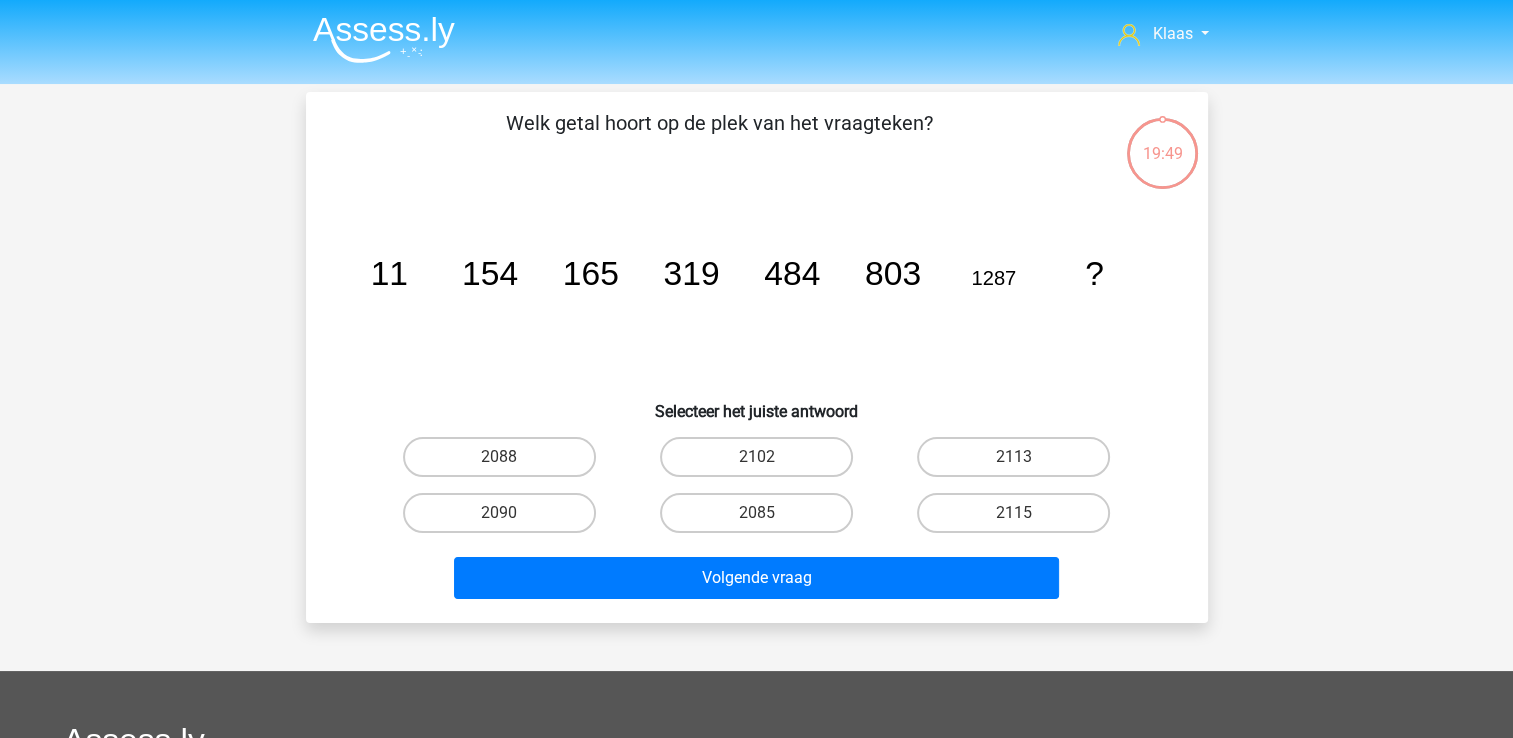 scroll, scrollTop: 92, scrollLeft: 0, axis: vertical 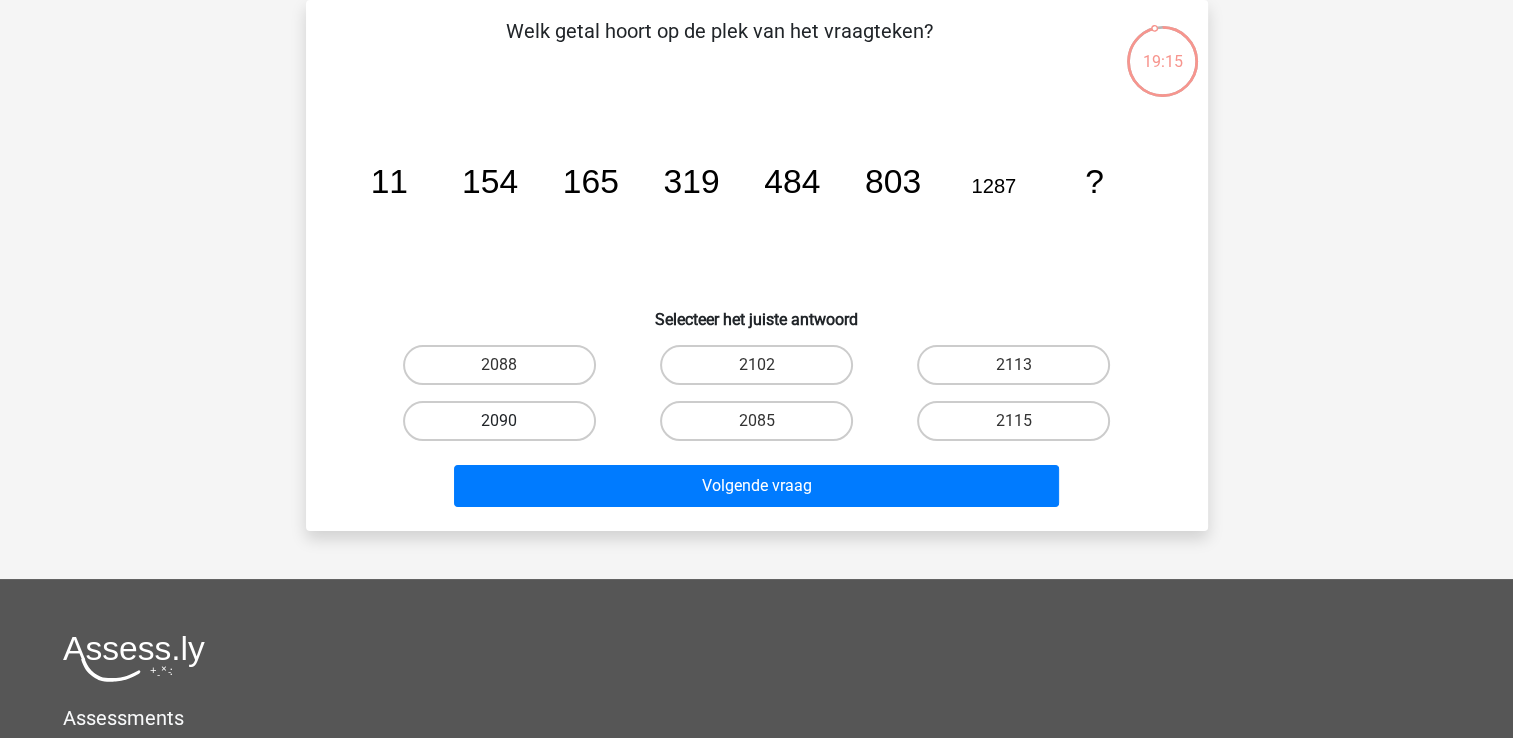 click on "2090" at bounding box center [499, 421] 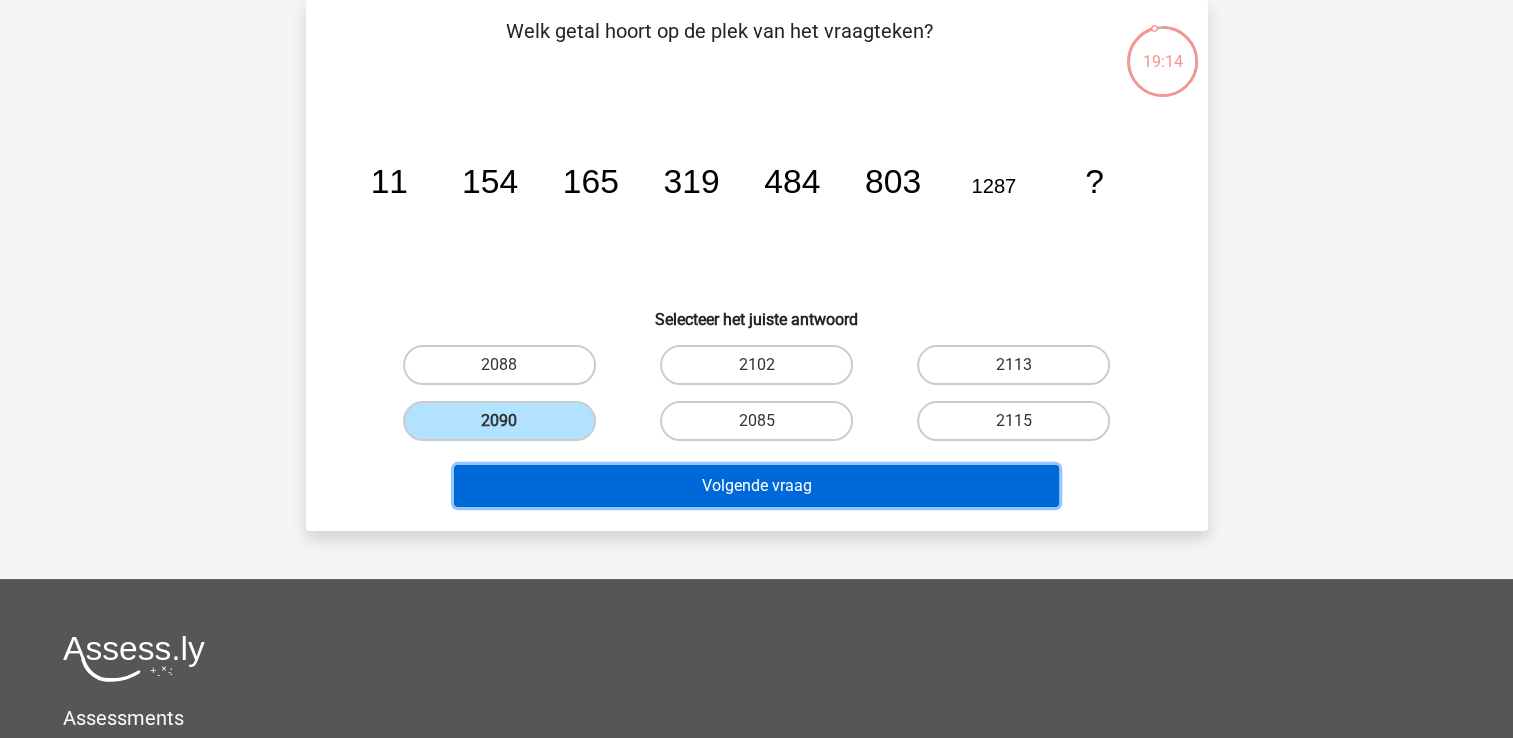 click on "Volgende vraag" at bounding box center [756, 486] 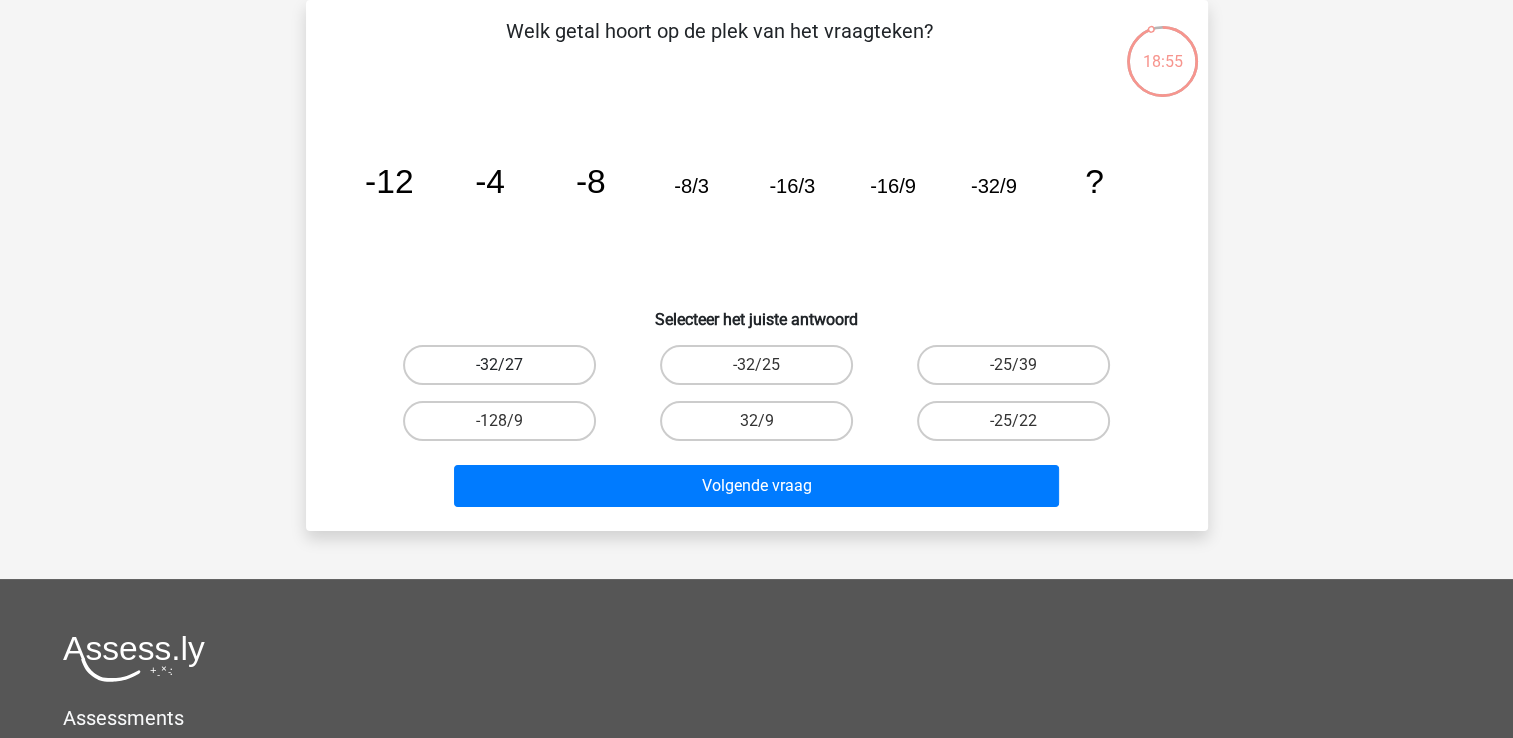 click on "-32/27" at bounding box center (499, 365) 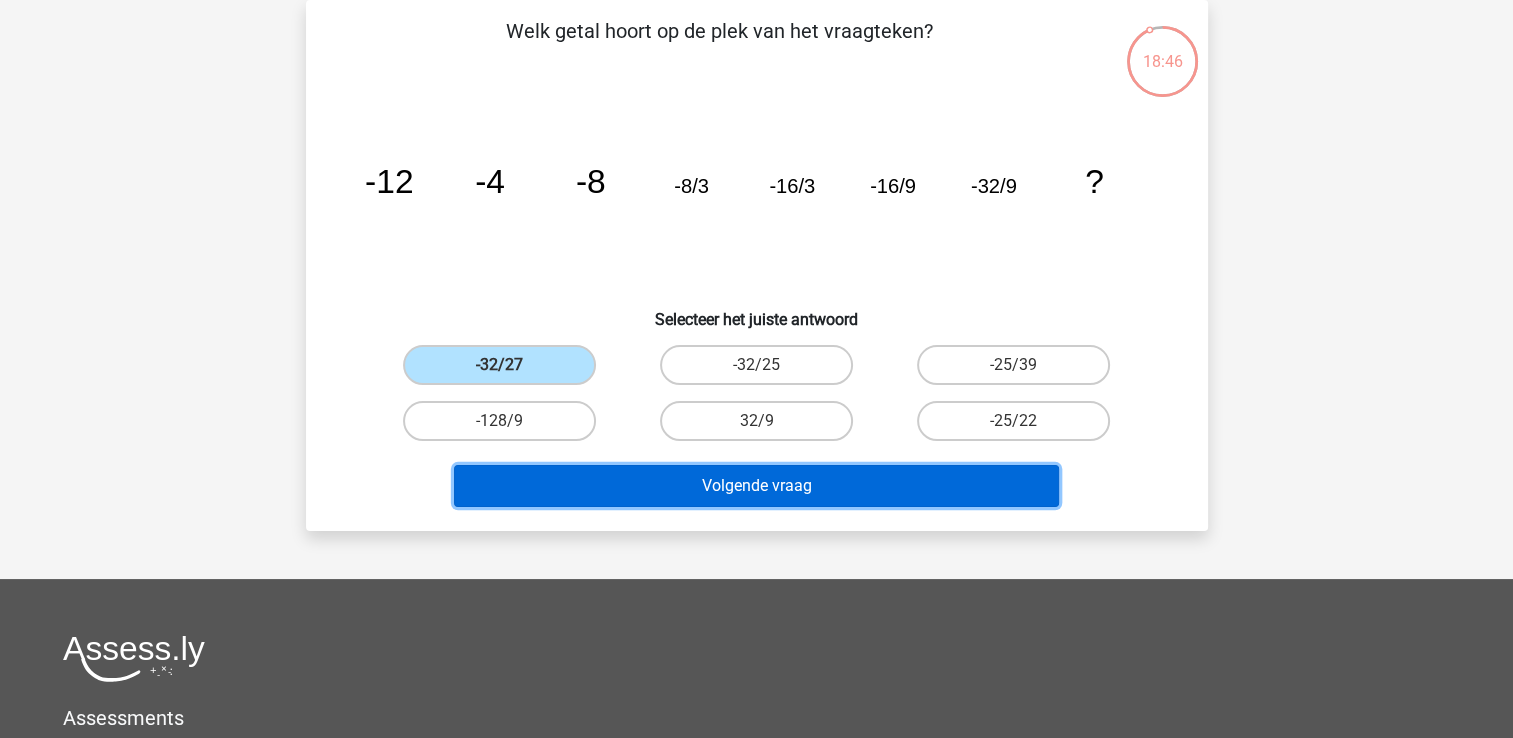 click on "Volgende vraag" at bounding box center [756, 486] 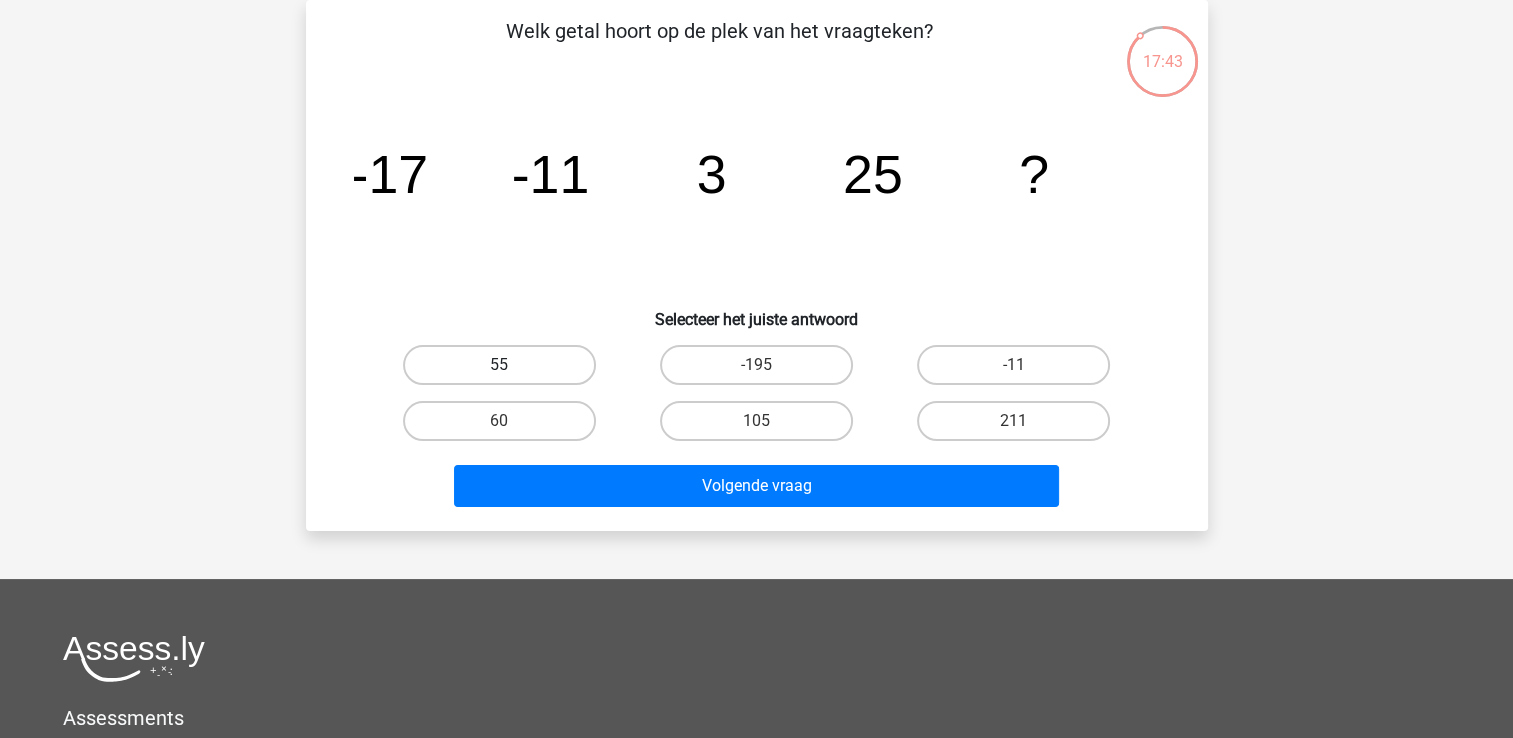 click on "55" at bounding box center (499, 365) 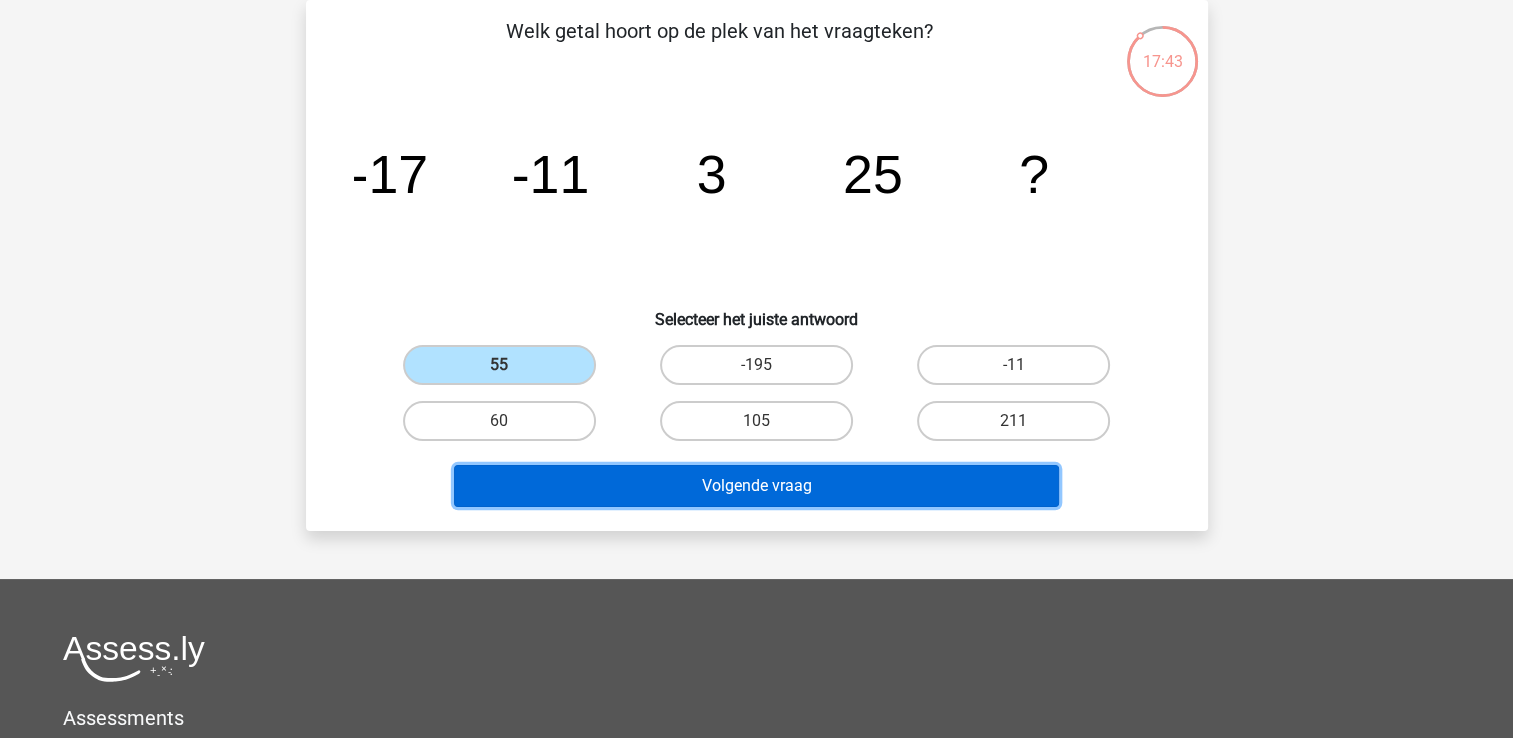 click on "Volgende vraag" at bounding box center [756, 486] 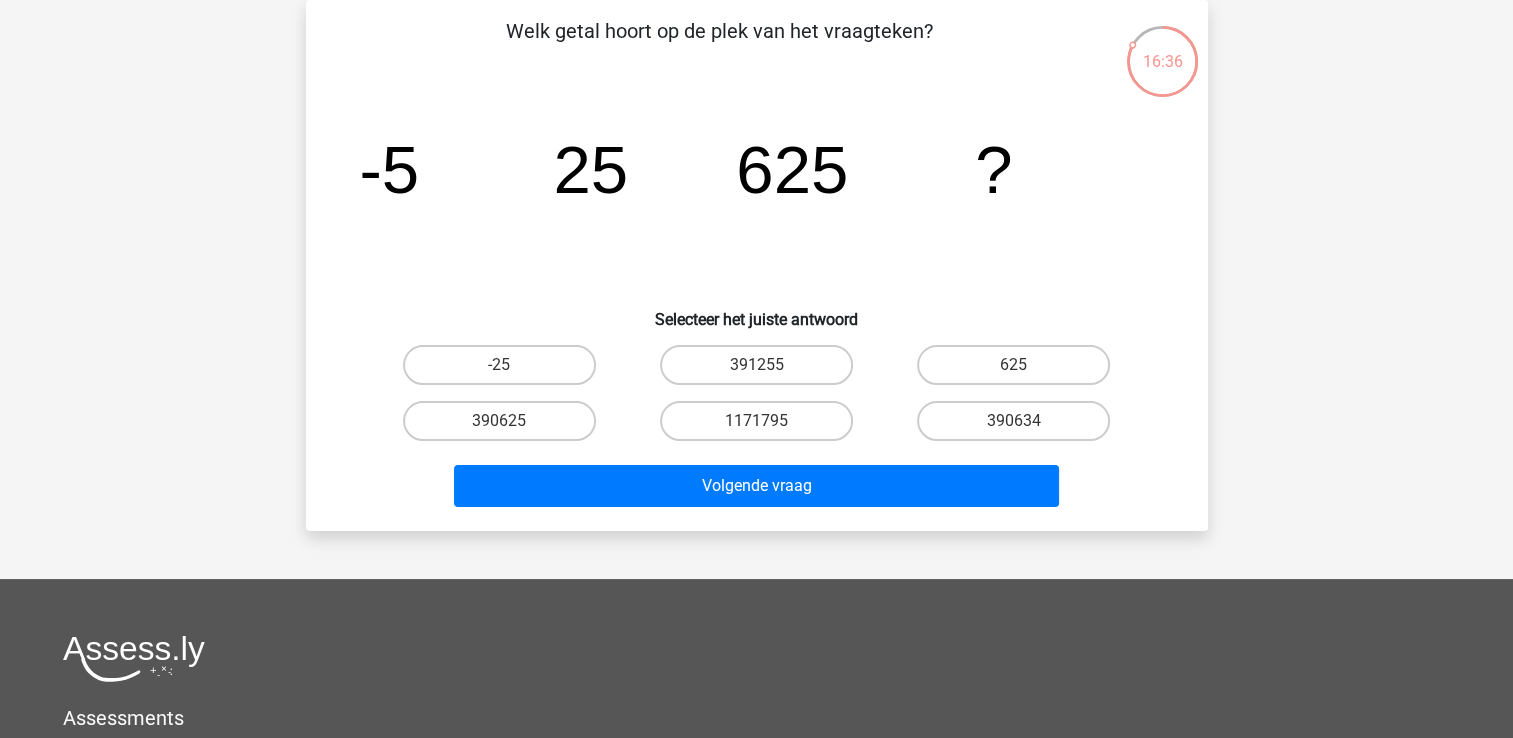 click on "390625" at bounding box center [499, 365] 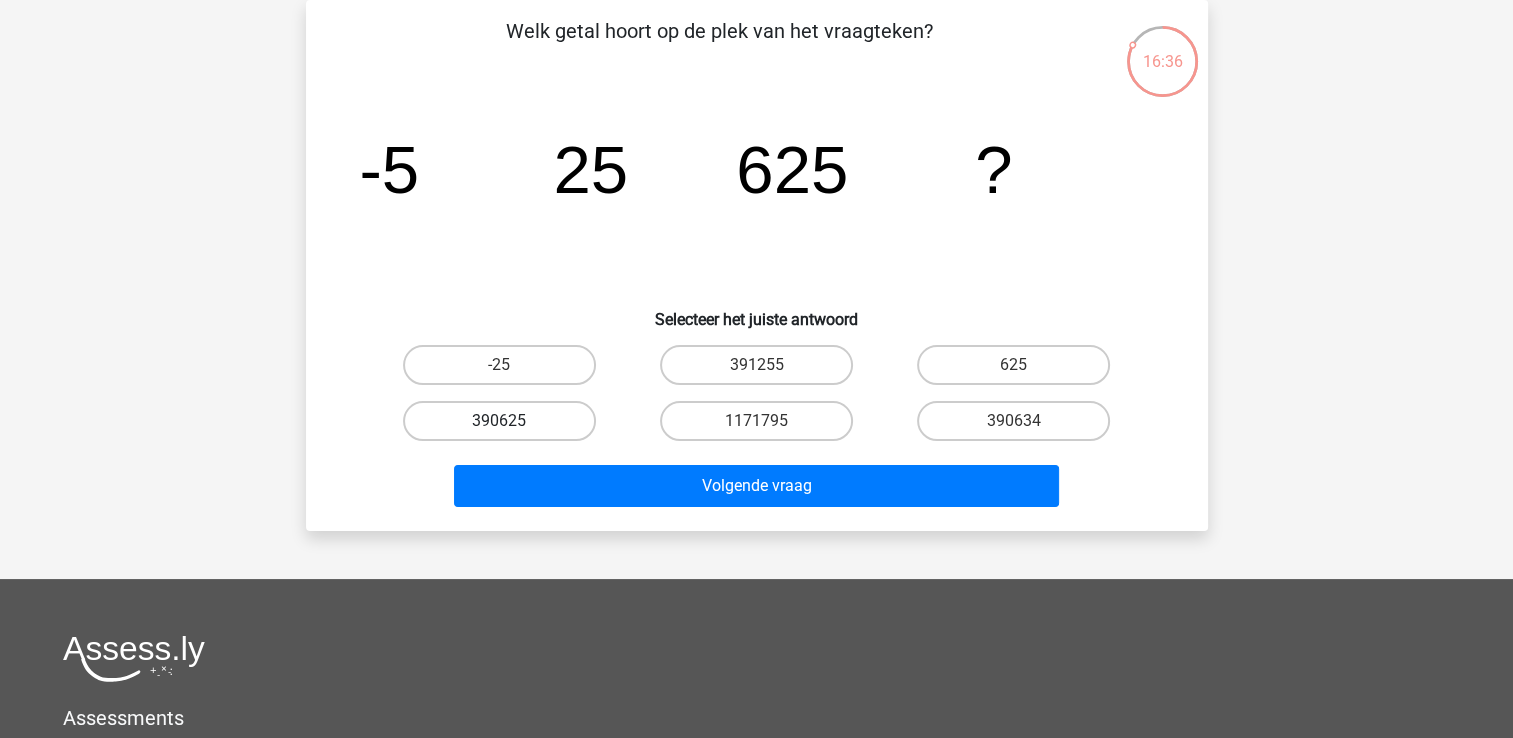 click on "390625" at bounding box center (499, 421) 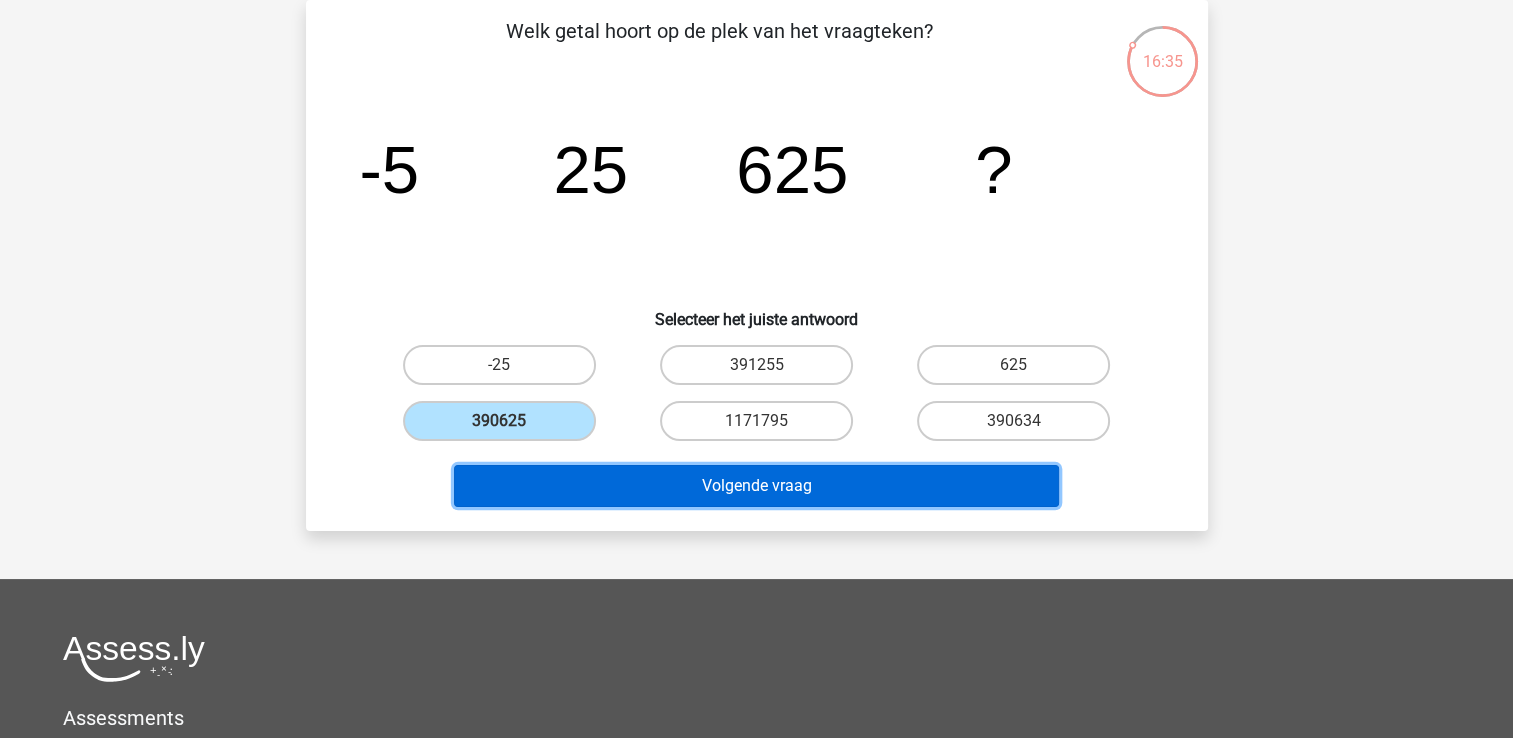 click on "Volgende vraag" at bounding box center (756, 486) 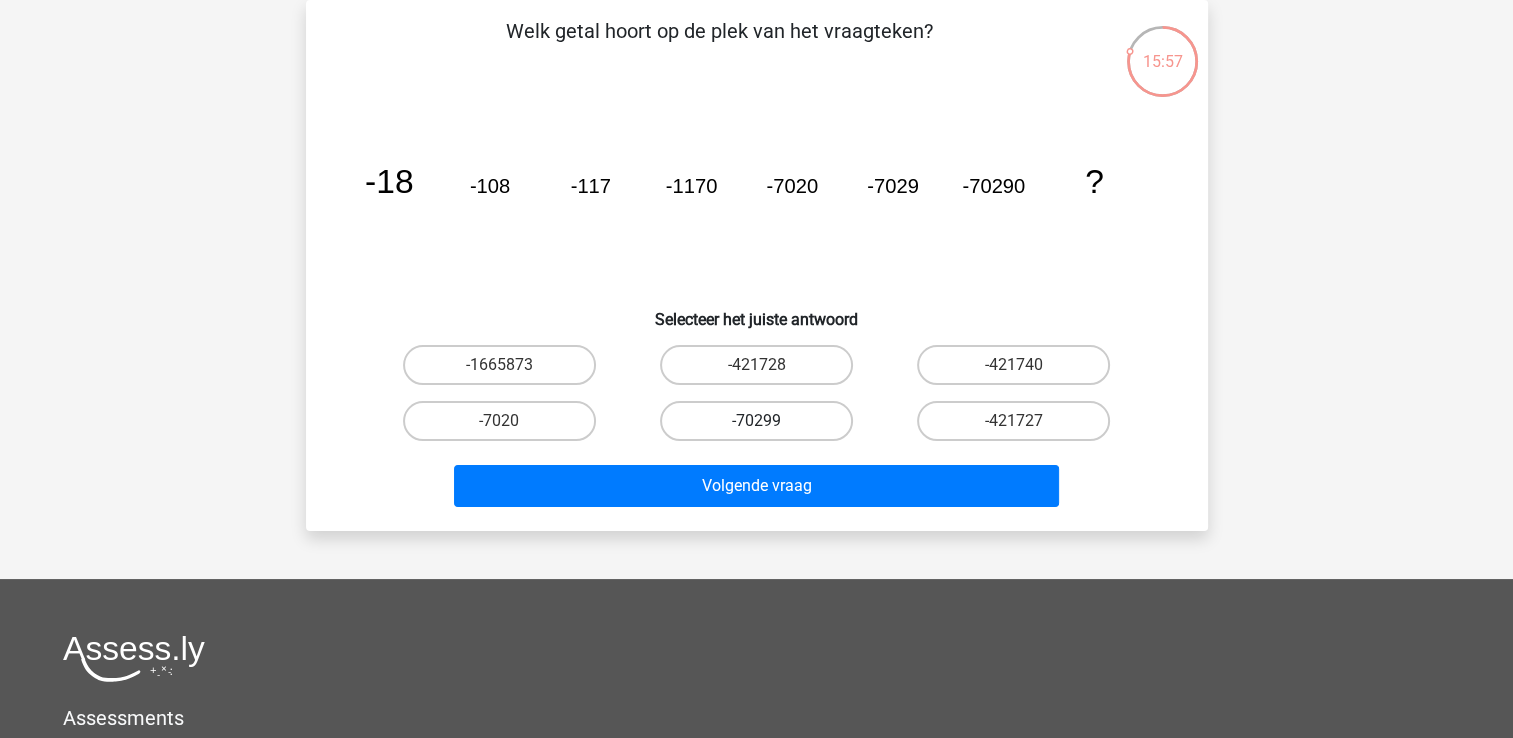 click on "-70299" at bounding box center [756, 421] 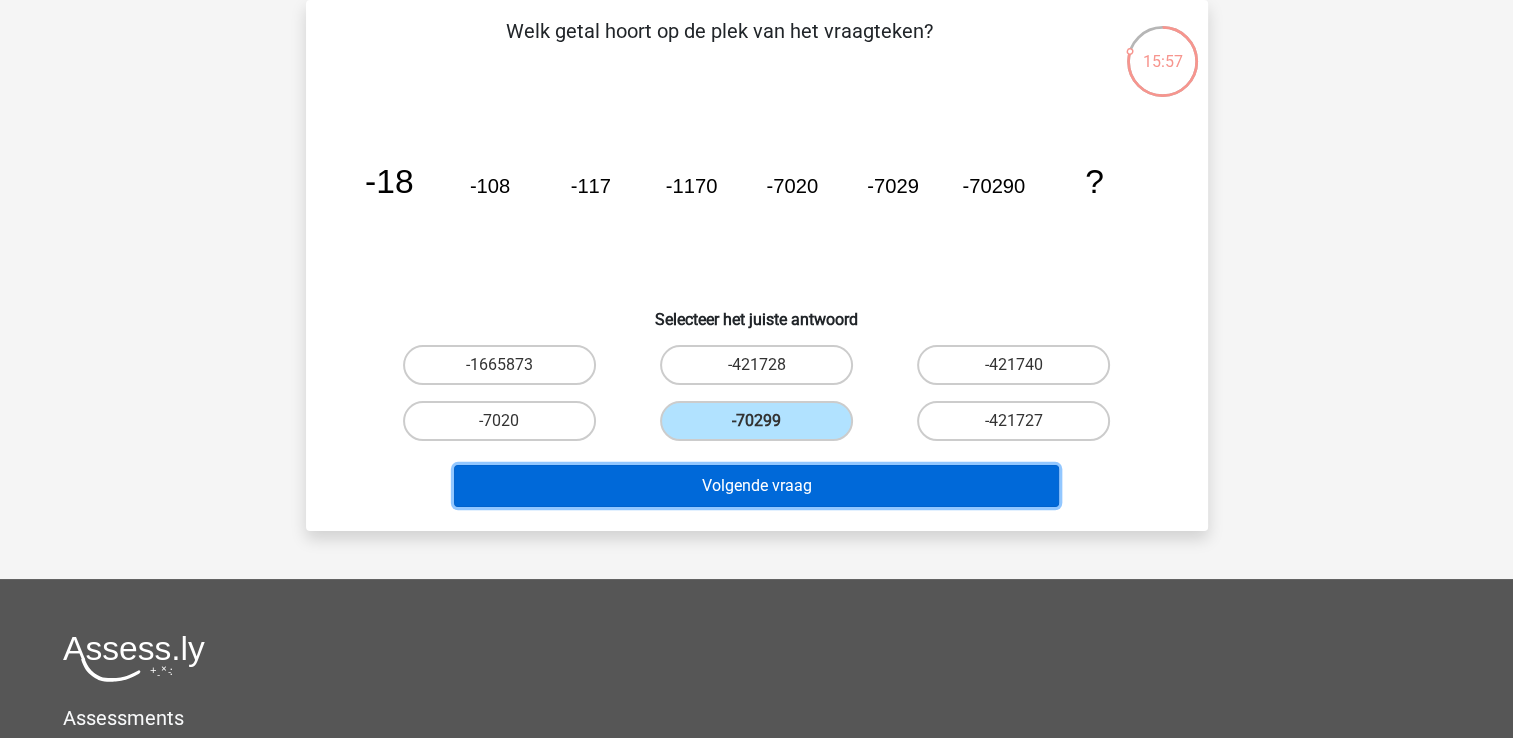 click on "Volgende vraag" at bounding box center [756, 486] 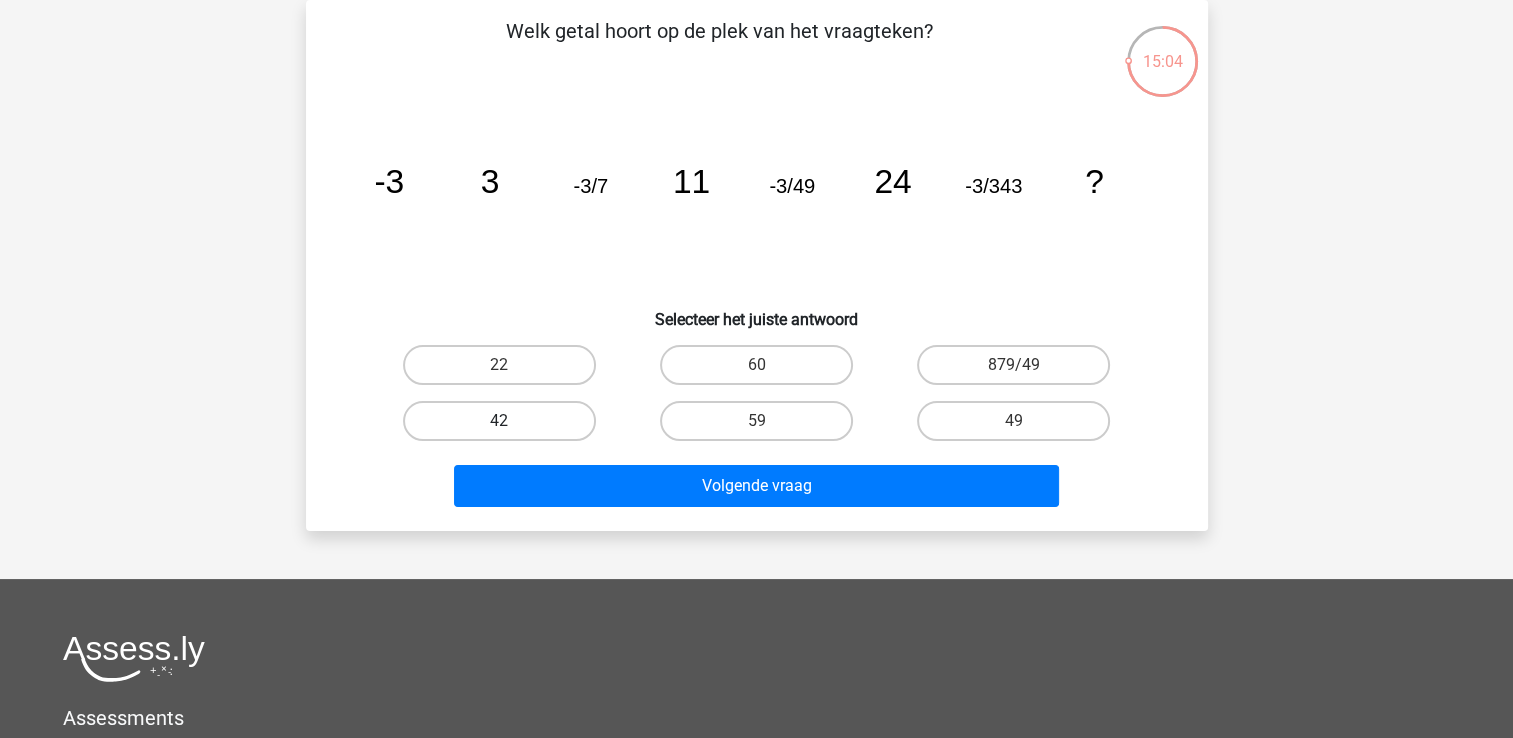 click on "42" at bounding box center [499, 421] 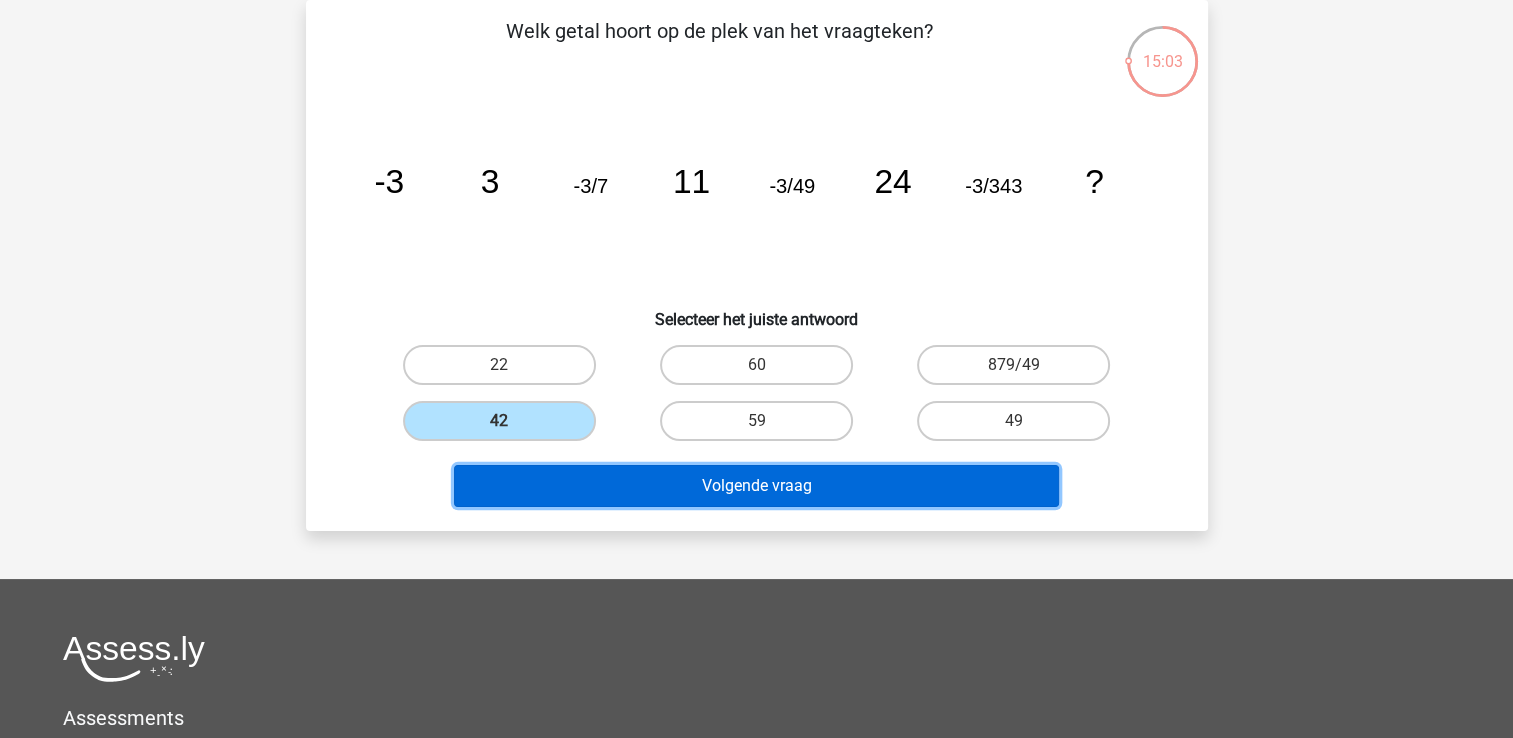 click on "Volgende vraag" at bounding box center [756, 486] 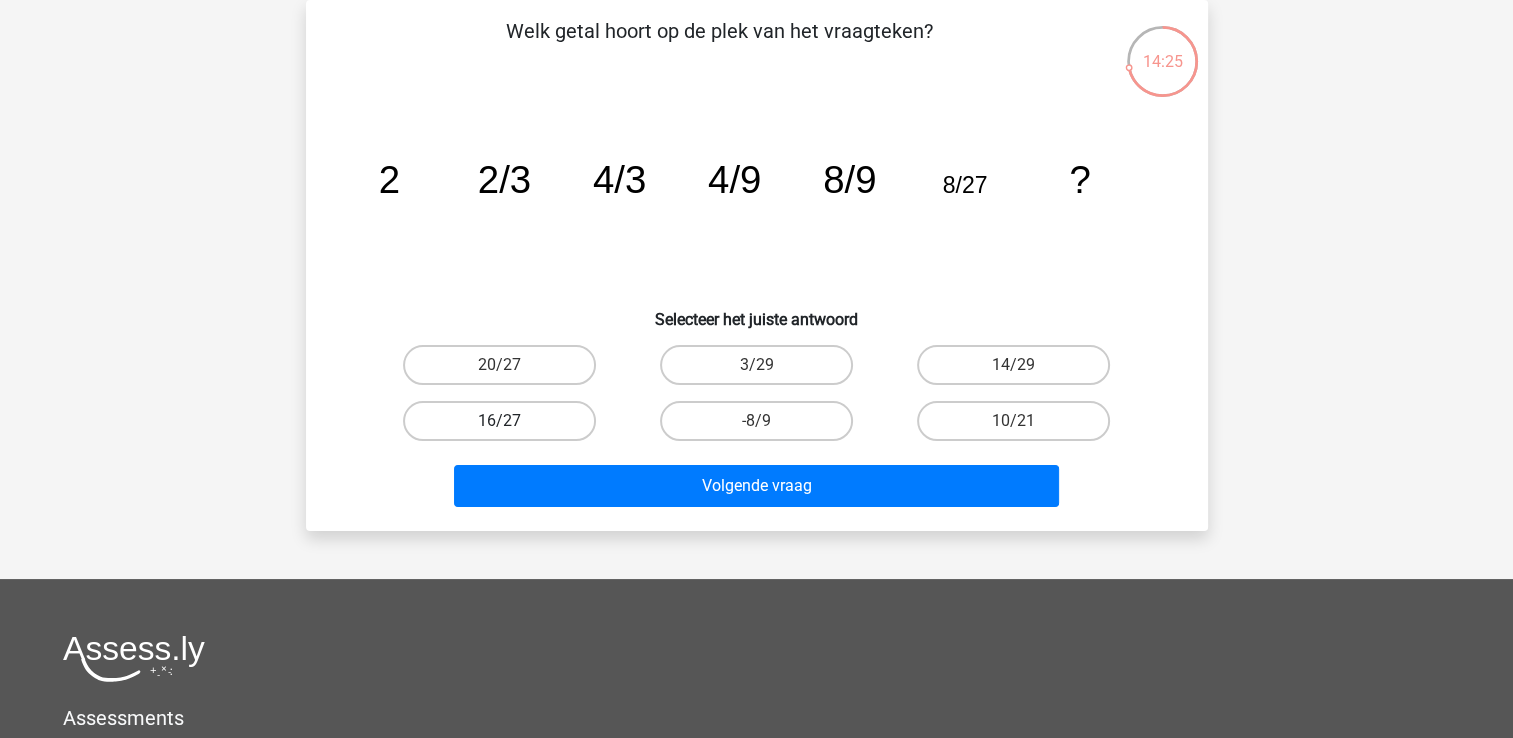 click on "16/27" at bounding box center (499, 421) 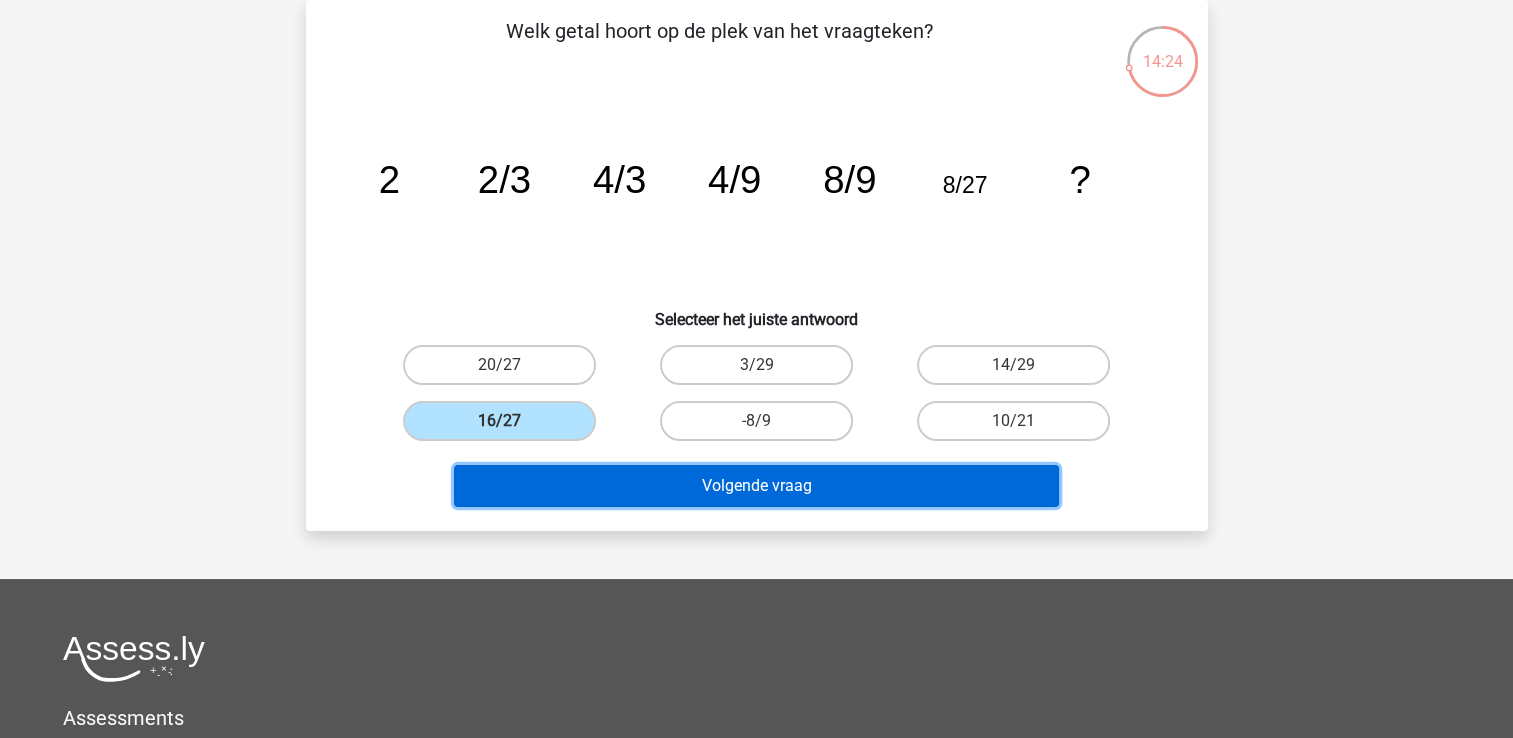 click on "Volgende vraag" at bounding box center [756, 486] 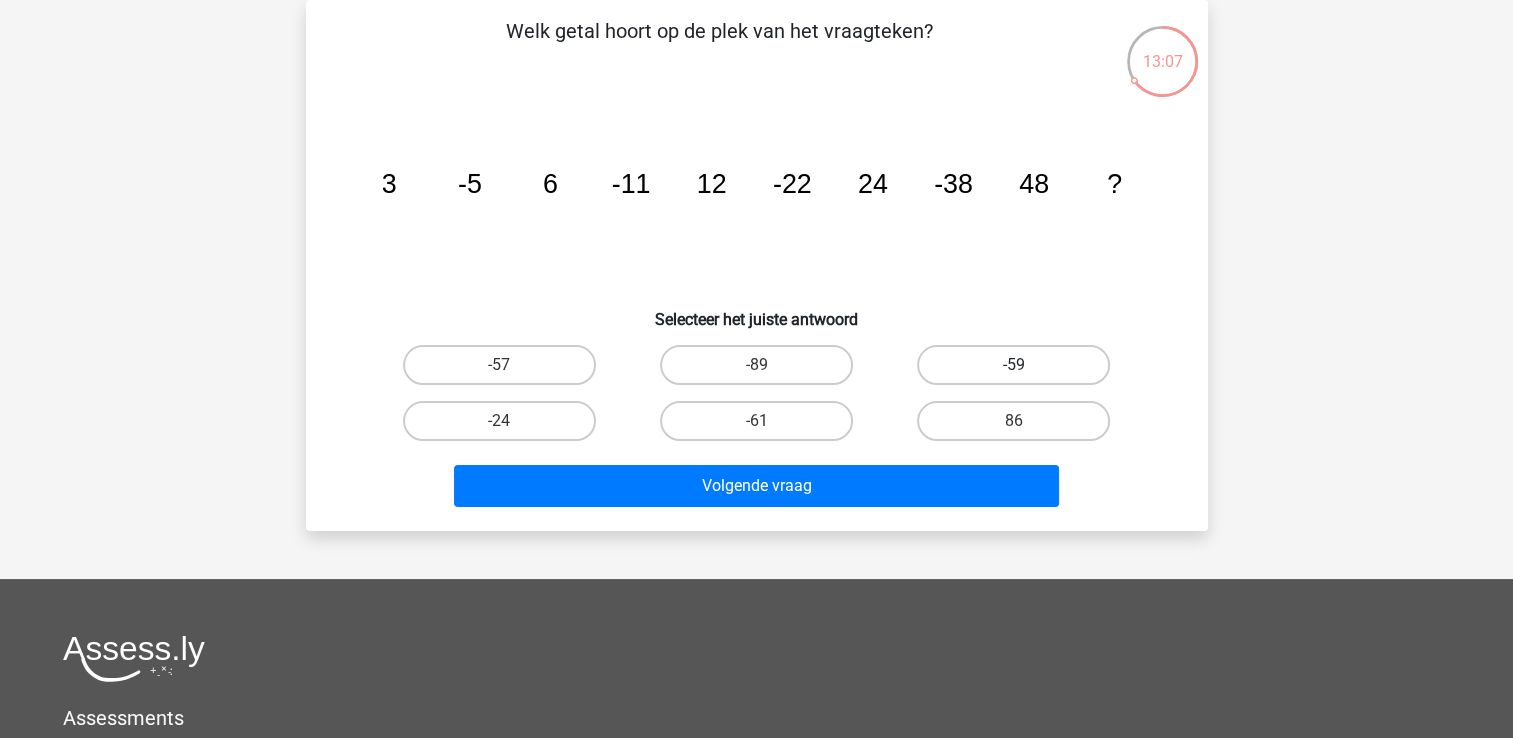 click on "-59" at bounding box center (1013, 365) 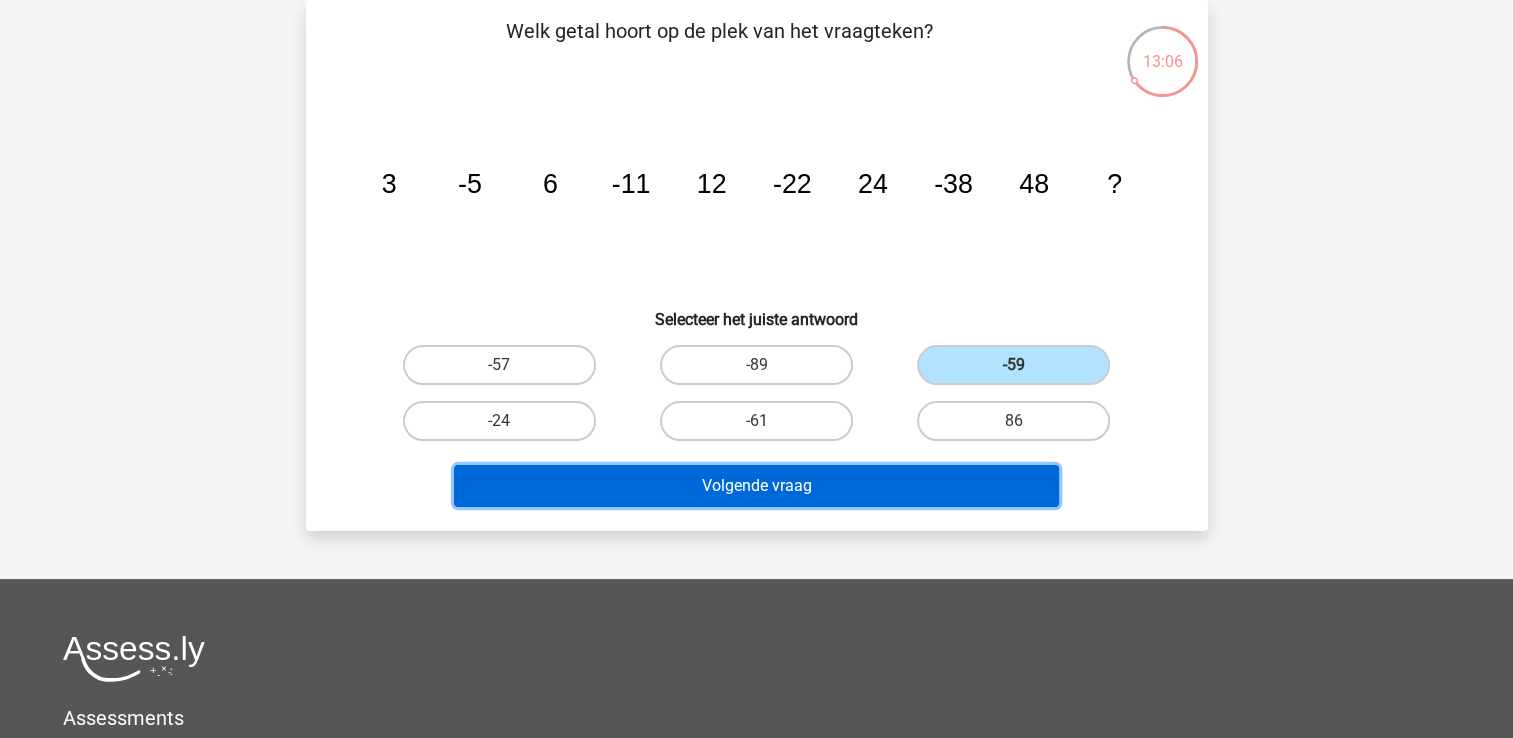 click on "Volgende vraag" at bounding box center (756, 486) 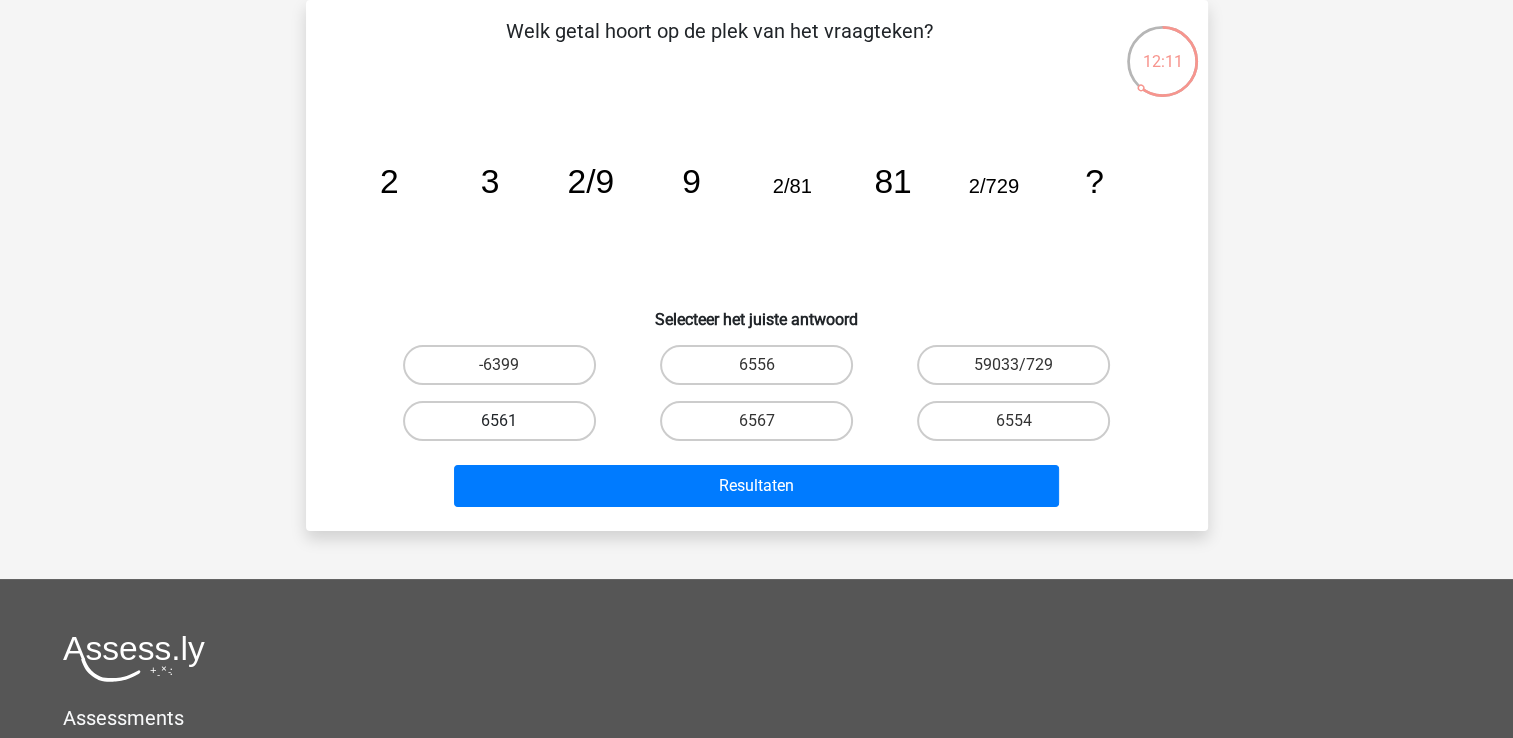click on "6561" at bounding box center (499, 421) 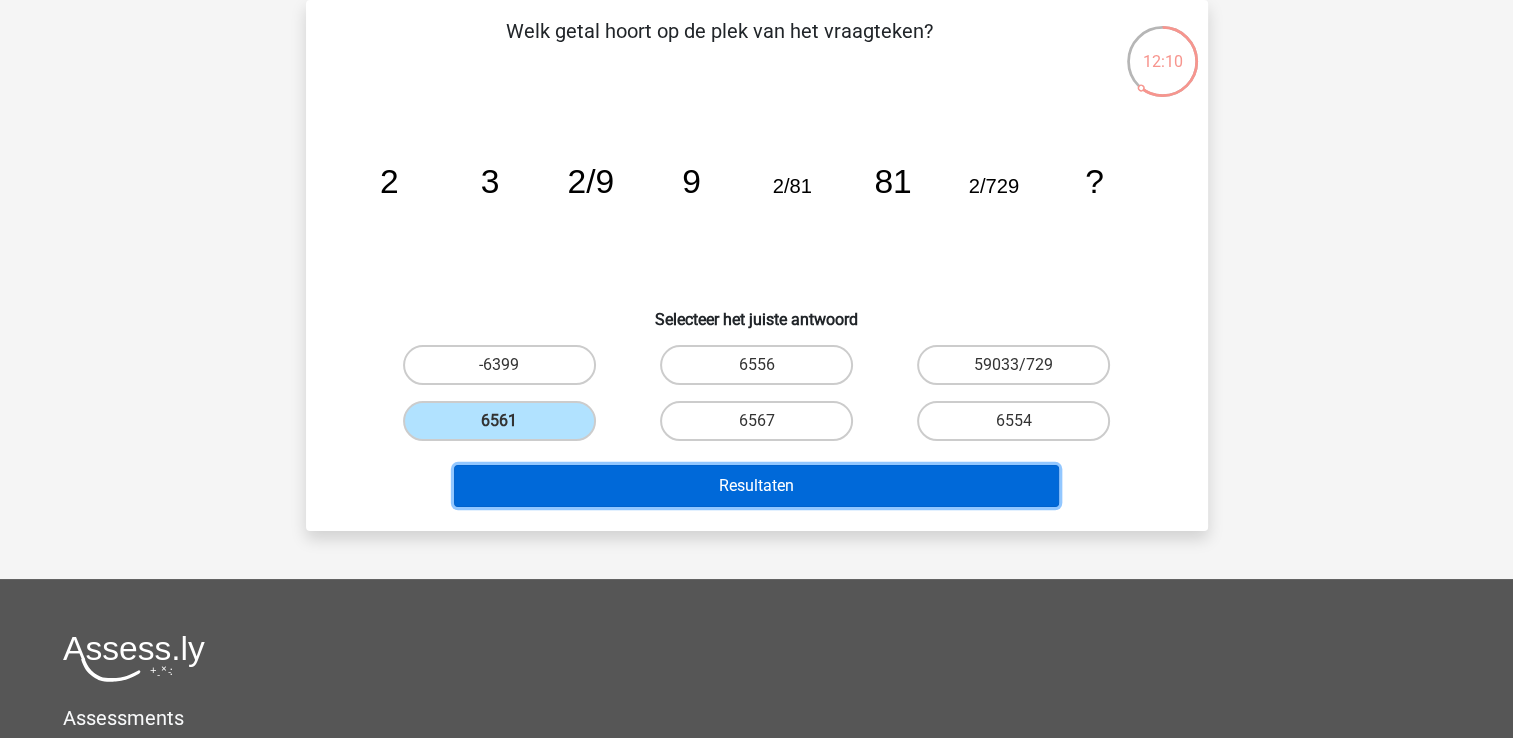 click on "Resultaten" at bounding box center (756, 486) 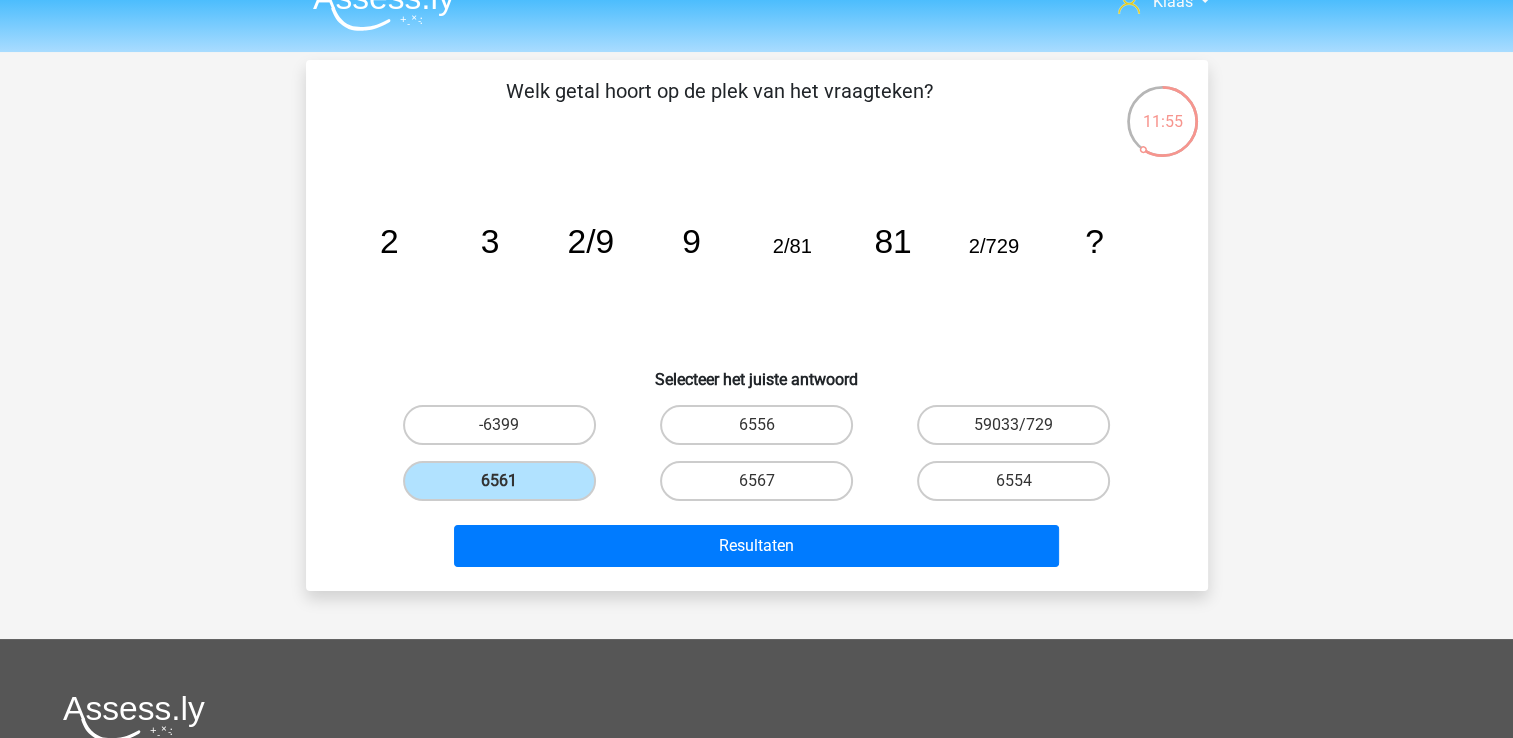 scroll, scrollTop: 0, scrollLeft: 0, axis: both 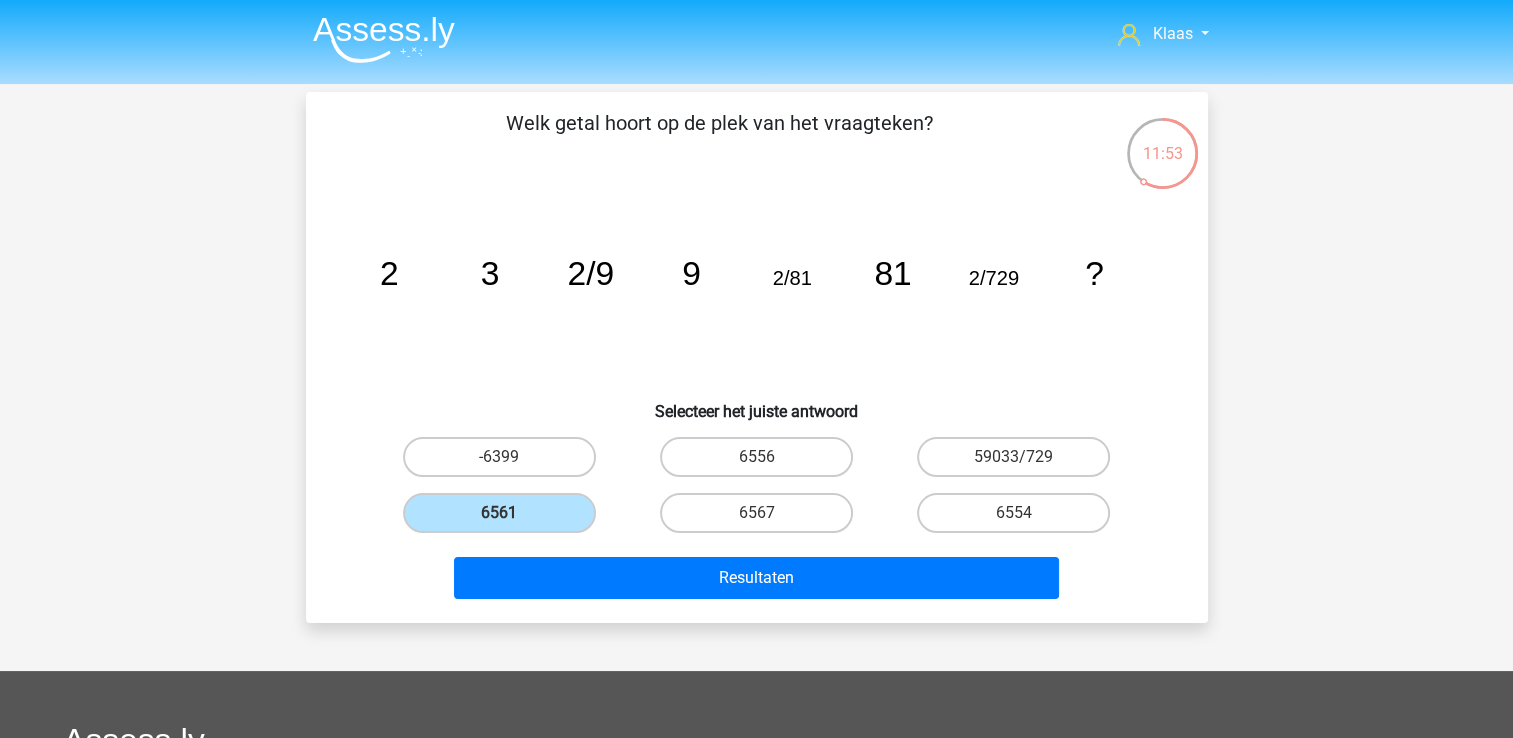 click at bounding box center [384, 39] 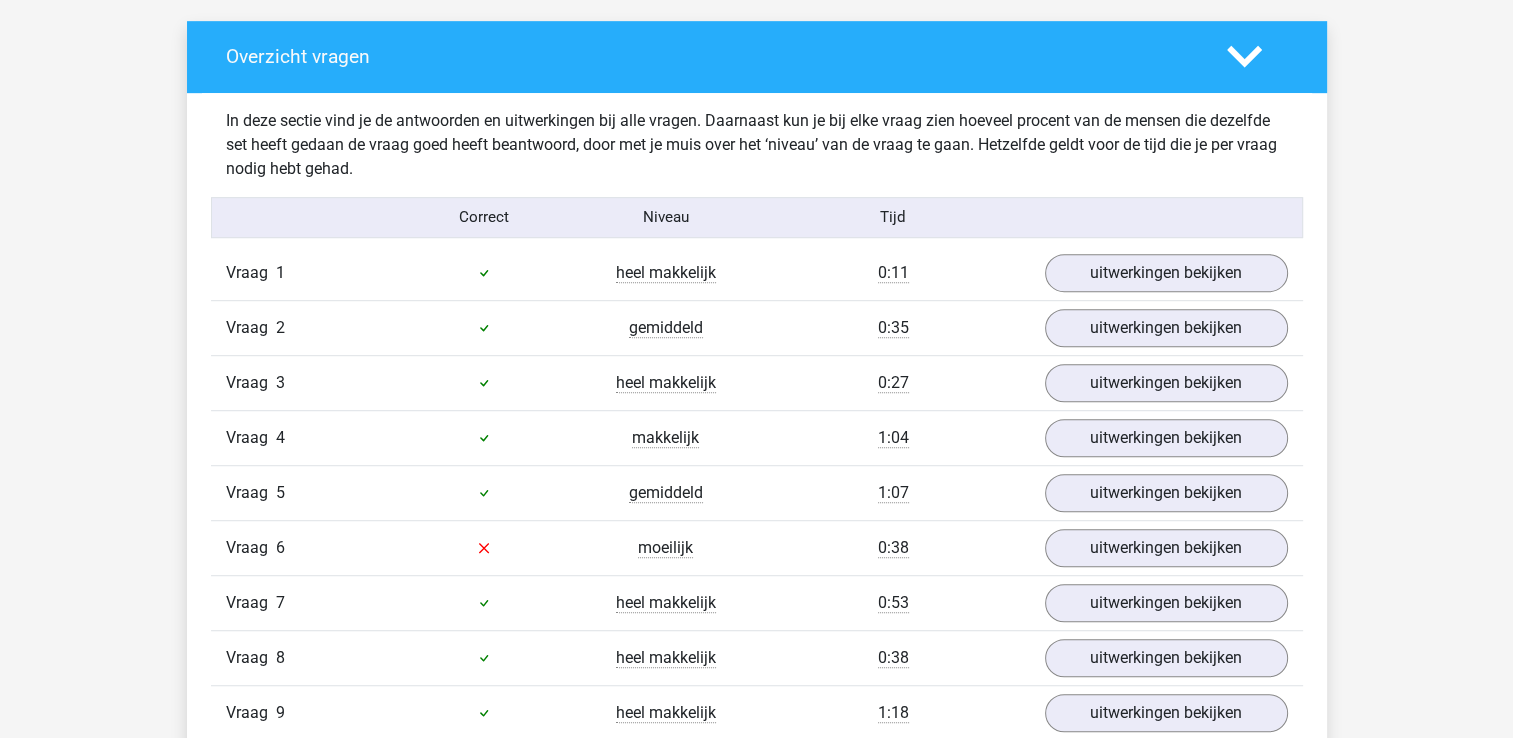 scroll, scrollTop: 1300, scrollLeft: 0, axis: vertical 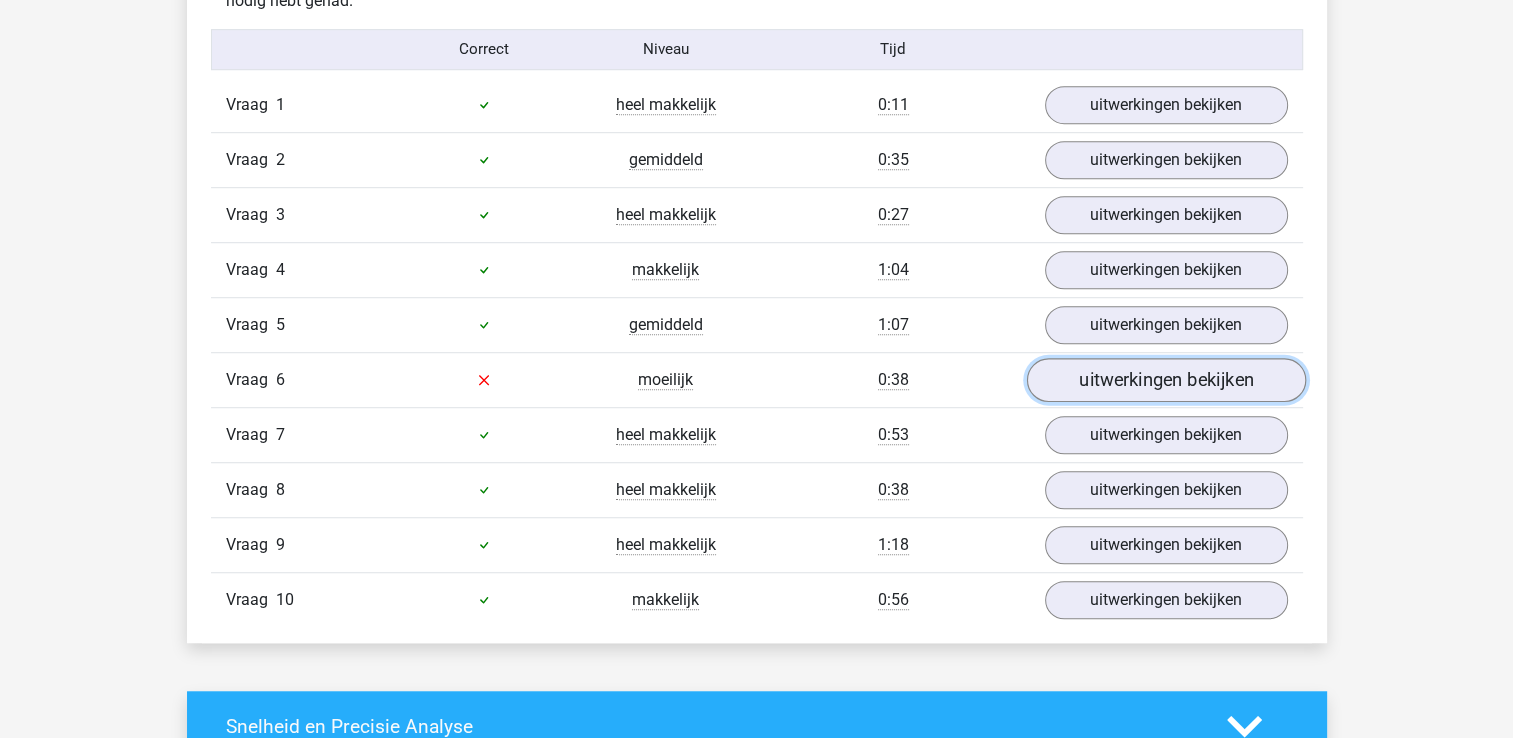 click on "uitwerkingen bekijken" at bounding box center [1165, 380] 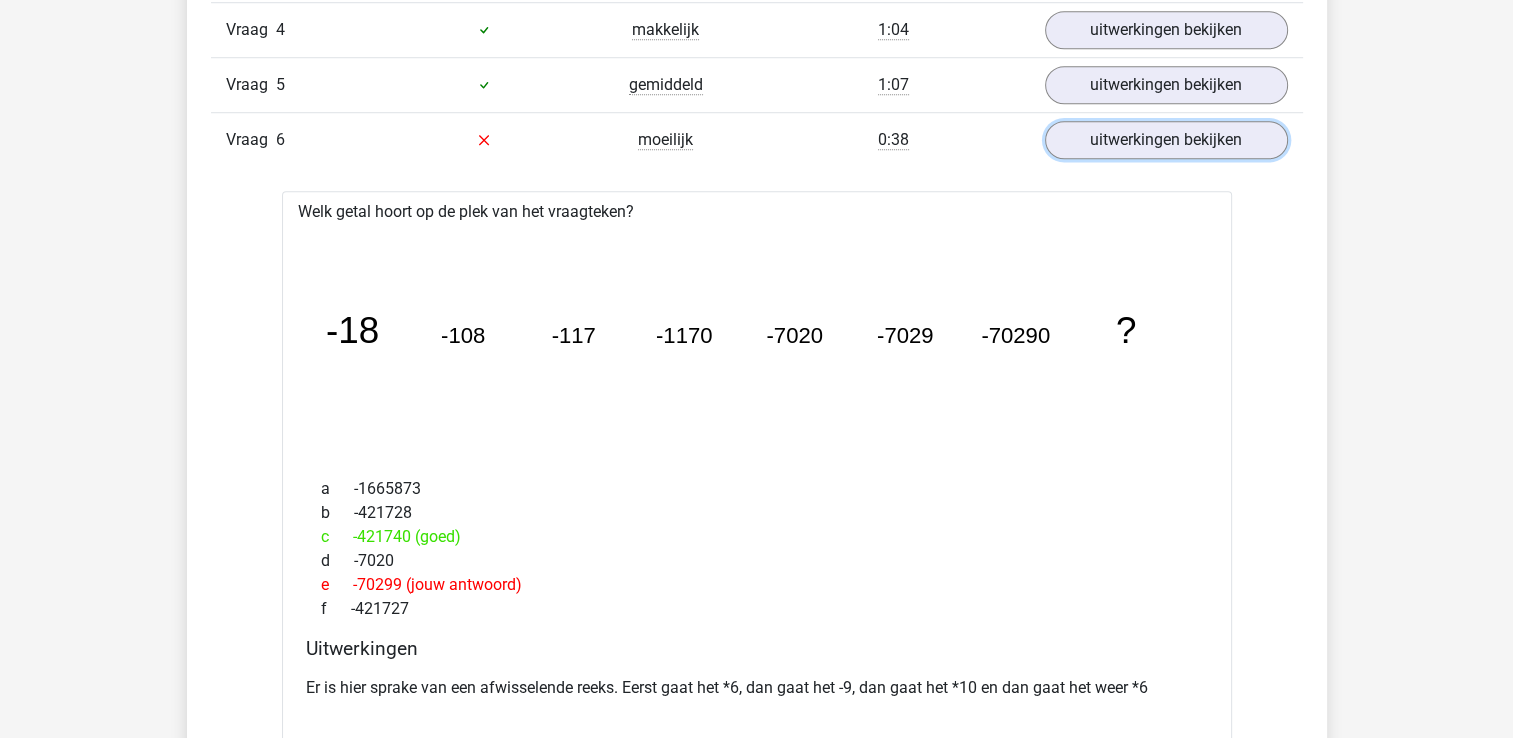 scroll, scrollTop: 1600, scrollLeft: 0, axis: vertical 